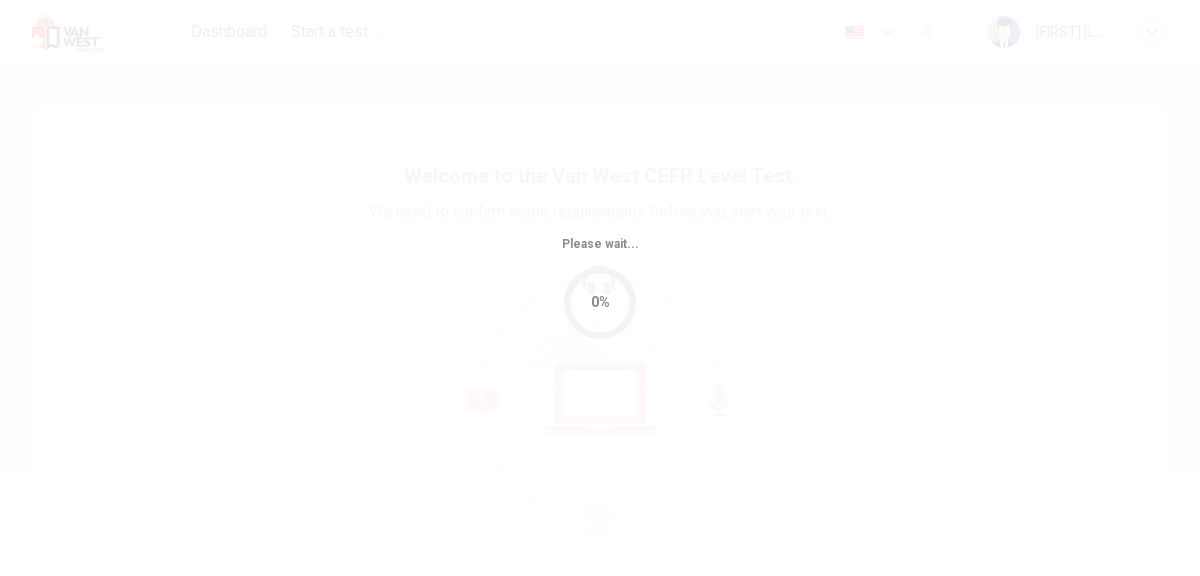 scroll, scrollTop: 0, scrollLeft: 0, axis: both 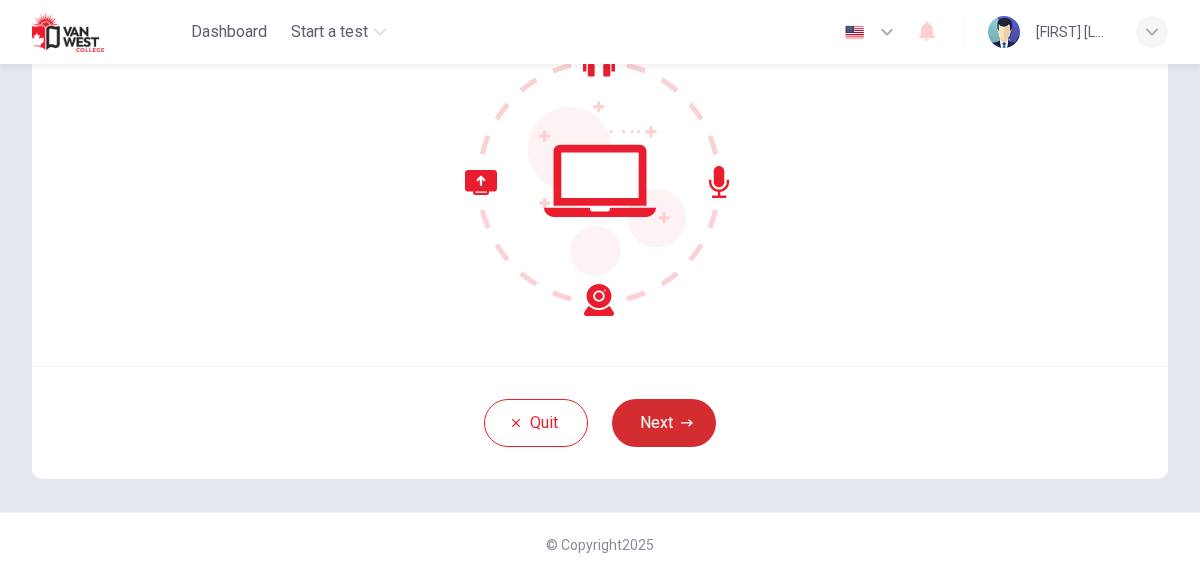 click on "Next" at bounding box center [664, 423] 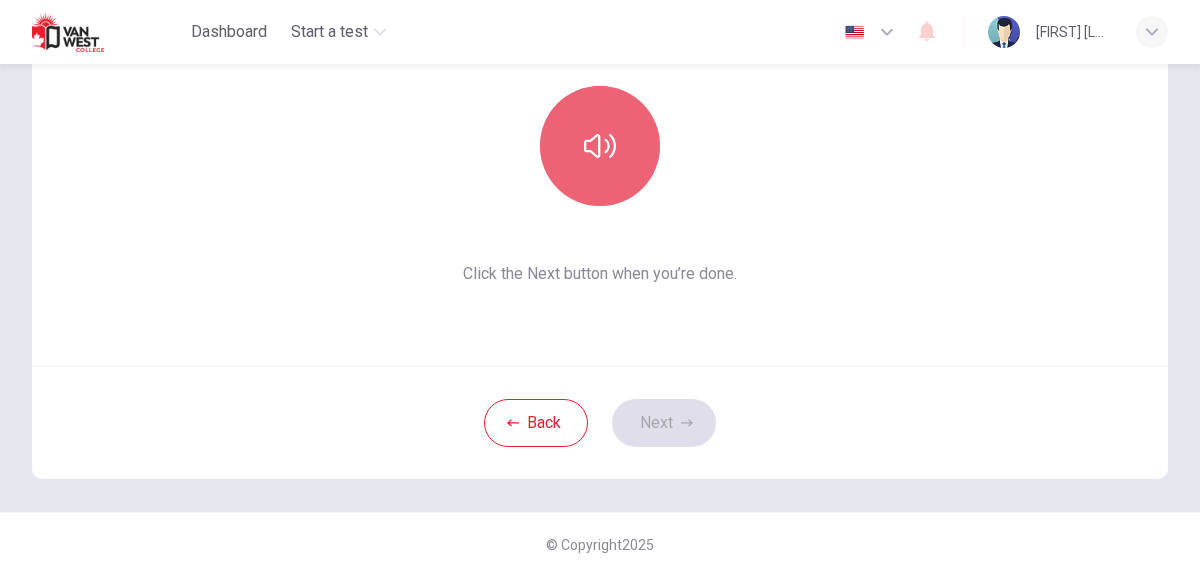 click at bounding box center (600, 146) 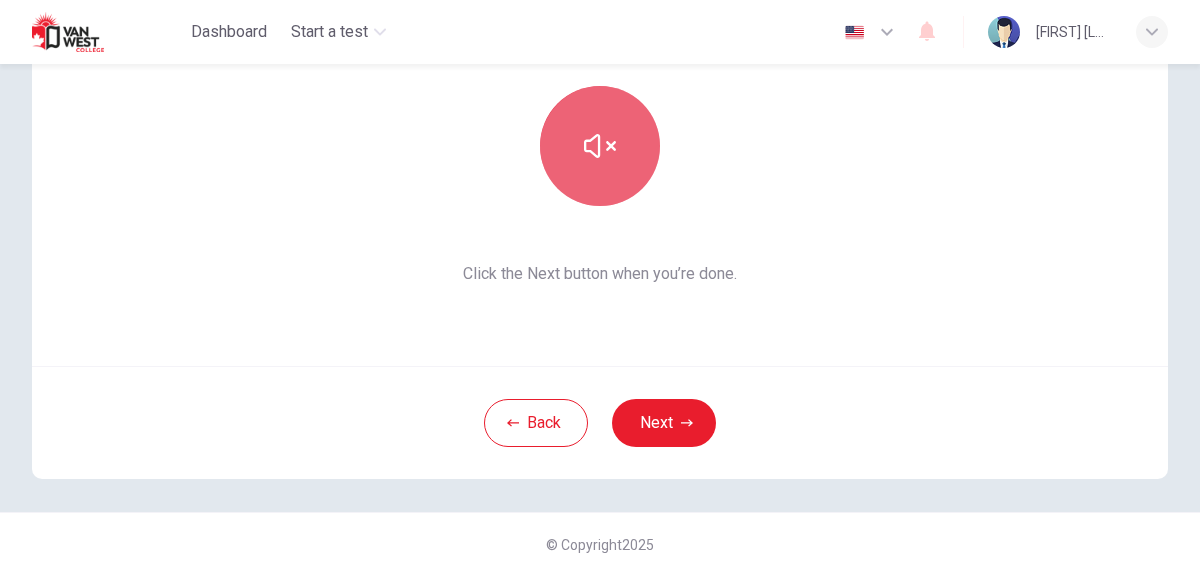 click at bounding box center (600, 146) 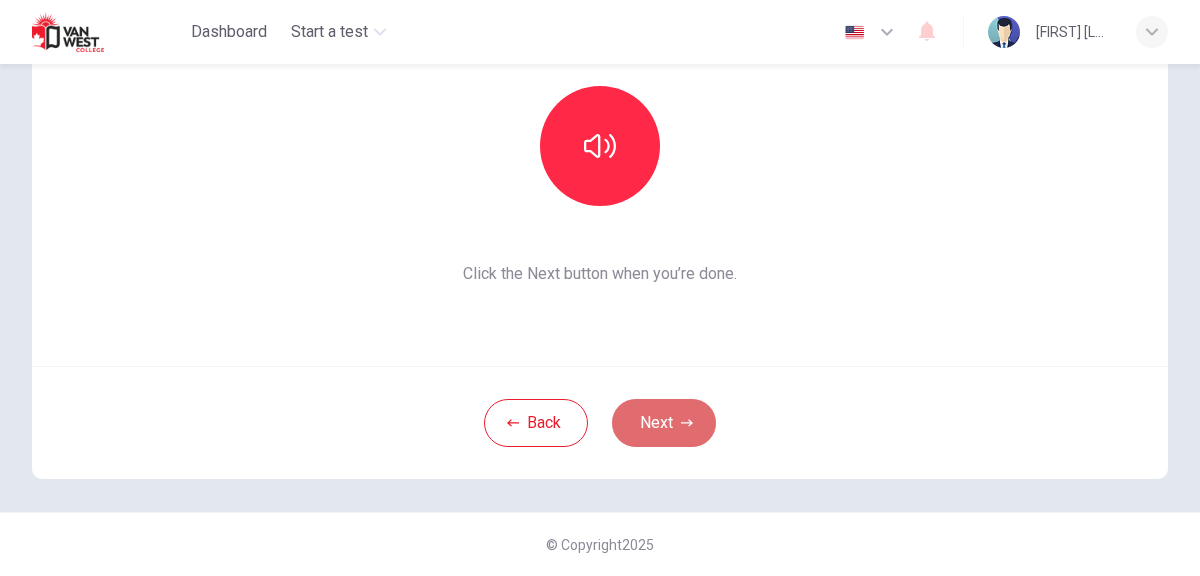 click on "Next" at bounding box center [664, 423] 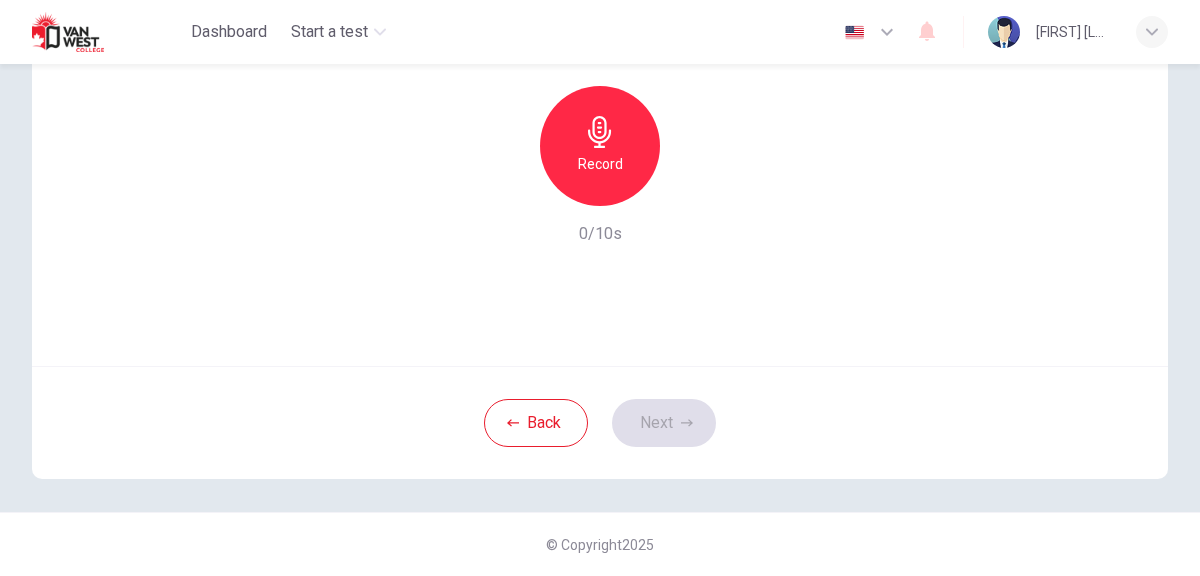 click on "Record" at bounding box center (600, 146) 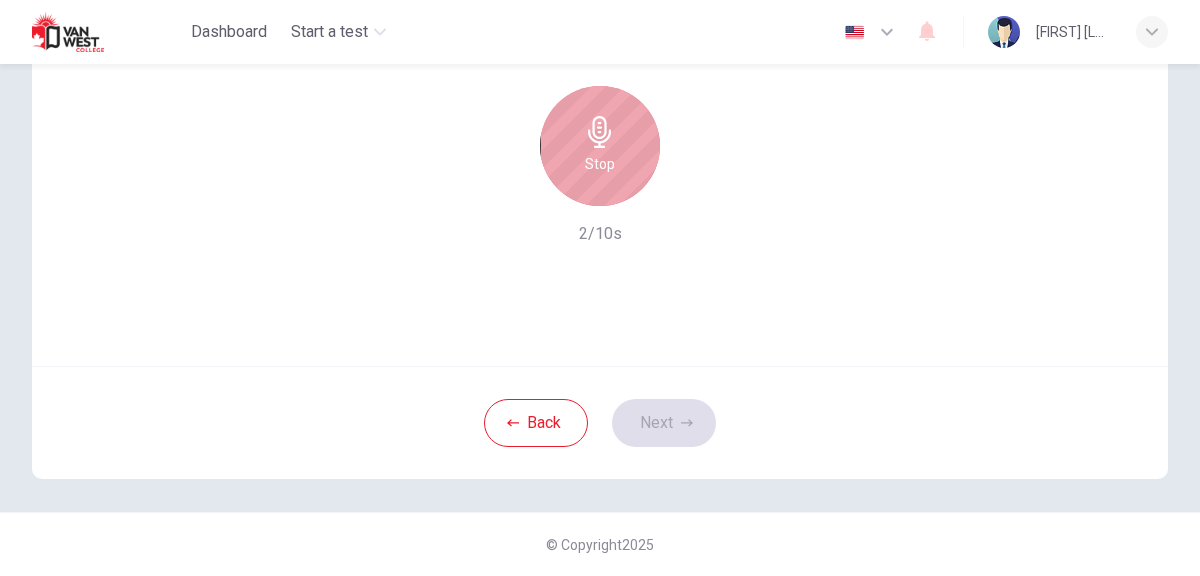 click on "Stop" at bounding box center (600, 146) 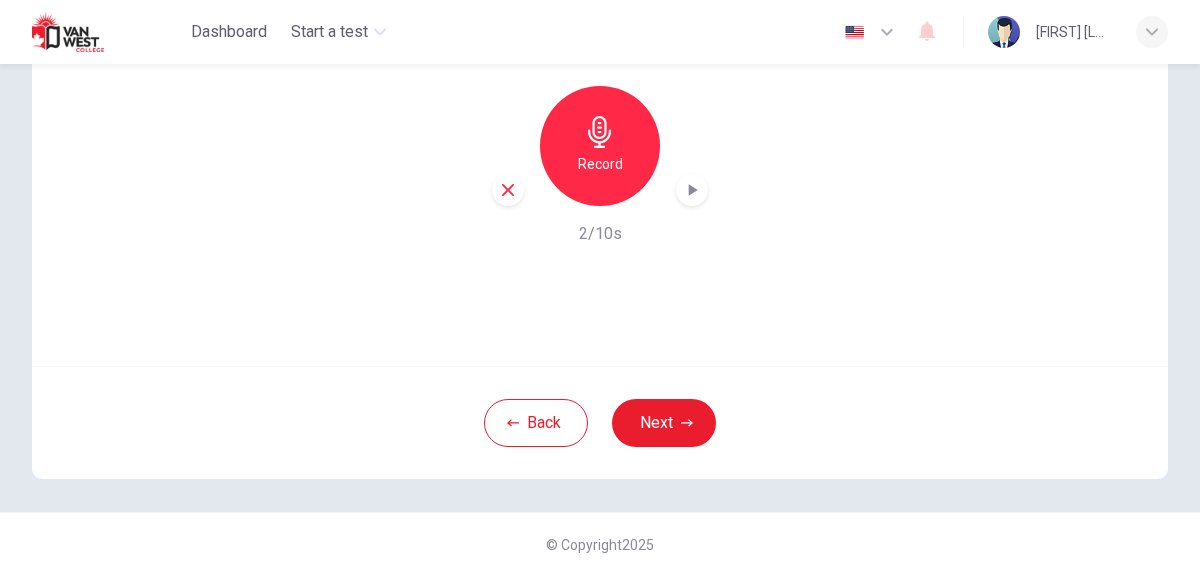 click 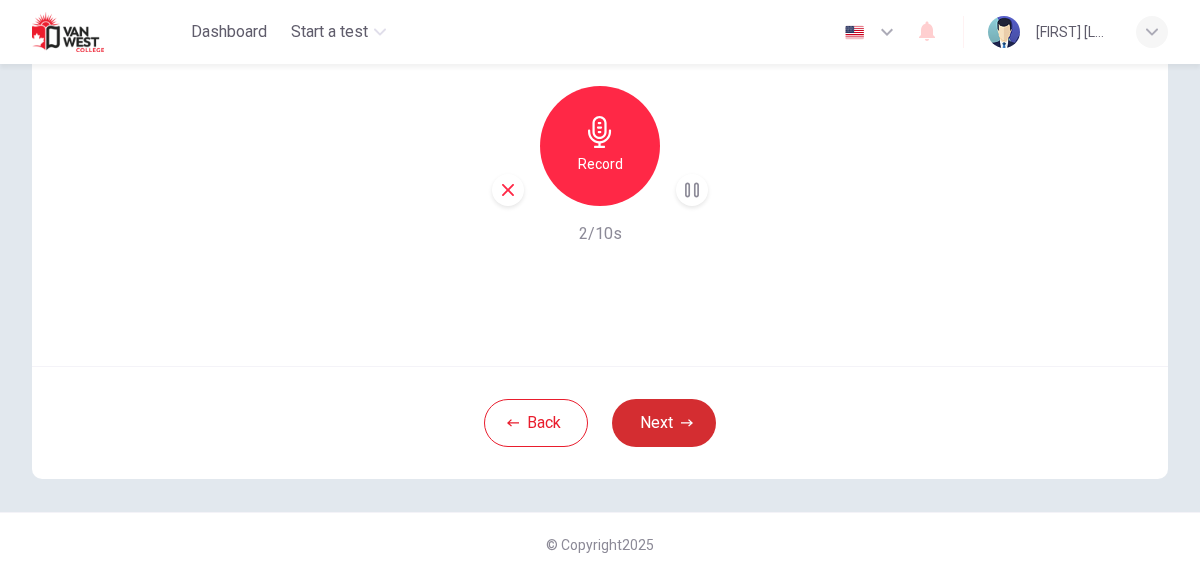 click on "Next" at bounding box center [664, 423] 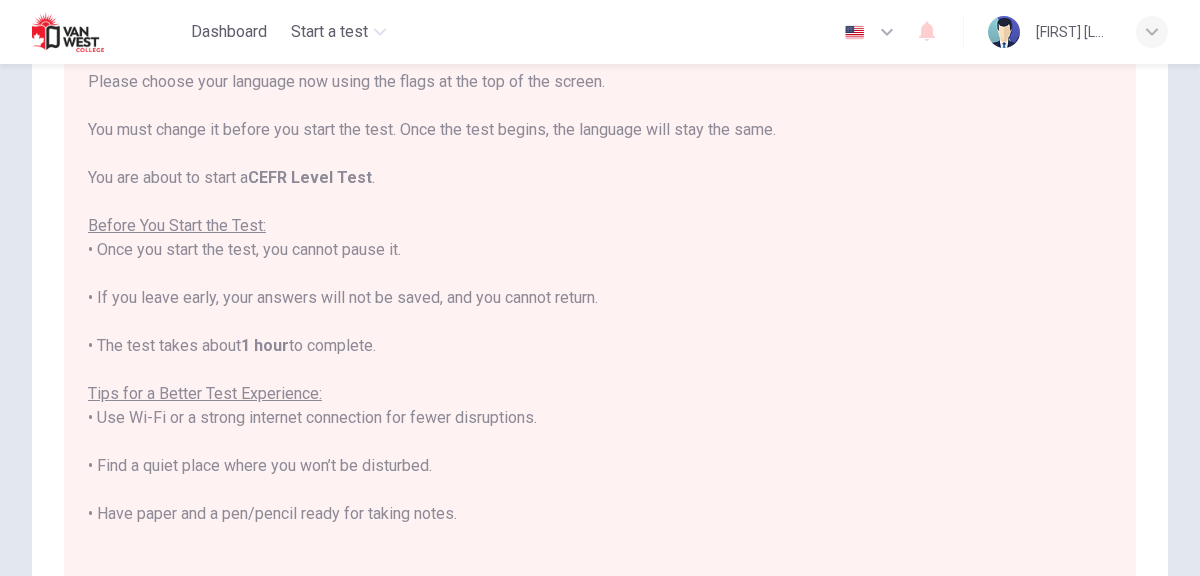 scroll, scrollTop: 191, scrollLeft: 0, axis: vertical 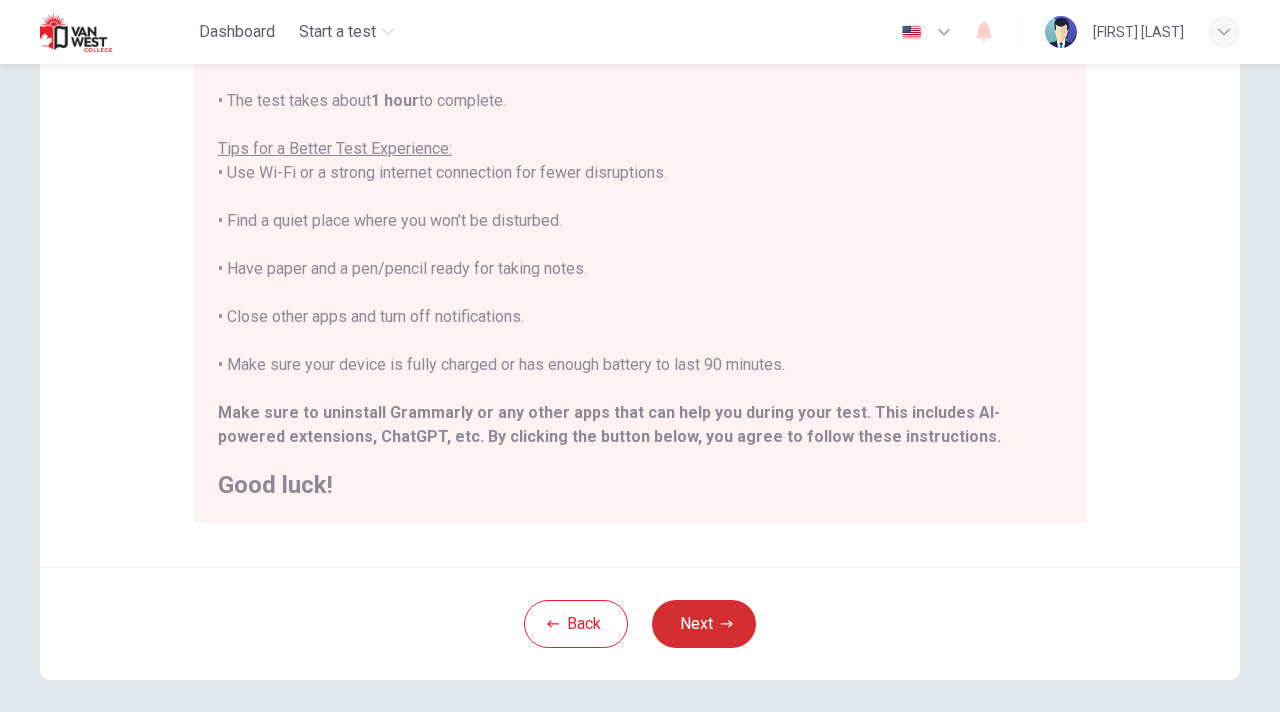 click on "Next" at bounding box center (704, 624) 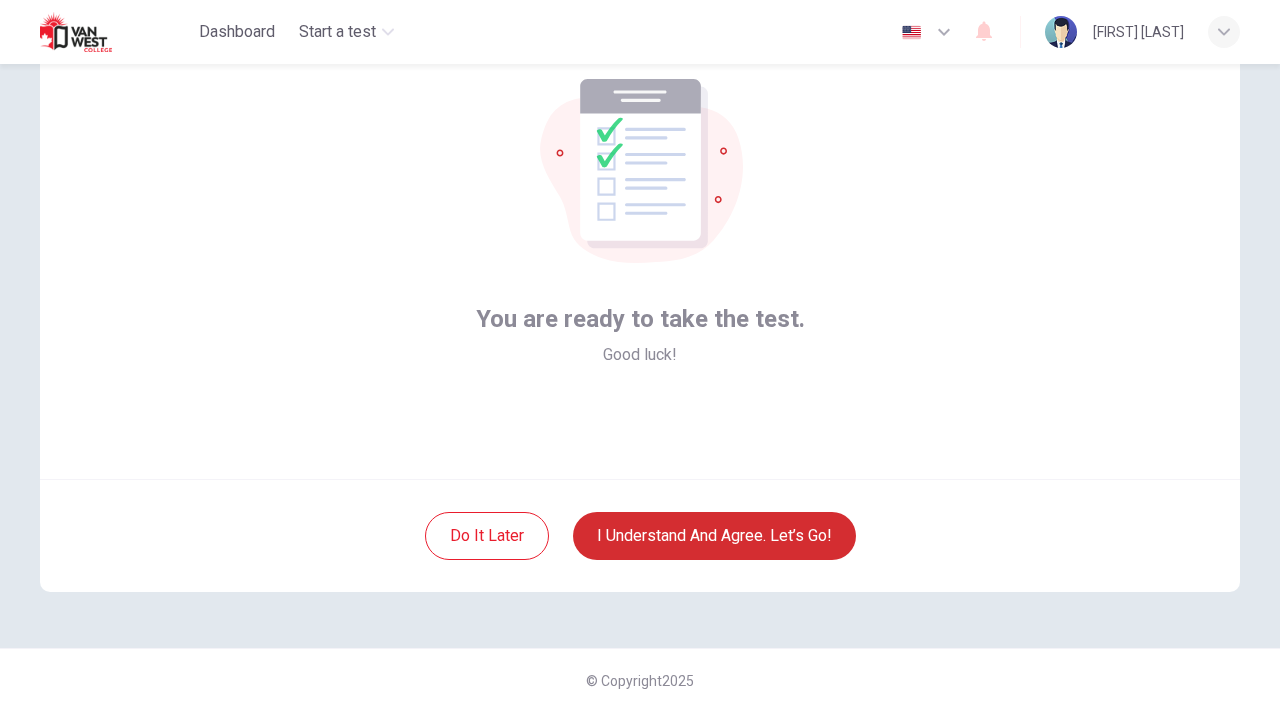 scroll, scrollTop: 121, scrollLeft: 0, axis: vertical 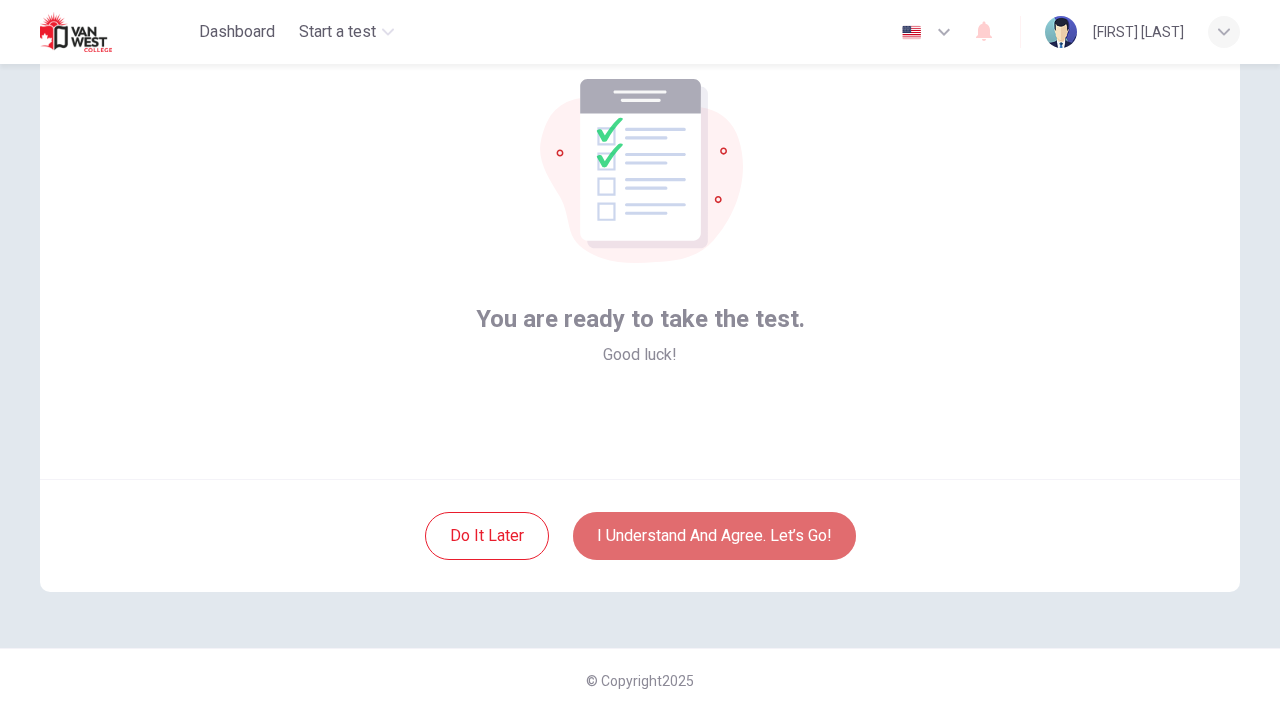 click on "I understand and agree. Let’s go!" at bounding box center [714, 536] 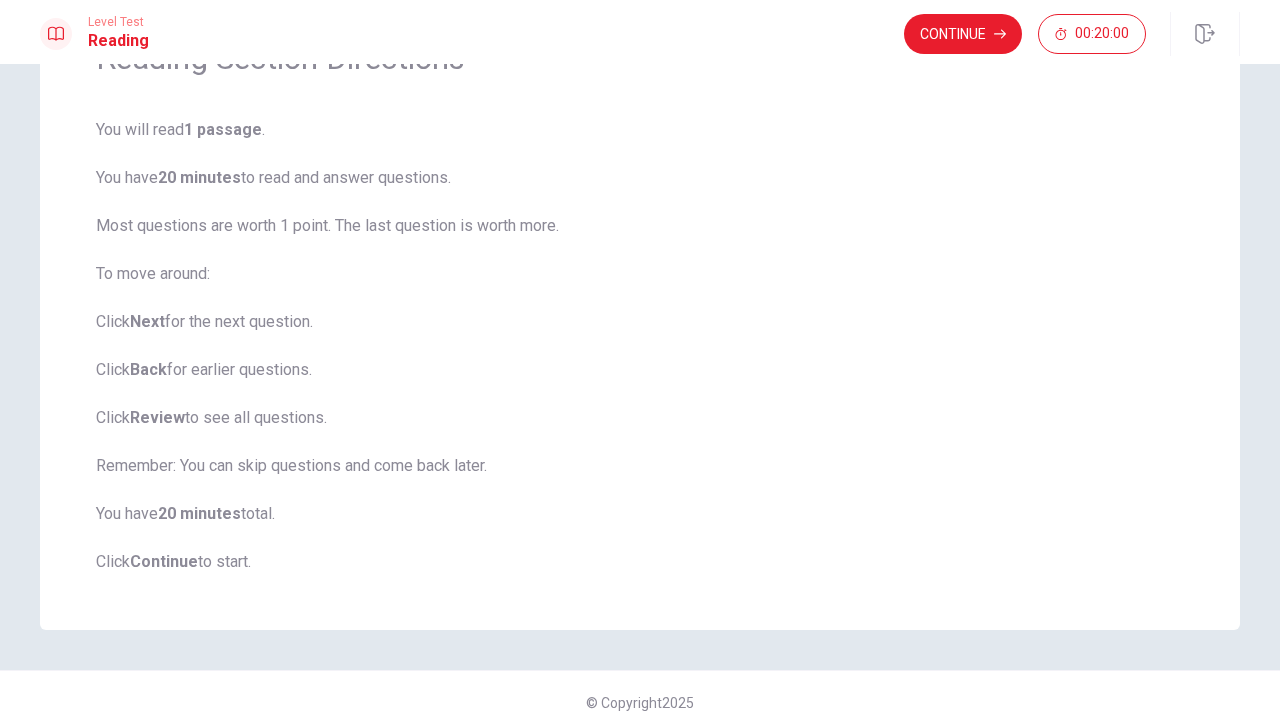 scroll, scrollTop: 131, scrollLeft: 0, axis: vertical 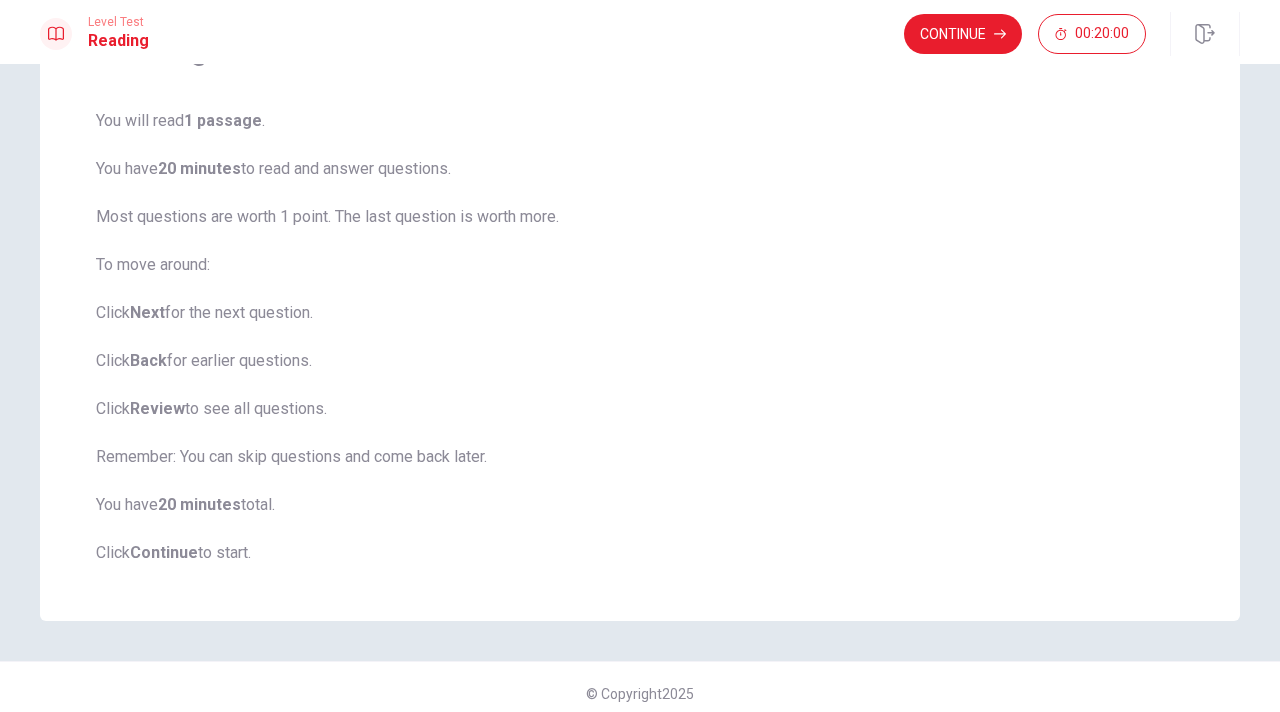 click on "Continue" at bounding box center [963, 34] 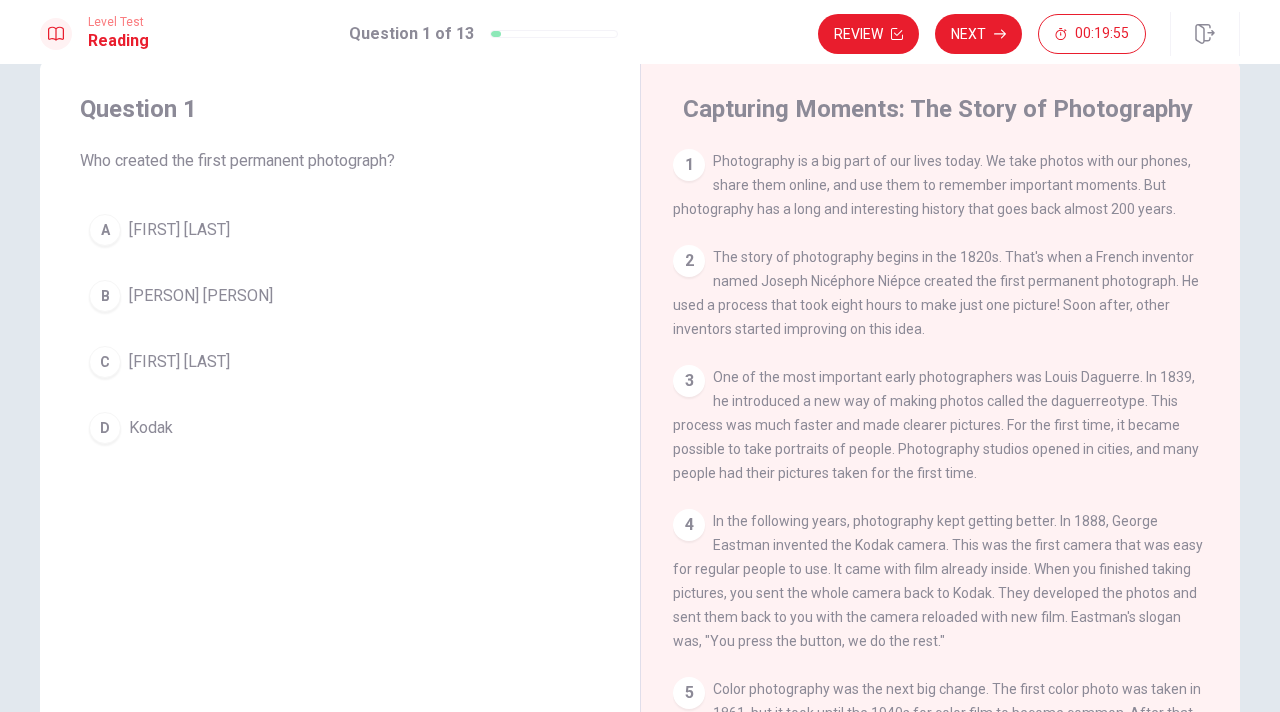 scroll, scrollTop: 45, scrollLeft: 0, axis: vertical 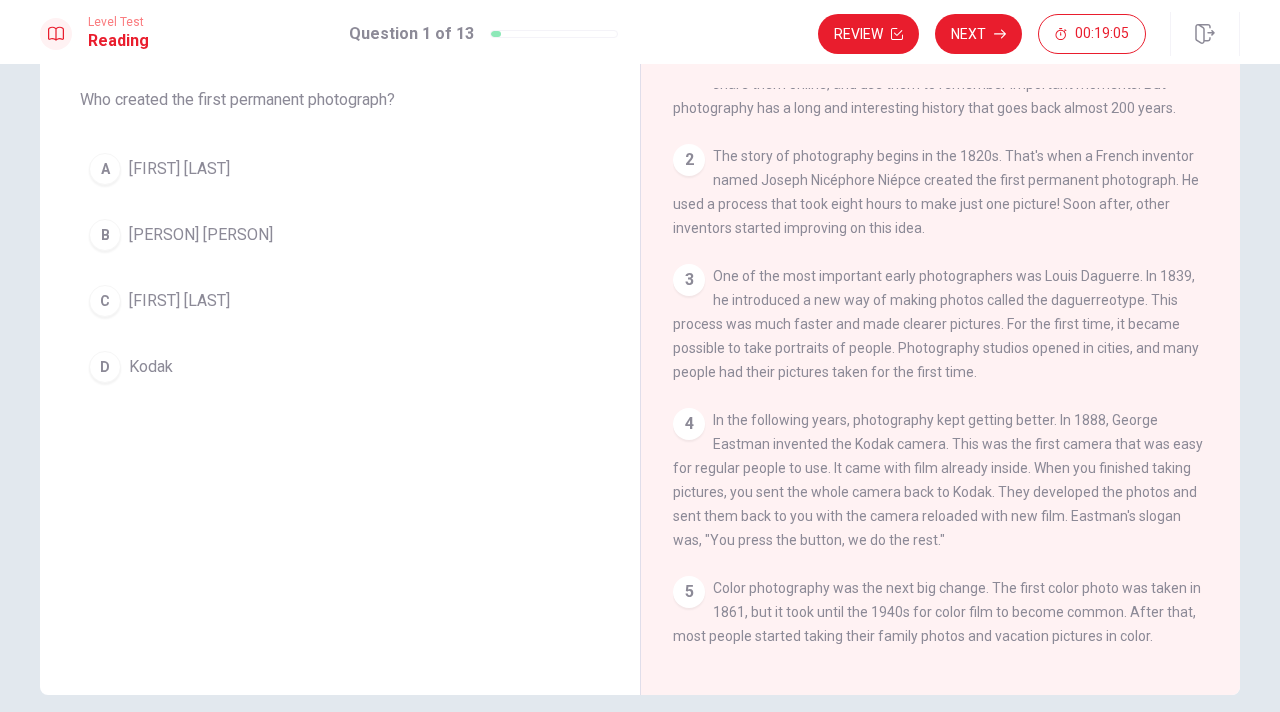 click on "[FIRST] [LAST]" at bounding box center (179, 301) 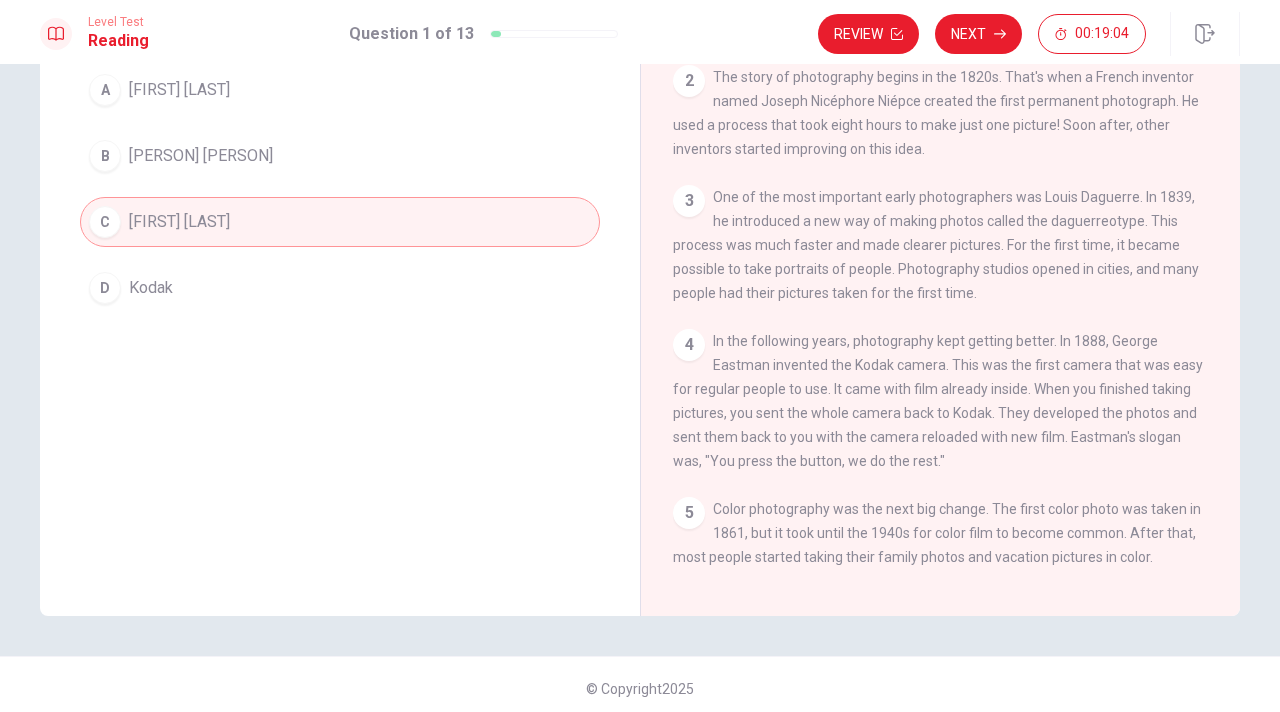 scroll, scrollTop: 191, scrollLeft: 0, axis: vertical 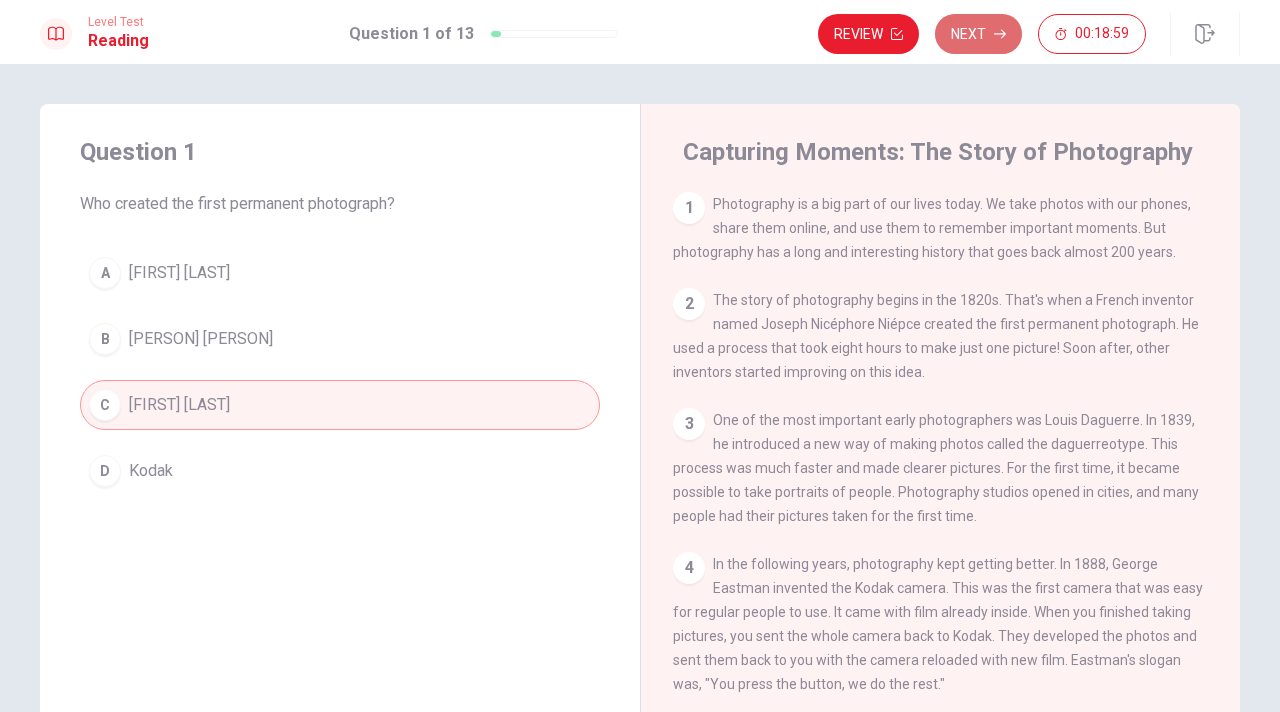 click on "Next" at bounding box center [978, 34] 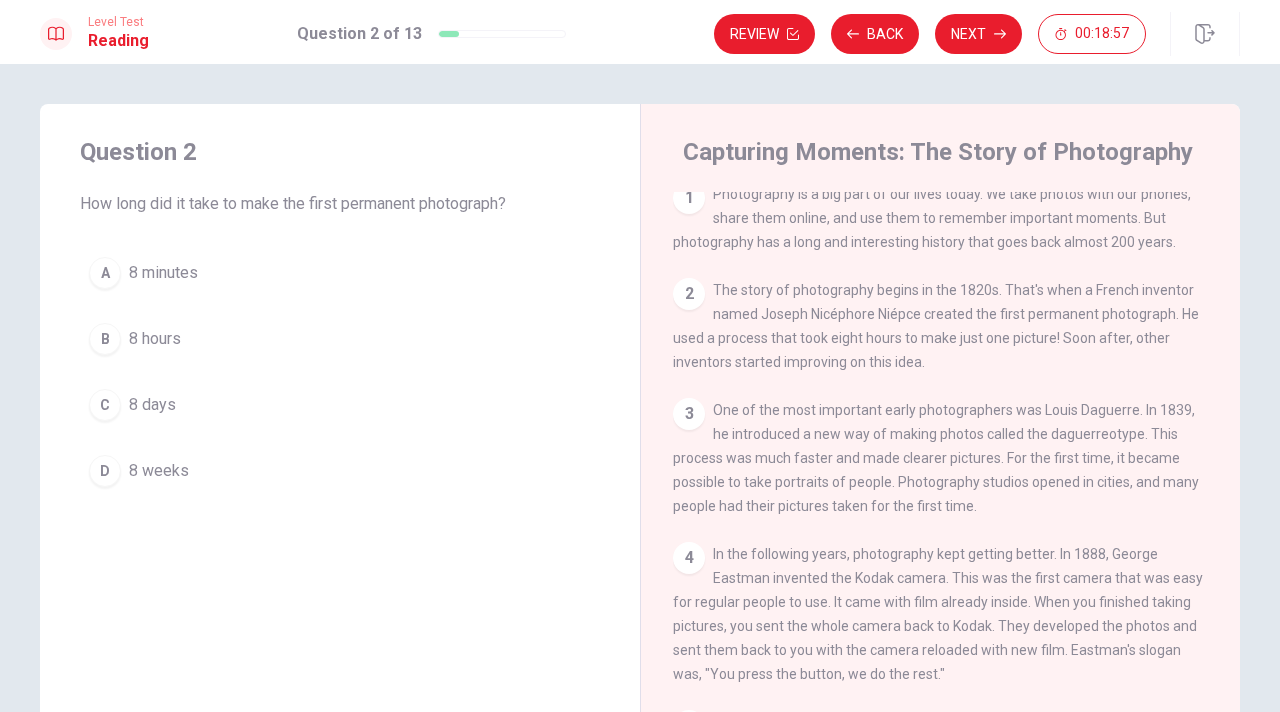 scroll, scrollTop: 0, scrollLeft: 0, axis: both 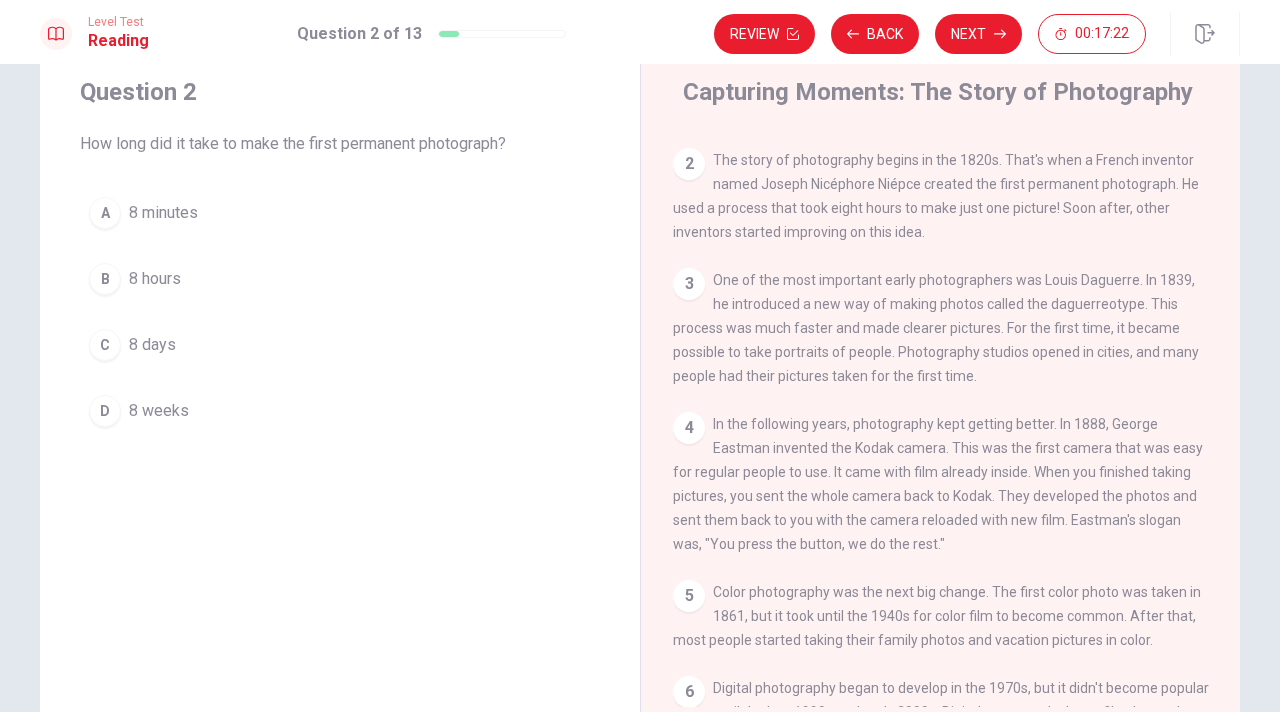 click on "8 hours" at bounding box center (155, 279) 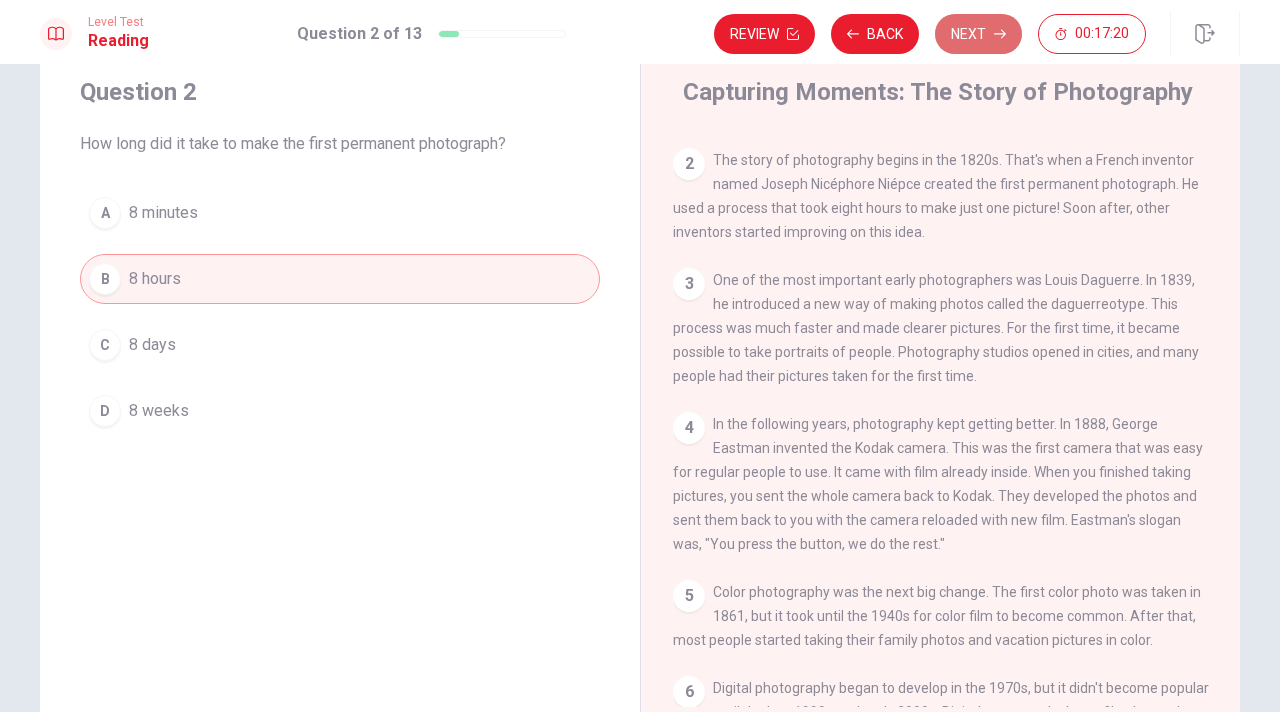 click on "Next" at bounding box center (978, 34) 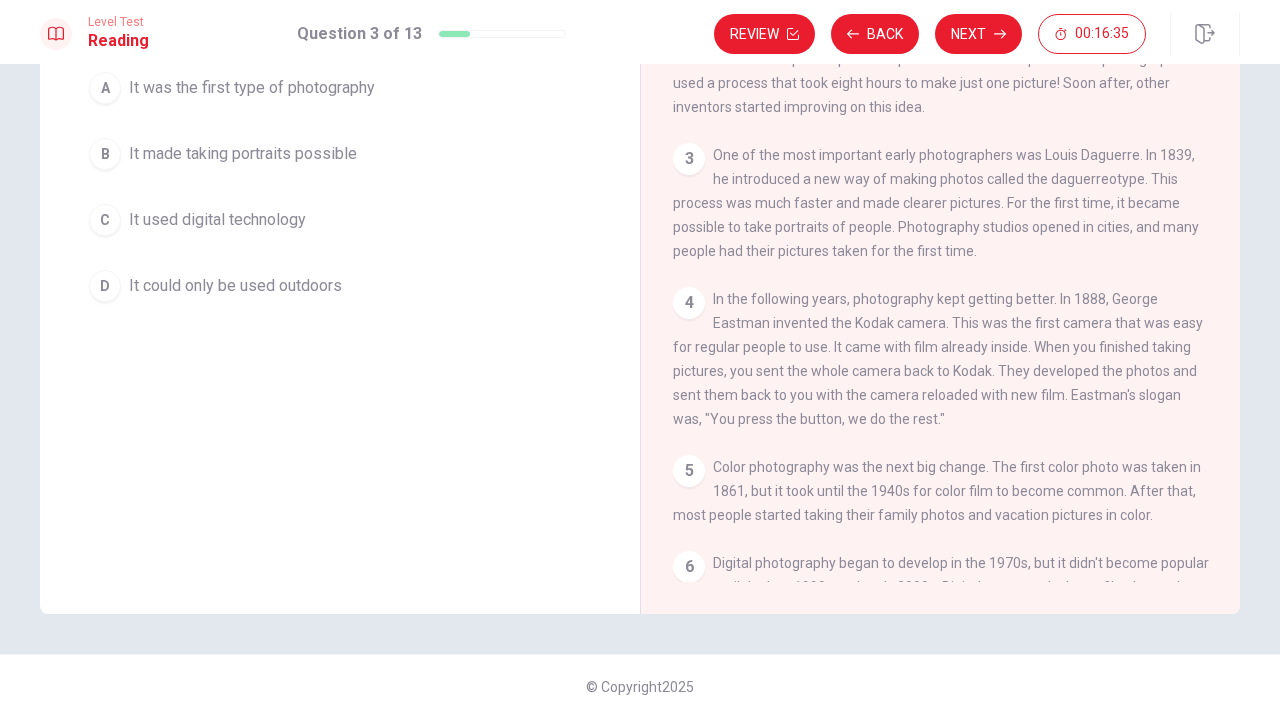 scroll, scrollTop: 191, scrollLeft: 0, axis: vertical 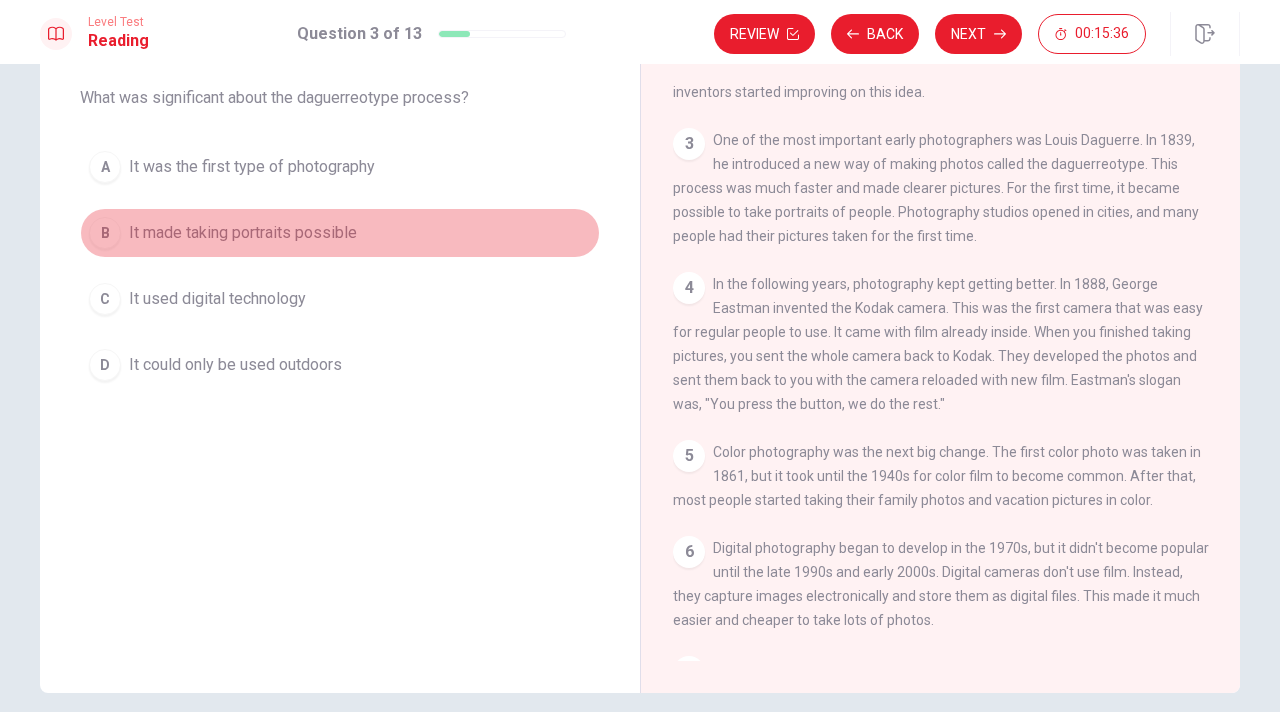 click on "It made taking portraits possible" at bounding box center [243, 233] 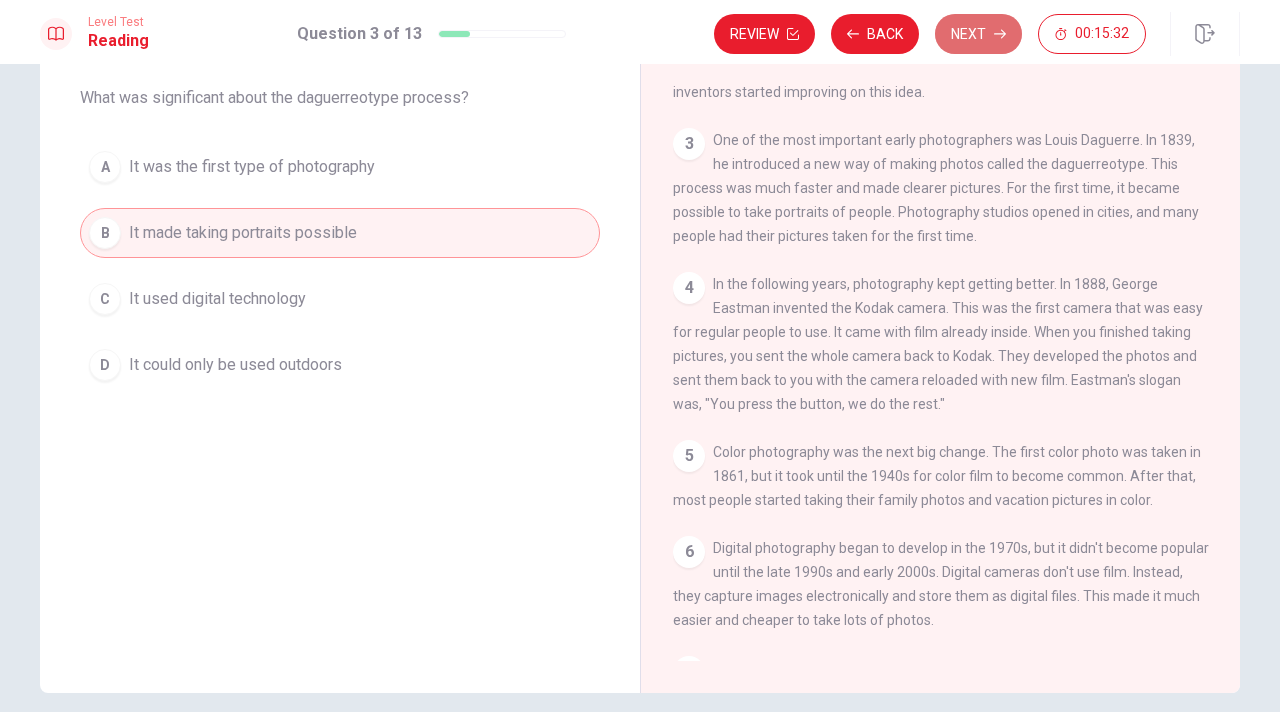 click on "Next" at bounding box center (978, 34) 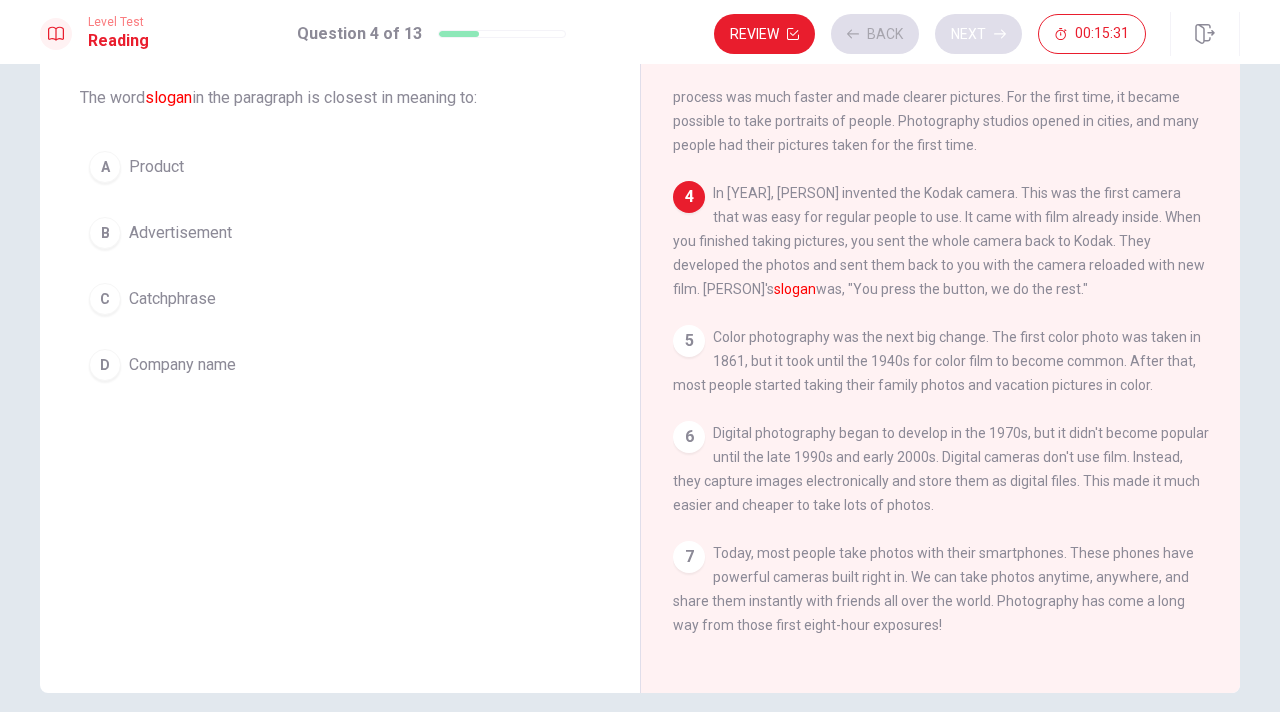 scroll, scrollTop: 318, scrollLeft: 0, axis: vertical 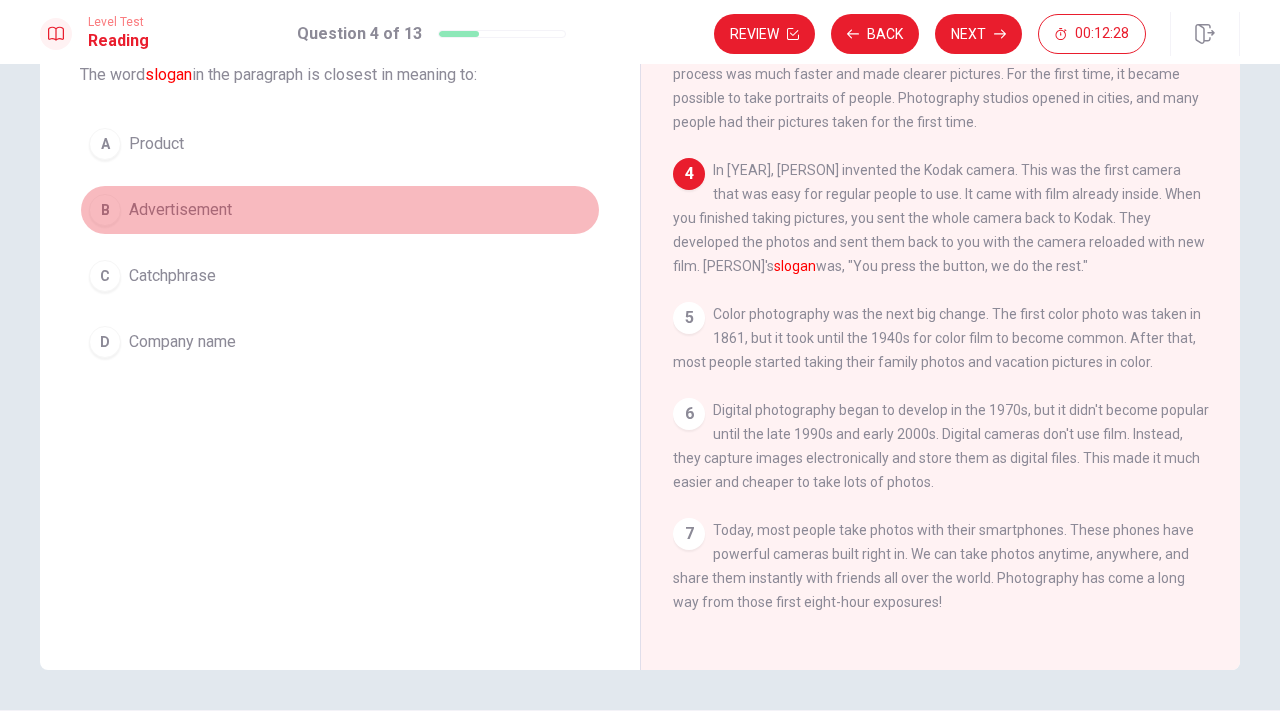 click on "B Advertisement" at bounding box center (340, 210) 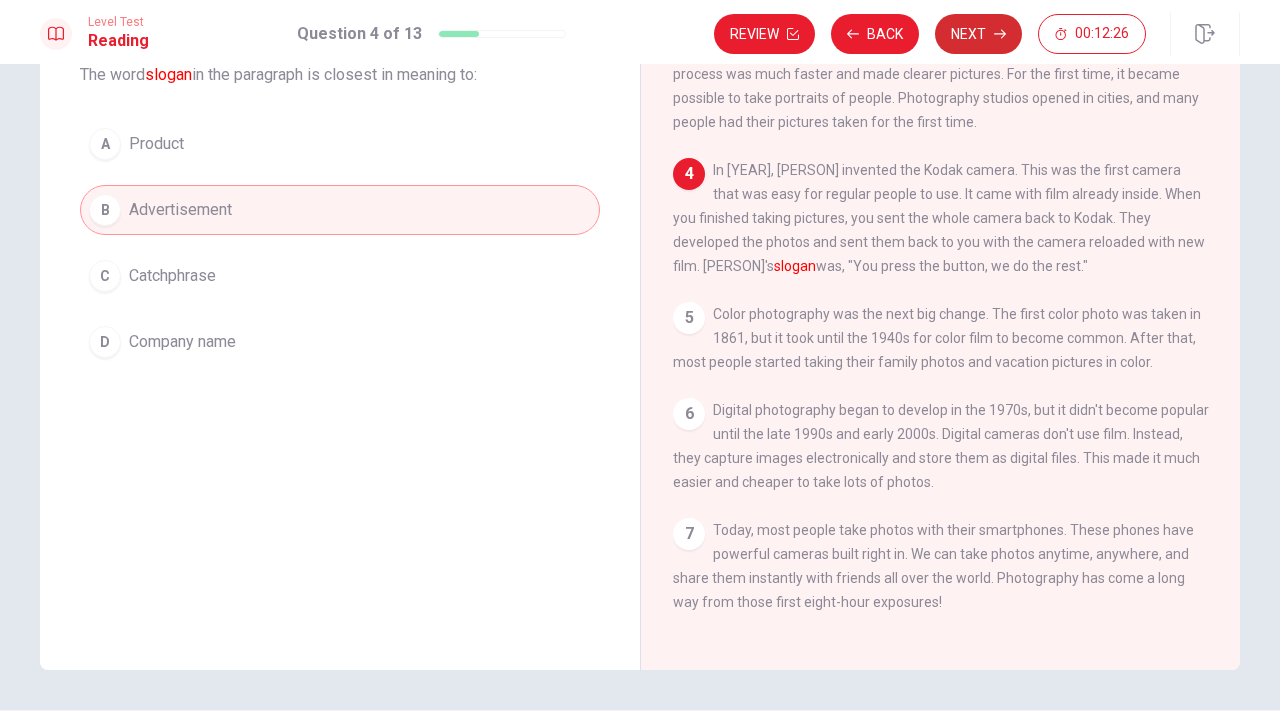 click on "Next" at bounding box center (978, 34) 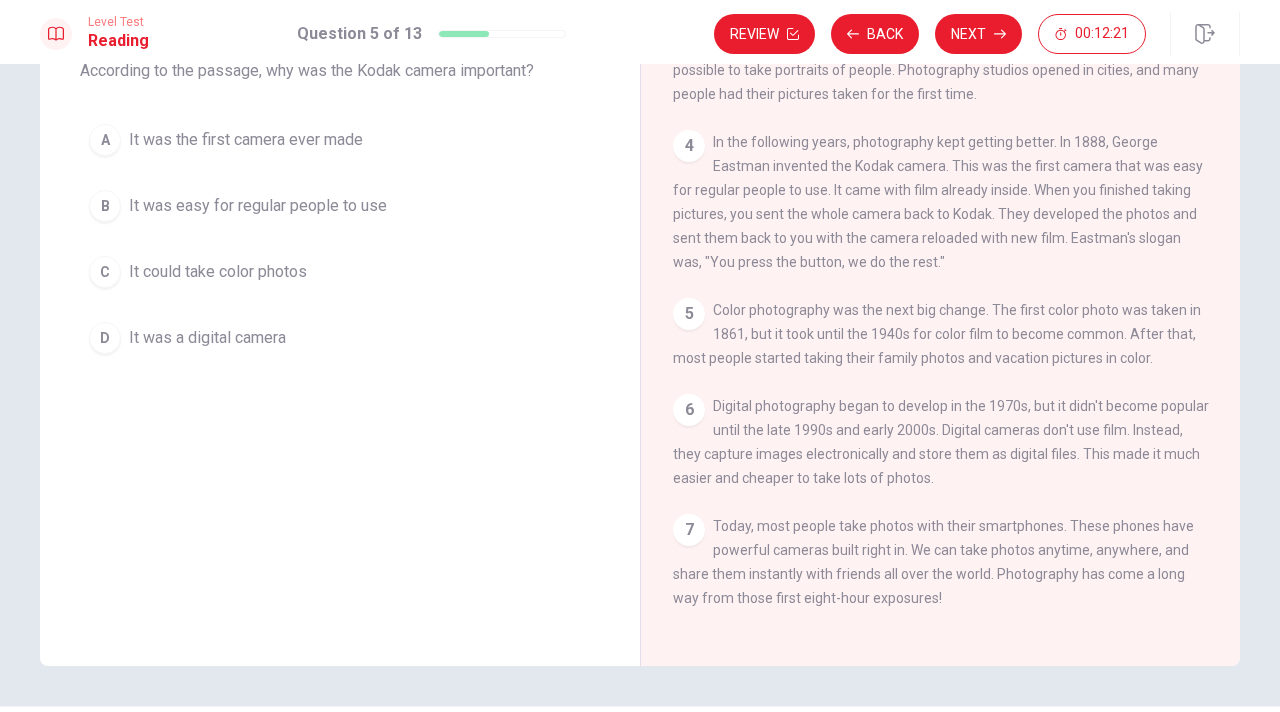 scroll, scrollTop: 136, scrollLeft: 0, axis: vertical 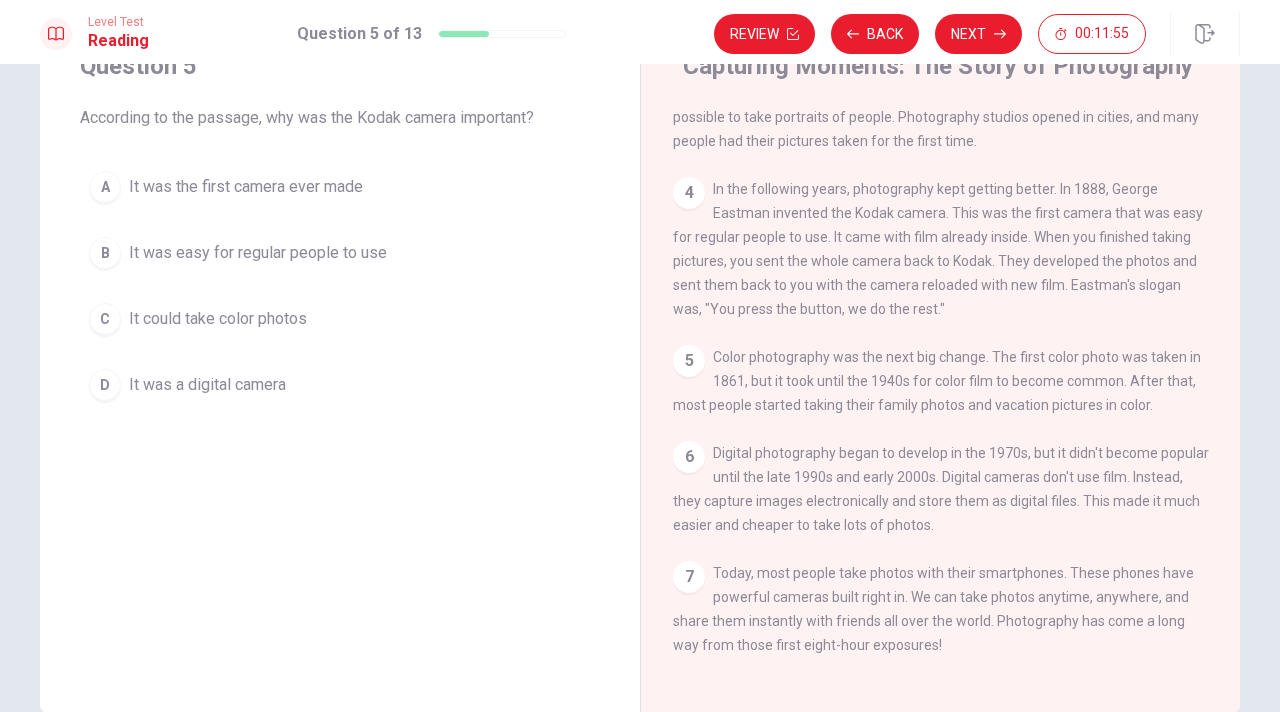 click on "It was easy for regular people to use" at bounding box center [258, 253] 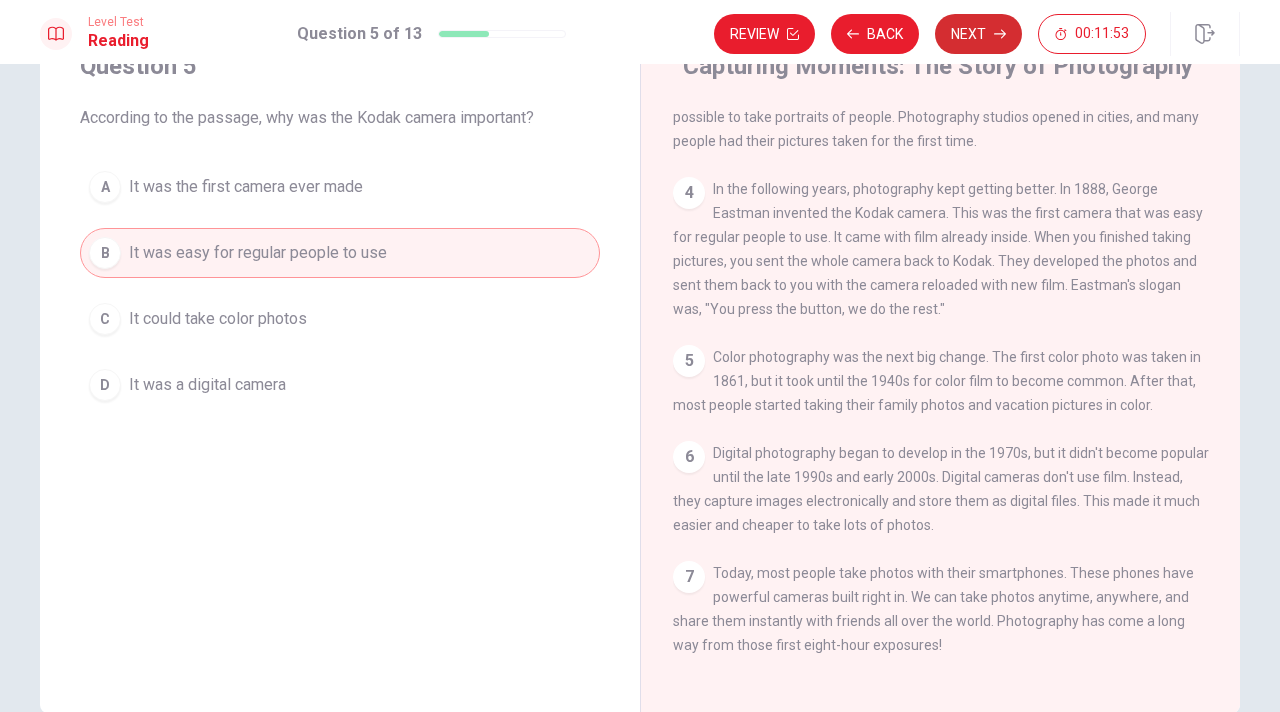 click on "Next" at bounding box center (978, 34) 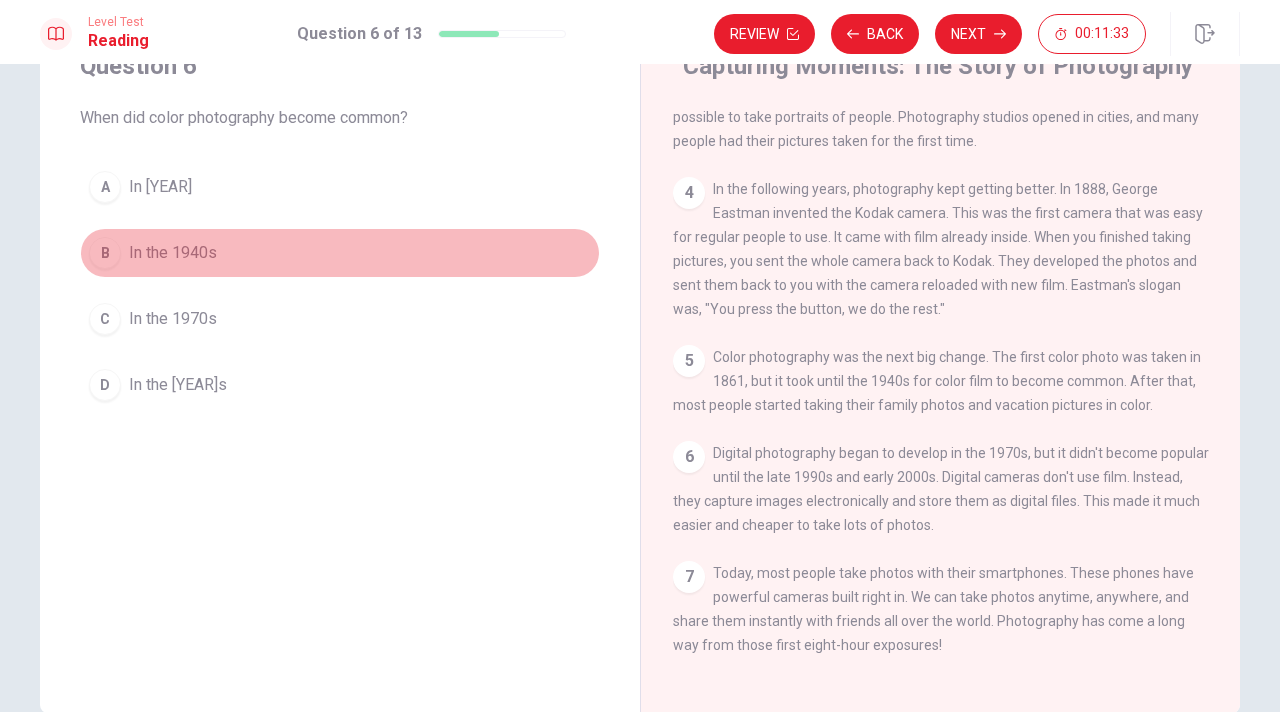 click on "In the 1940s" at bounding box center [173, 253] 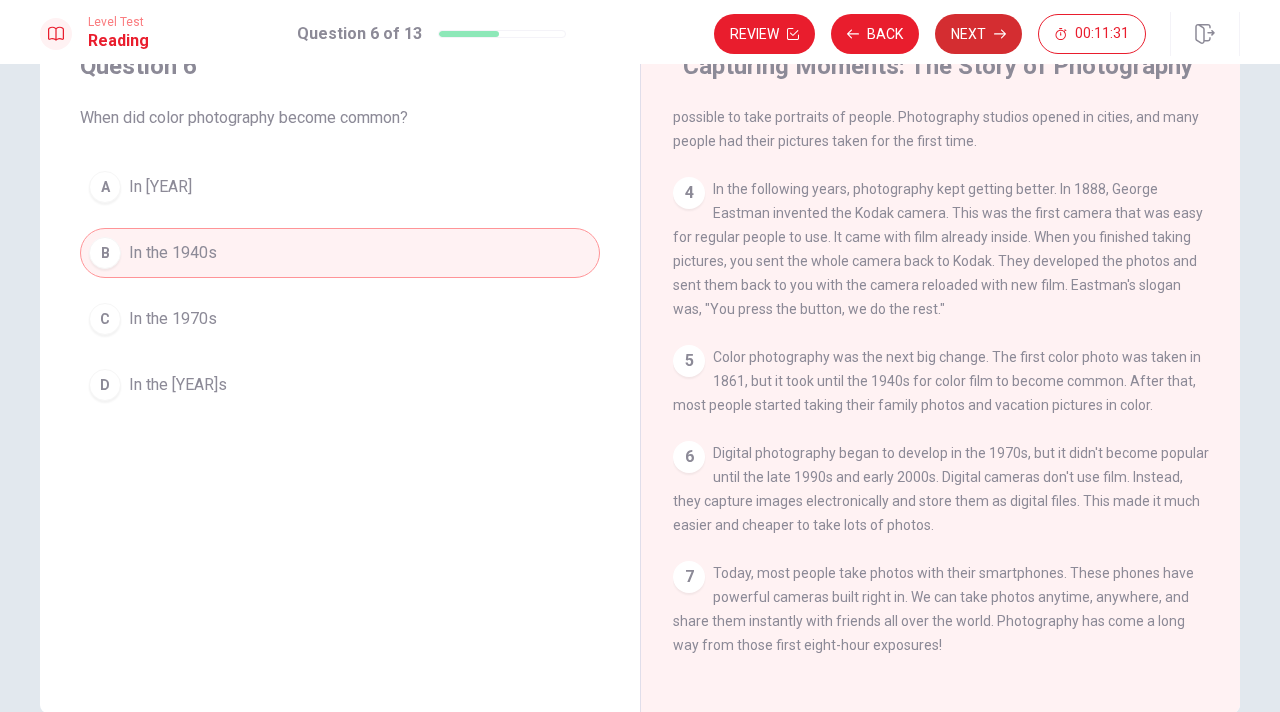 click on "Next" at bounding box center (978, 34) 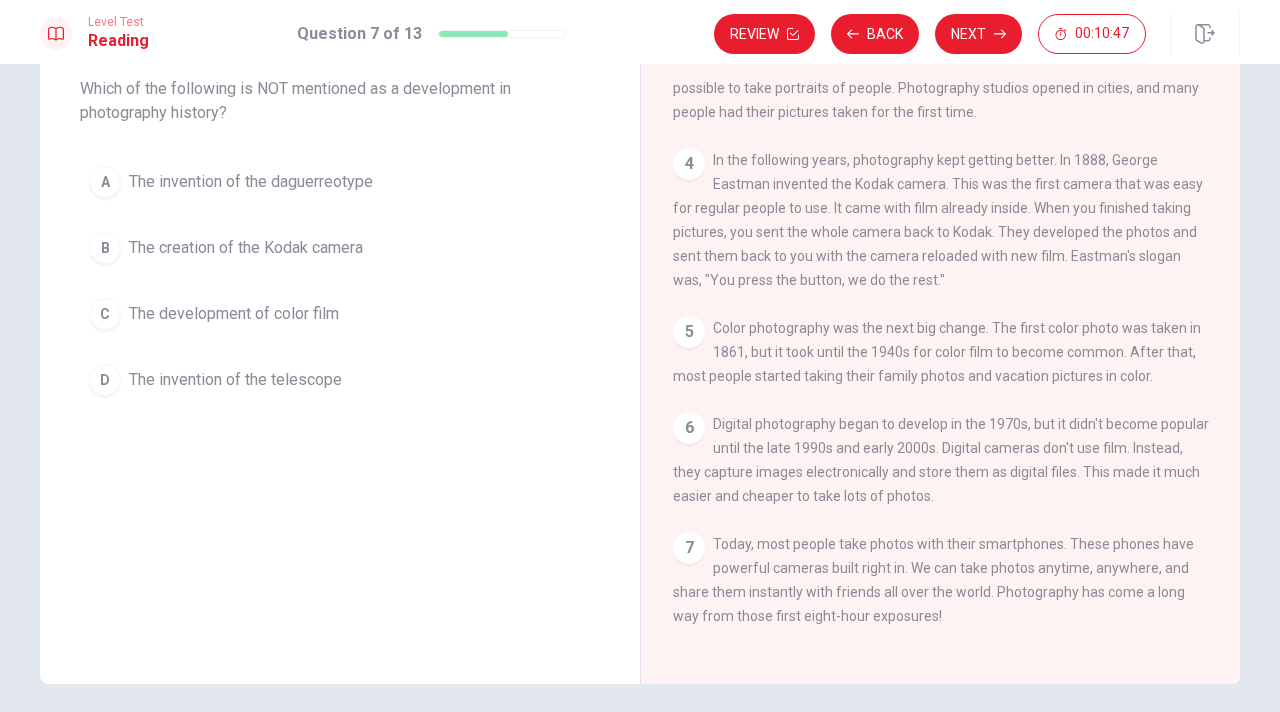 scroll, scrollTop: 122, scrollLeft: 0, axis: vertical 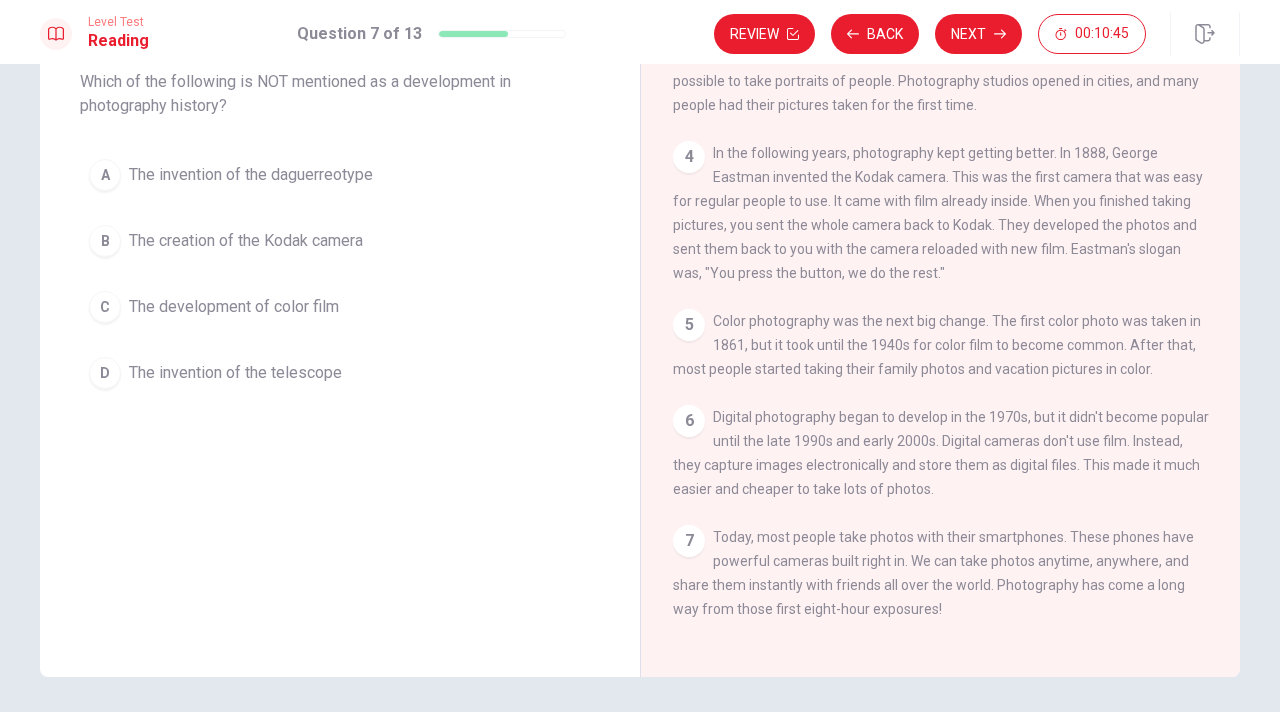 click on "The invention of the telescope" at bounding box center [235, 373] 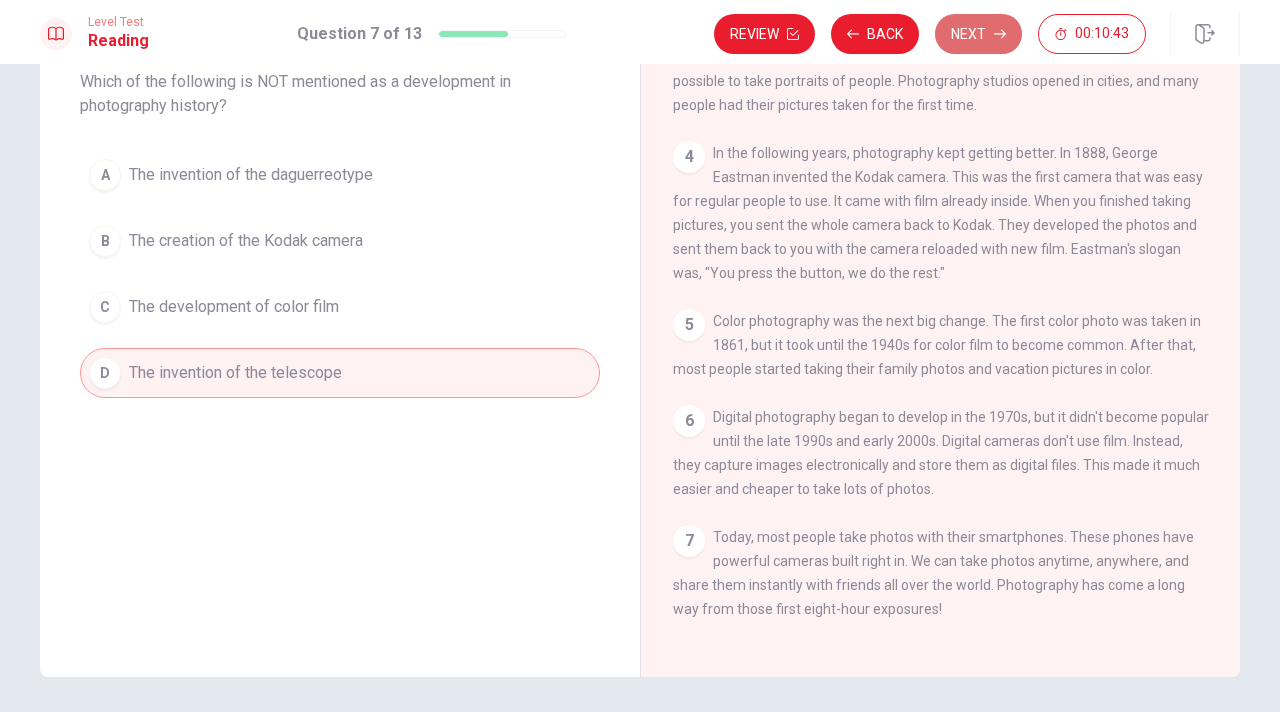 click on "Next" at bounding box center (978, 34) 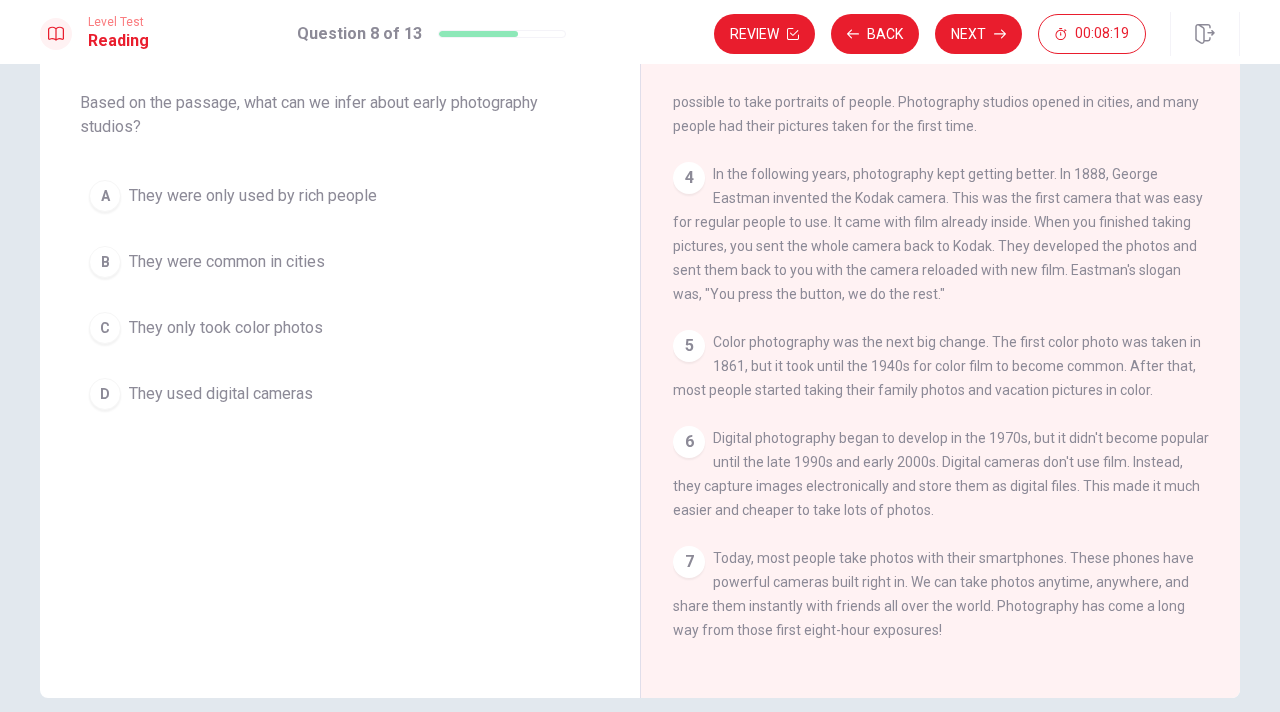 scroll, scrollTop: 87, scrollLeft: 0, axis: vertical 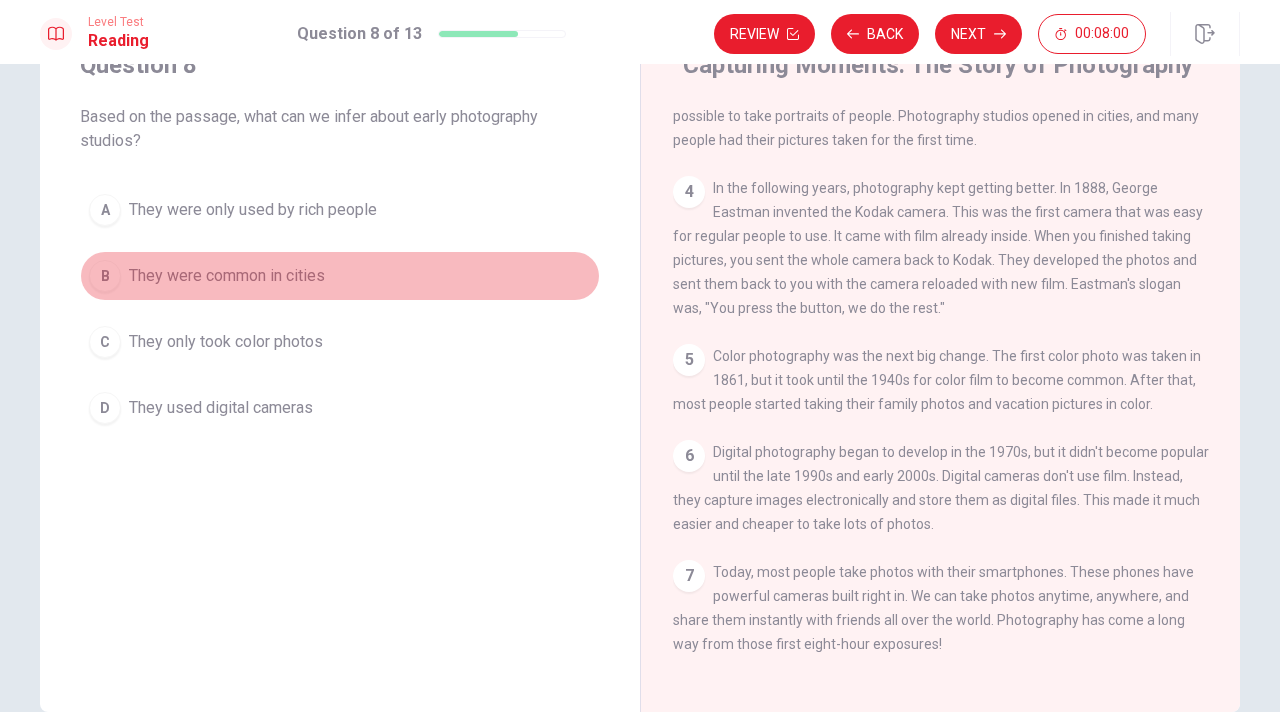 click on "They were common in cities" at bounding box center [227, 276] 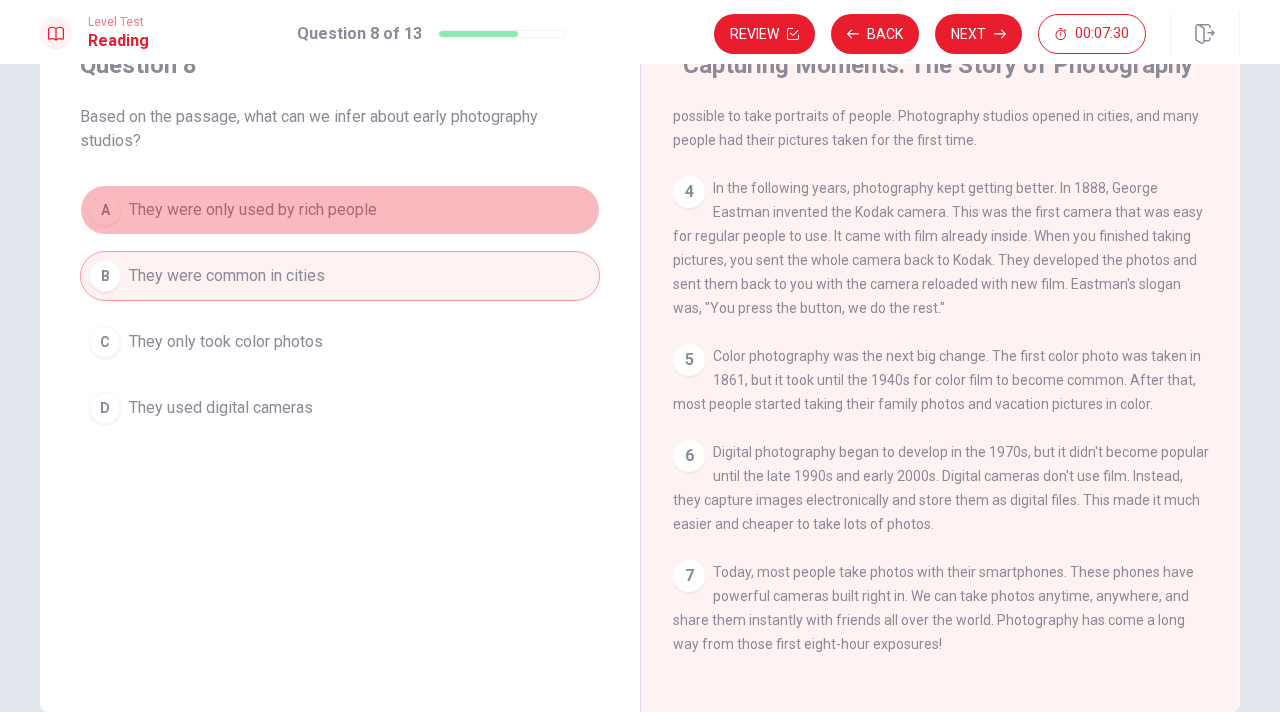 click on "A They were only used by rich people" at bounding box center (340, 210) 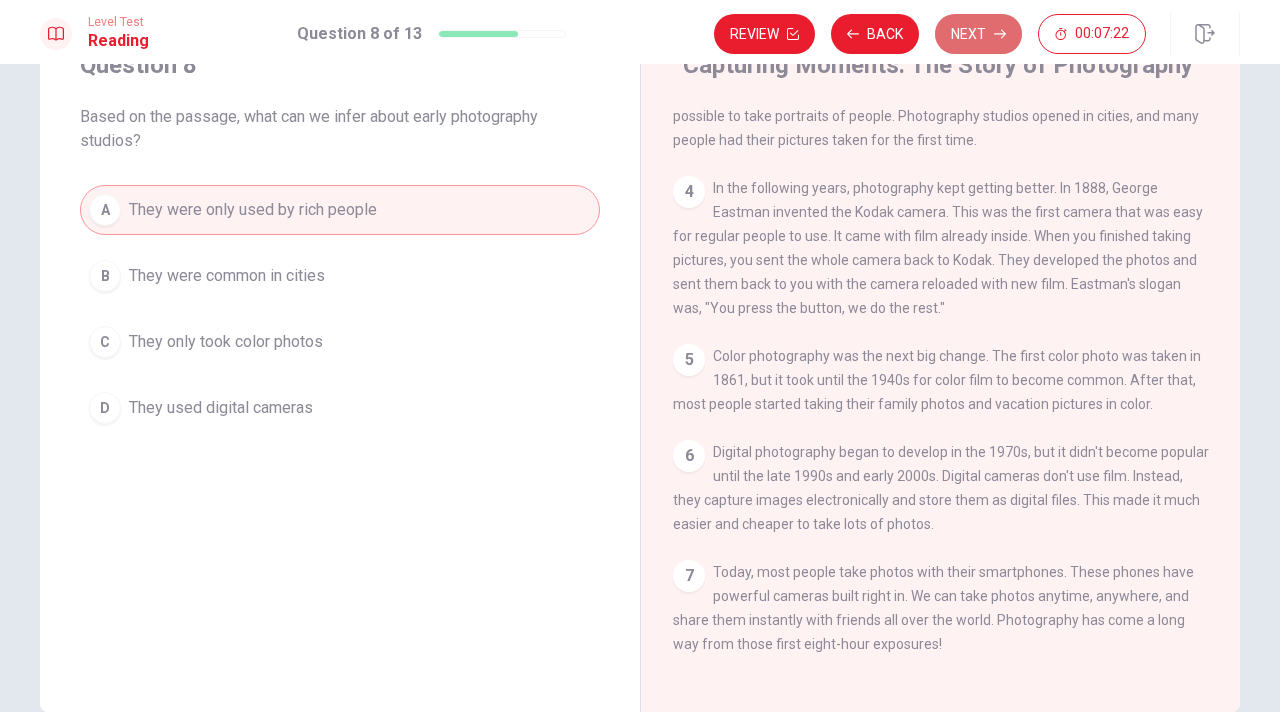 click on "Next" at bounding box center [978, 34] 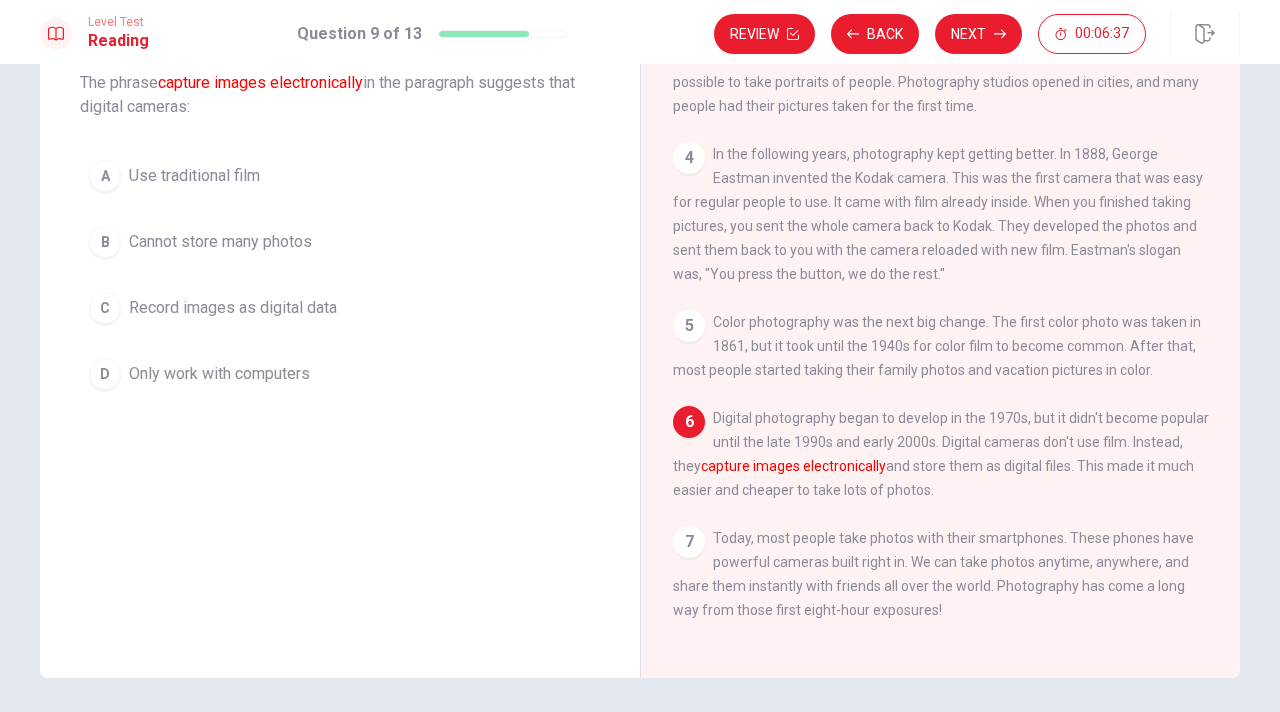 scroll, scrollTop: 111, scrollLeft: 0, axis: vertical 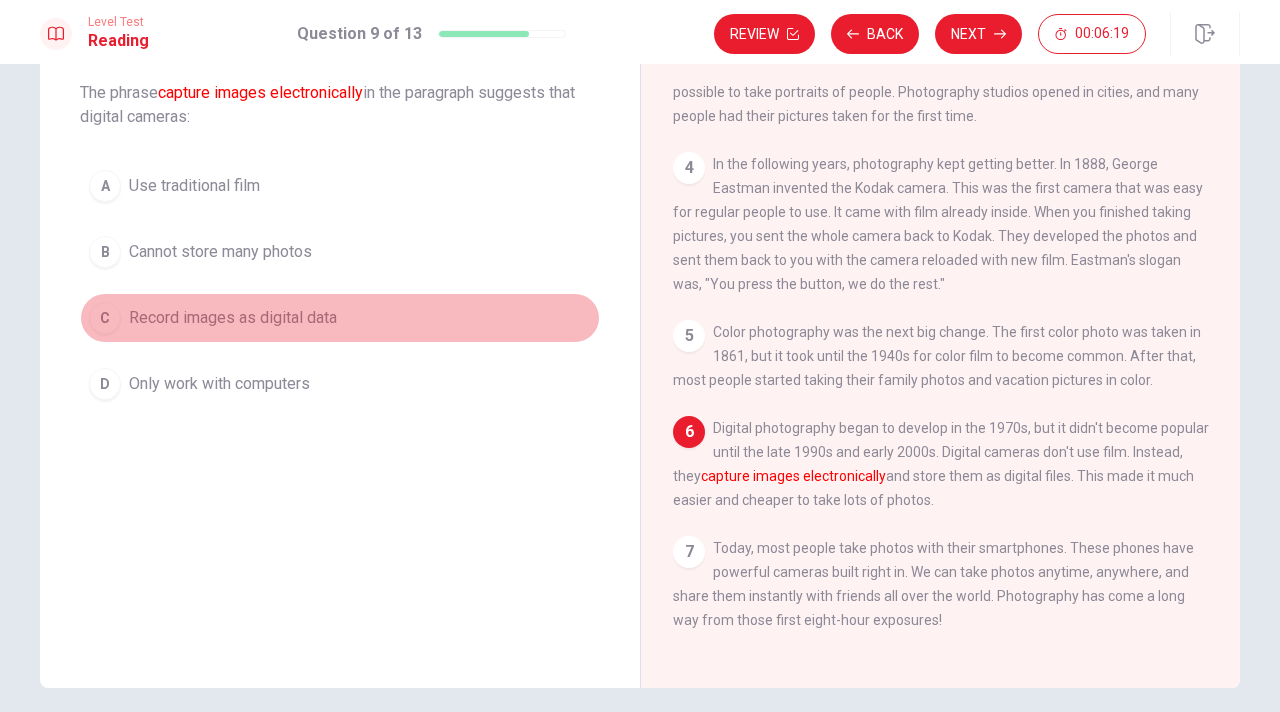 click on "Record images as digital data" at bounding box center (233, 318) 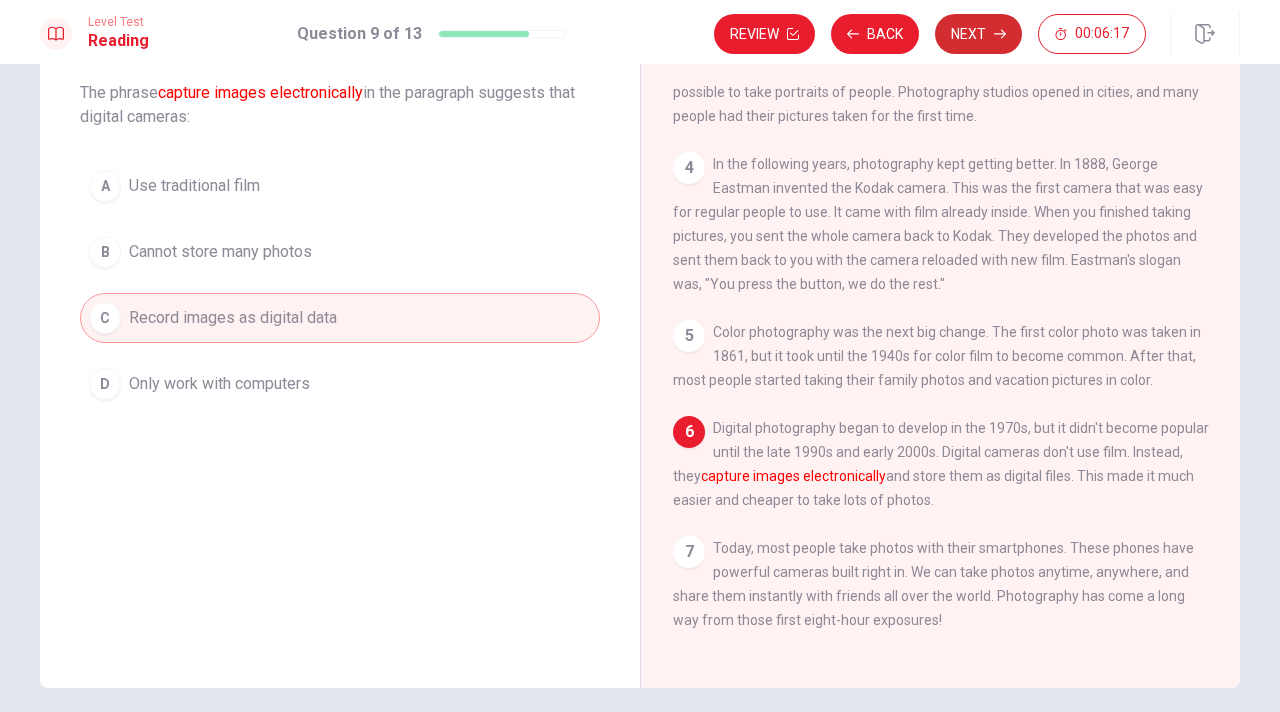 click on "Next" at bounding box center [978, 34] 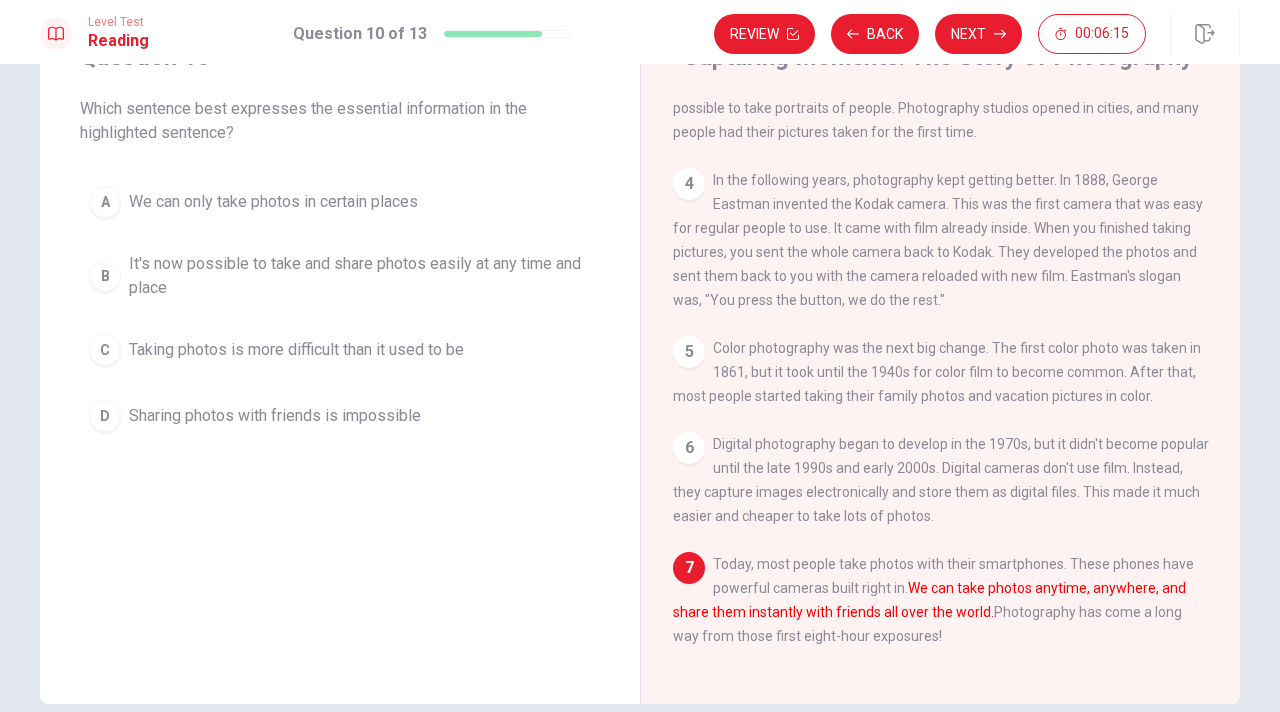 scroll, scrollTop: 94, scrollLeft: 0, axis: vertical 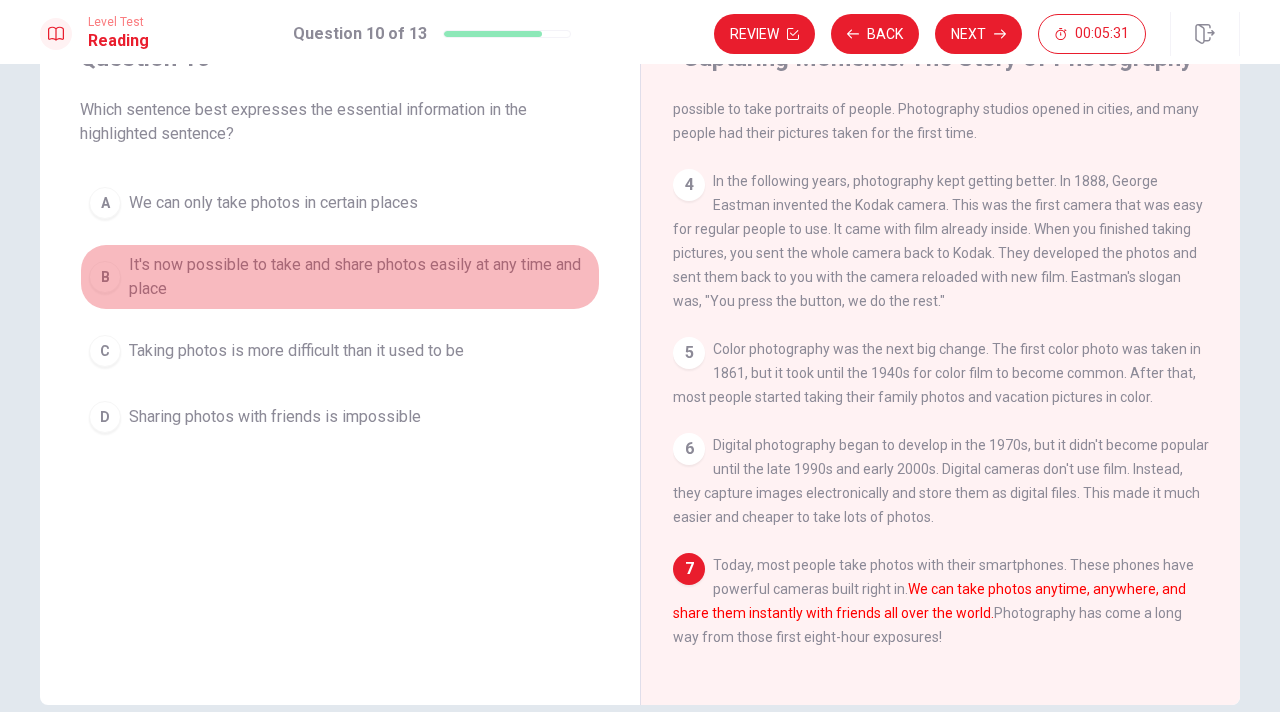 click on "It's now possible to take and share photos easily at any time and place" at bounding box center (360, 277) 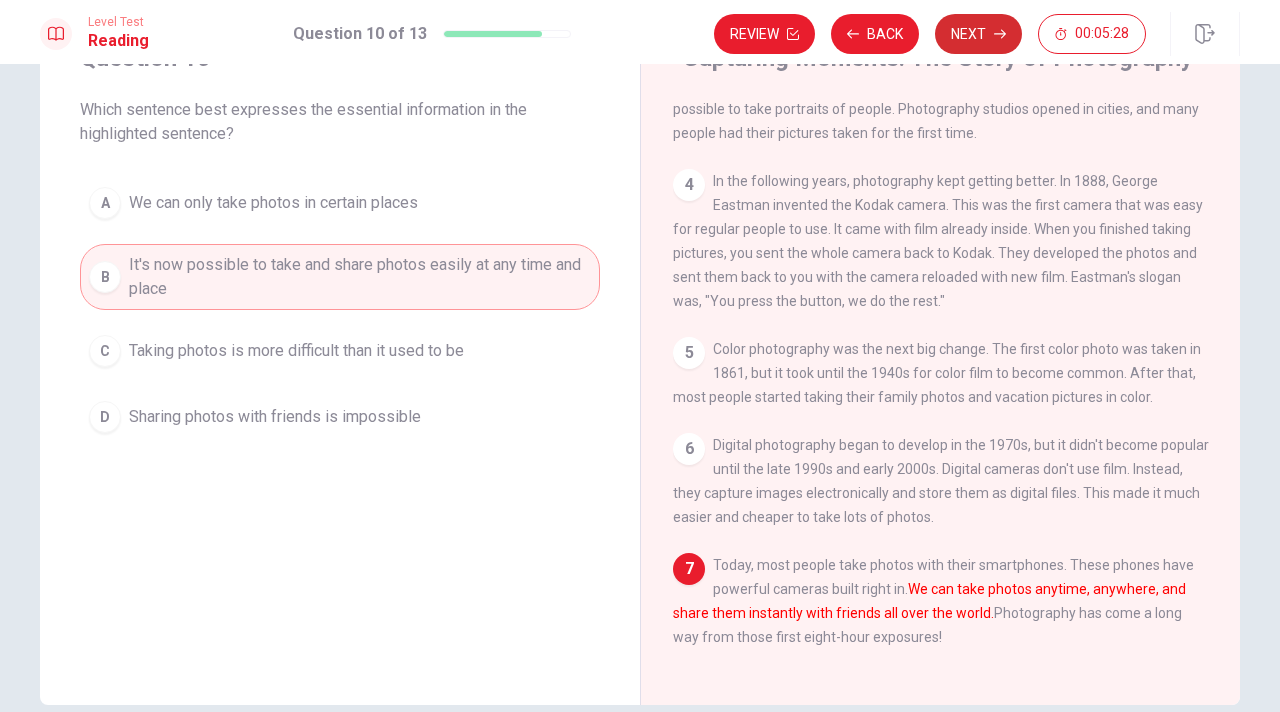 click on "Next" at bounding box center [978, 34] 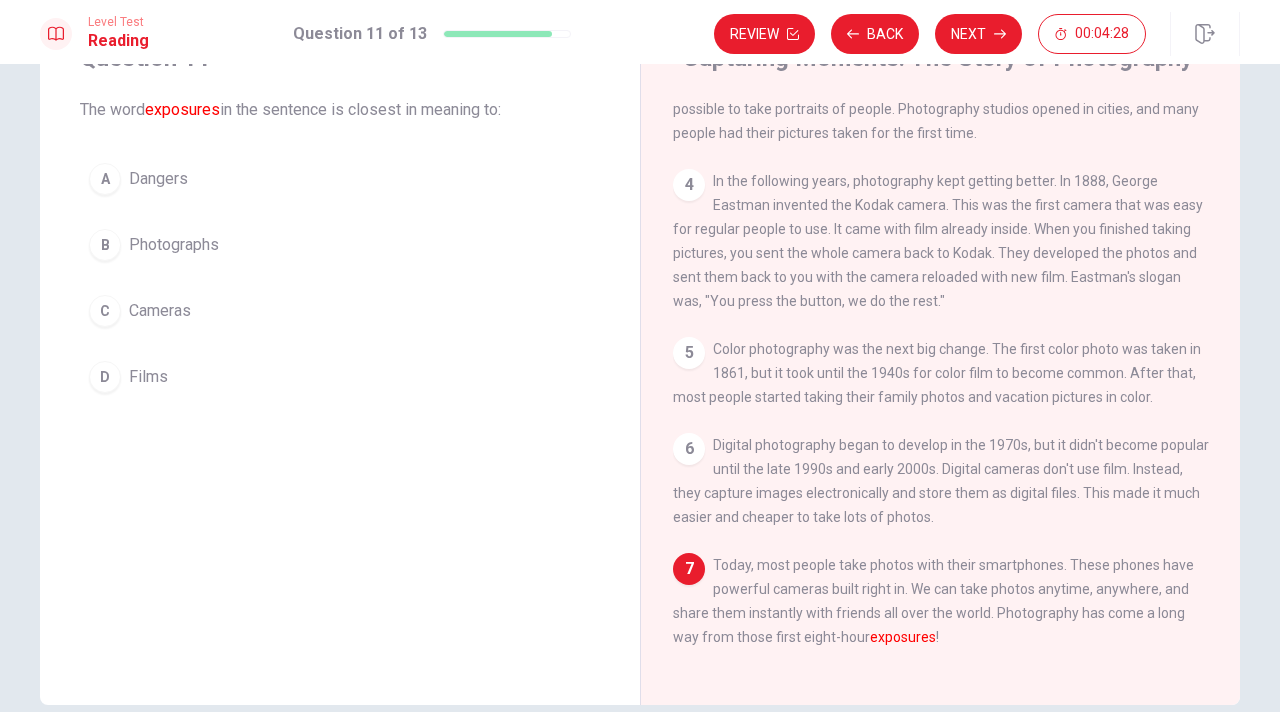 scroll, scrollTop: 318, scrollLeft: 0, axis: vertical 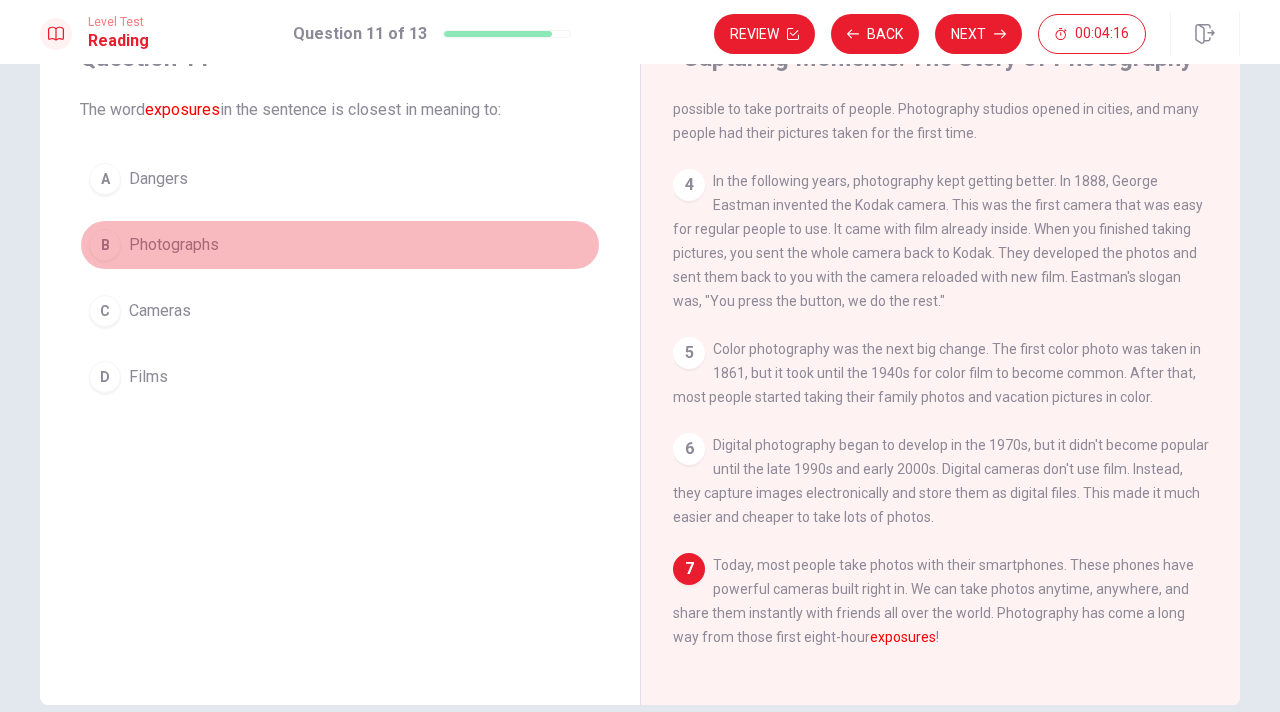 click on "B Photographs" at bounding box center (340, 245) 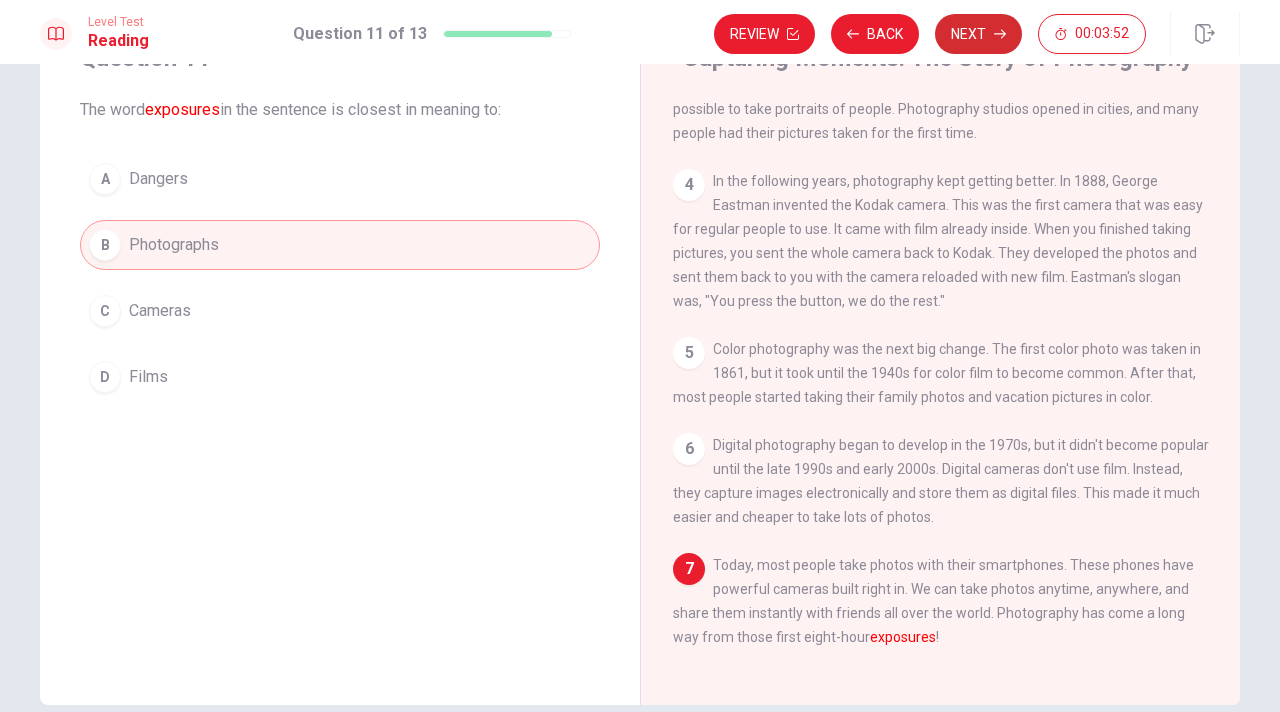 click on "Next" at bounding box center [978, 34] 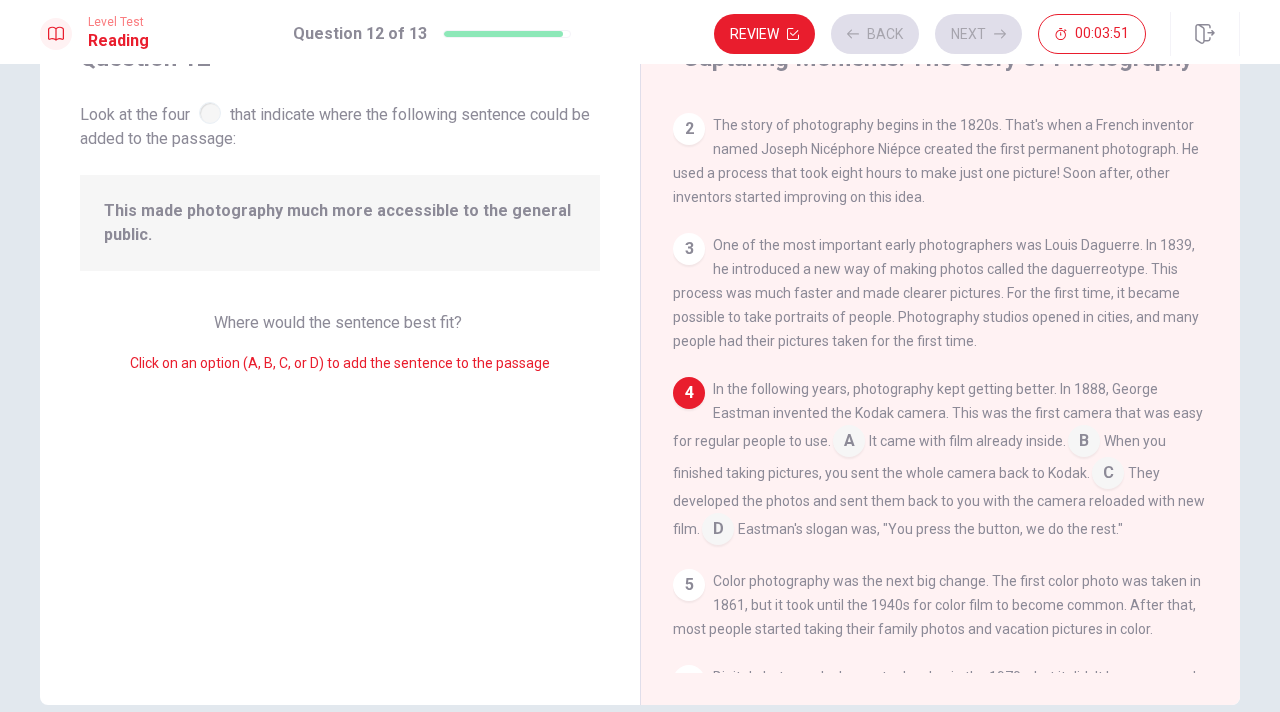 scroll, scrollTop: 165, scrollLeft: 0, axis: vertical 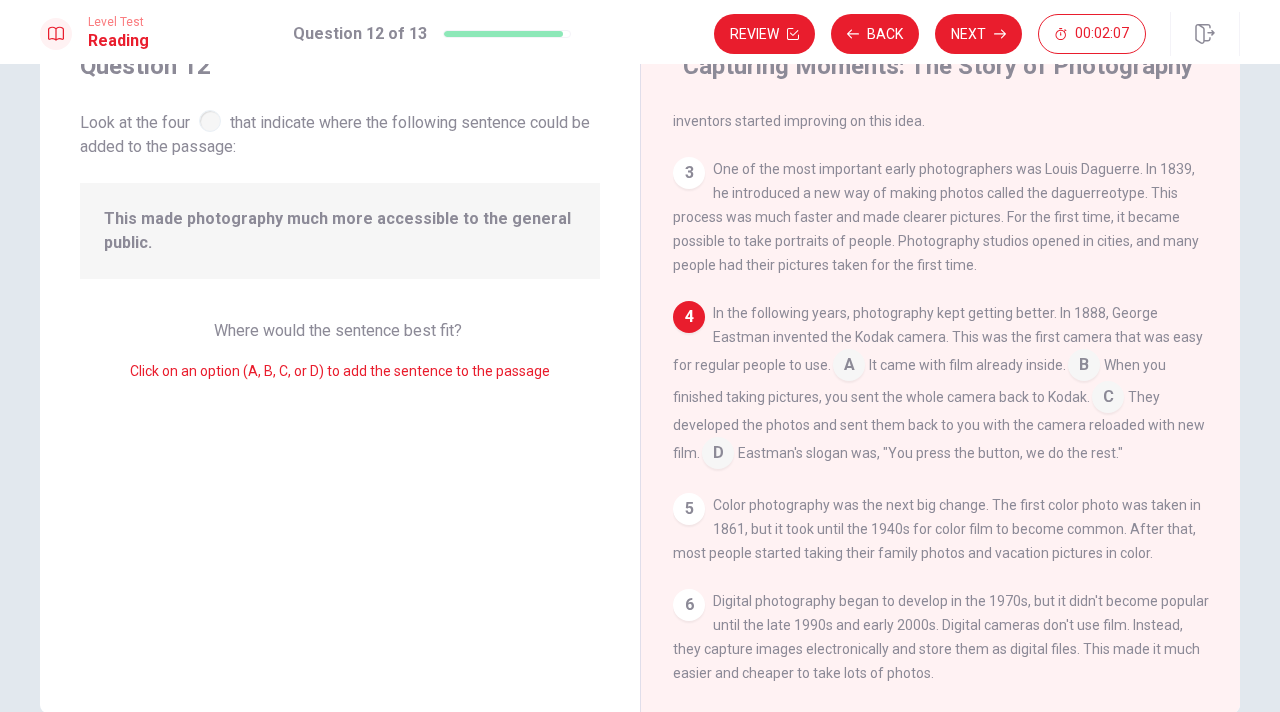 click at bounding box center (849, 367) 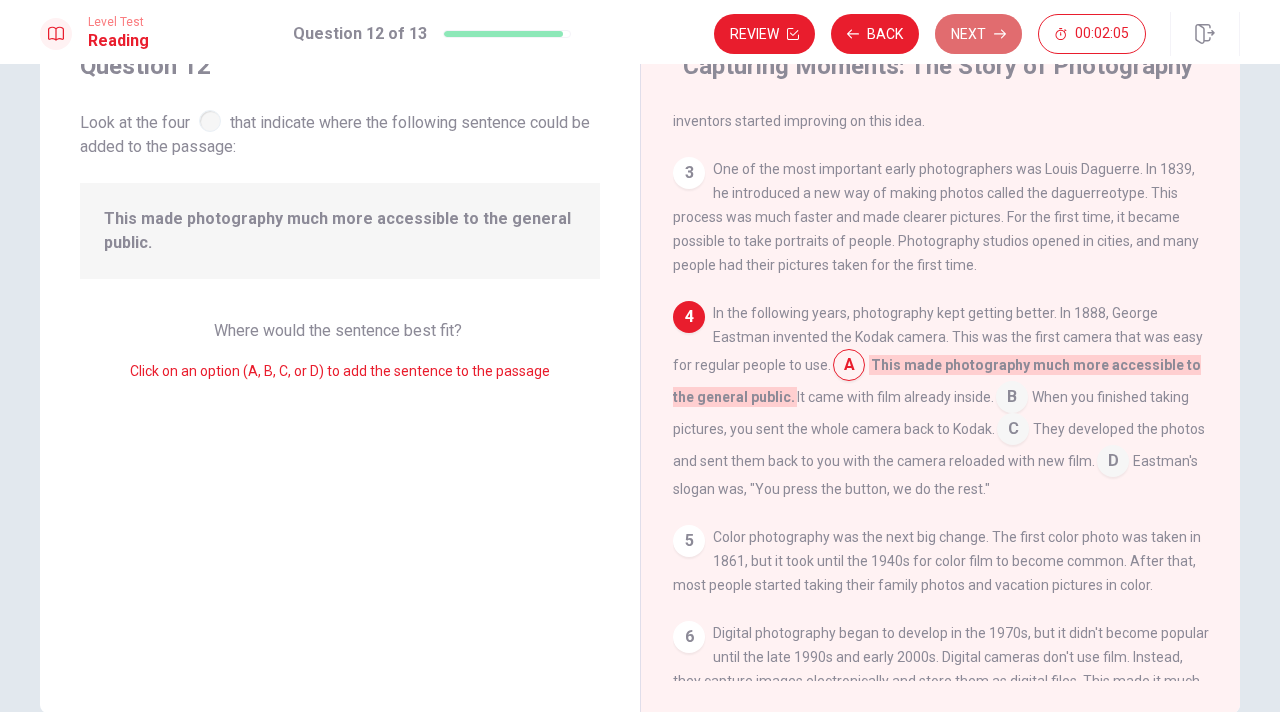 click on "Next" at bounding box center (978, 34) 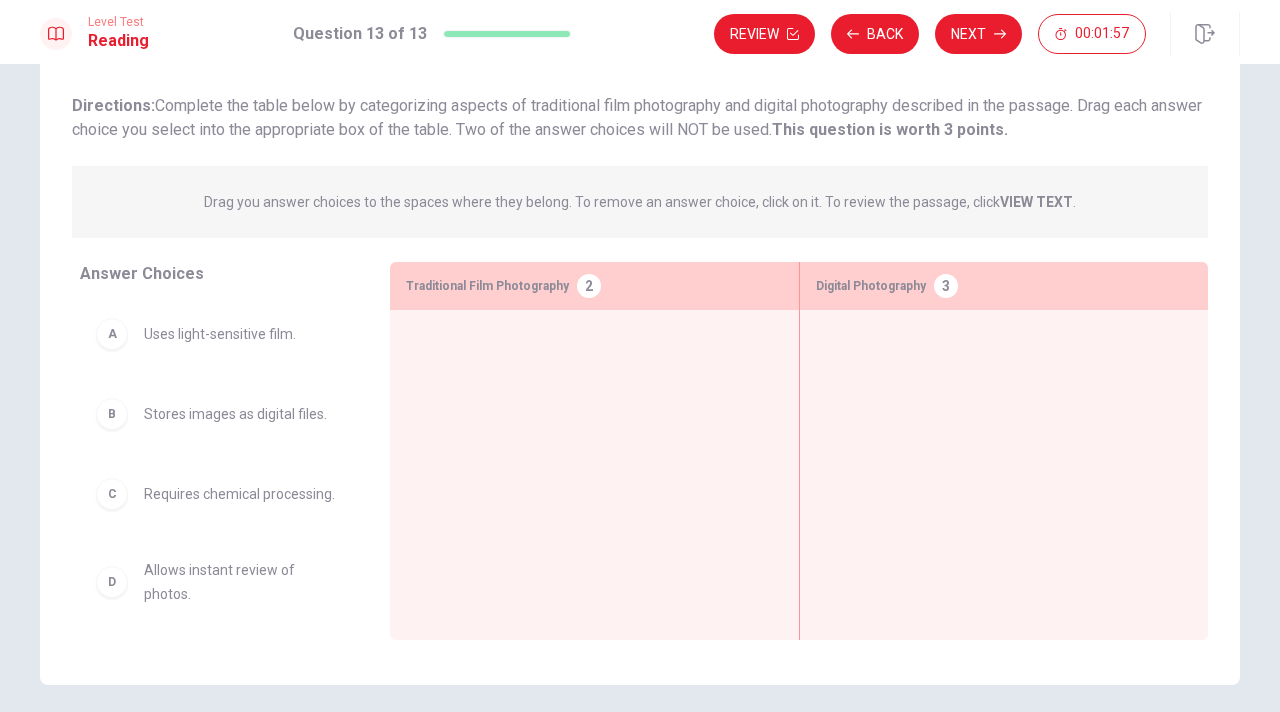 scroll, scrollTop: 126, scrollLeft: 0, axis: vertical 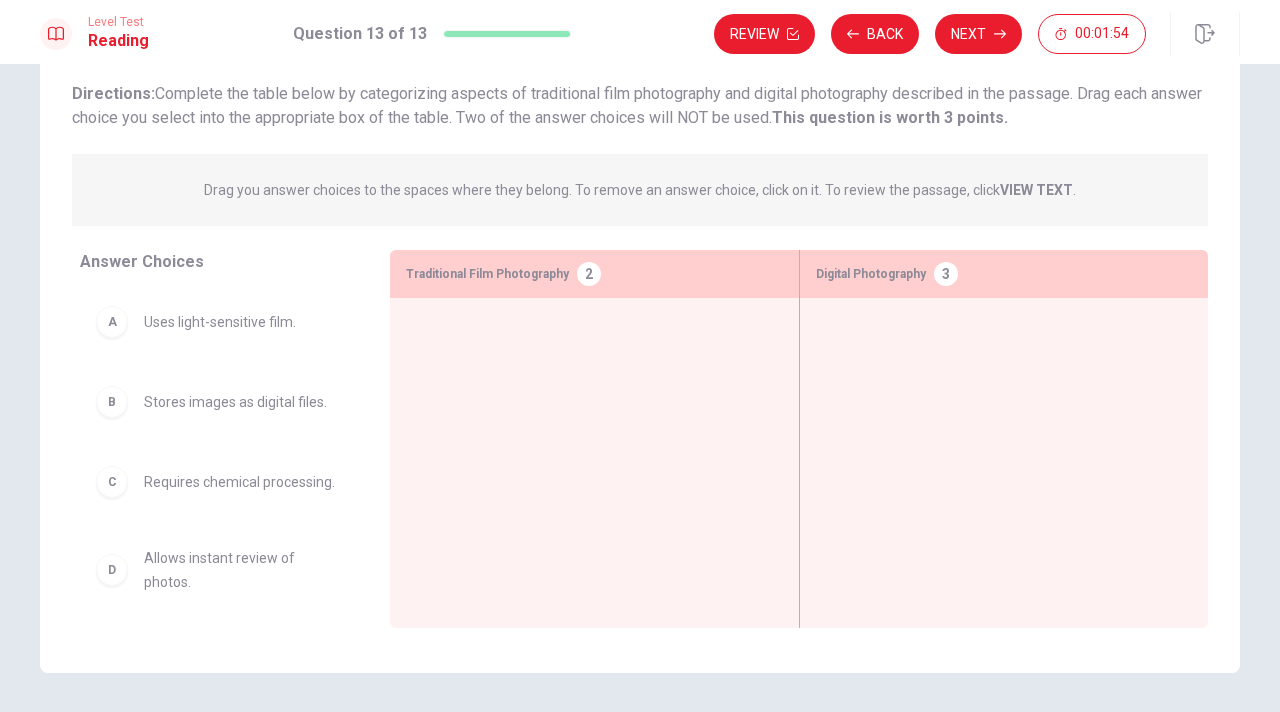 click on "A" at bounding box center (112, 322) 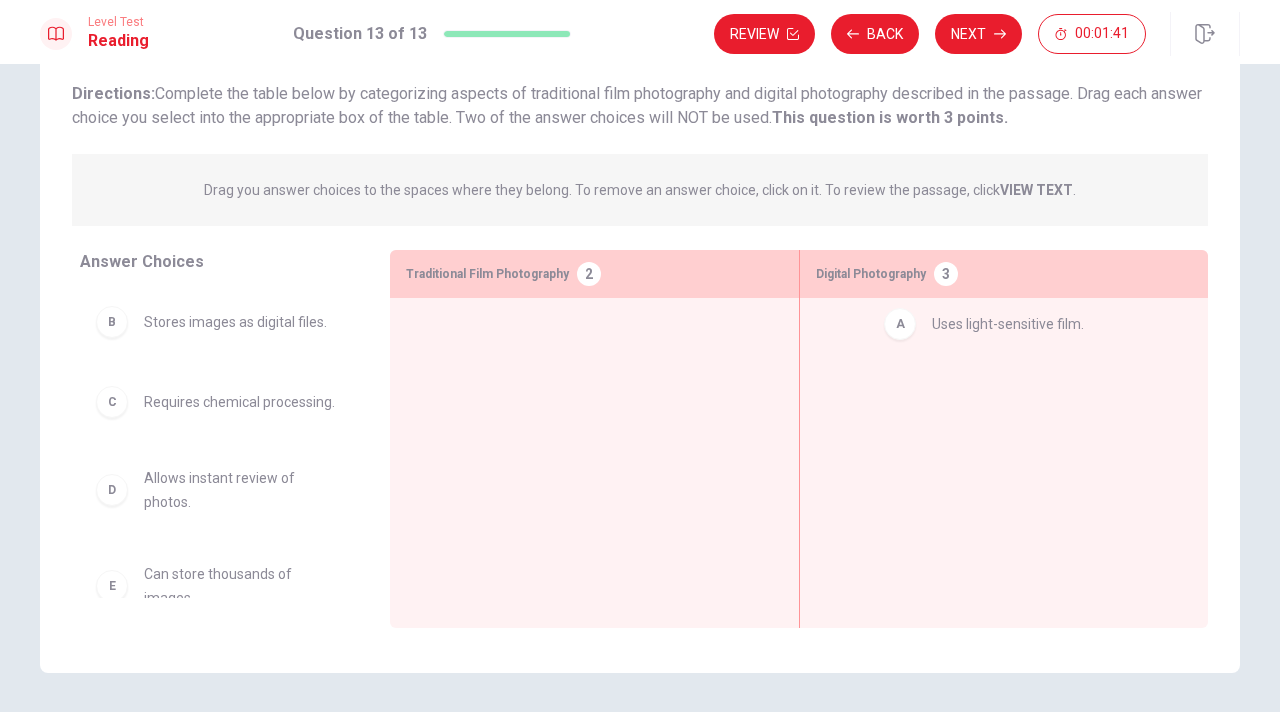 drag, startPoint x: 122, startPoint y: 333, endPoint x: 910, endPoint y: 336, distance: 788.00574 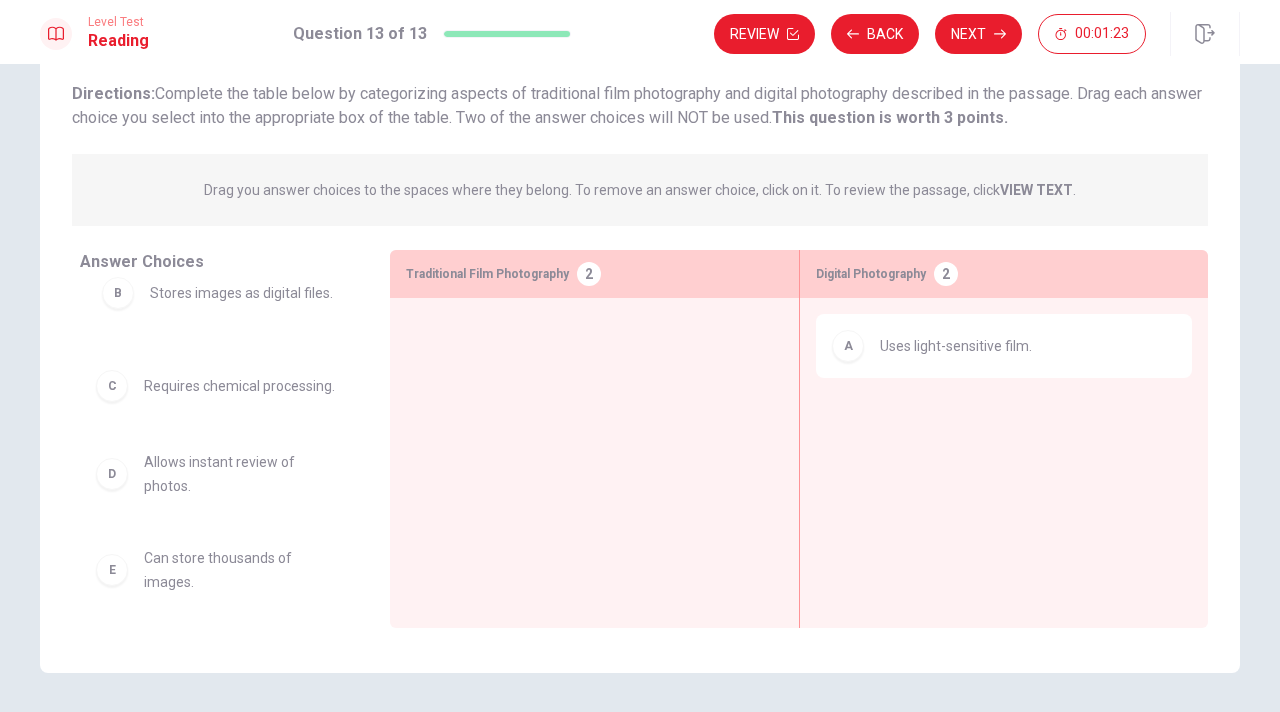 drag, startPoint x: 124, startPoint y: 333, endPoint x: 135, endPoint y: 305, distance: 30.083218 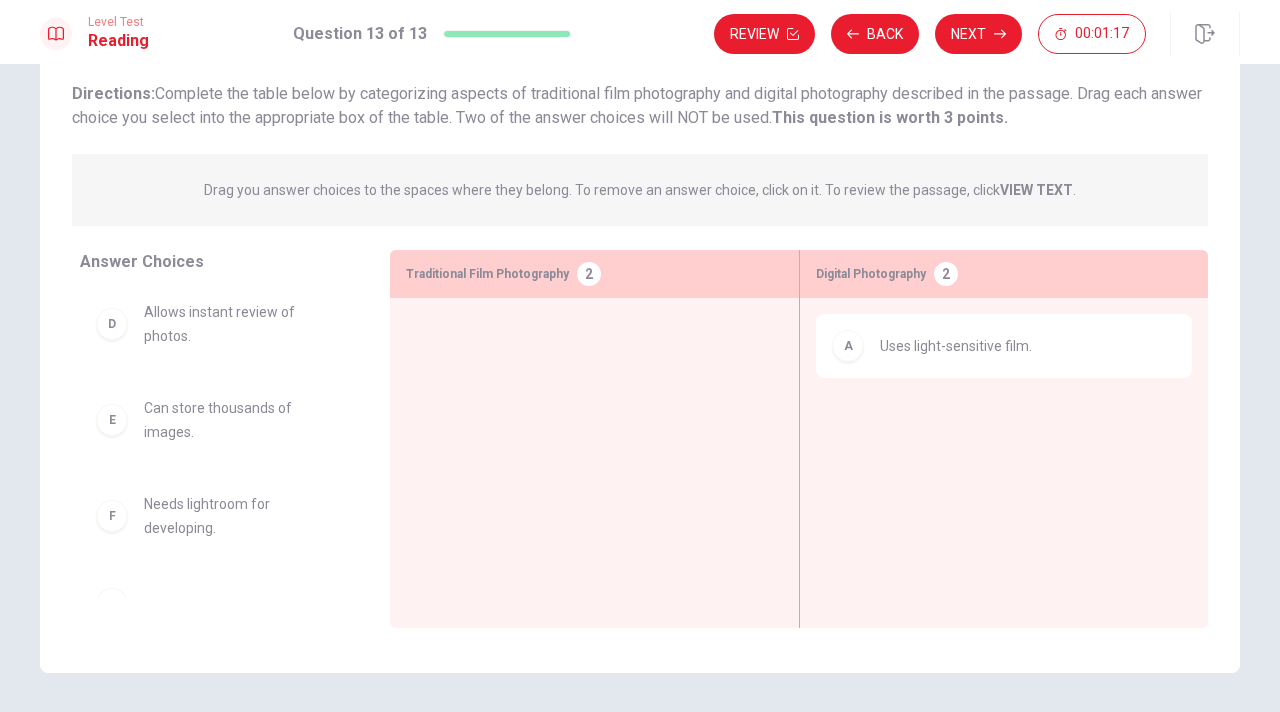 scroll, scrollTop: 172, scrollLeft: 0, axis: vertical 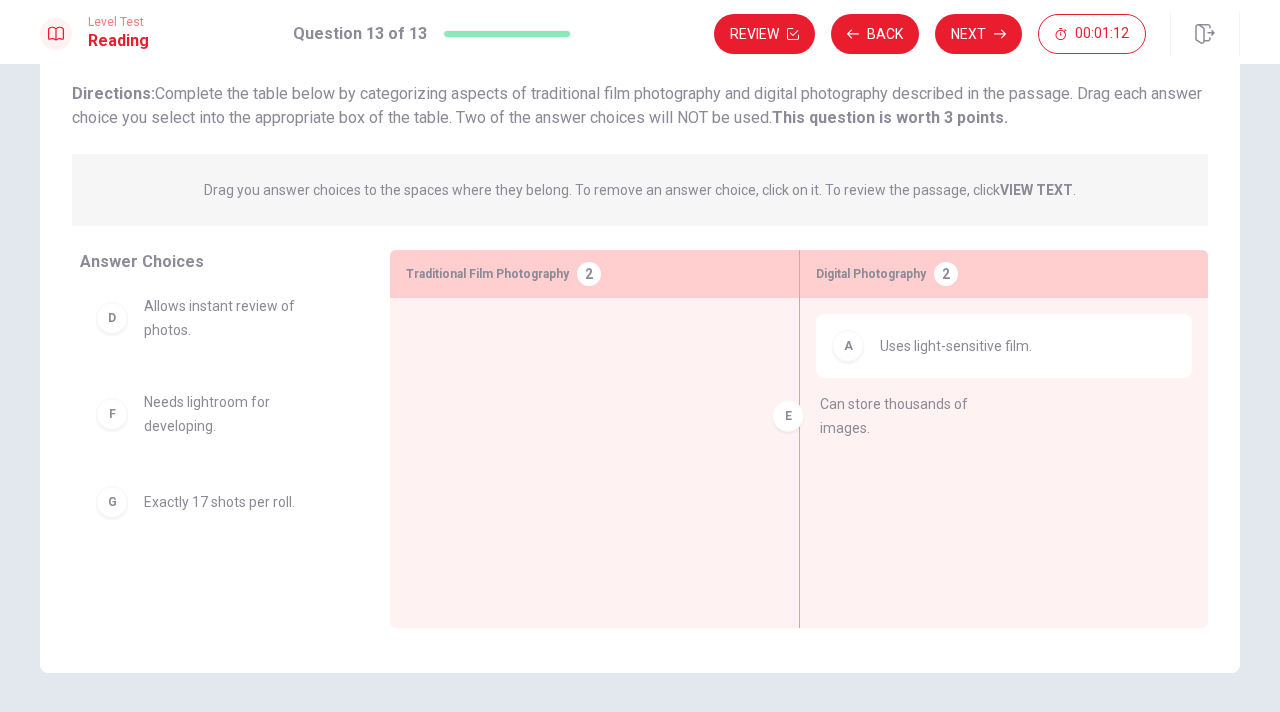 drag, startPoint x: 111, startPoint y: 395, endPoint x: 796, endPoint y: 413, distance: 685.23645 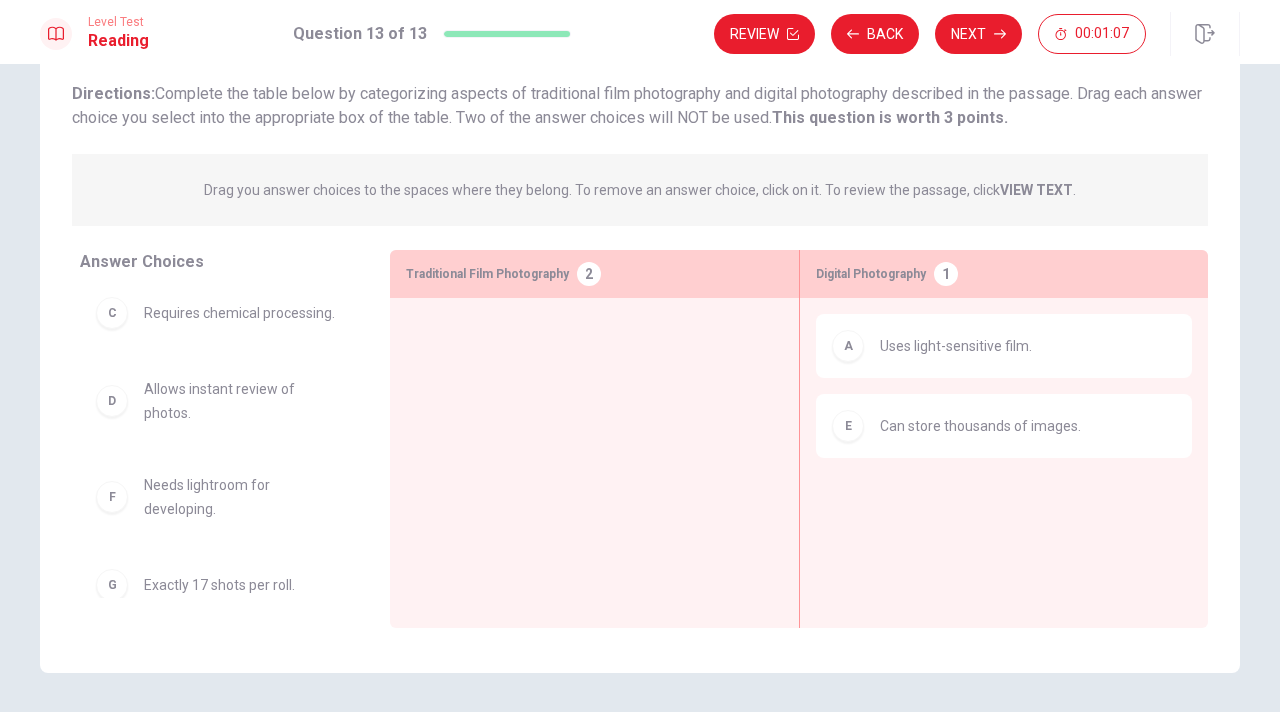 scroll, scrollTop: 92, scrollLeft: 0, axis: vertical 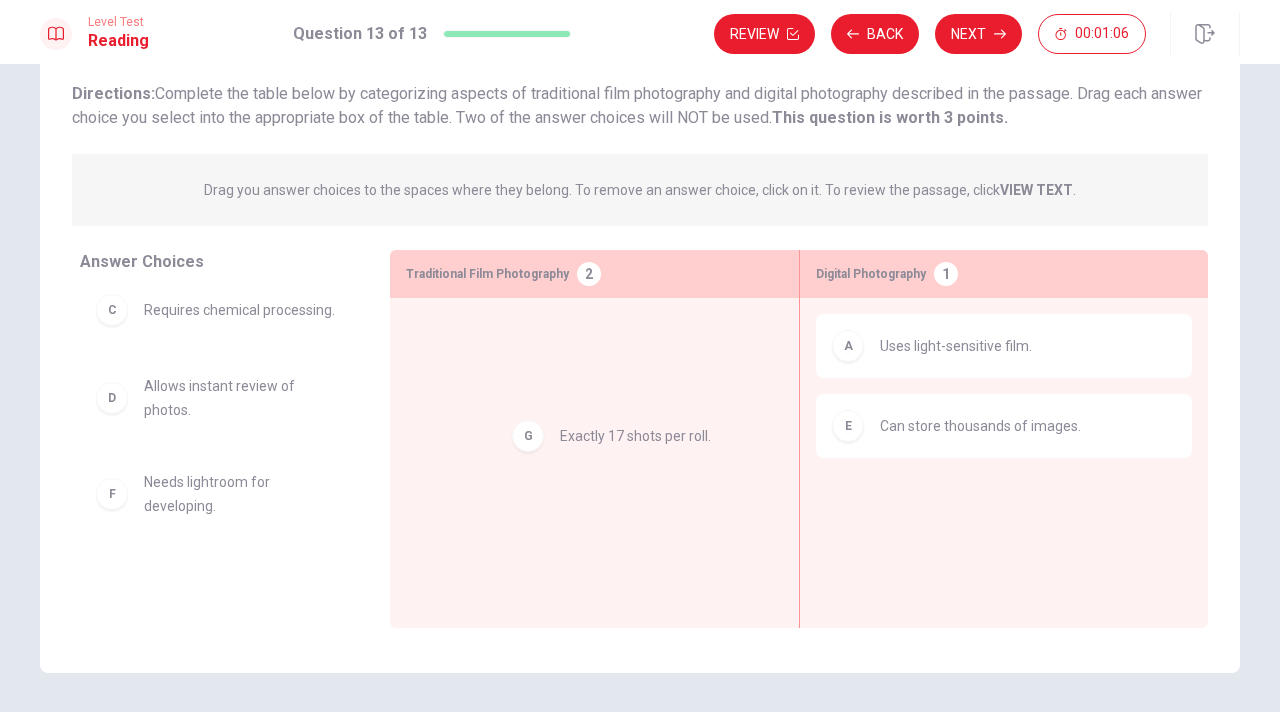 drag, startPoint x: 118, startPoint y: 545, endPoint x: 541, endPoint y: 410, distance: 444.02026 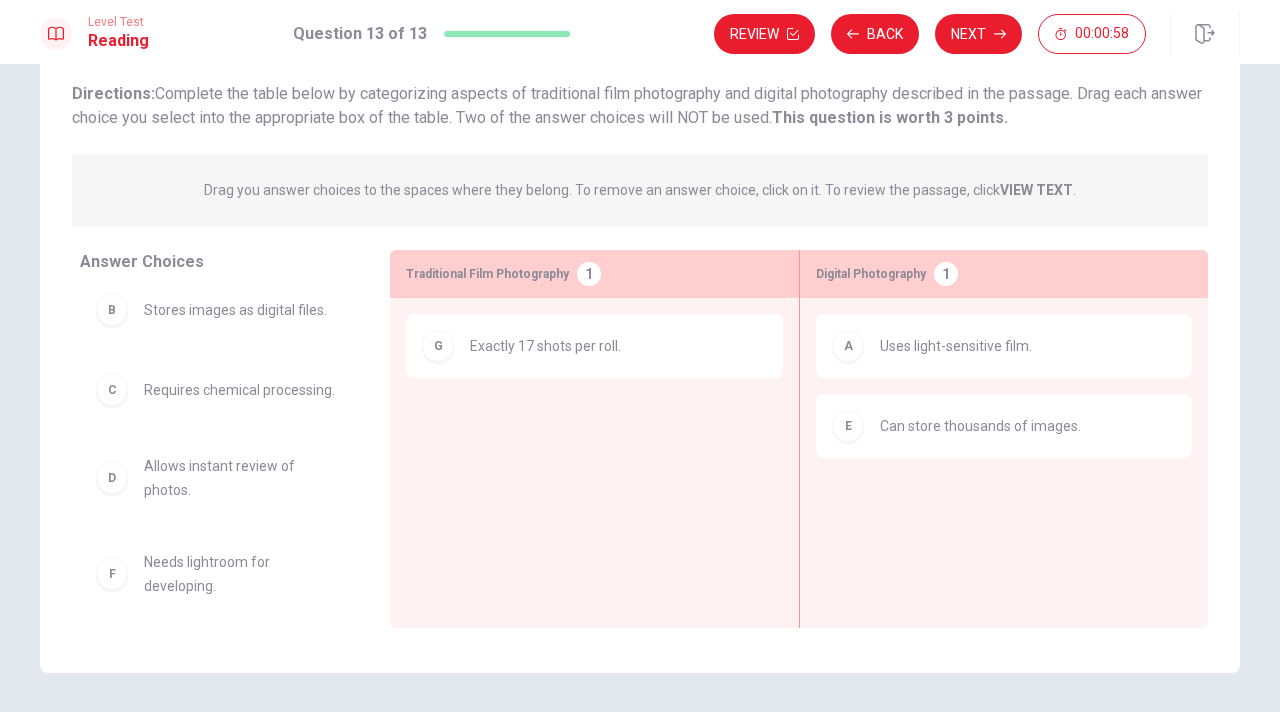 scroll, scrollTop: 0, scrollLeft: 0, axis: both 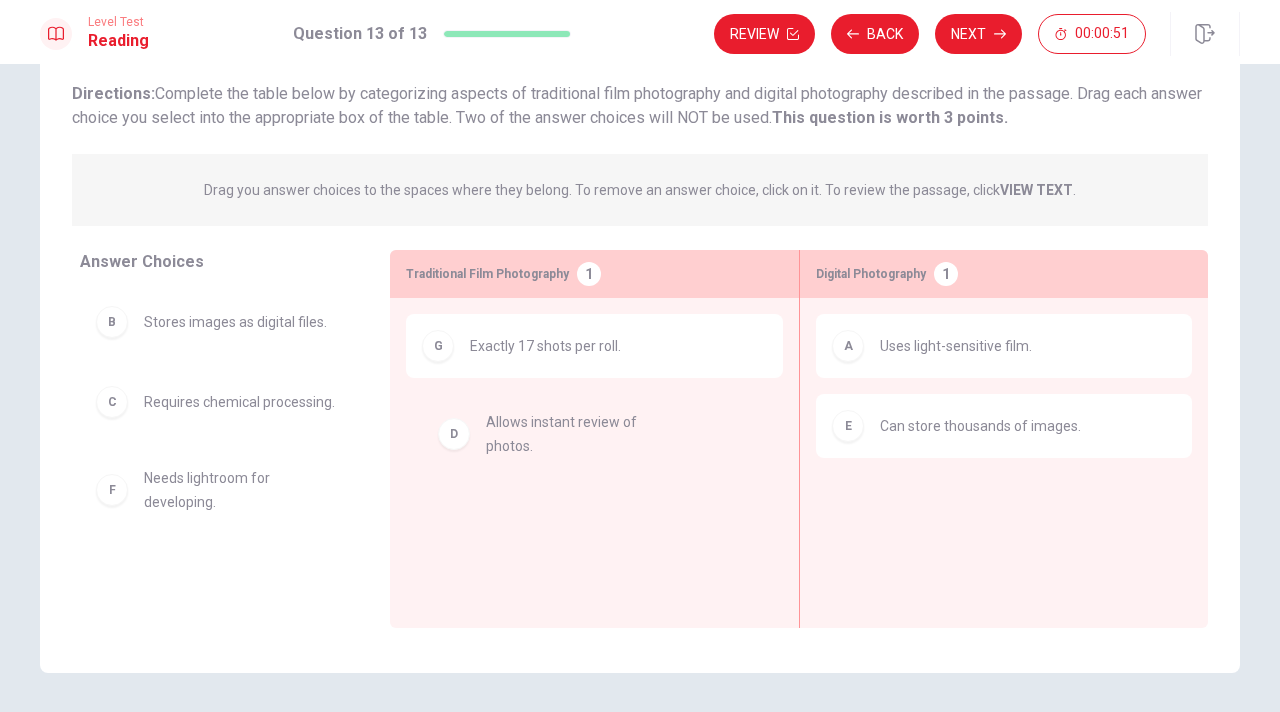 drag, startPoint x: 117, startPoint y: 481, endPoint x: 469, endPoint y: 422, distance: 356.91034 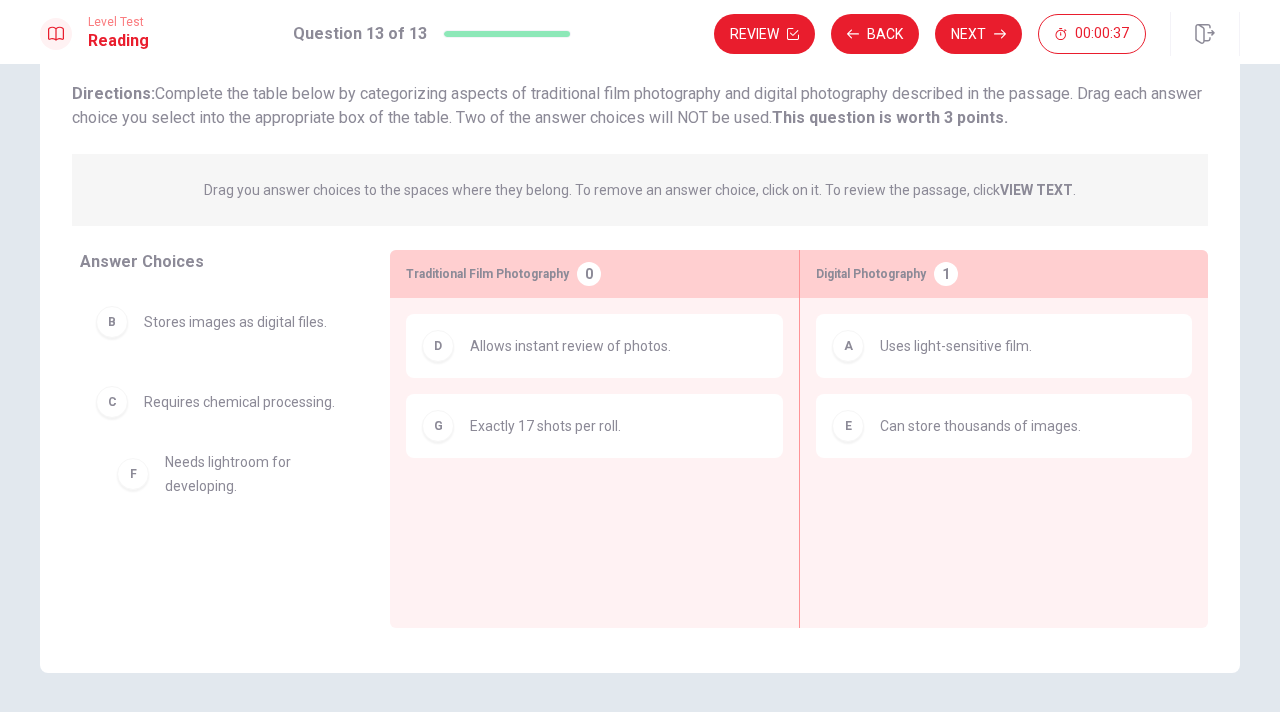 drag, startPoint x: 115, startPoint y: 495, endPoint x: 144, endPoint y: 476, distance: 34.669872 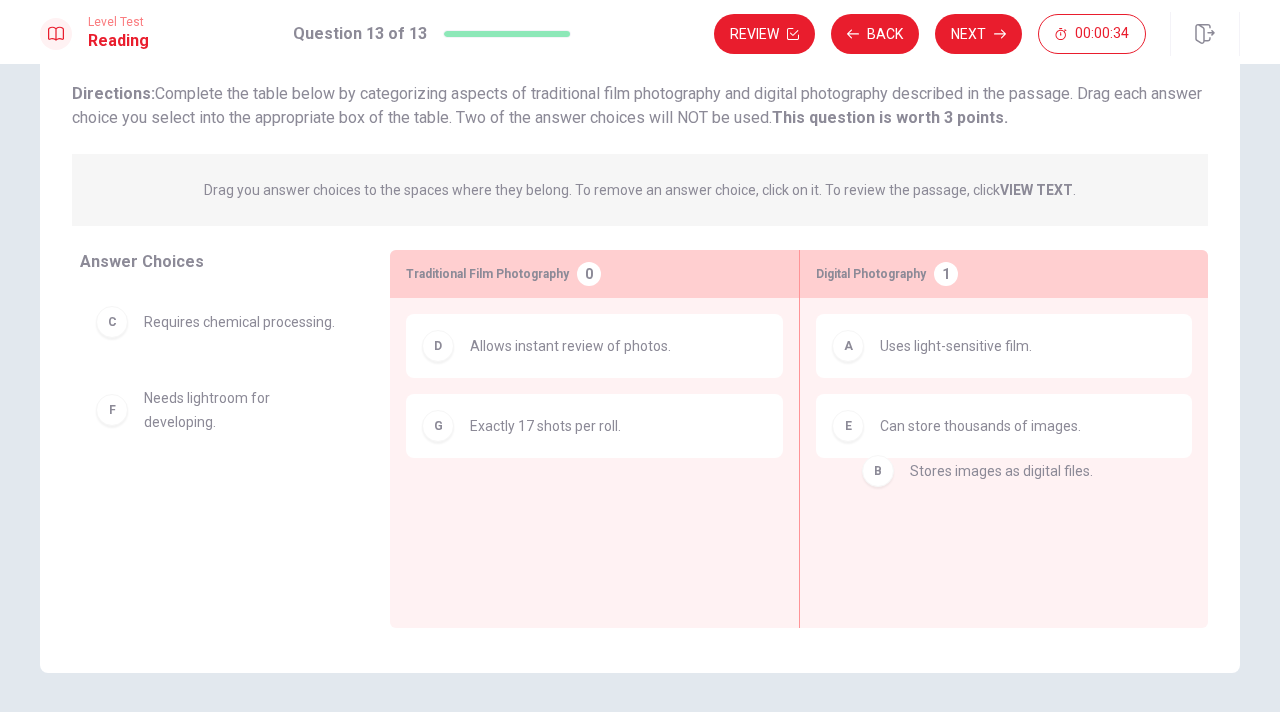 drag, startPoint x: 120, startPoint y: 339, endPoint x: 893, endPoint y: 498, distance: 789.1831 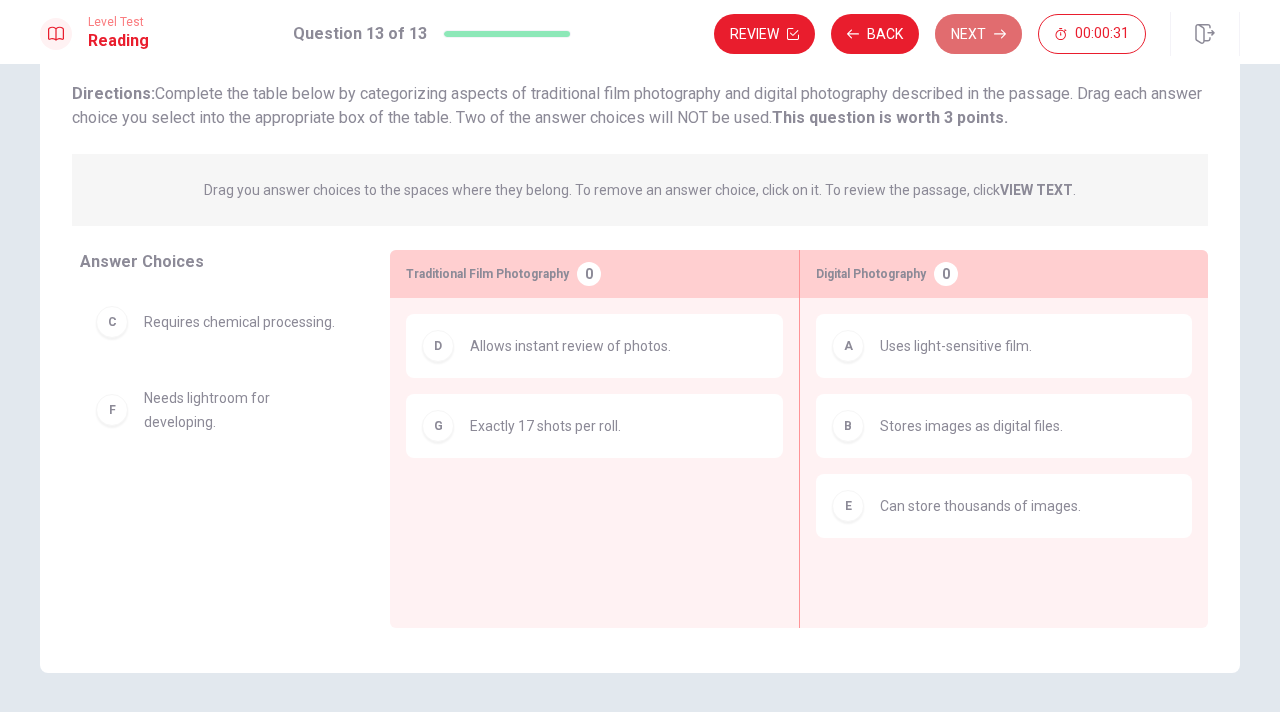click on "Next" at bounding box center [978, 34] 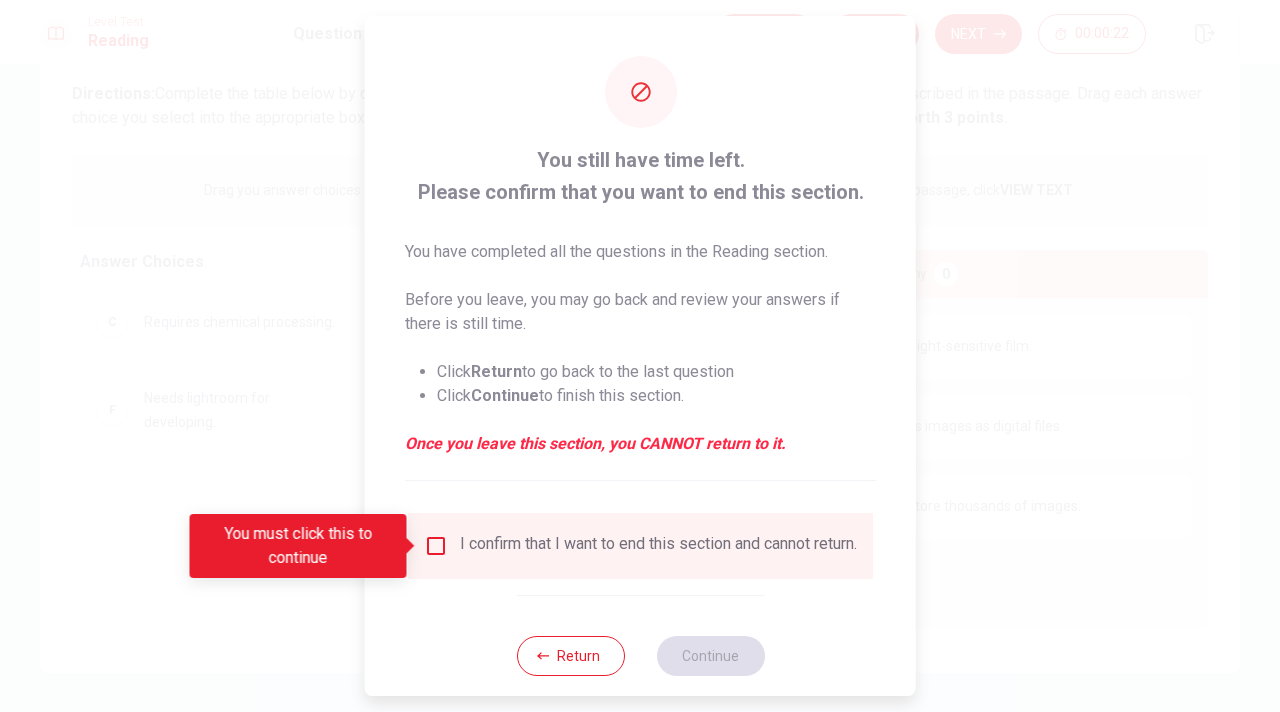 click at bounding box center (436, 546) 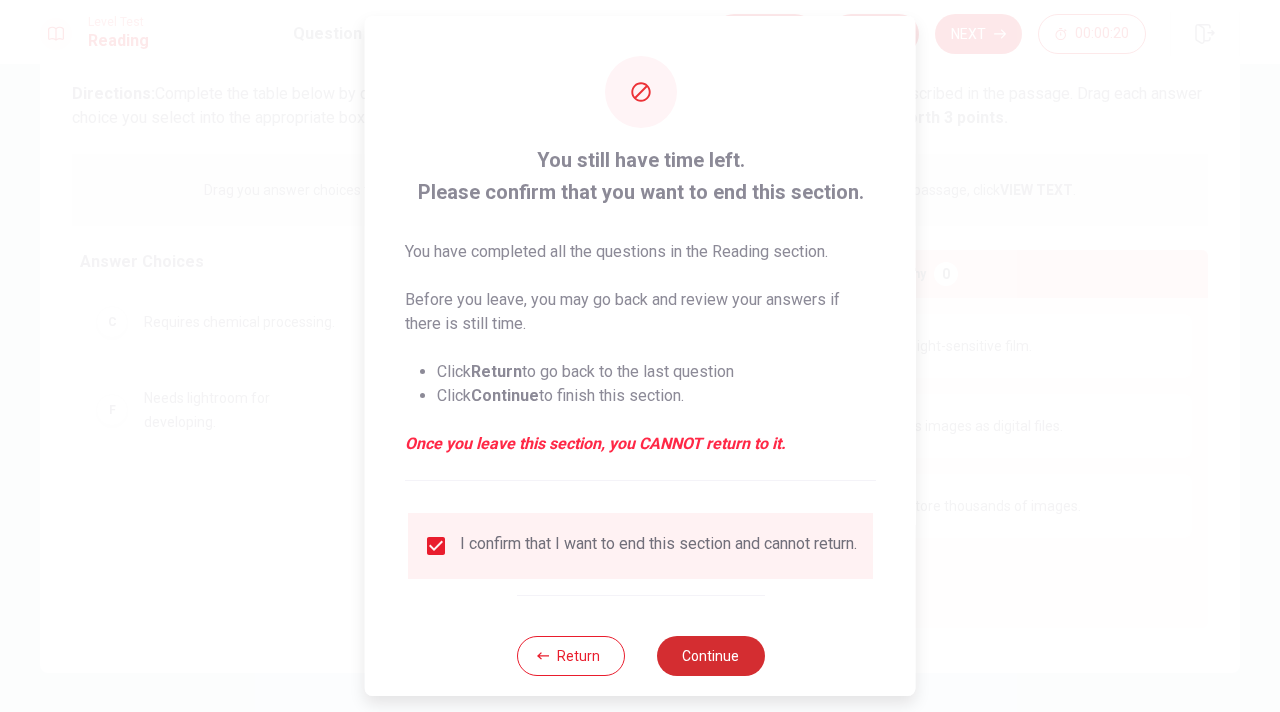 click on "Continue" at bounding box center (710, 656) 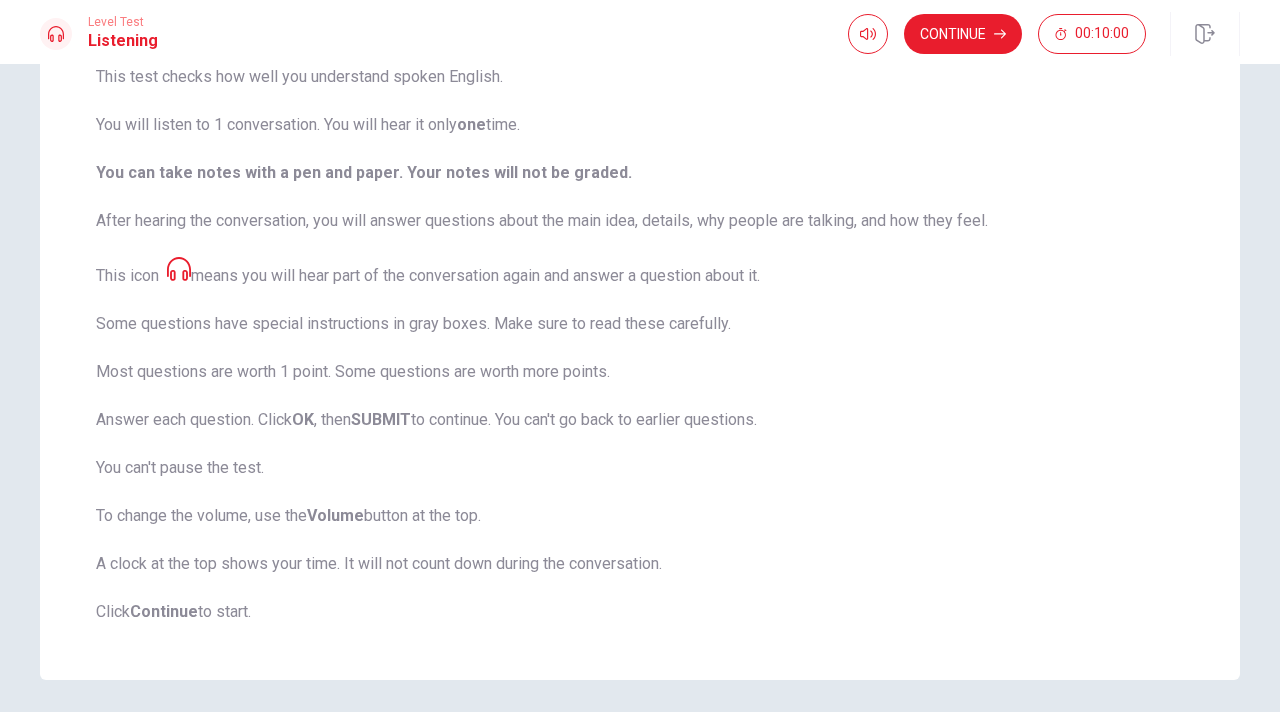 scroll, scrollTop: 185, scrollLeft: 0, axis: vertical 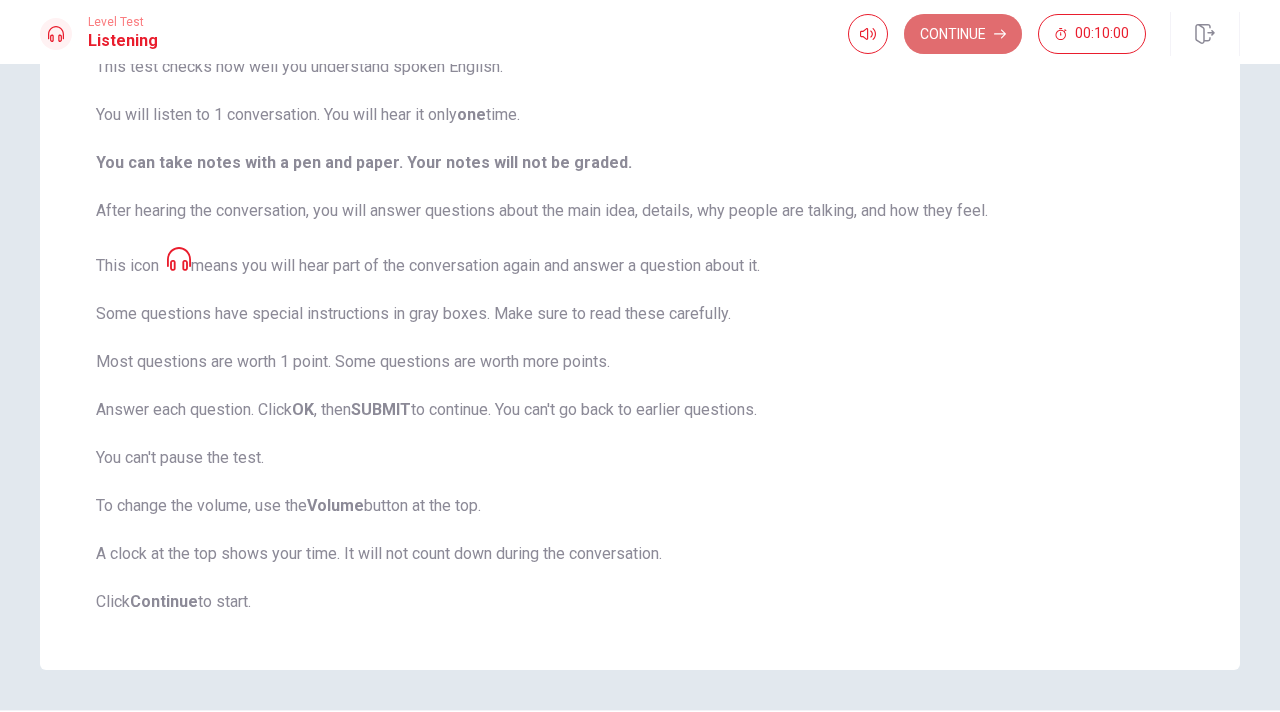 click on "Continue" at bounding box center [963, 34] 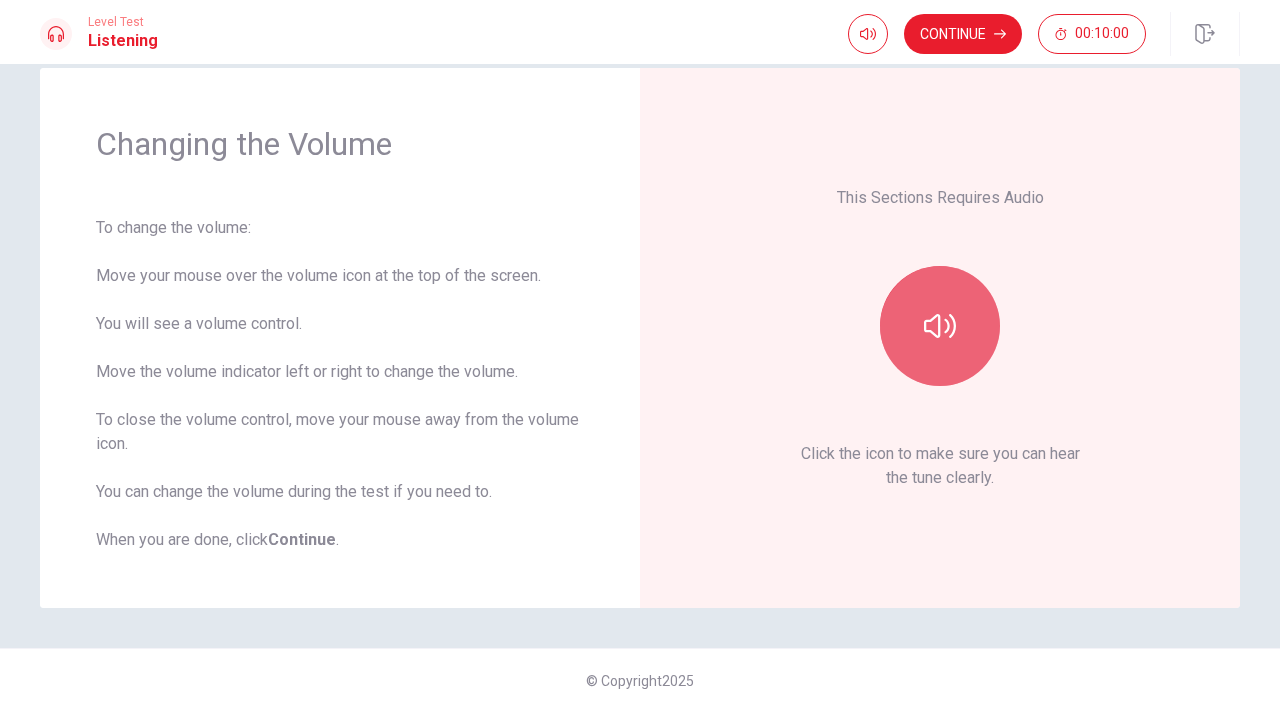 click 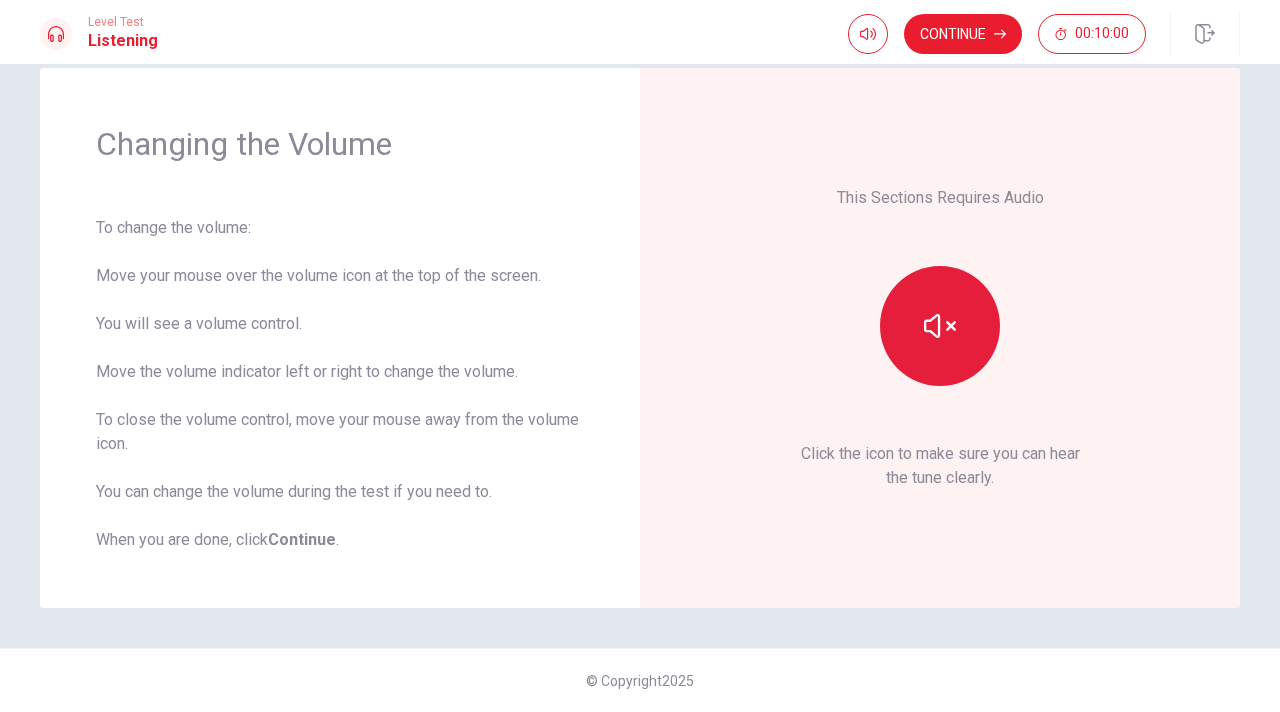 click 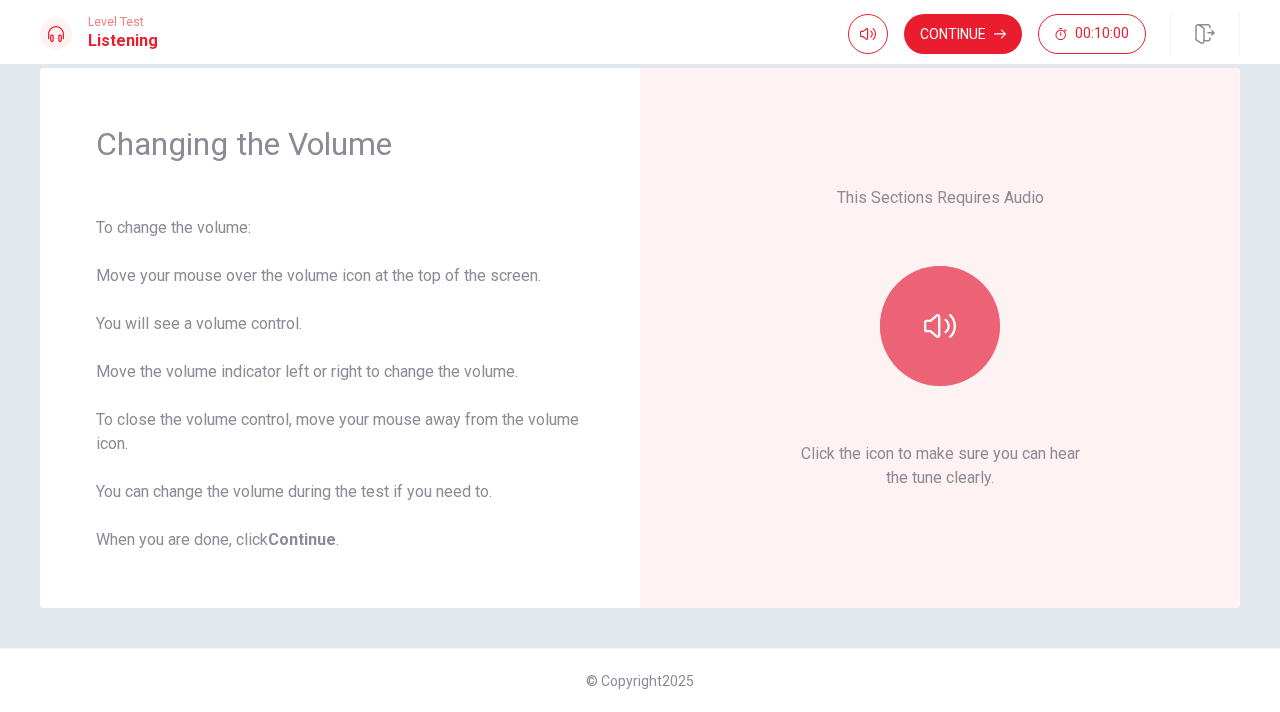 click 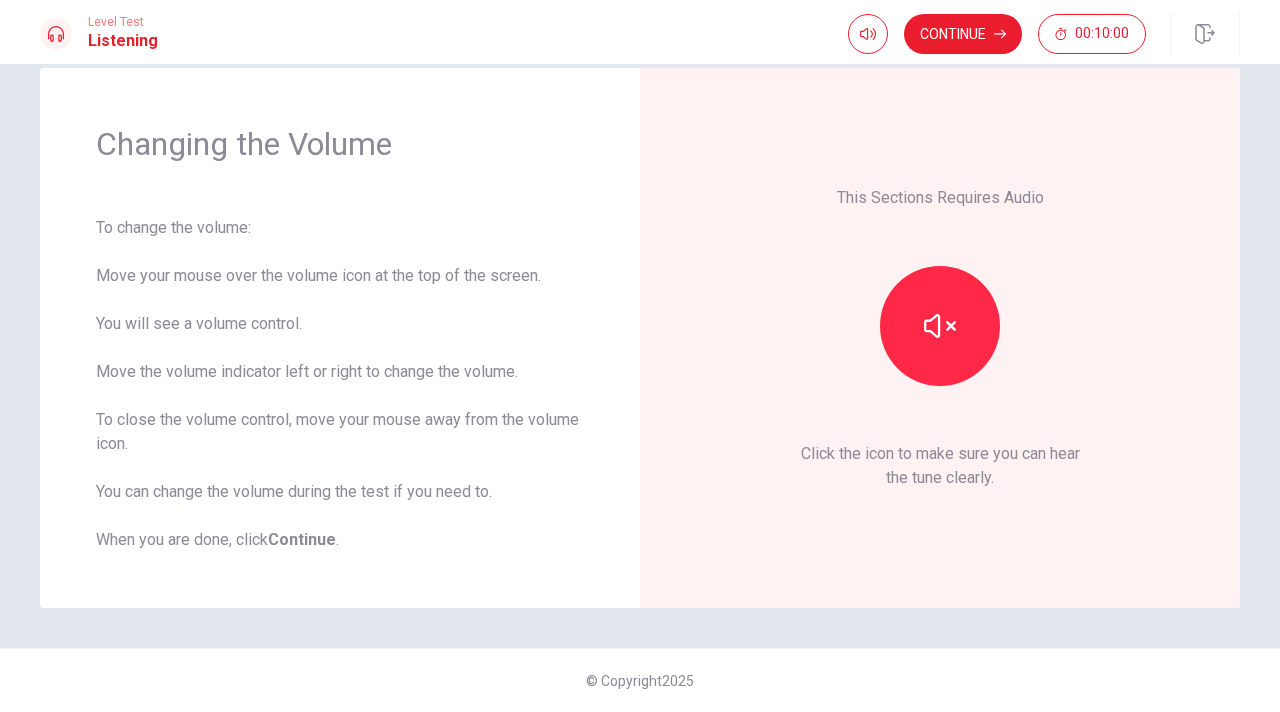 scroll, scrollTop: 0, scrollLeft: 0, axis: both 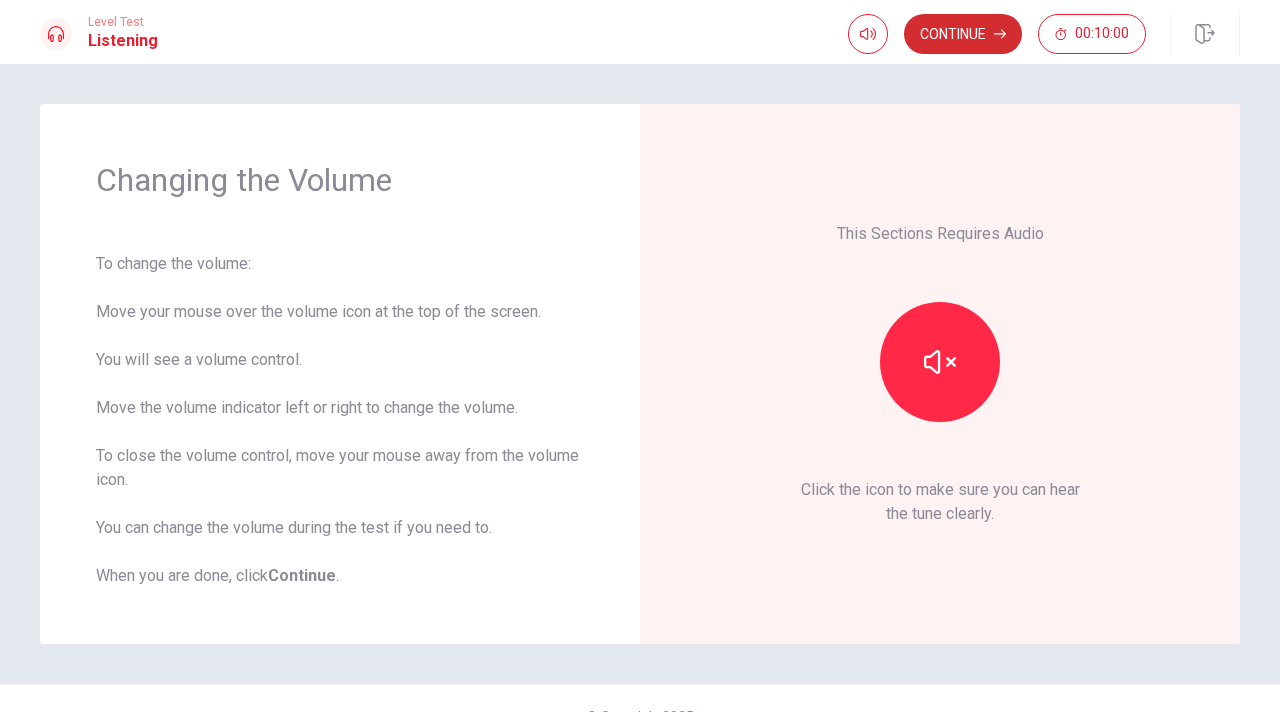 click 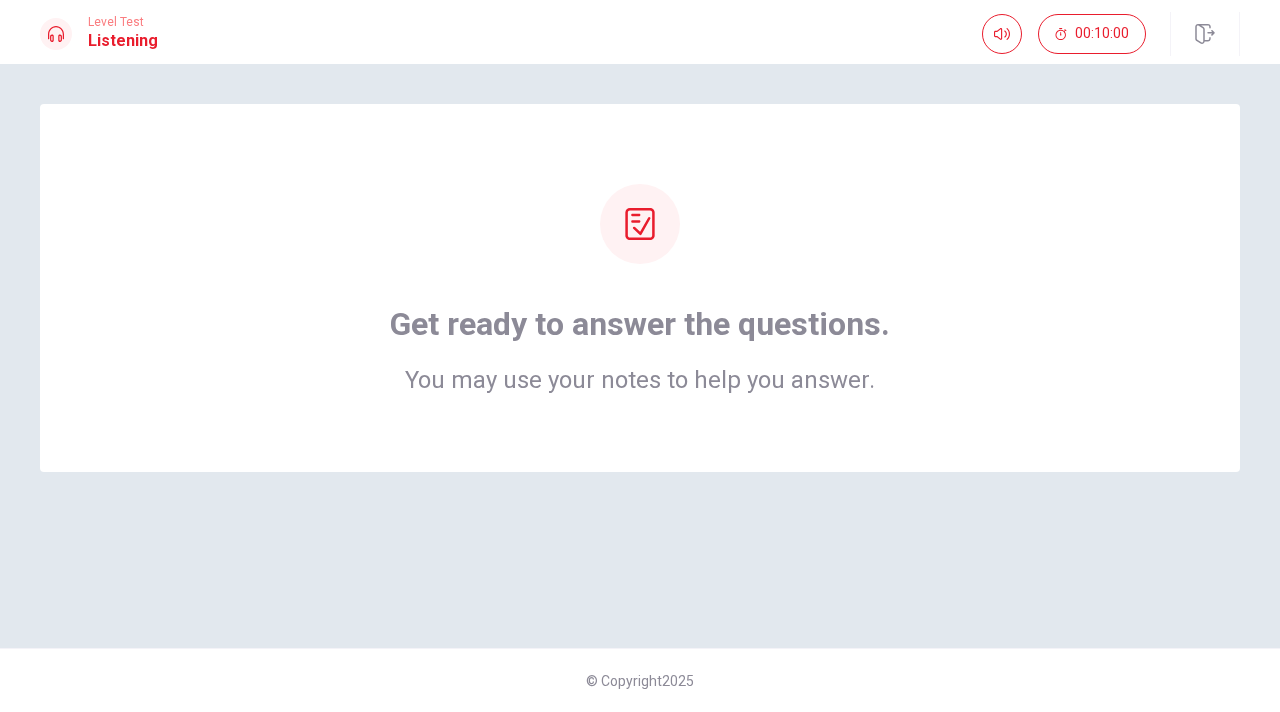 click at bounding box center [640, 224] 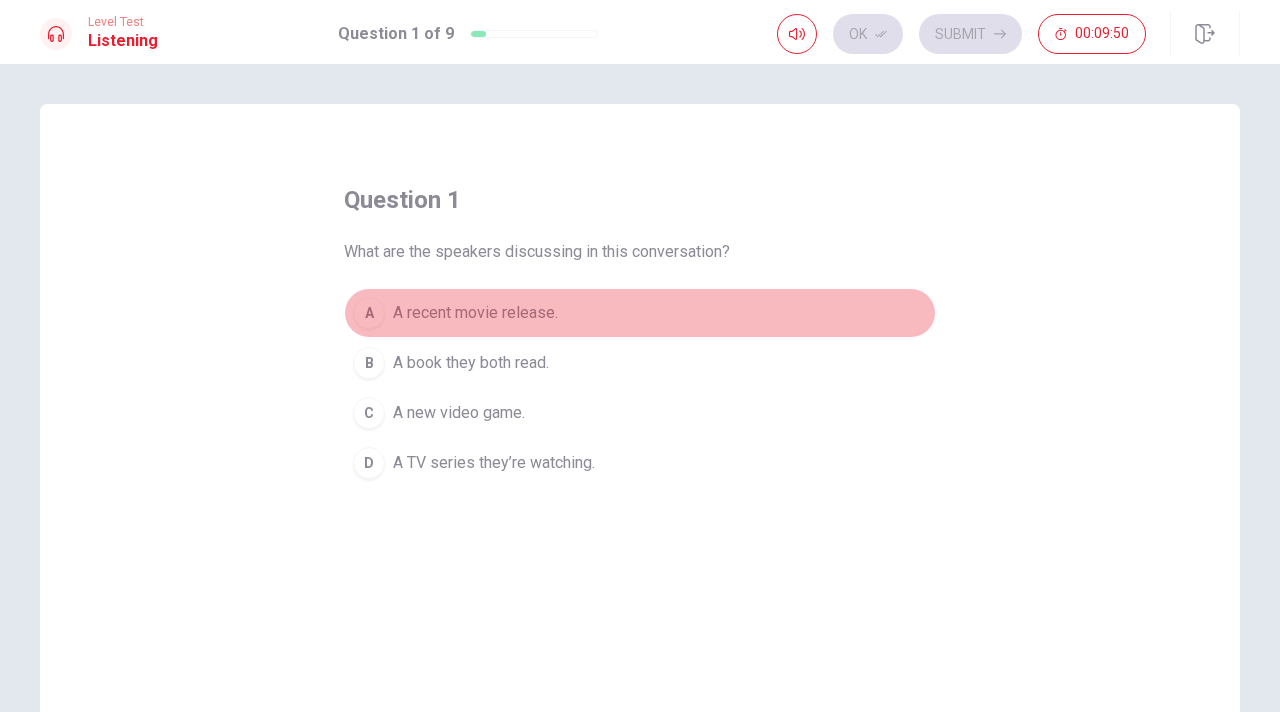 click on "A recent movie release." at bounding box center [475, 313] 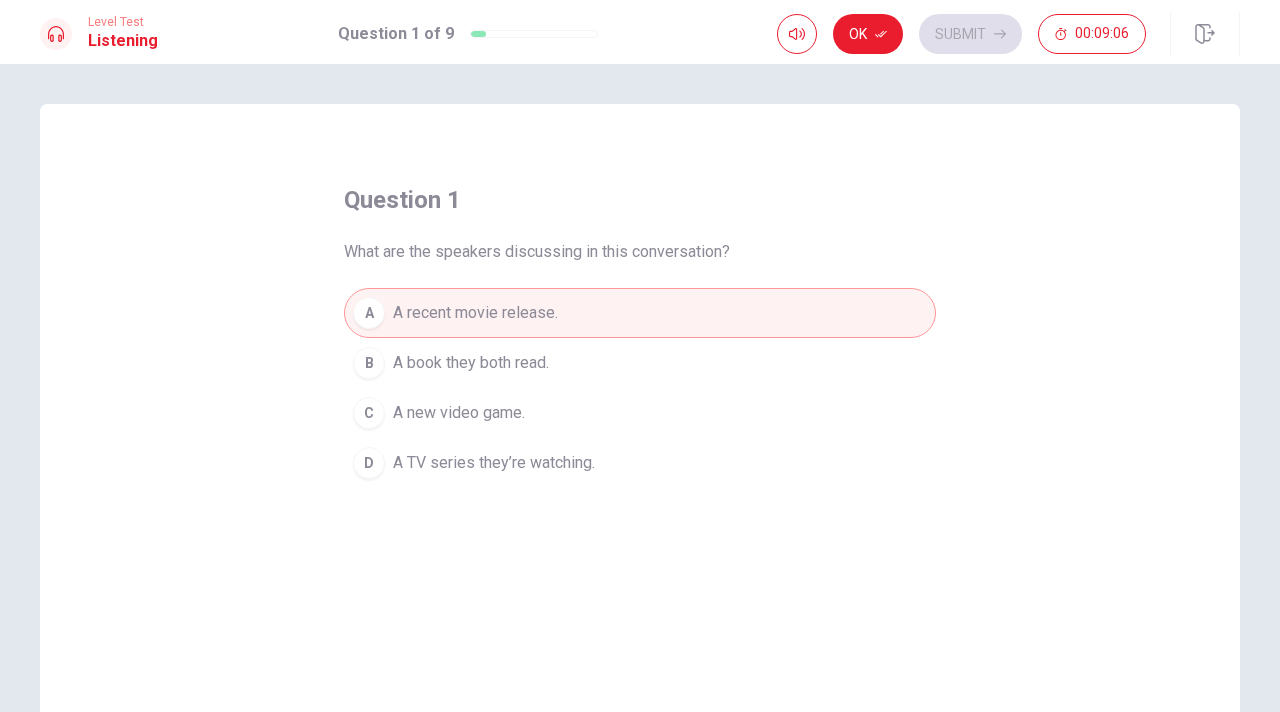 click on "A TV series they’re watching." at bounding box center [494, 463] 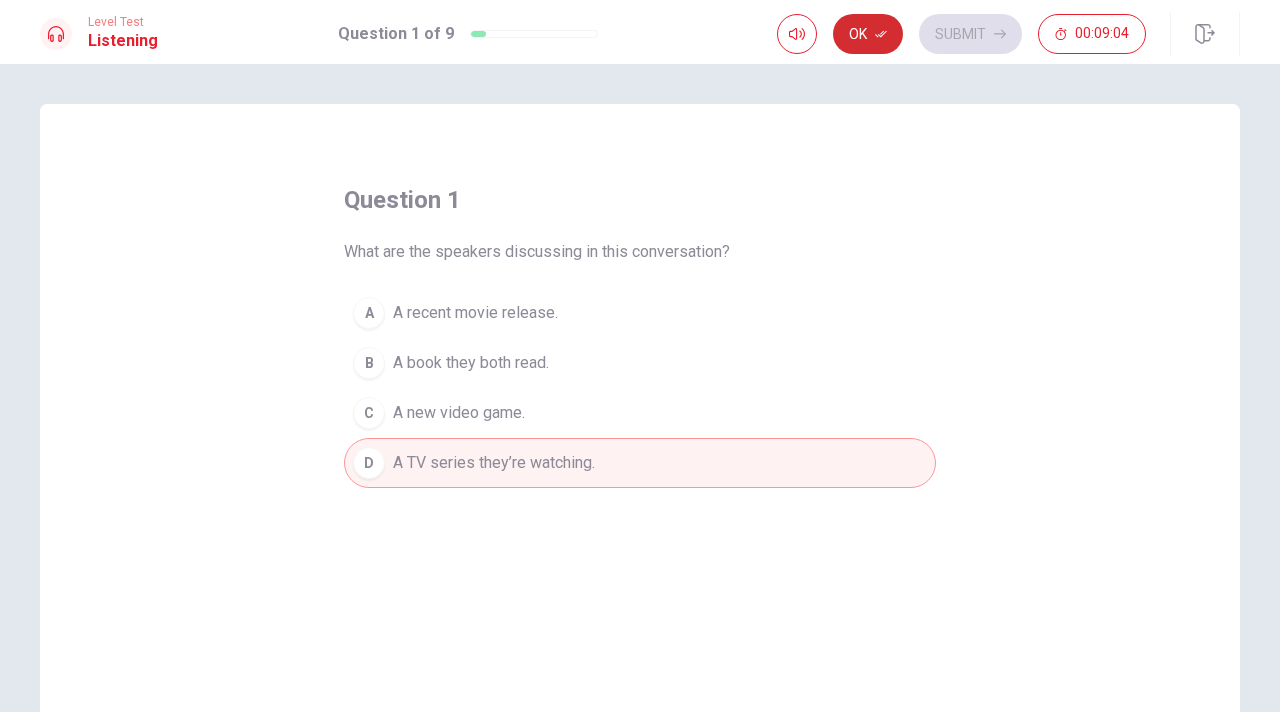 click 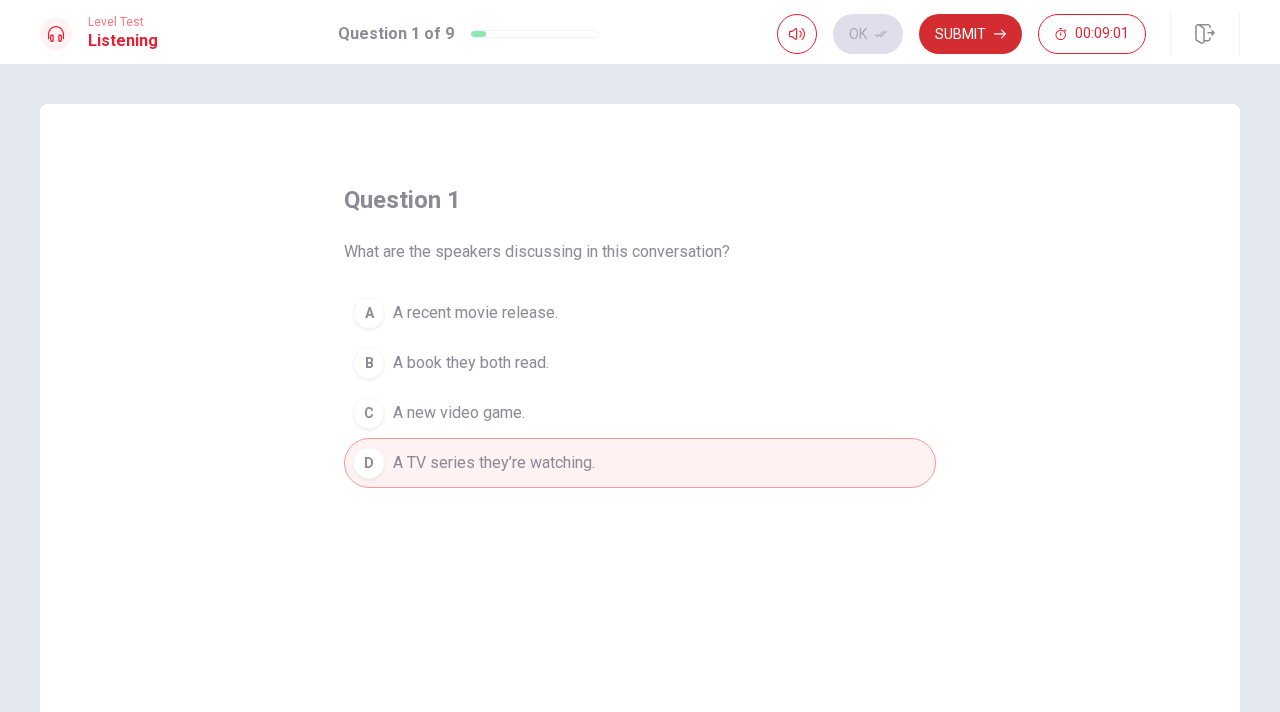 click on "Submit" at bounding box center [970, 34] 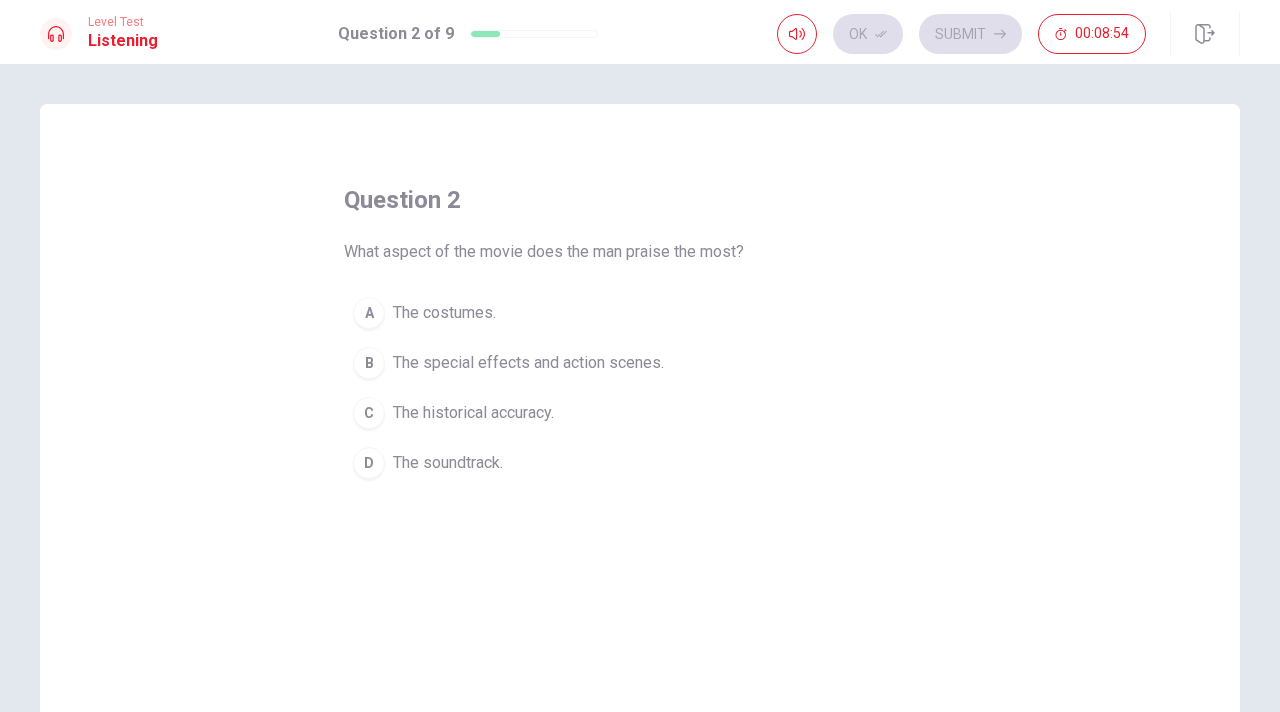 click on "The special effects and action scenes." at bounding box center (528, 363) 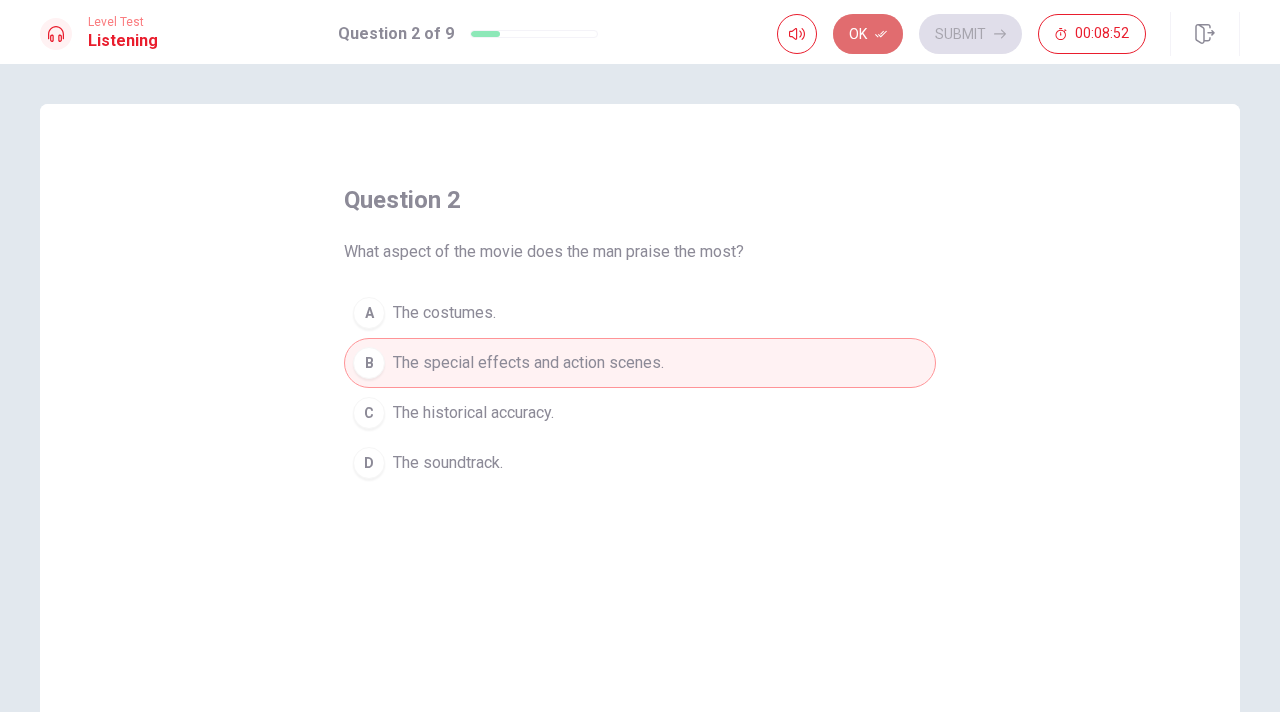 click on "Ok" at bounding box center (868, 34) 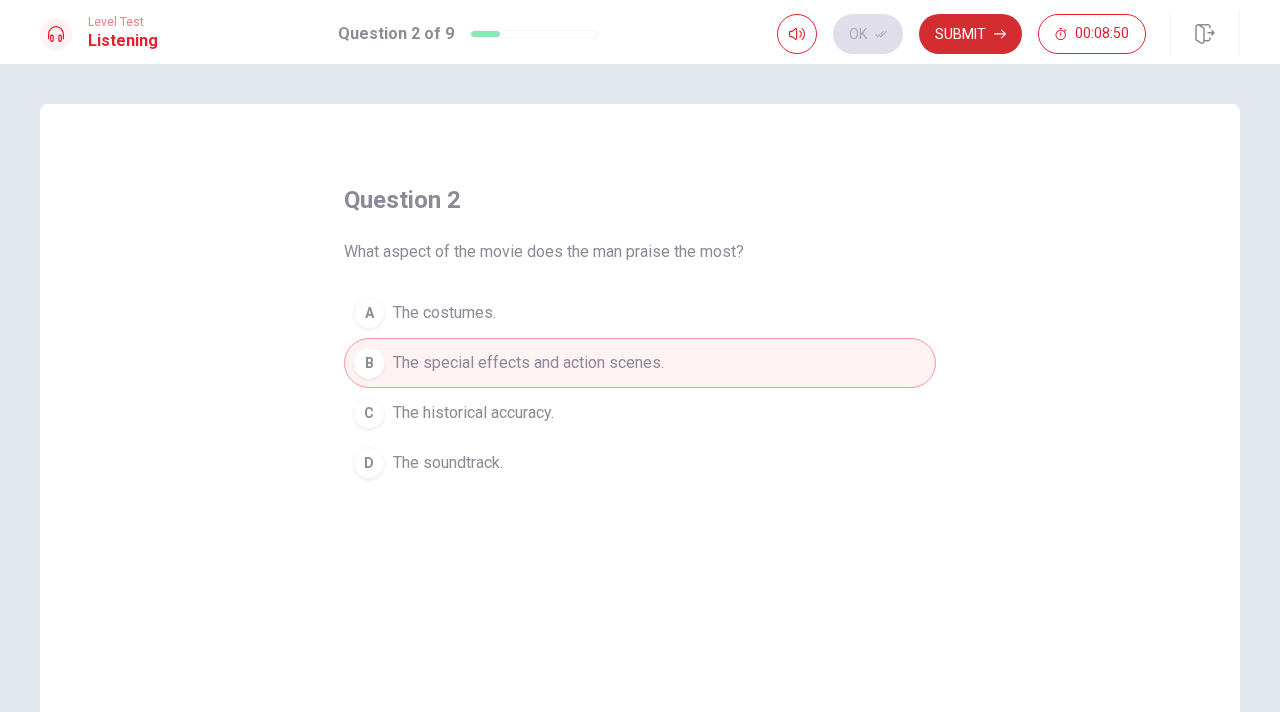 click on "Submit" at bounding box center [970, 34] 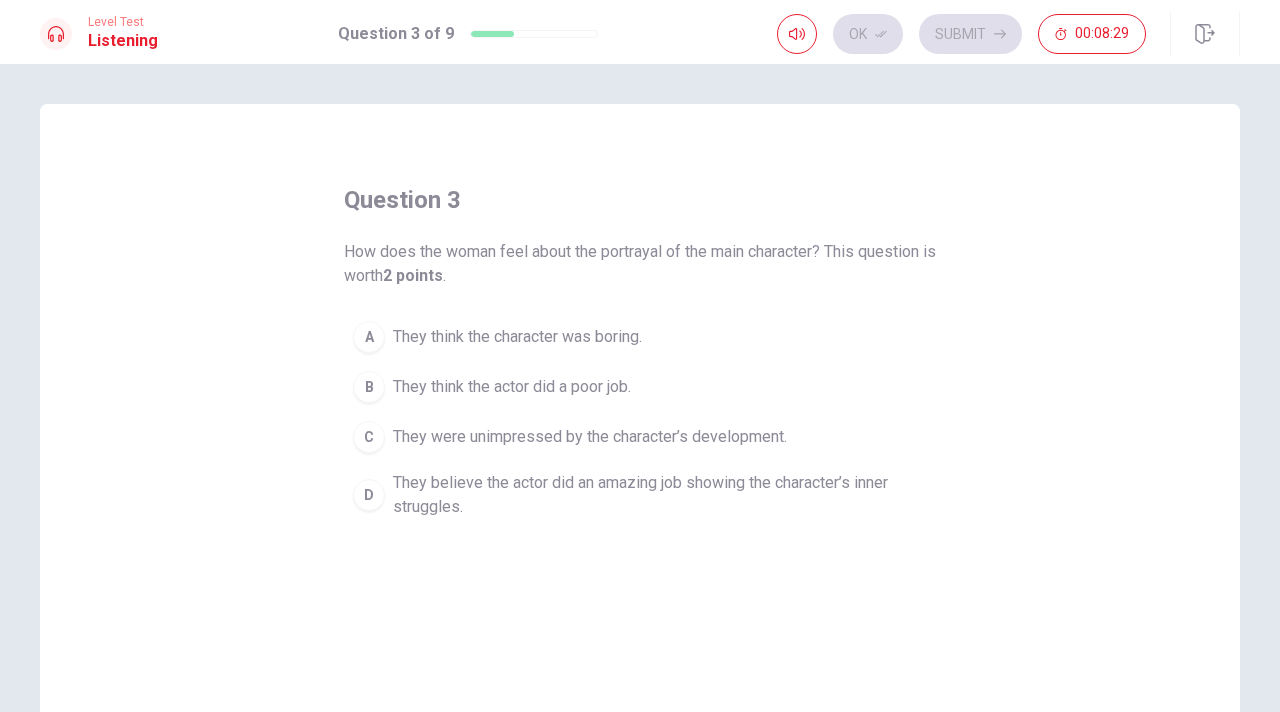 click on "They believe the actor did an amazing job showing the character’s inner struggles." at bounding box center (660, 495) 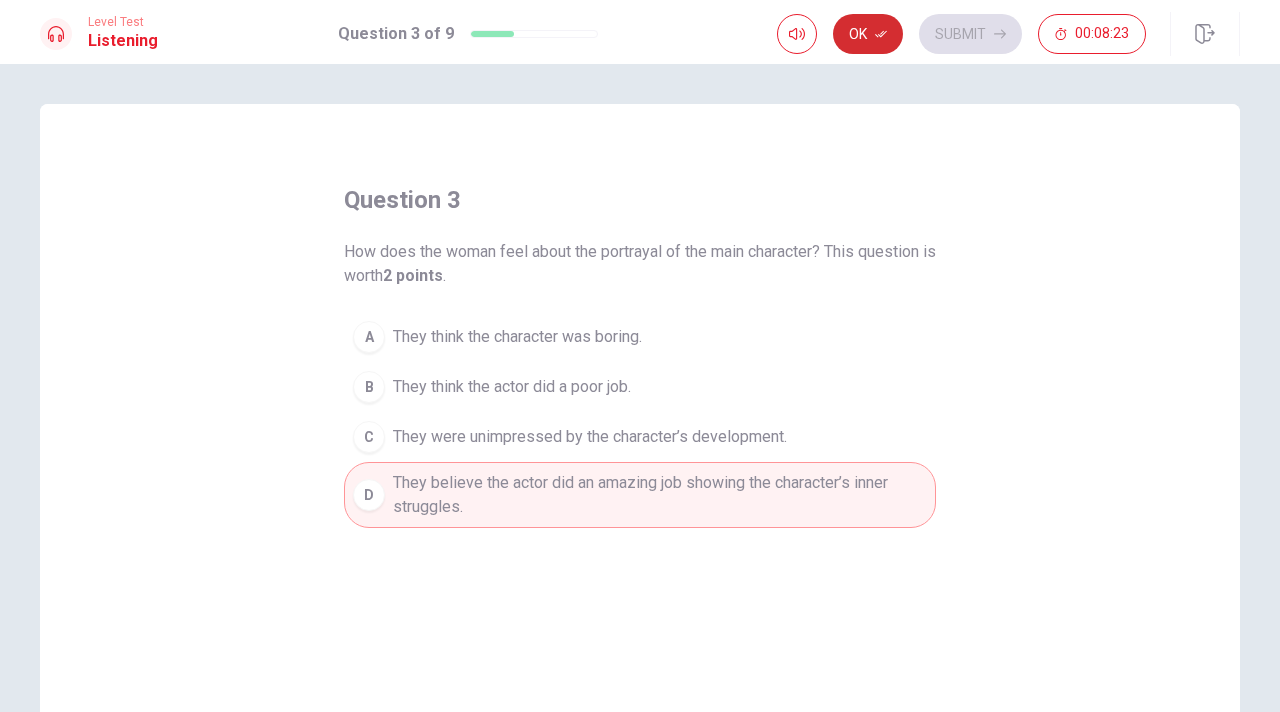 click on "Ok" at bounding box center [868, 34] 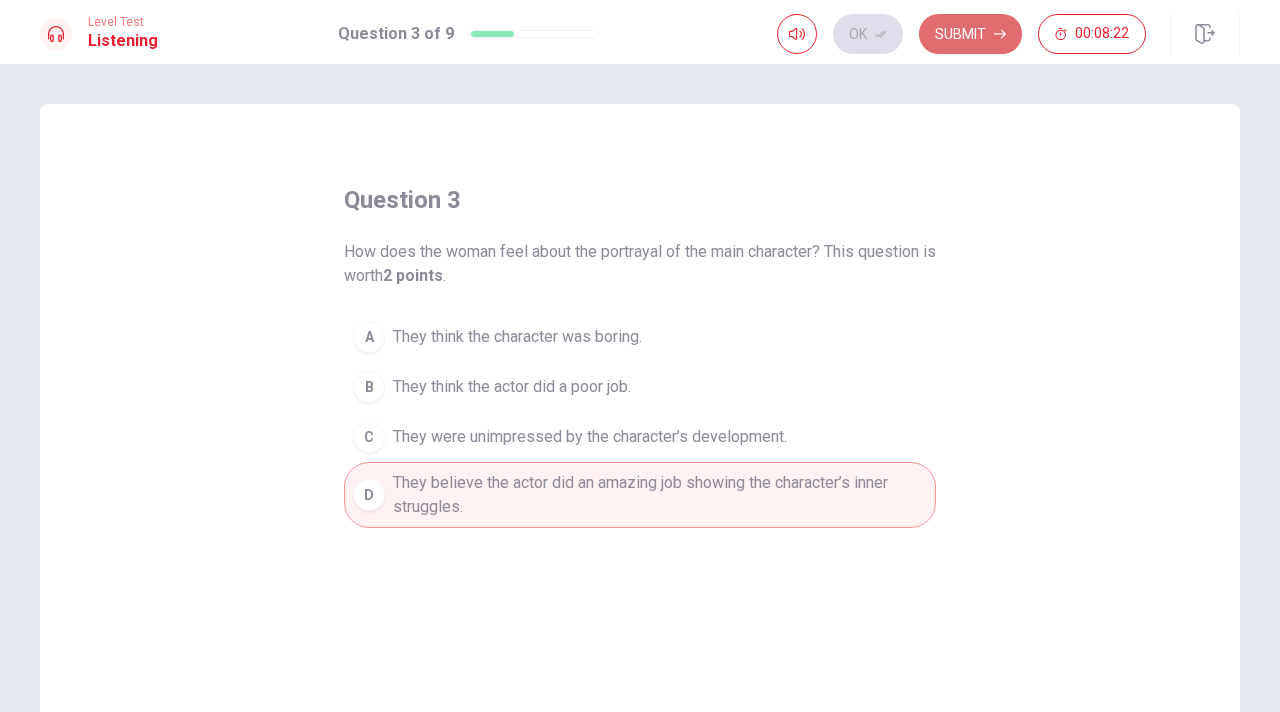 click on "Submit" at bounding box center [970, 34] 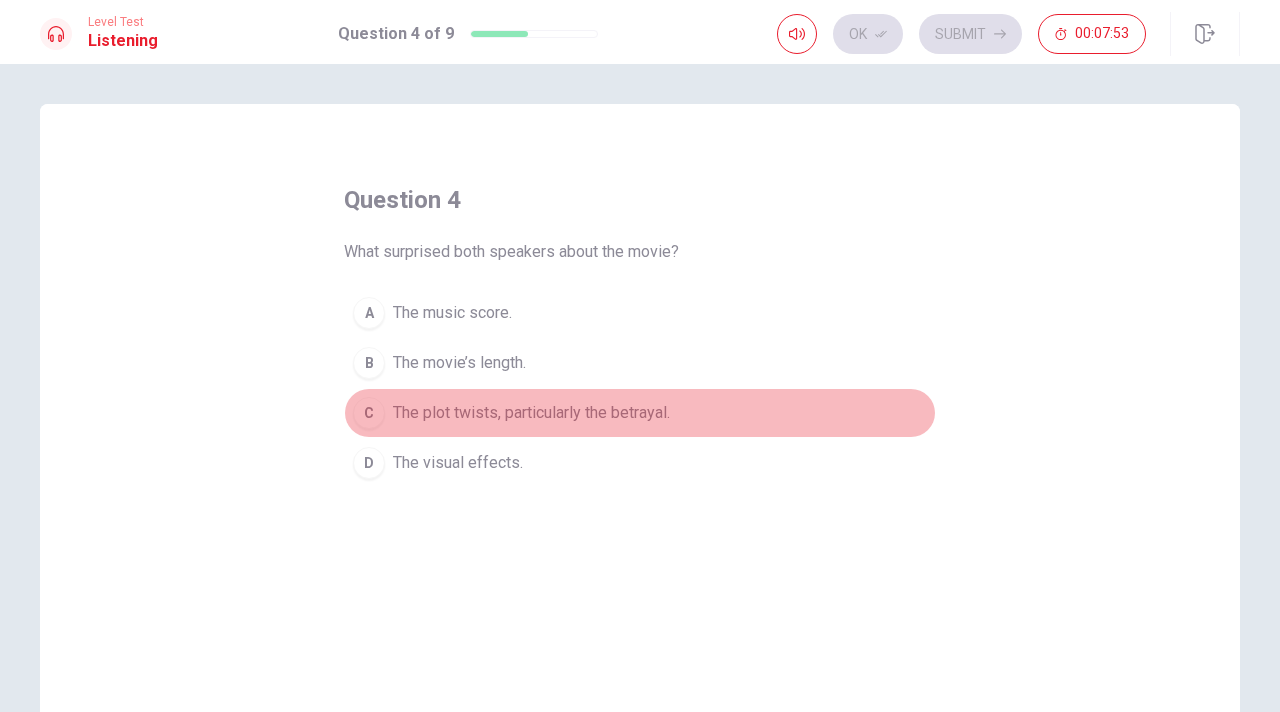 click on "C The plot twists, particularly the betrayal." at bounding box center [640, 413] 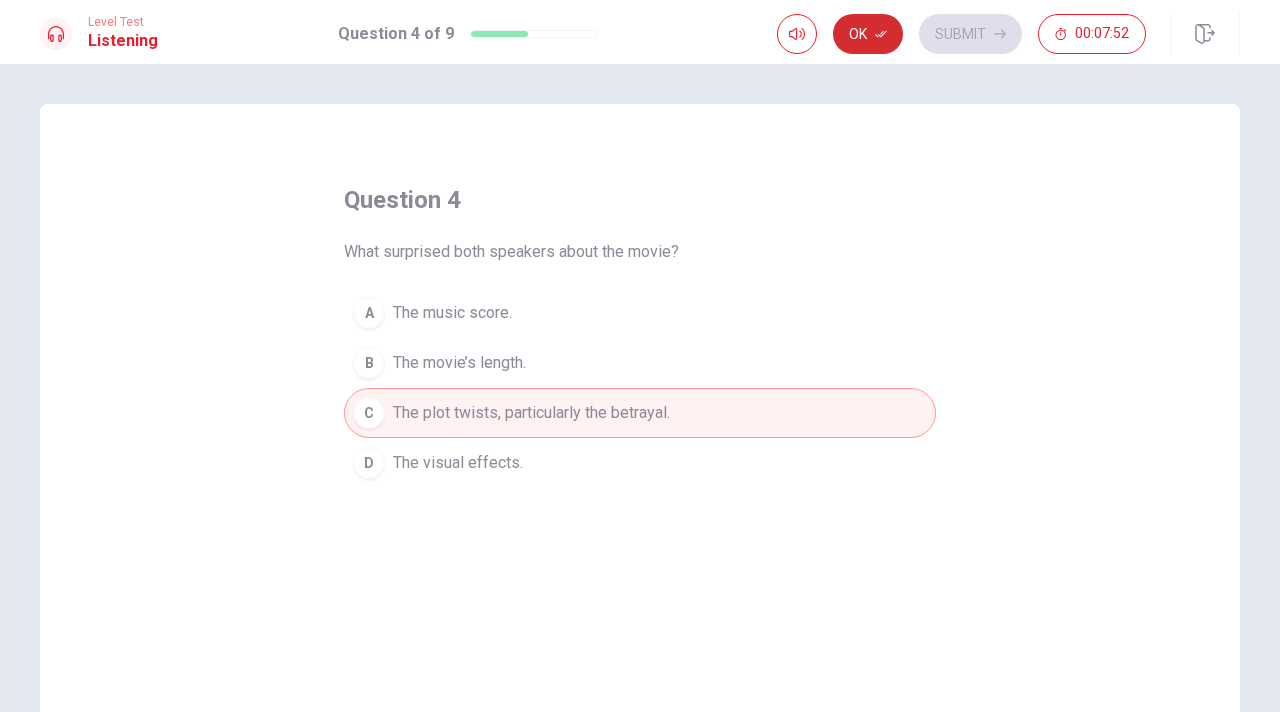 click on "Ok" at bounding box center [868, 34] 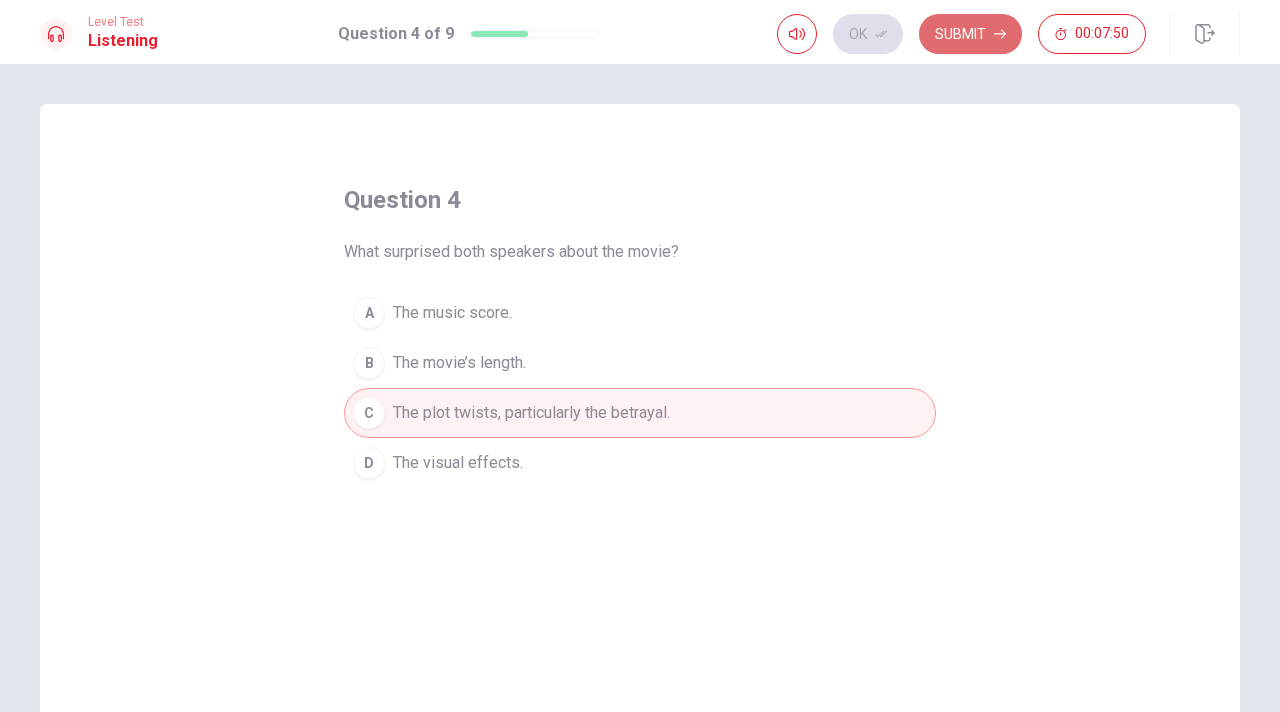 click on "Submit" at bounding box center [970, 34] 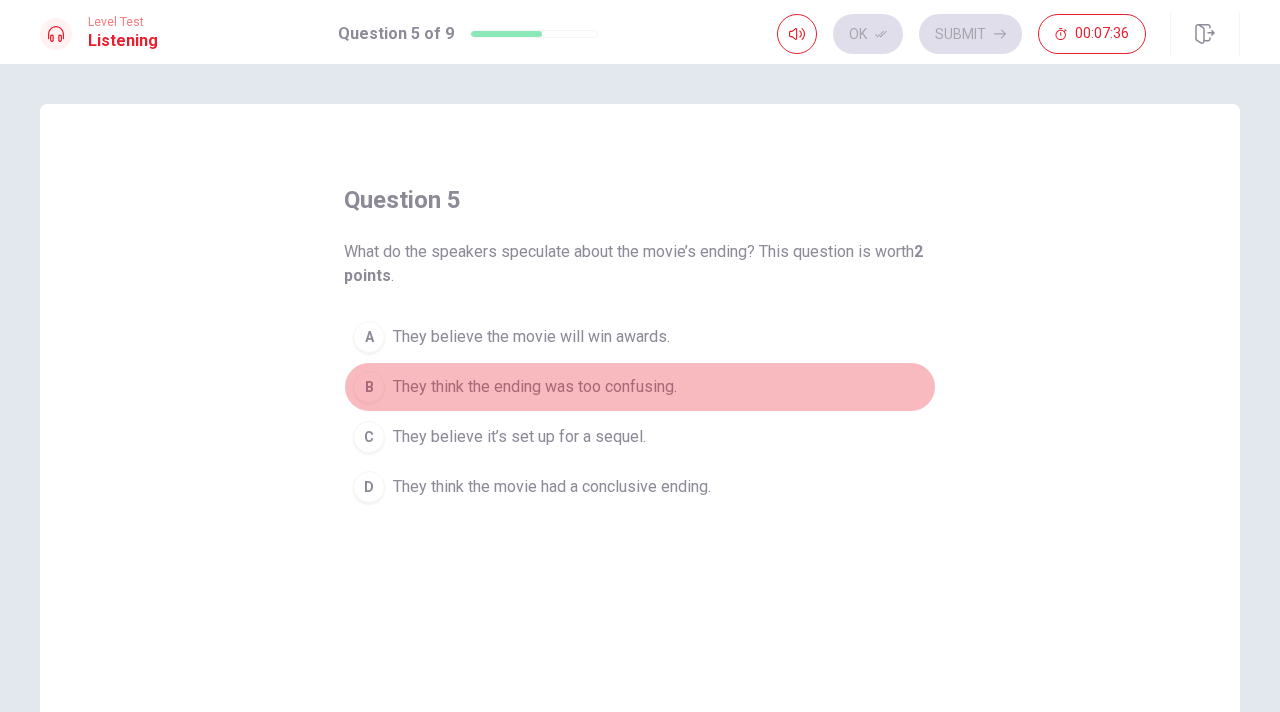 click on "They think the ending was too confusing." at bounding box center (535, 387) 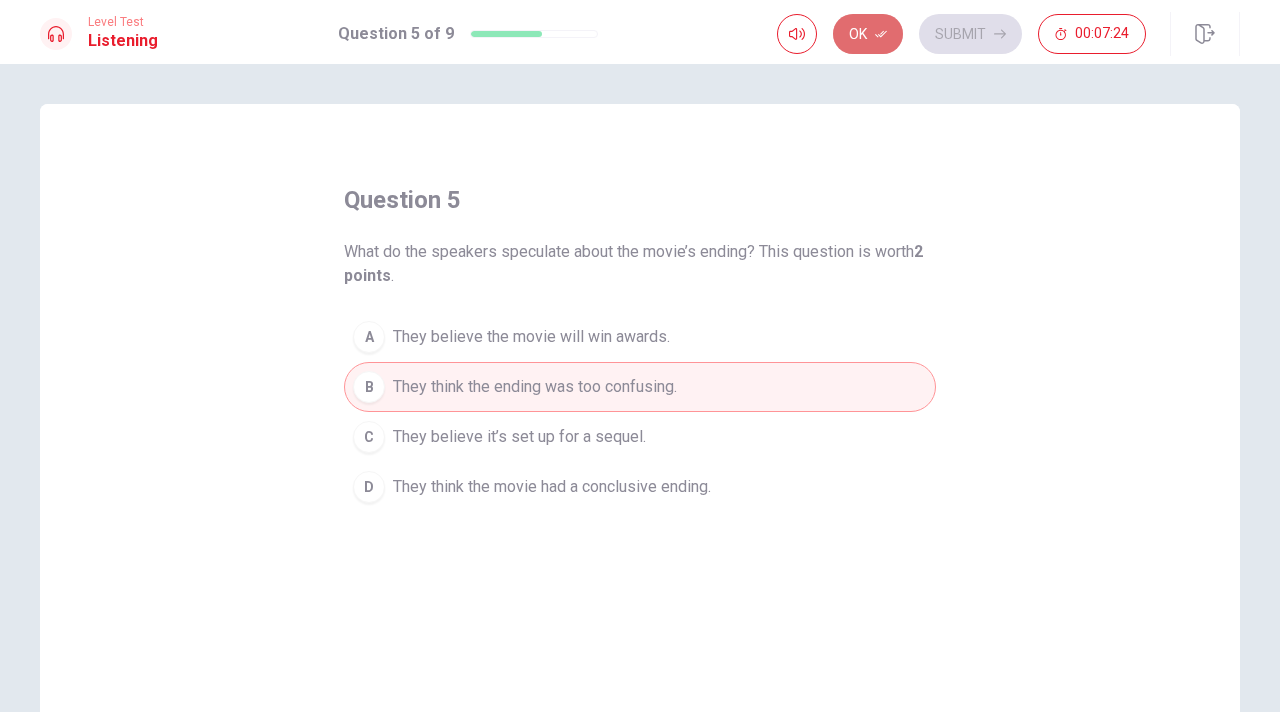 click on "Ok" at bounding box center [868, 34] 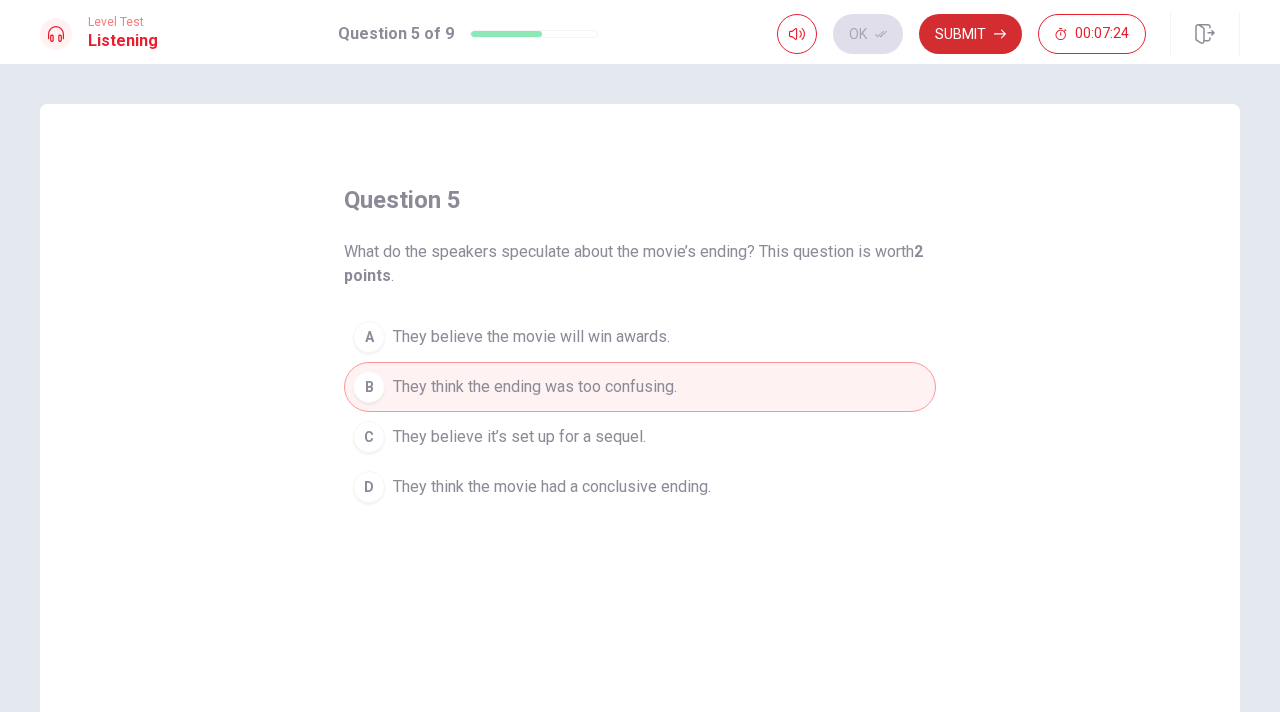 click on "Submit" at bounding box center [970, 34] 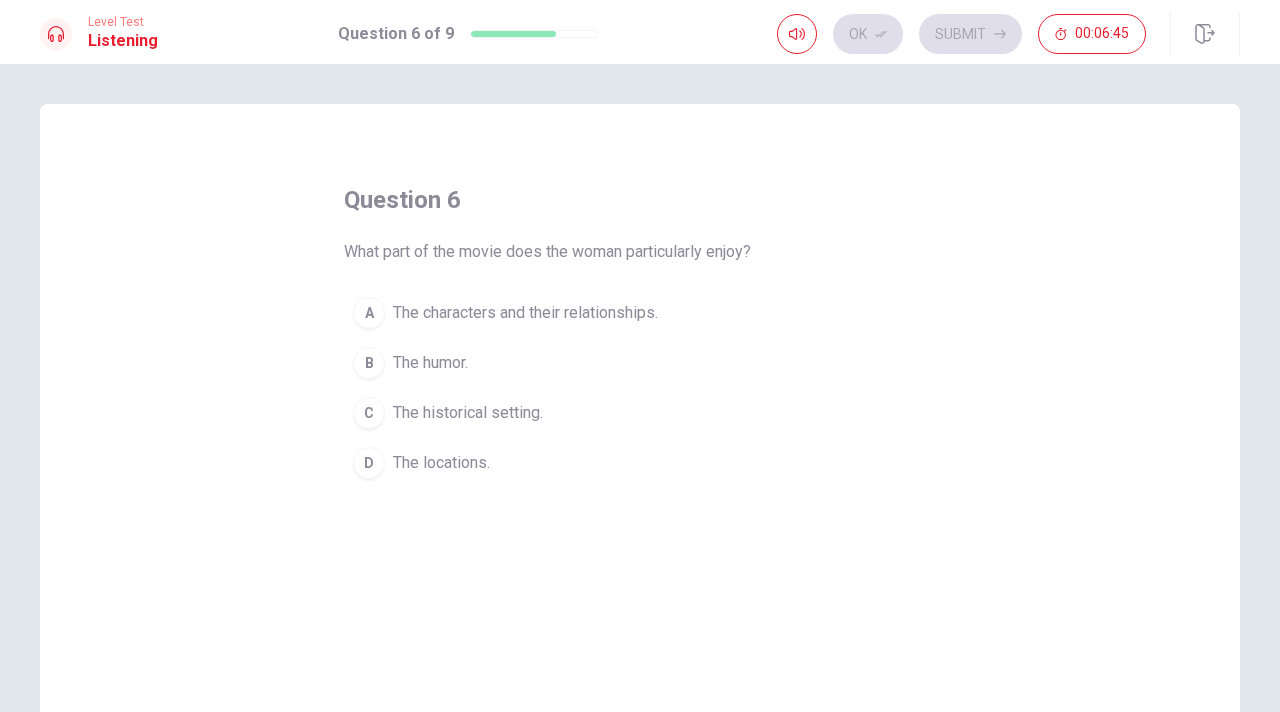 click on "The characters and their relationships." at bounding box center (525, 313) 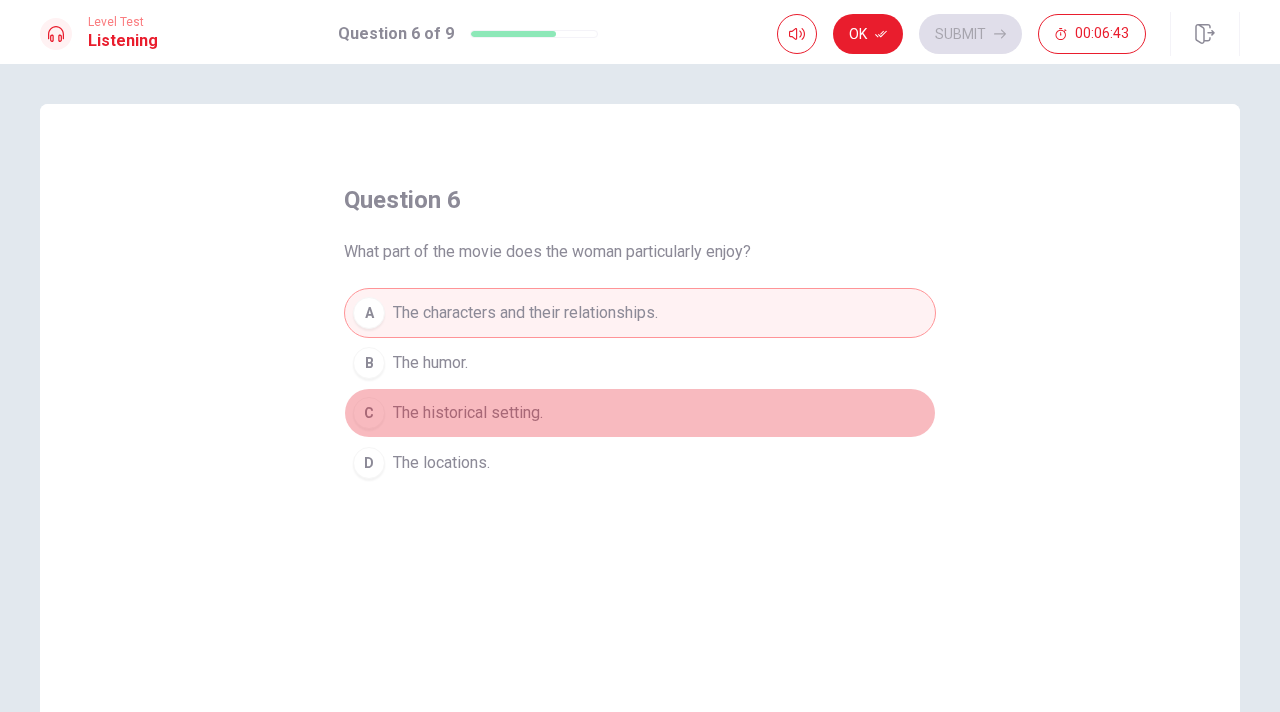 click on "C The historical setting." at bounding box center (640, 413) 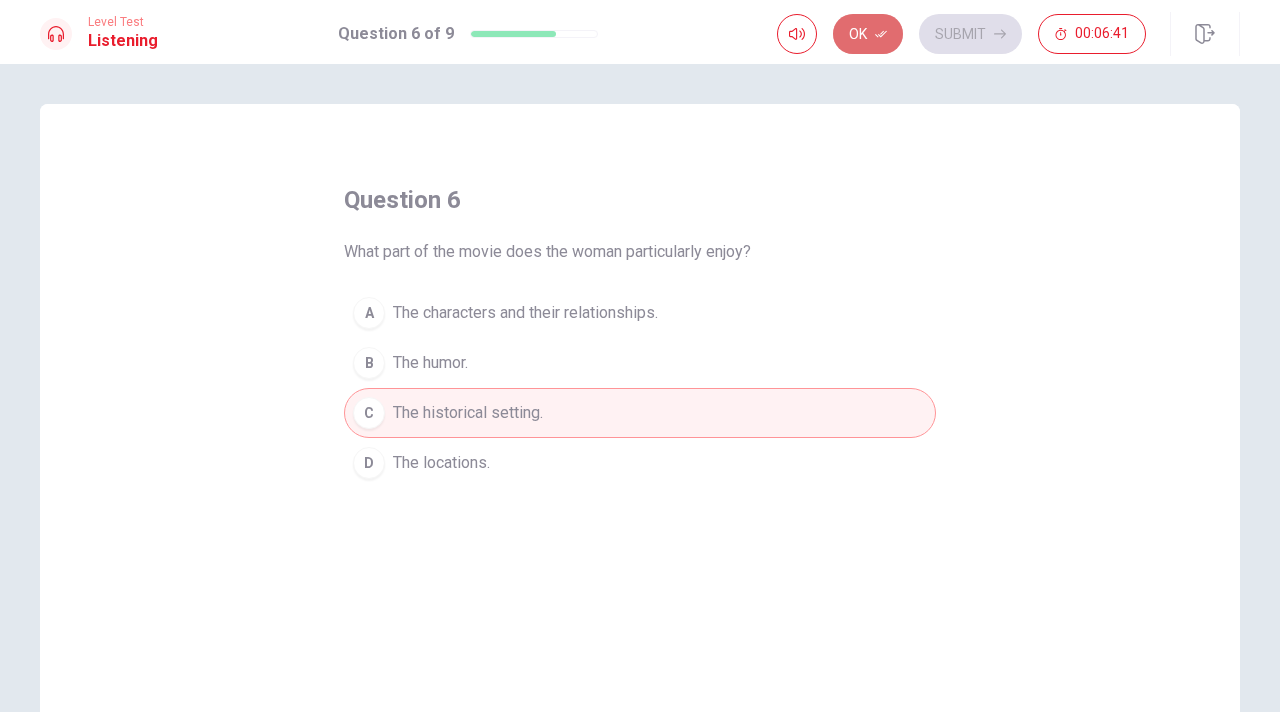 click on "Ok" at bounding box center [868, 34] 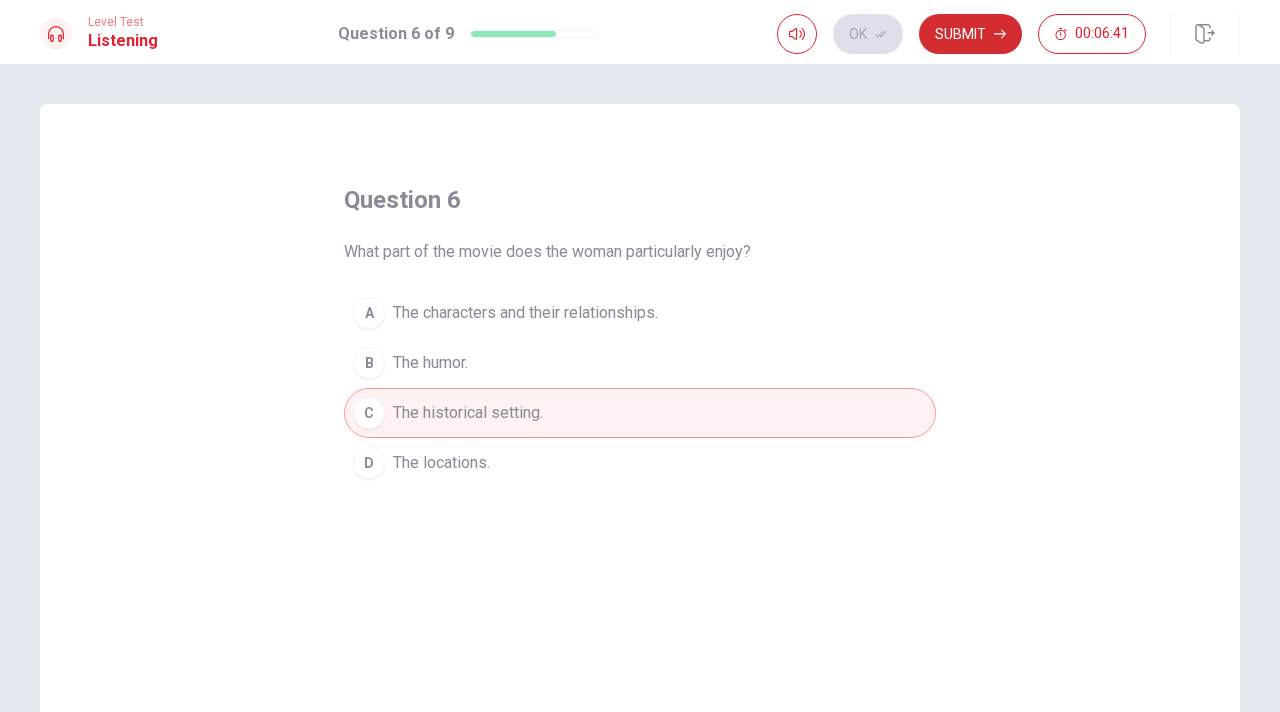 click on "Submit" at bounding box center (970, 34) 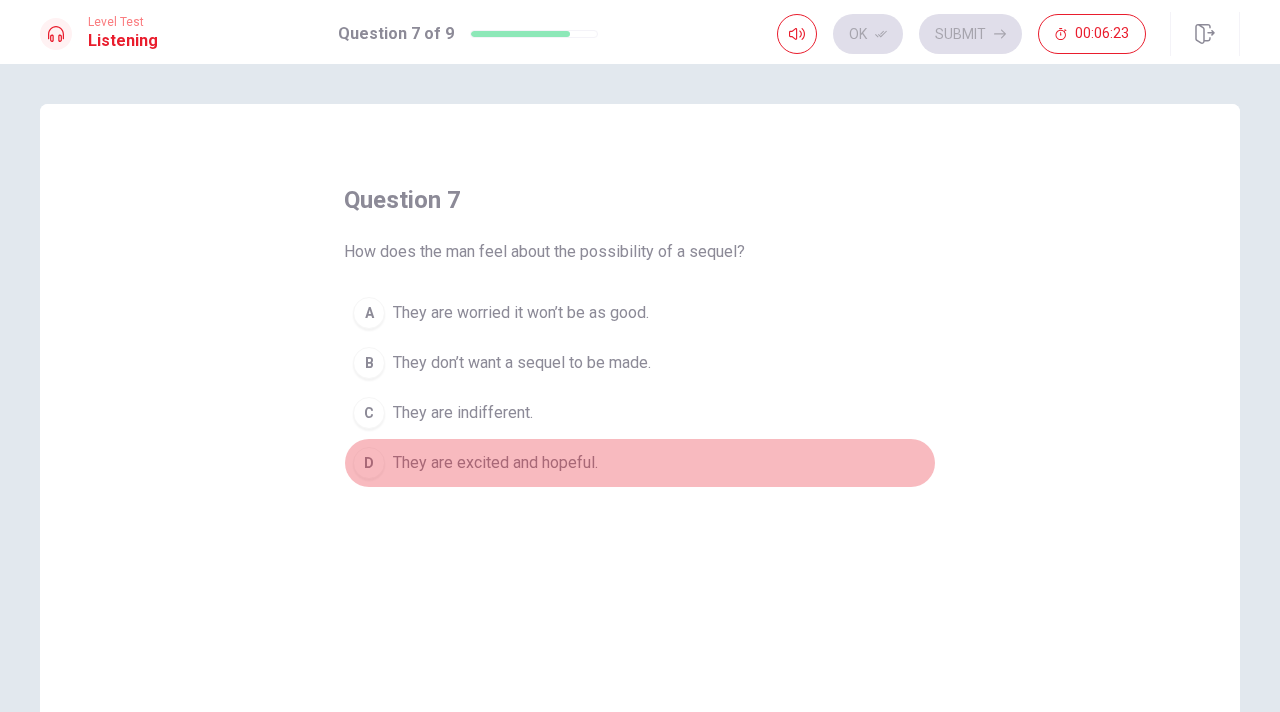 click on "D They are excited and hopeful." at bounding box center [640, 463] 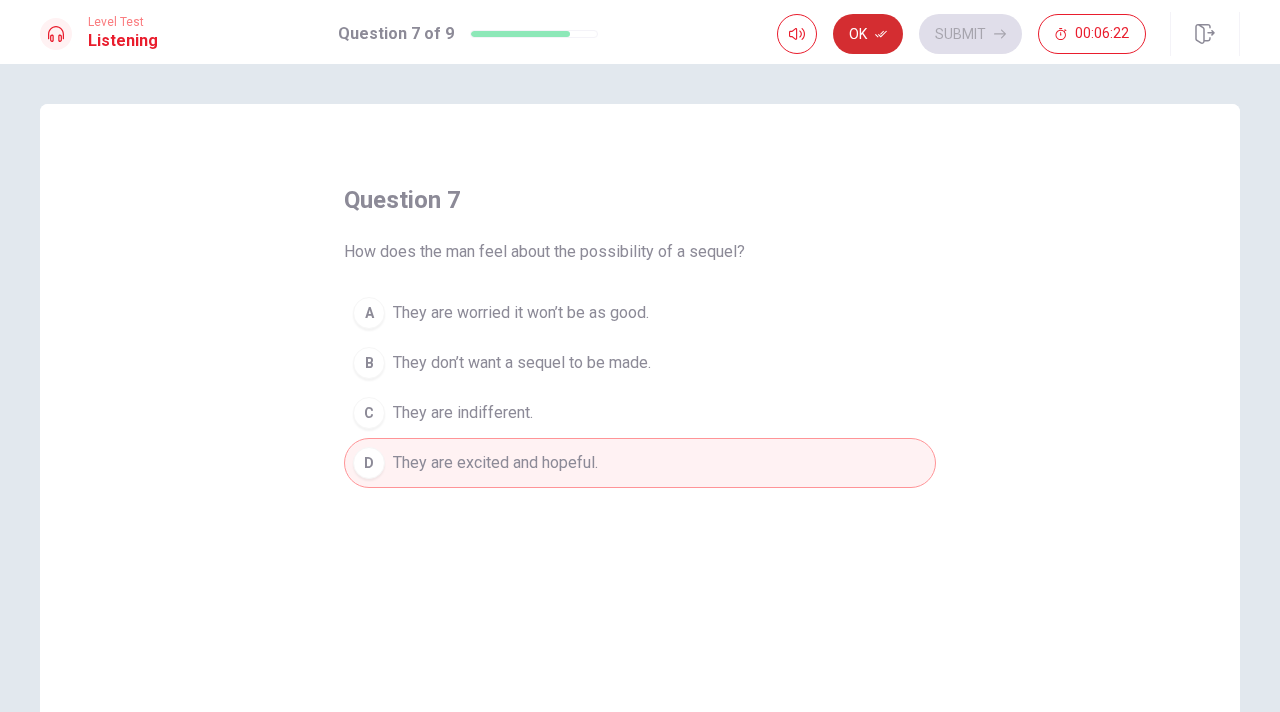 click on "Ok" at bounding box center (868, 34) 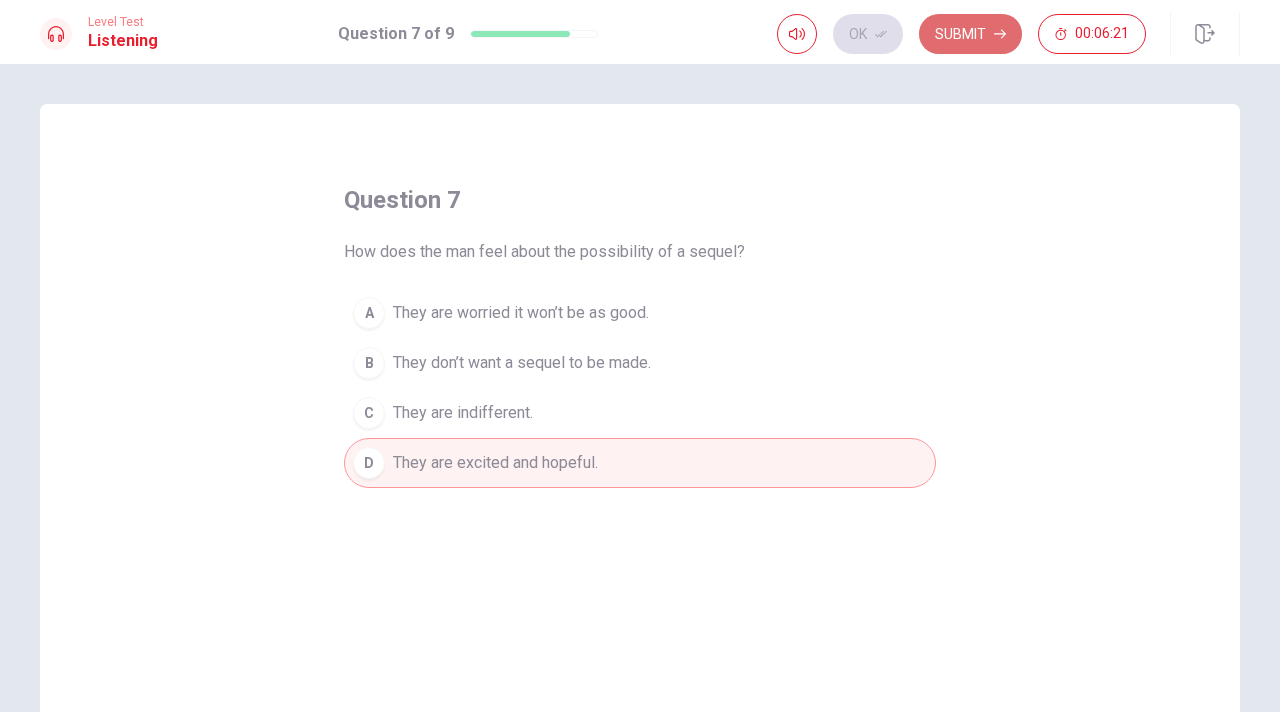 click on "Submit" at bounding box center [970, 34] 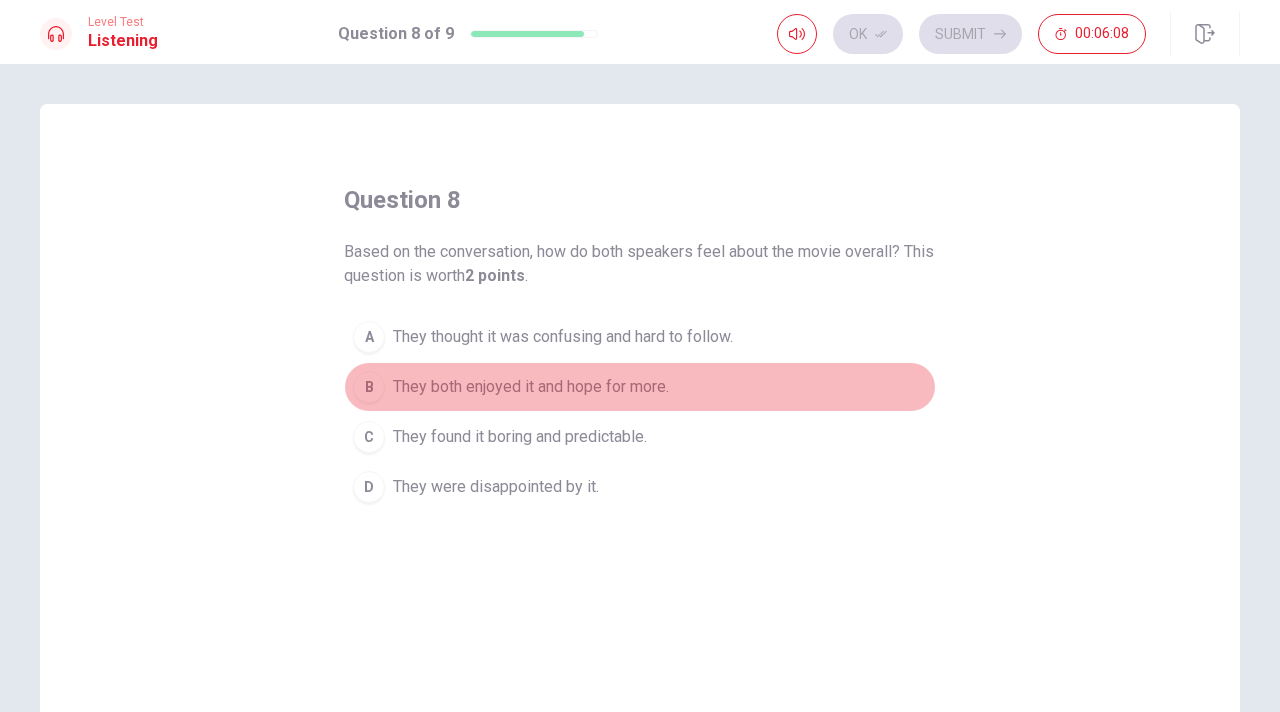 click on "They both enjoyed it and hope for more." at bounding box center (531, 387) 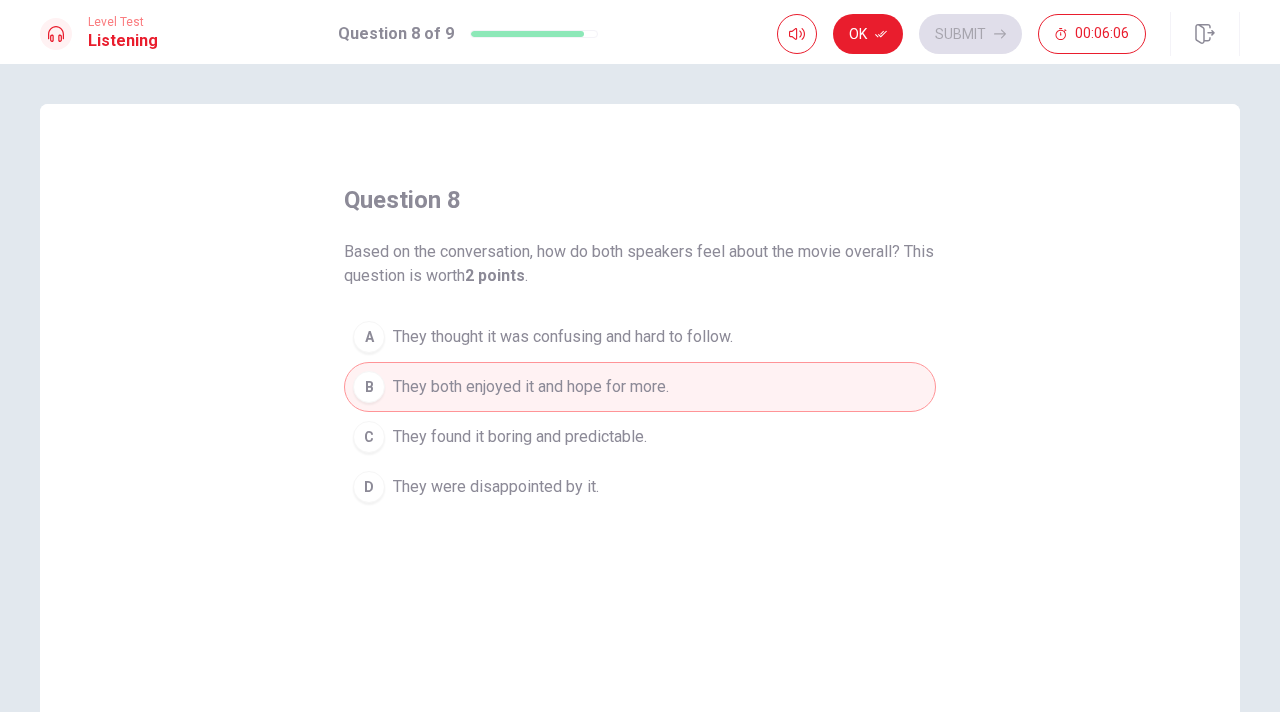 click on "Ok Submit [TIME]" at bounding box center (961, 34) 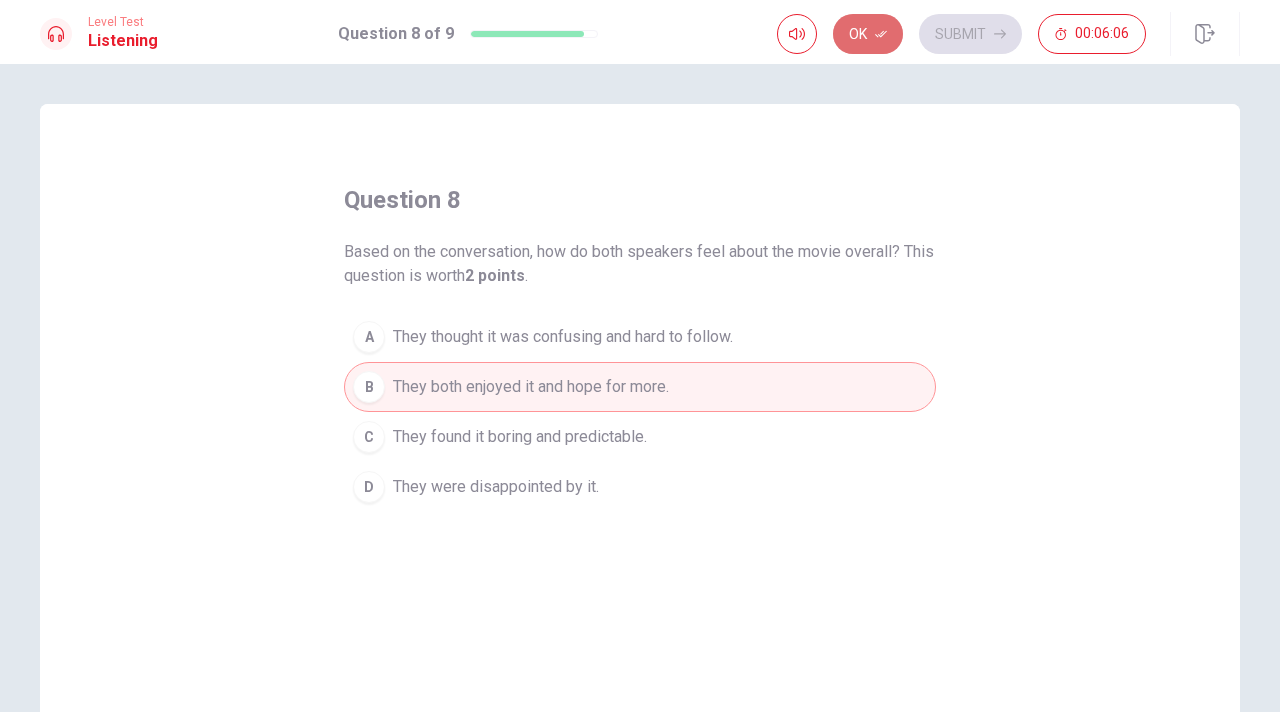 click 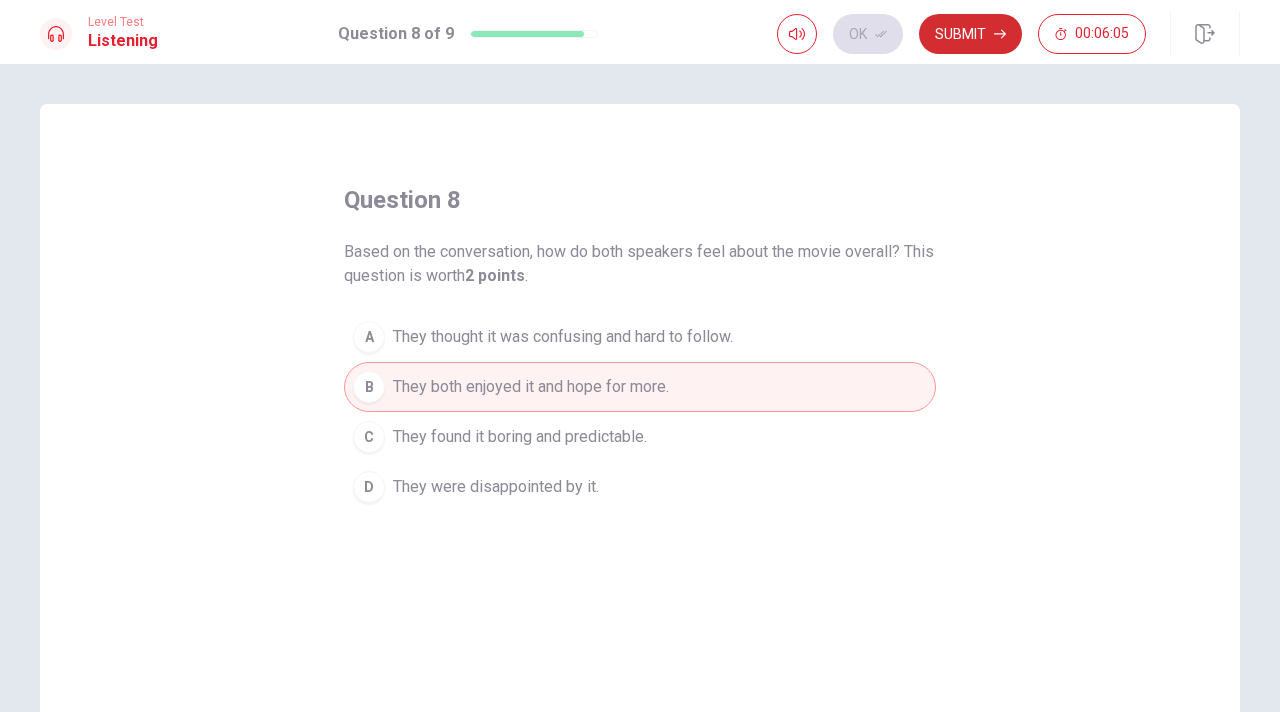 click on "Submit" at bounding box center (970, 34) 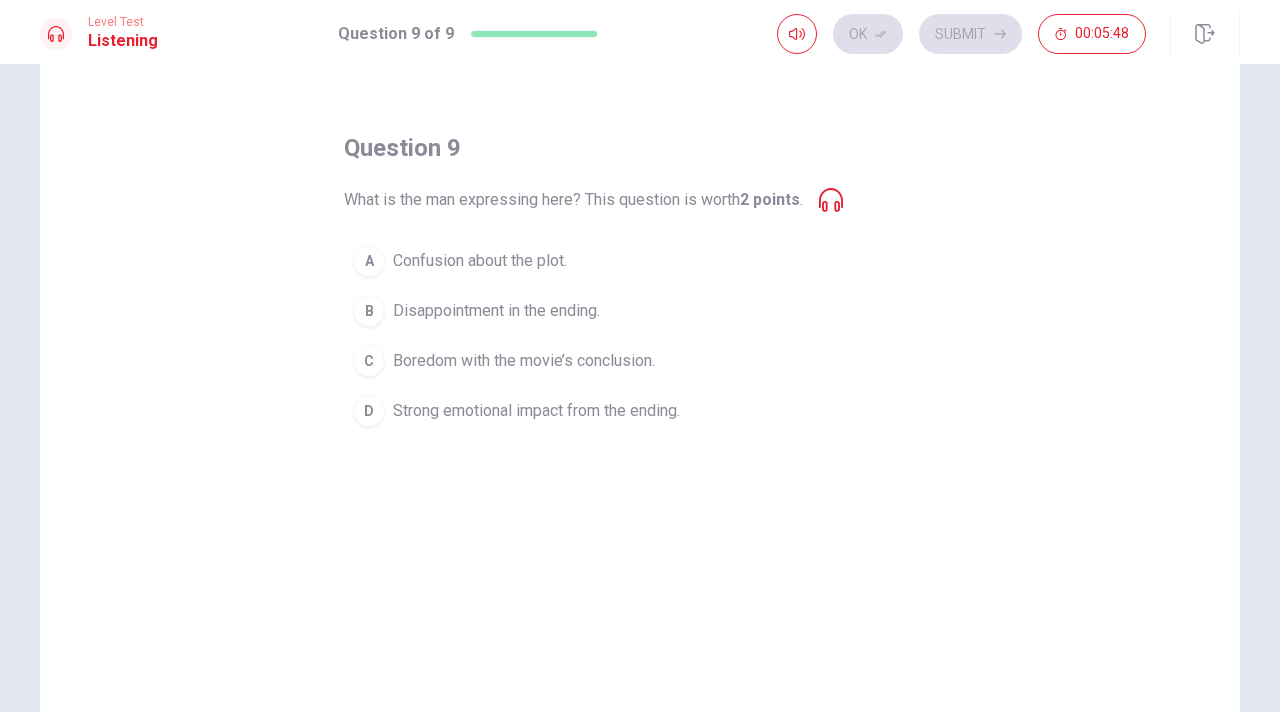 scroll, scrollTop: 44, scrollLeft: 0, axis: vertical 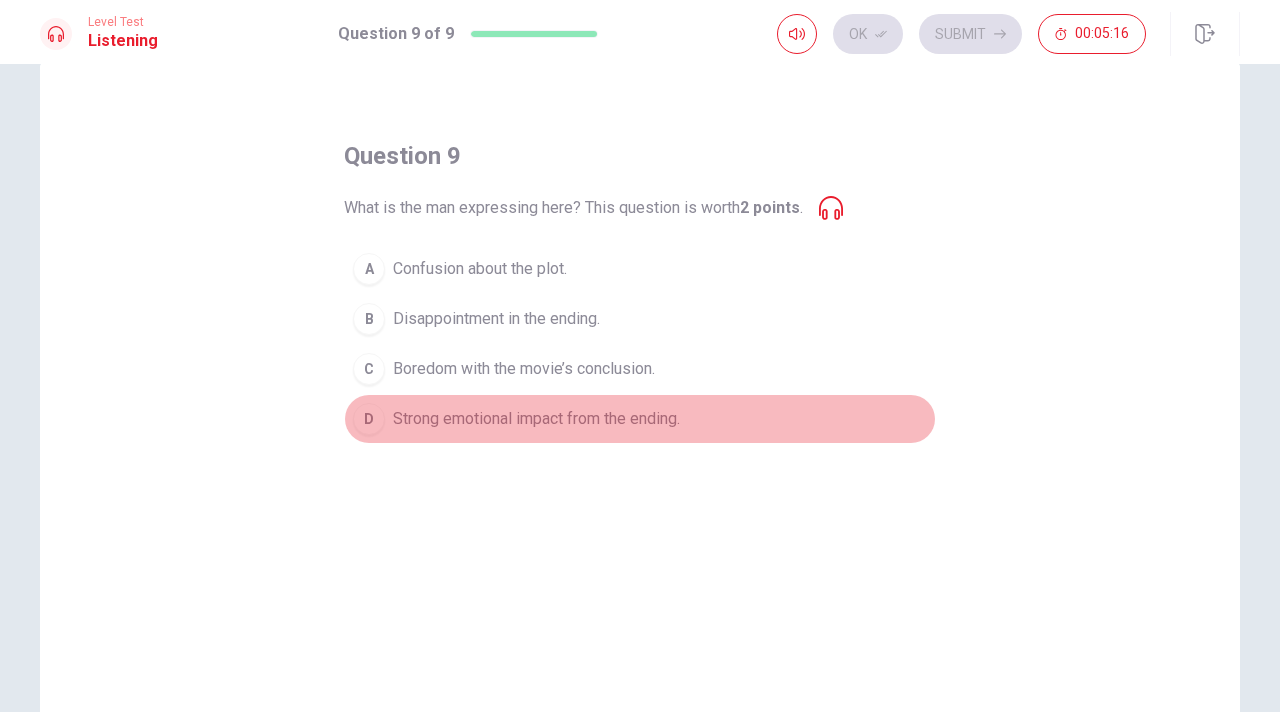 click on "Strong emotional impact from the ending." at bounding box center [536, 419] 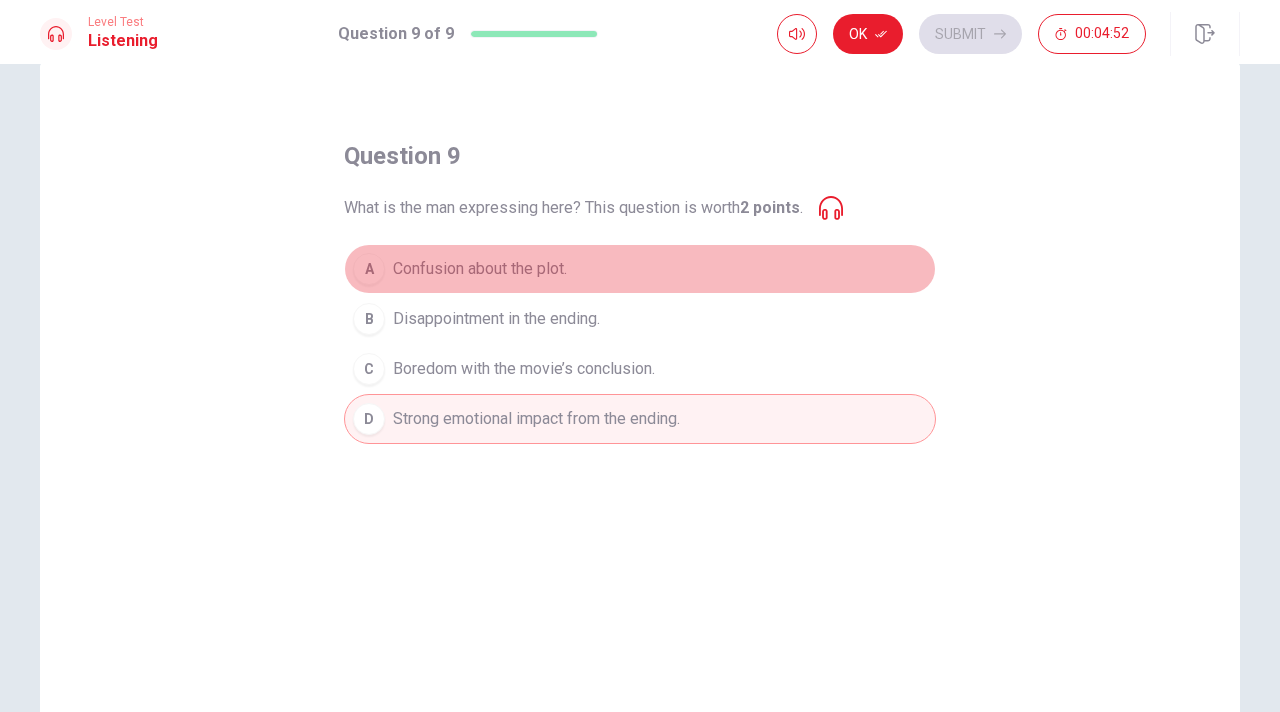 click on "Confusion about the plot." at bounding box center (480, 269) 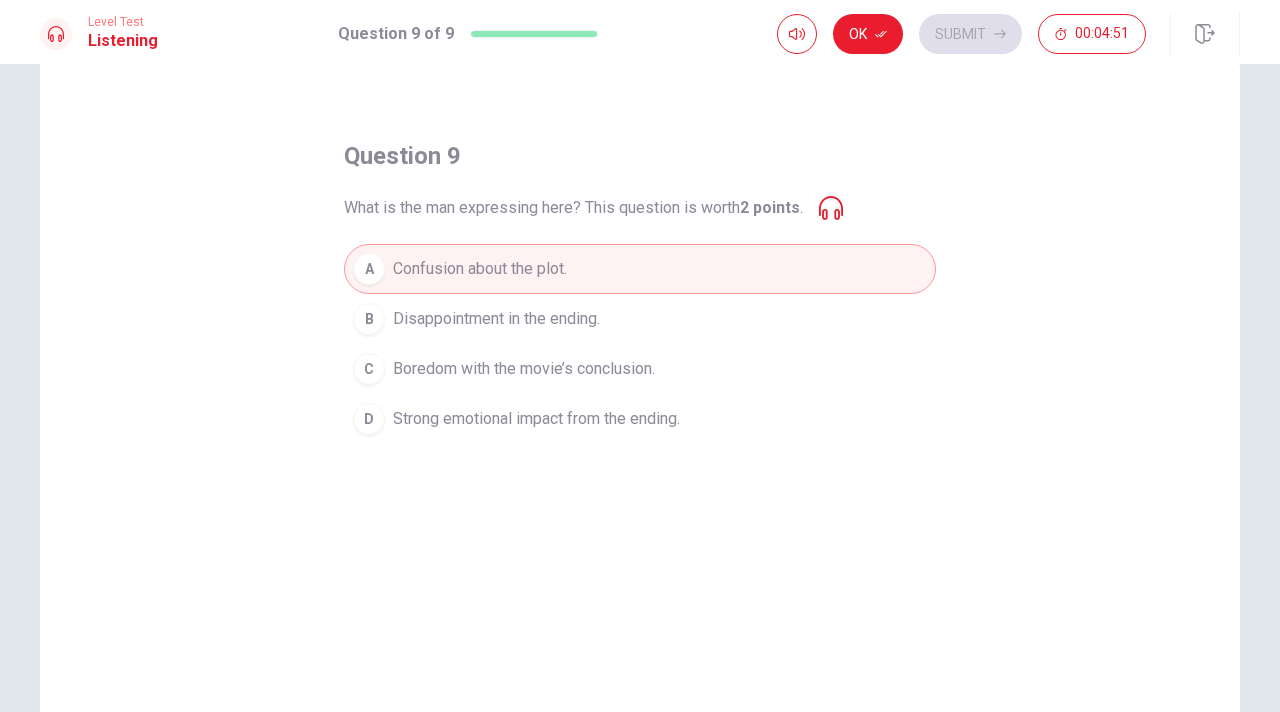 click 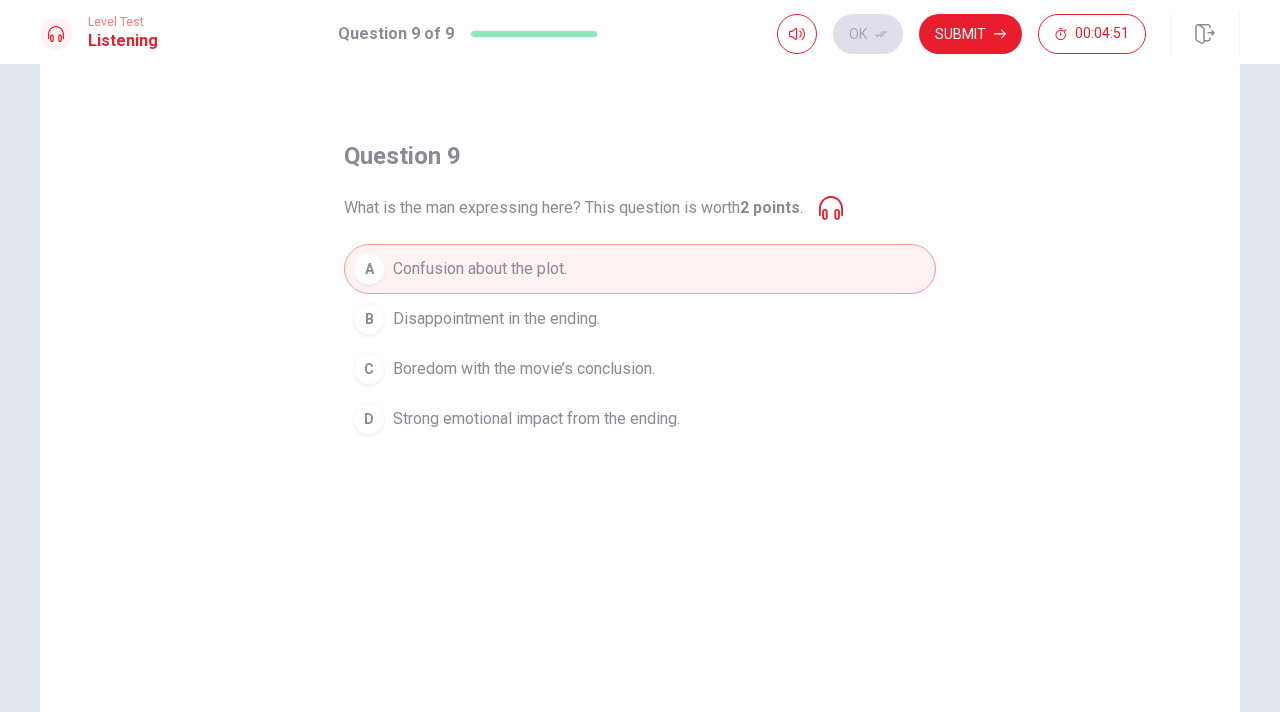 click on "Ok Submit 00:04:51" at bounding box center (961, 34) 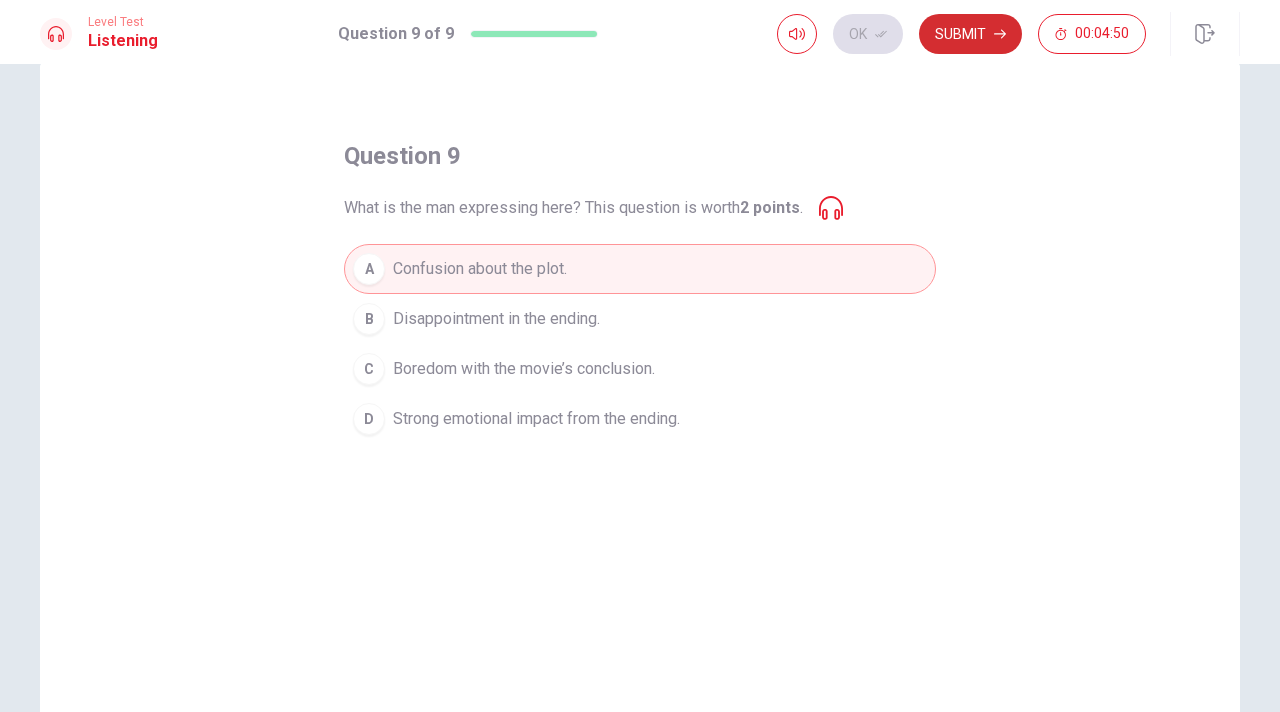click on "Submit" at bounding box center (970, 34) 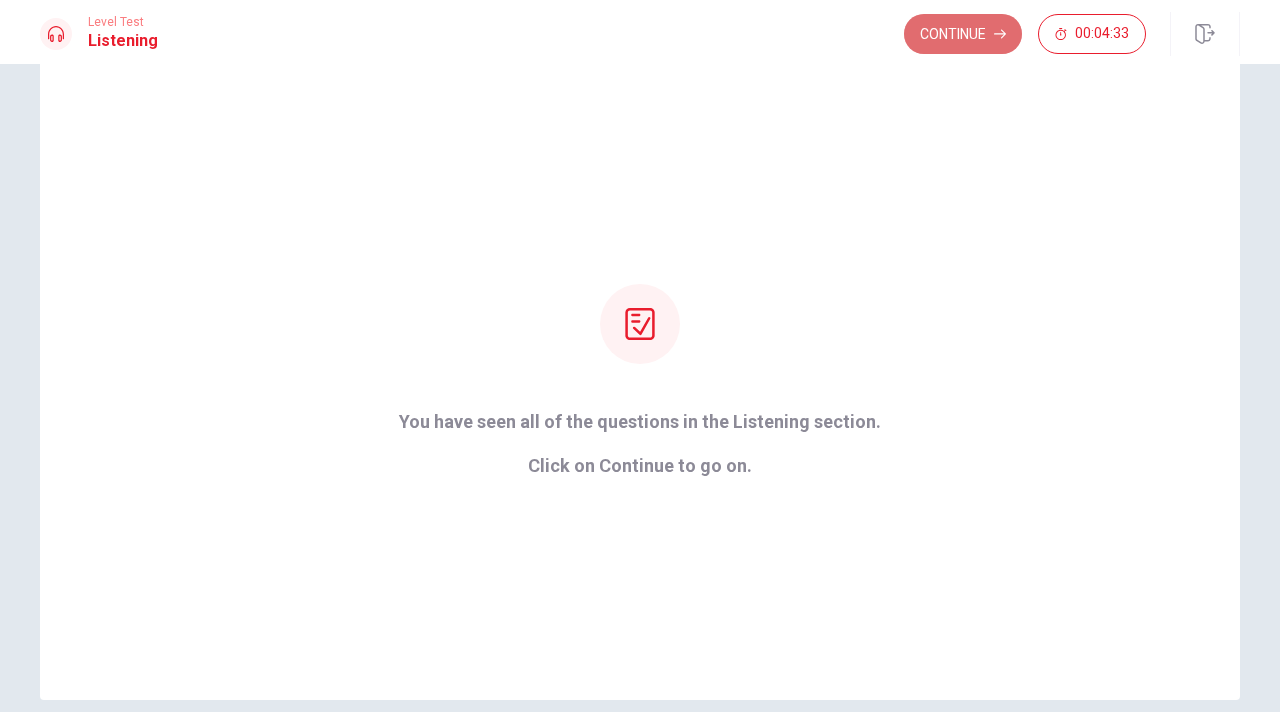 click on "Continue" at bounding box center [963, 34] 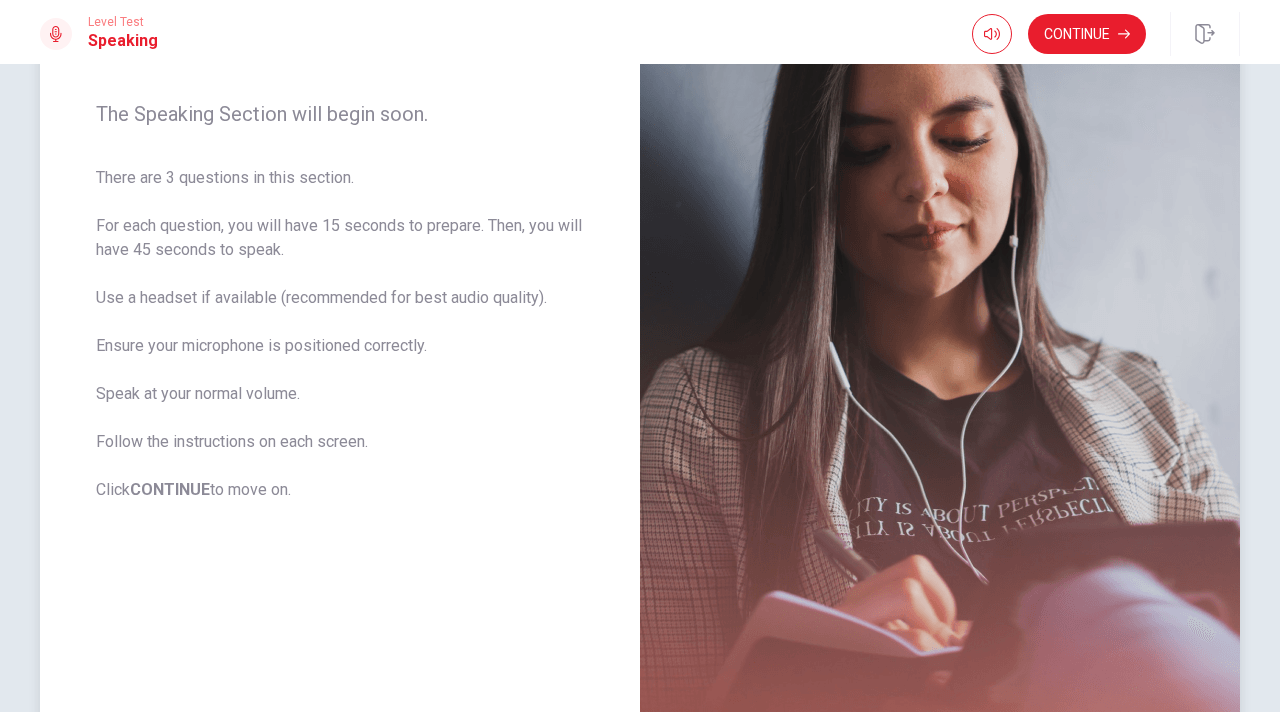 scroll, scrollTop: 368, scrollLeft: 0, axis: vertical 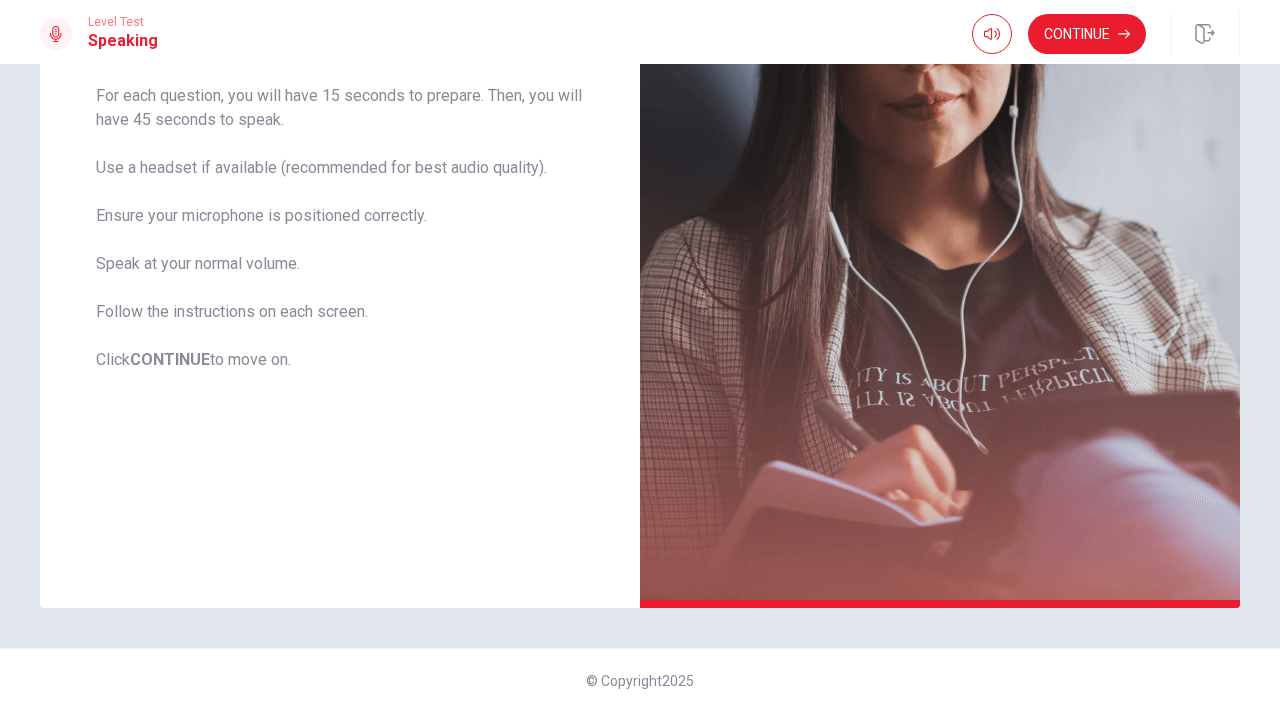click 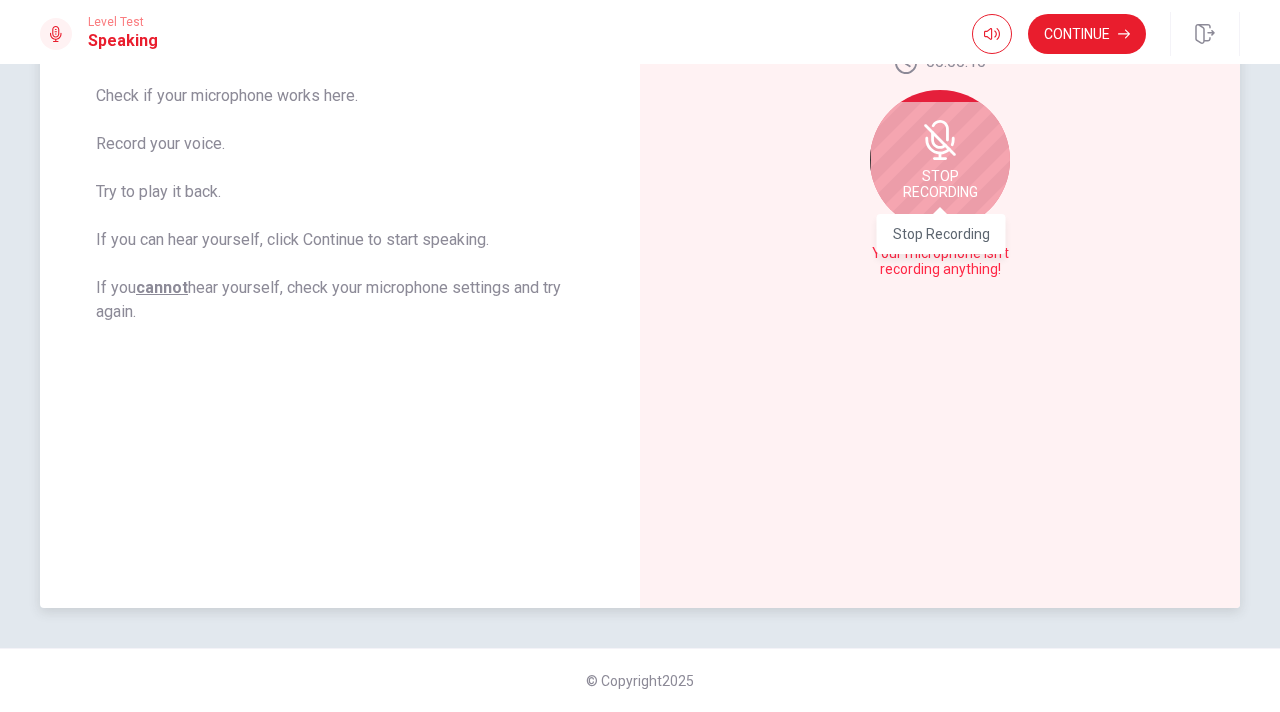 click on "Stop   Recording" at bounding box center (940, 184) 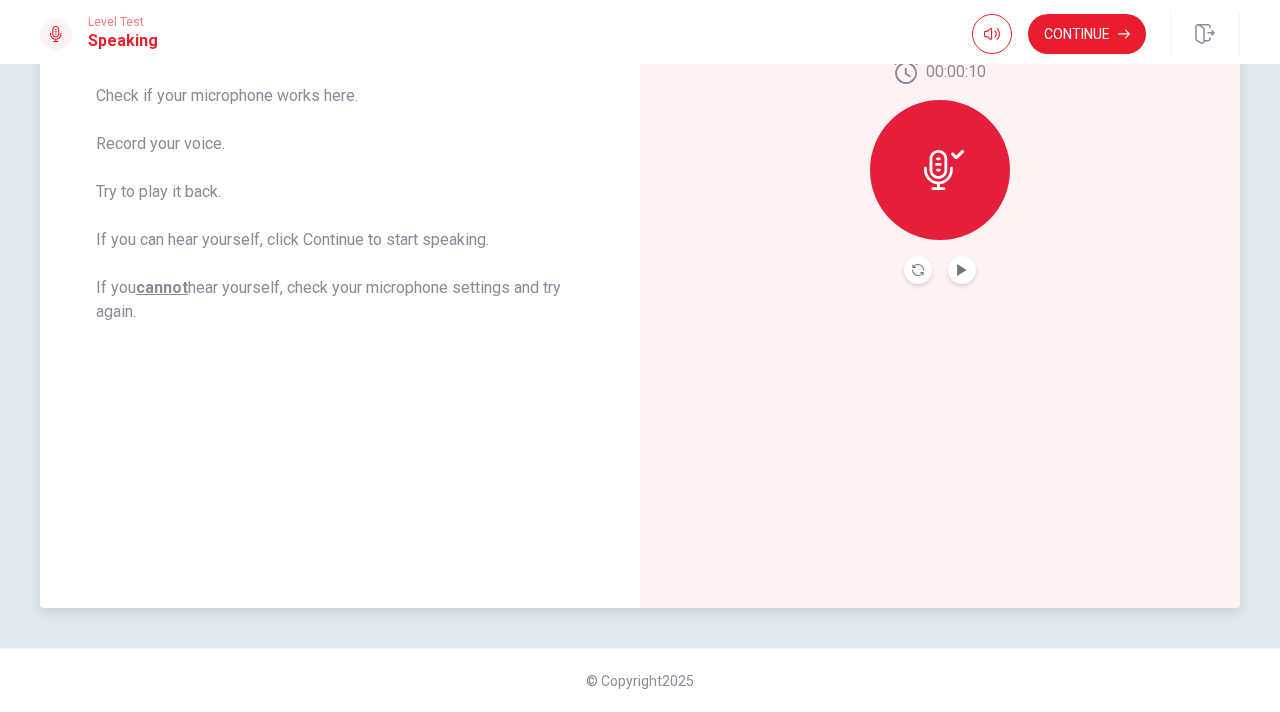click at bounding box center [940, 170] 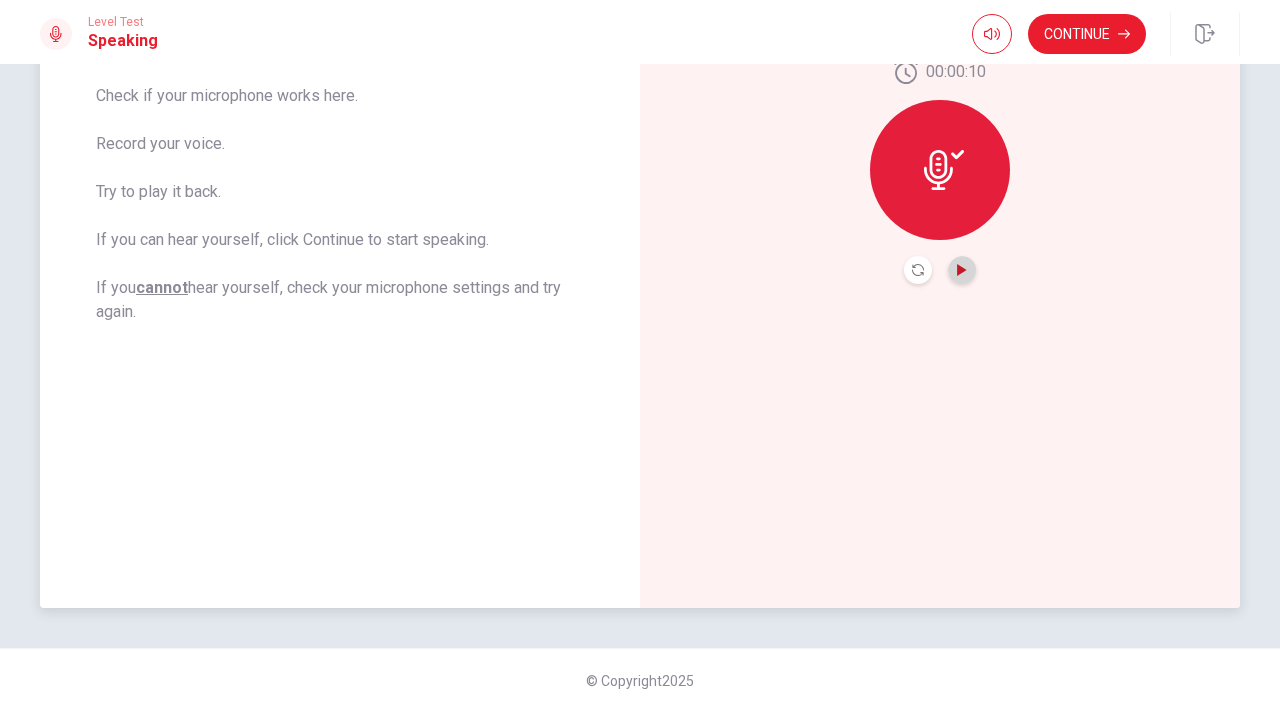 click 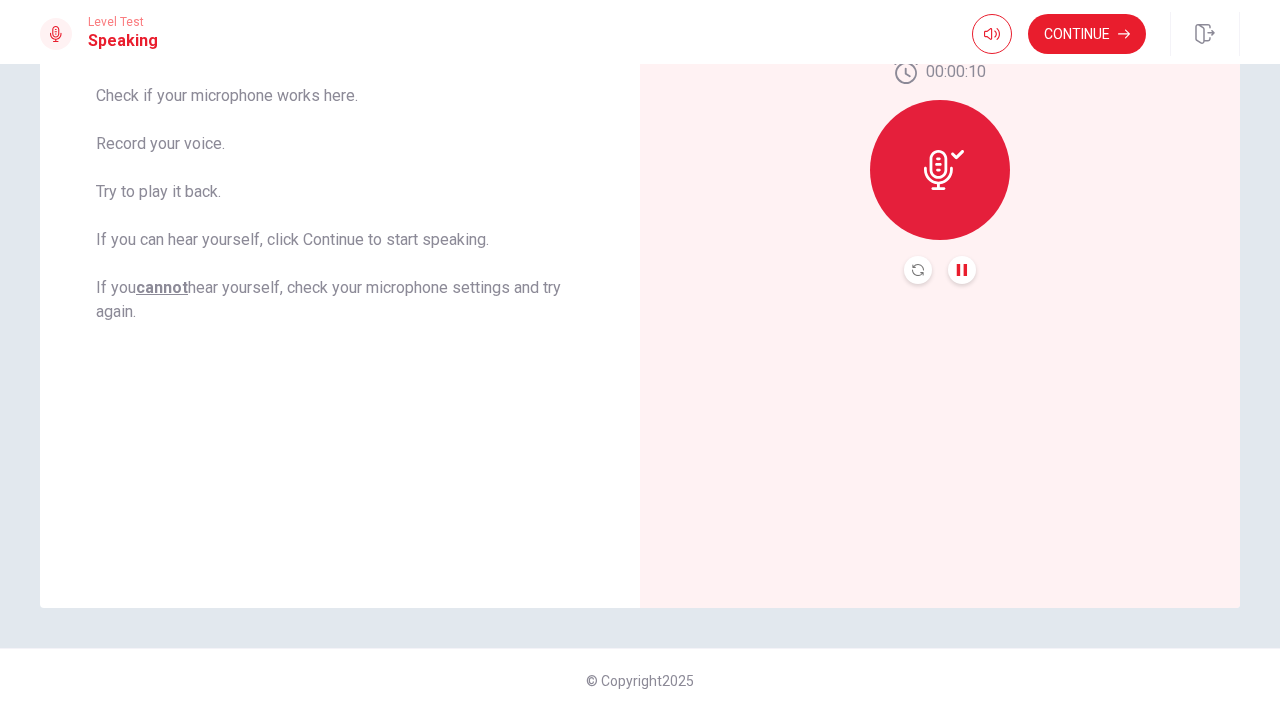 click at bounding box center [962, 270] 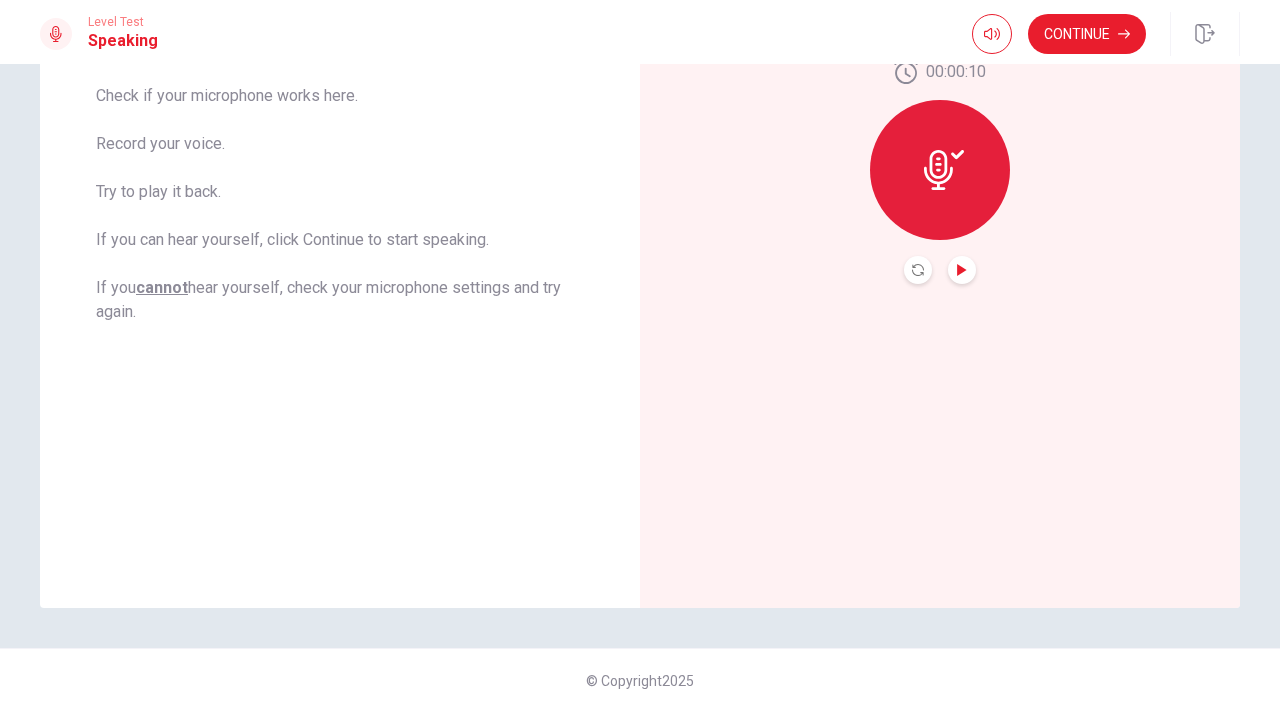 click at bounding box center (940, 170) 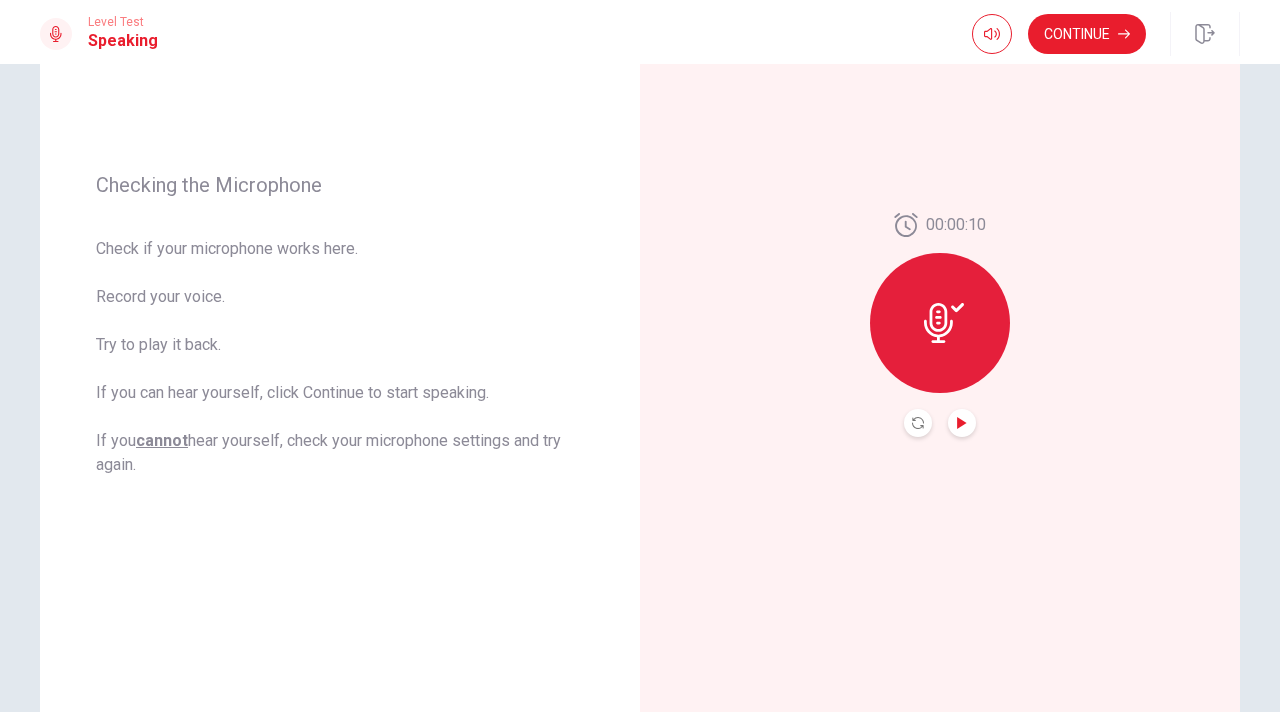 scroll, scrollTop: 205, scrollLeft: 0, axis: vertical 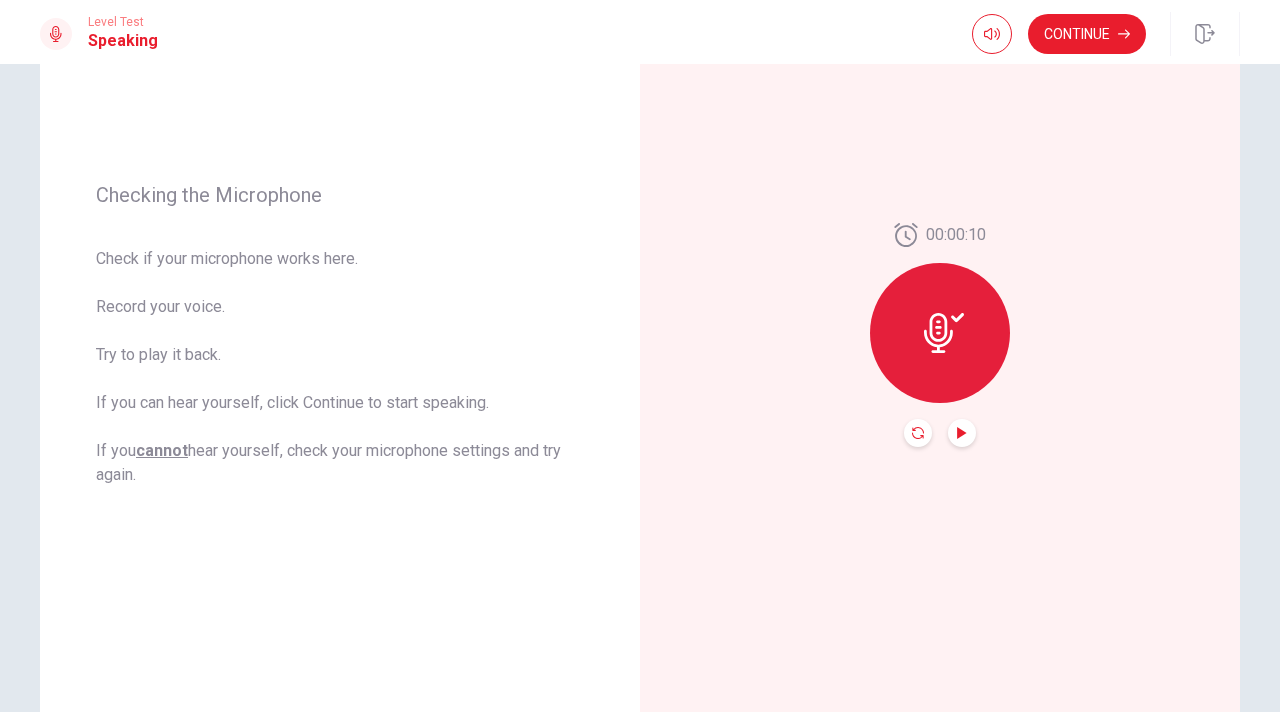 click 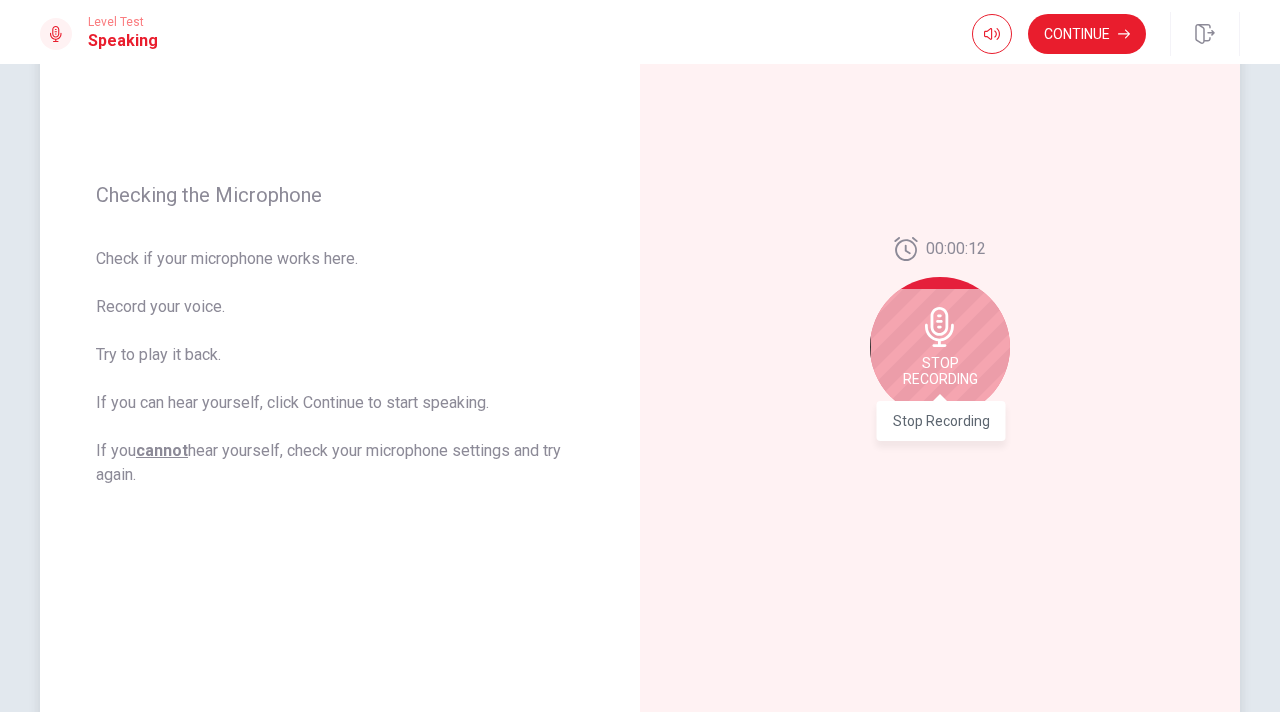 click on "Stop   Recording" at bounding box center (940, 371) 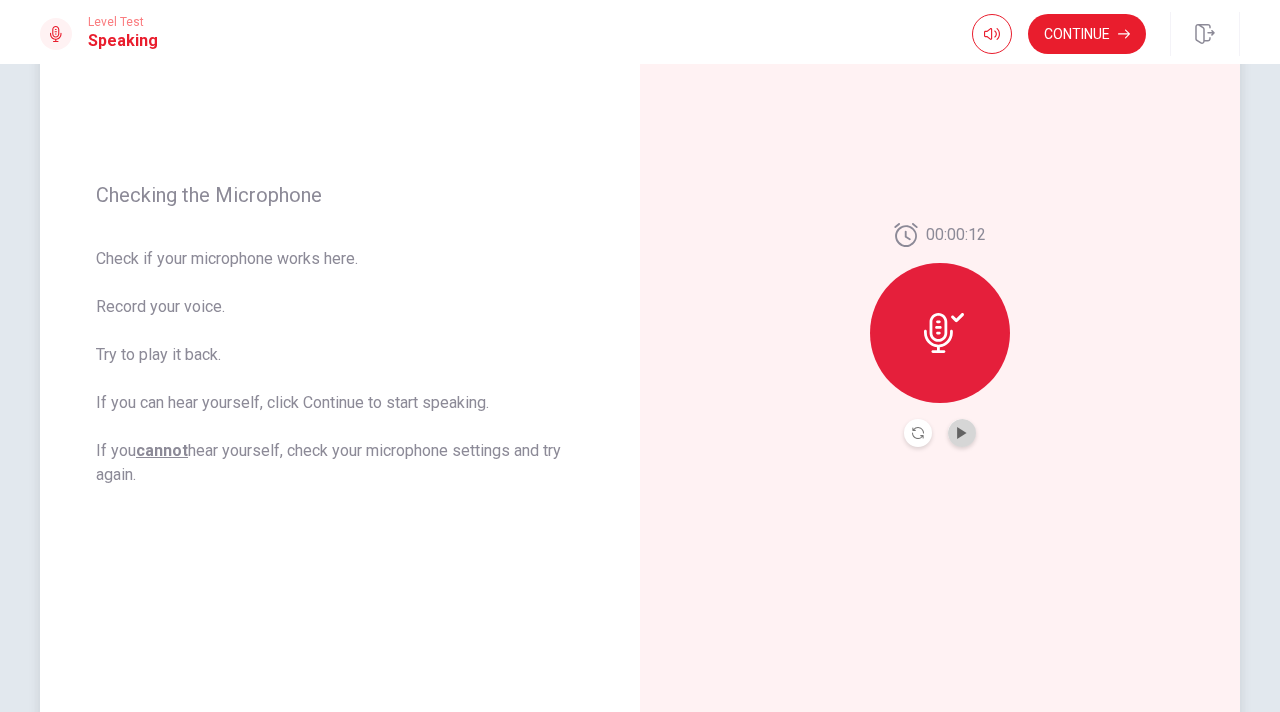 click at bounding box center [962, 433] 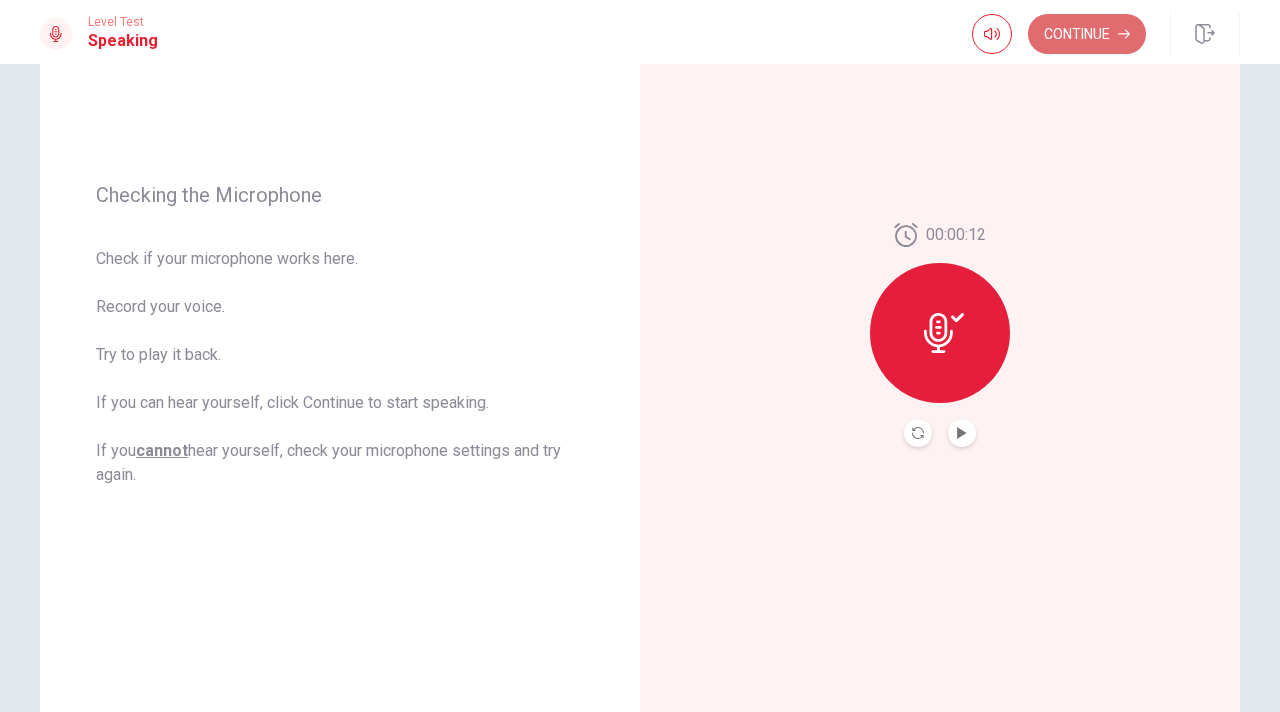 click on "Continue" at bounding box center [1087, 34] 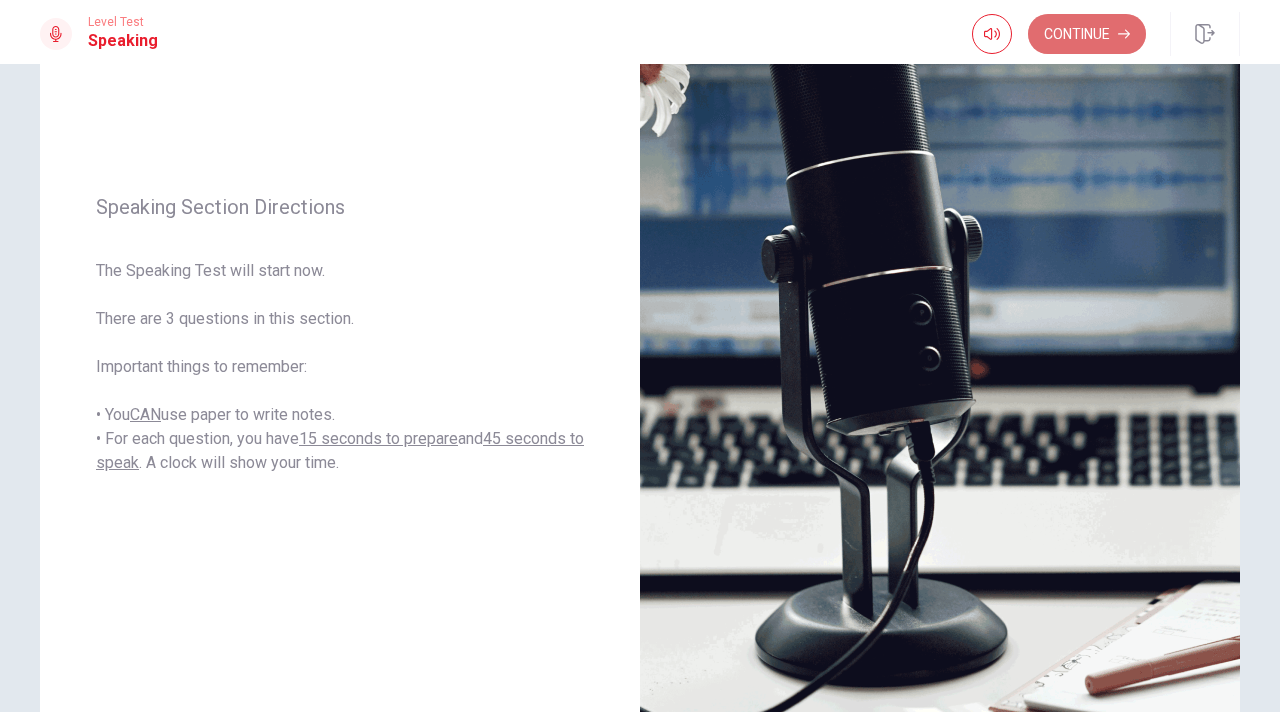 click on "Continue" at bounding box center (1087, 34) 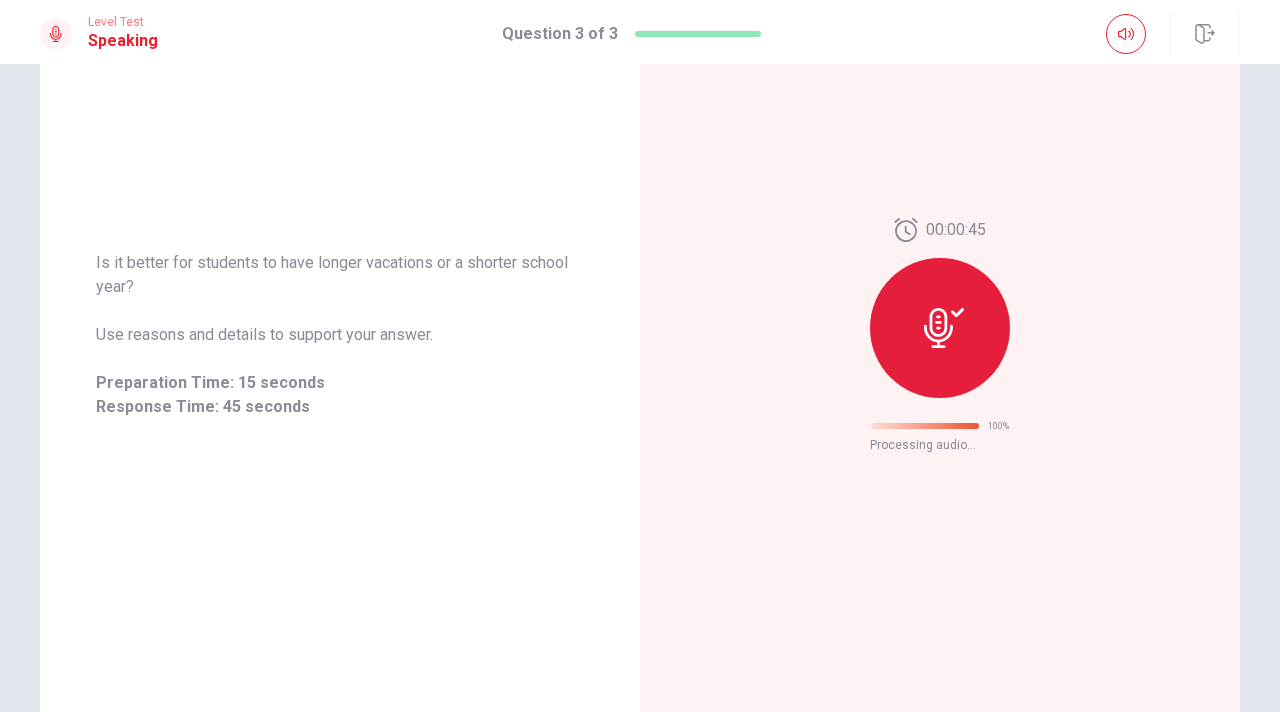 scroll, scrollTop: 16, scrollLeft: 0, axis: vertical 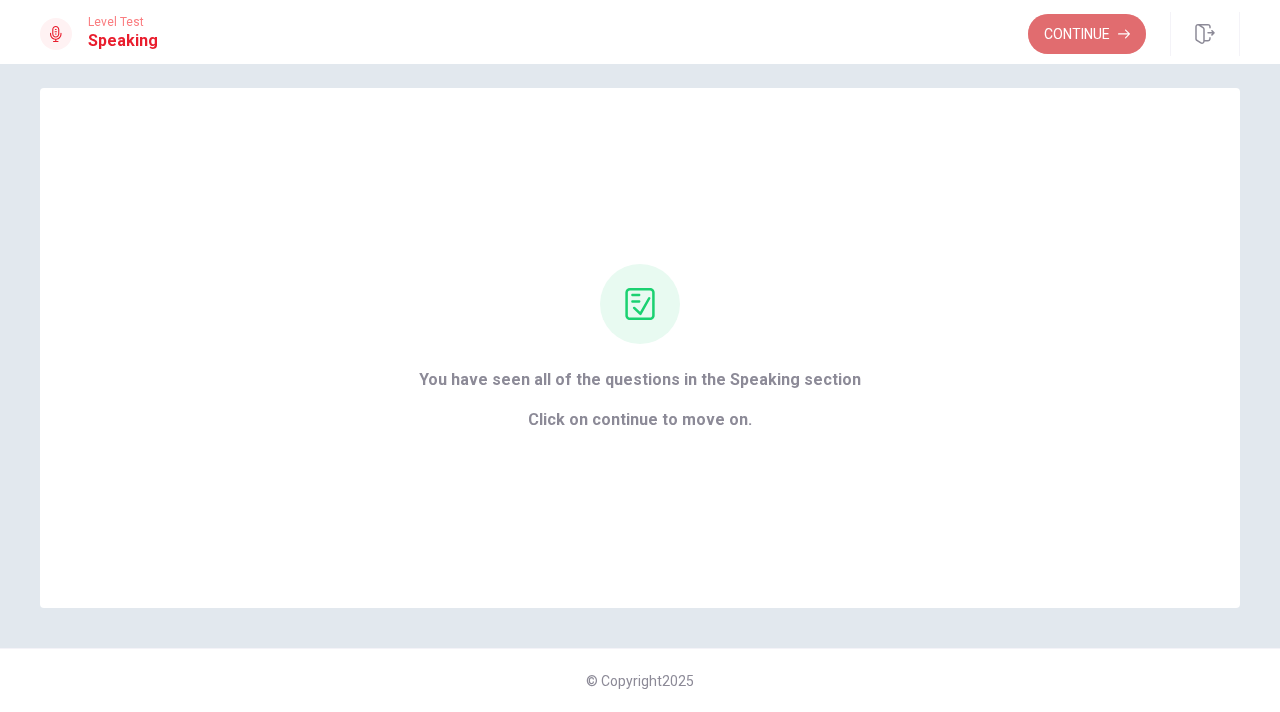 click on "Continue" at bounding box center (1087, 34) 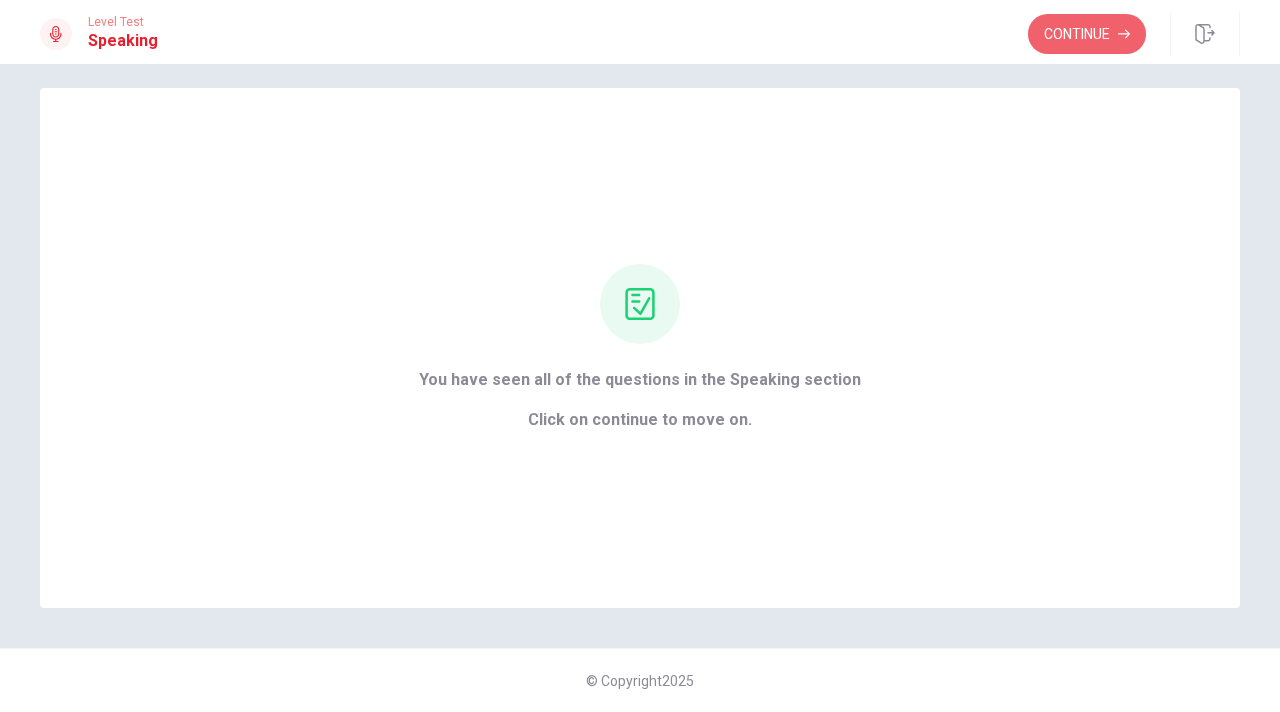 scroll, scrollTop: 0, scrollLeft: 0, axis: both 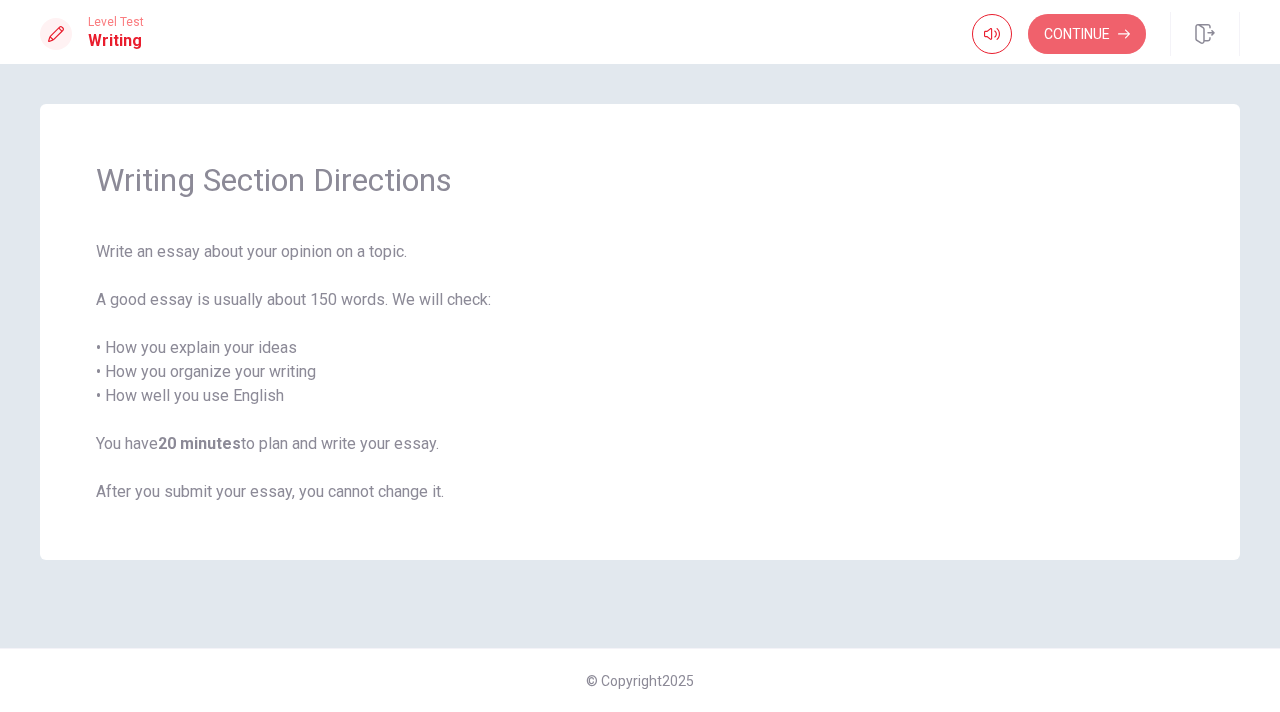click on "Continue" at bounding box center (1087, 34) 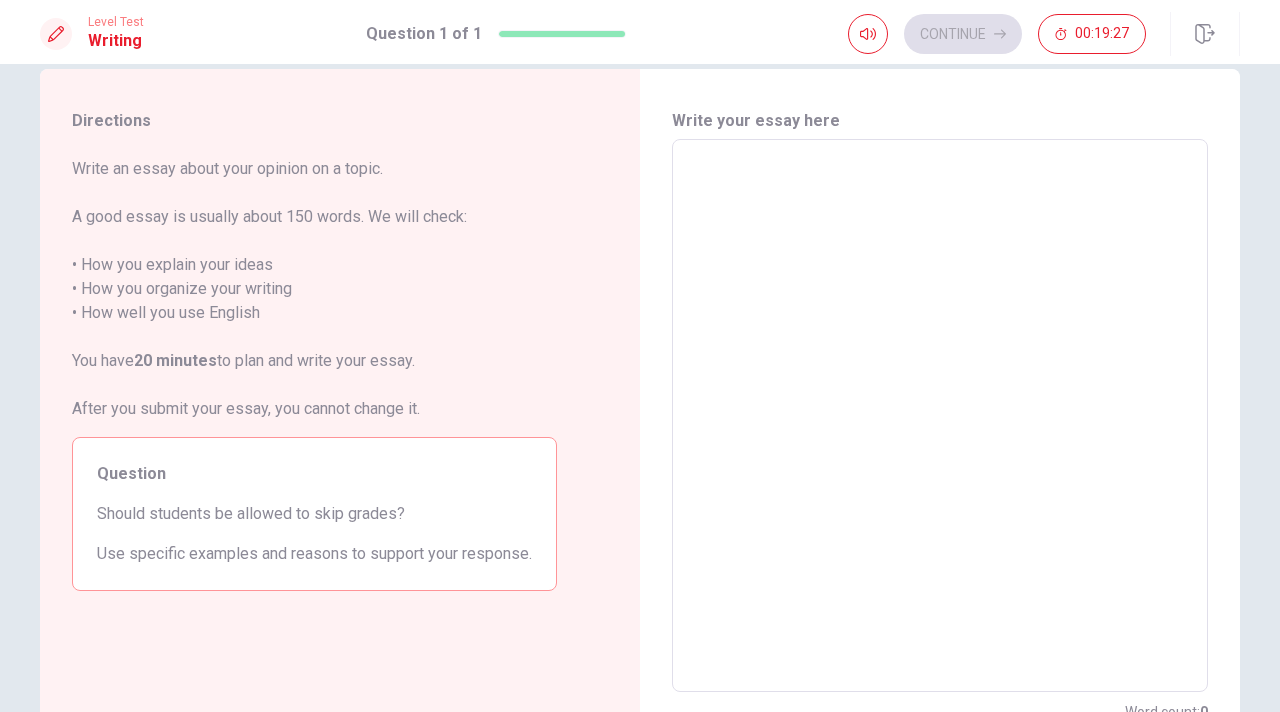 scroll, scrollTop: 0, scrollLeft: 0, axis: both 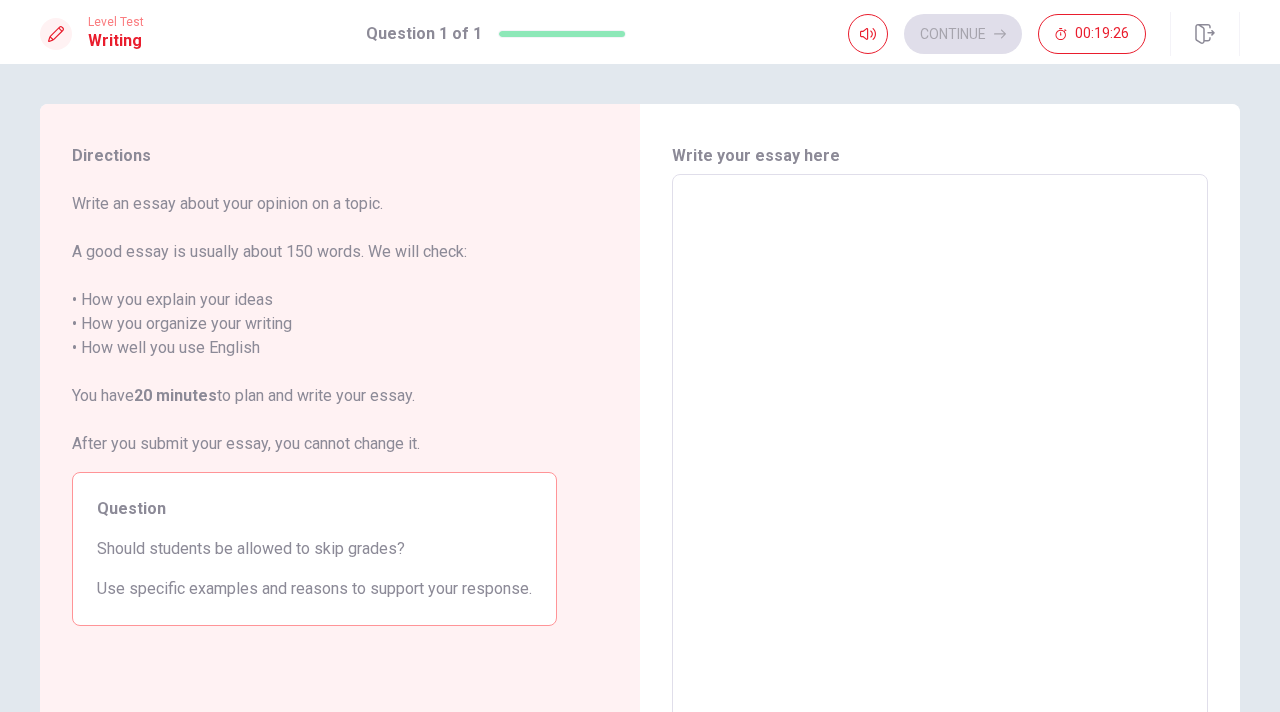 click at bounding box center (940, 451) 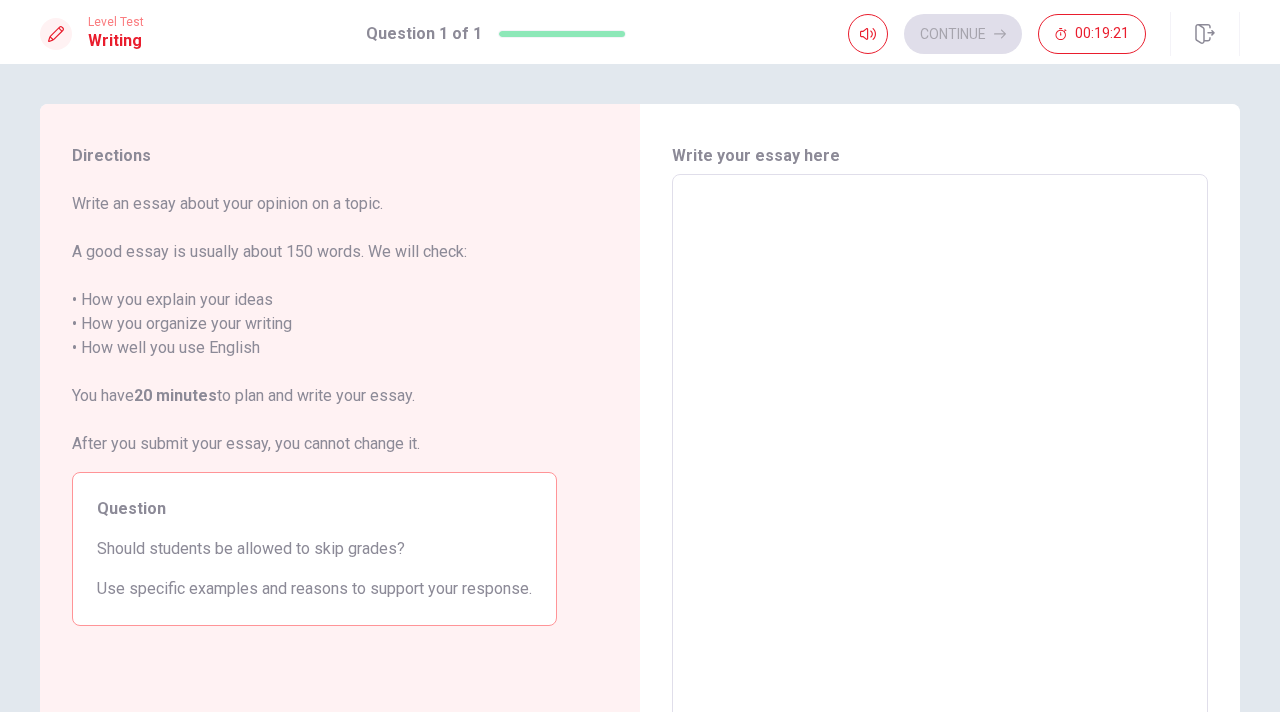 type on "I" 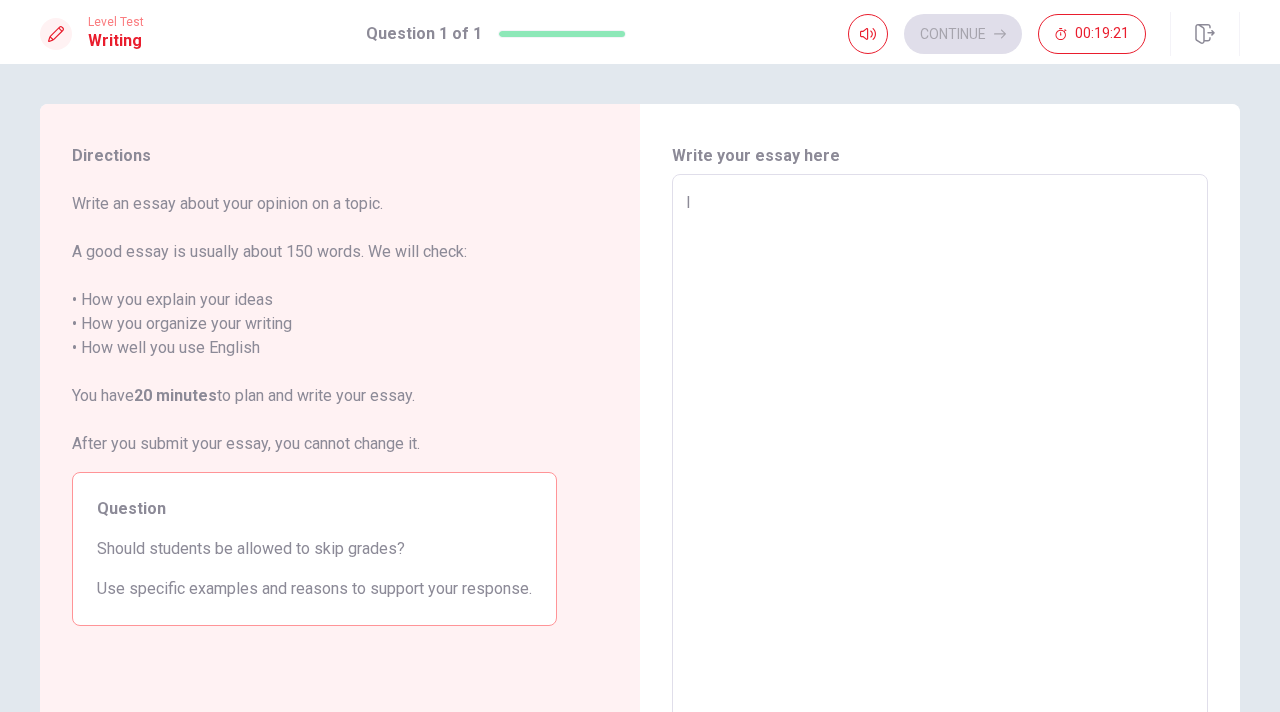 type on "x" 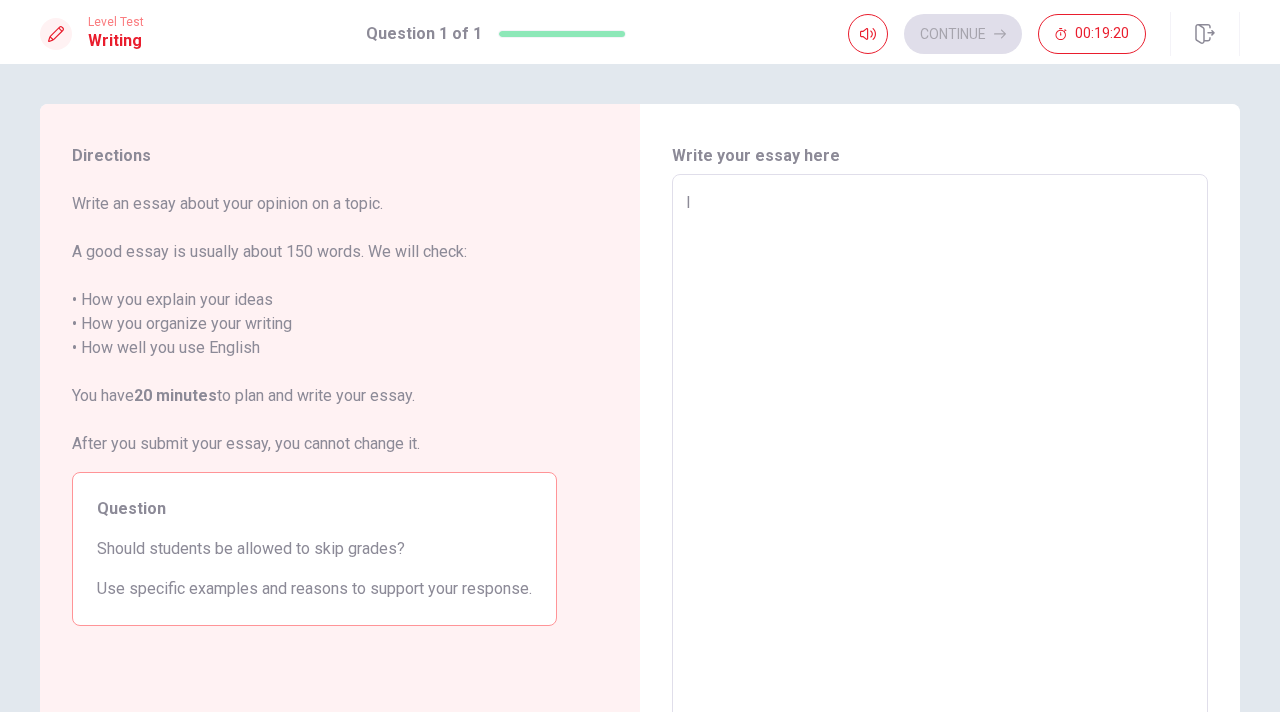 type on "I" 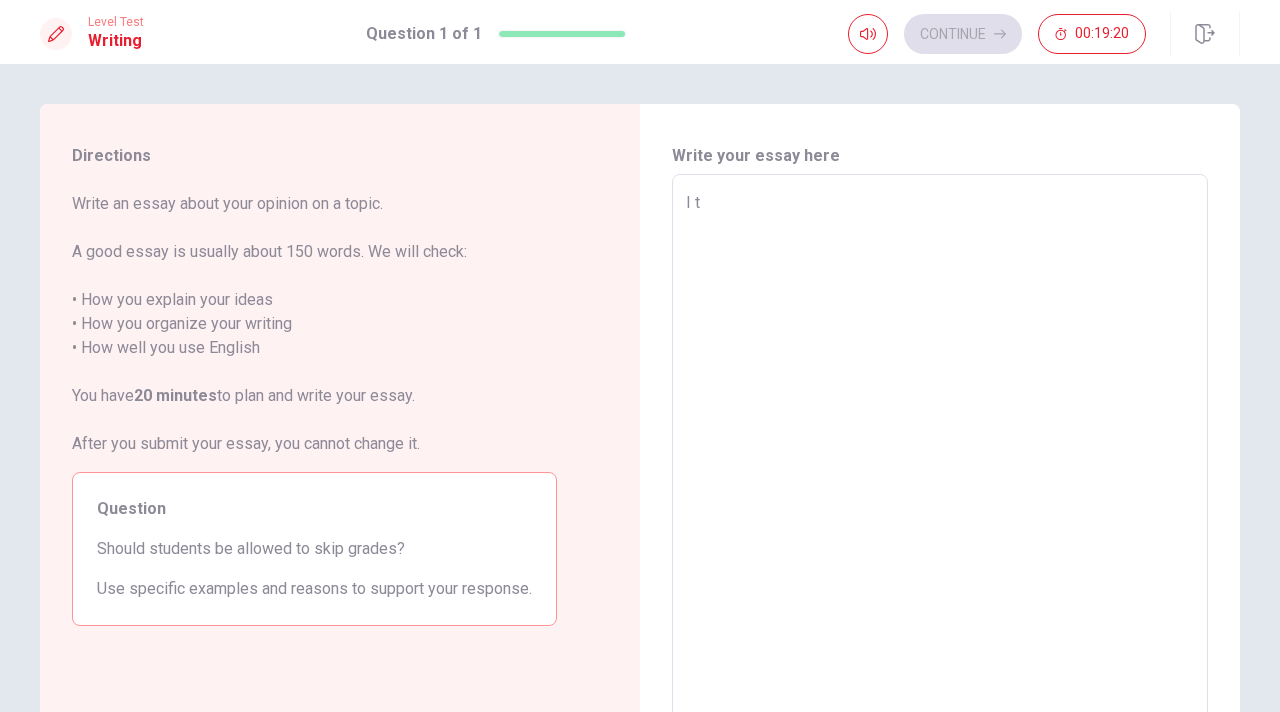 type on "x" 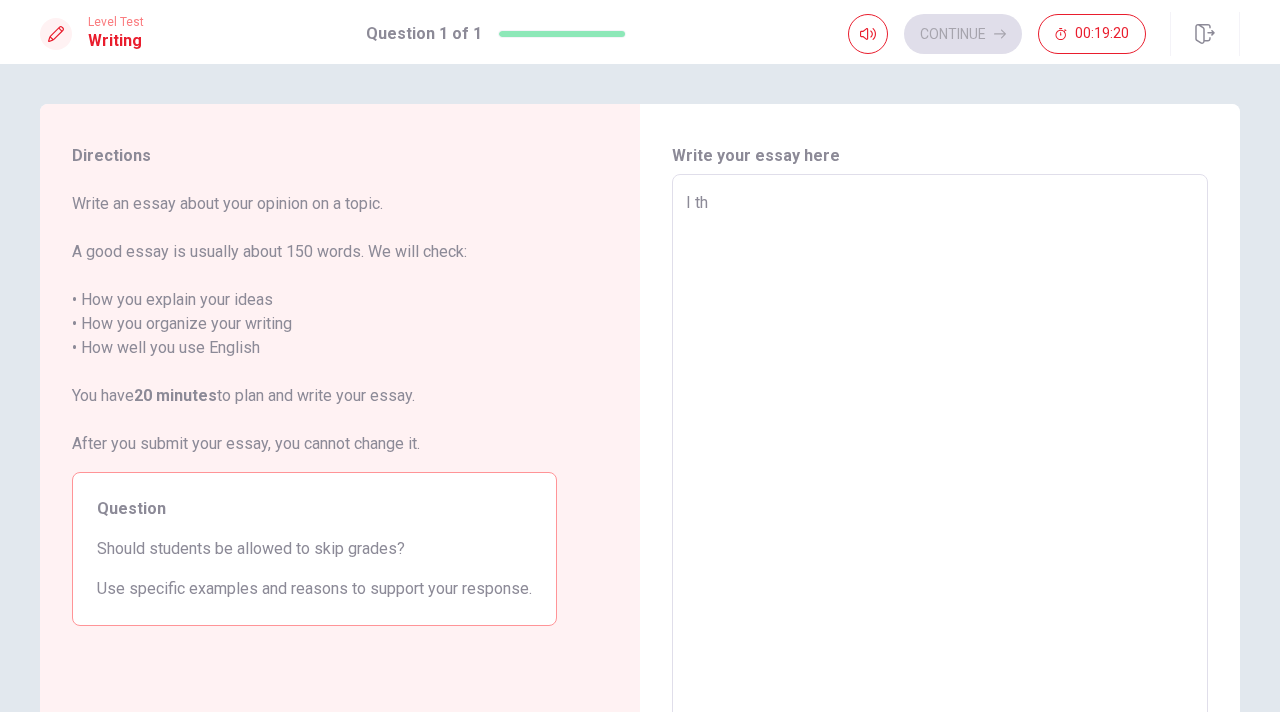 type on "x" 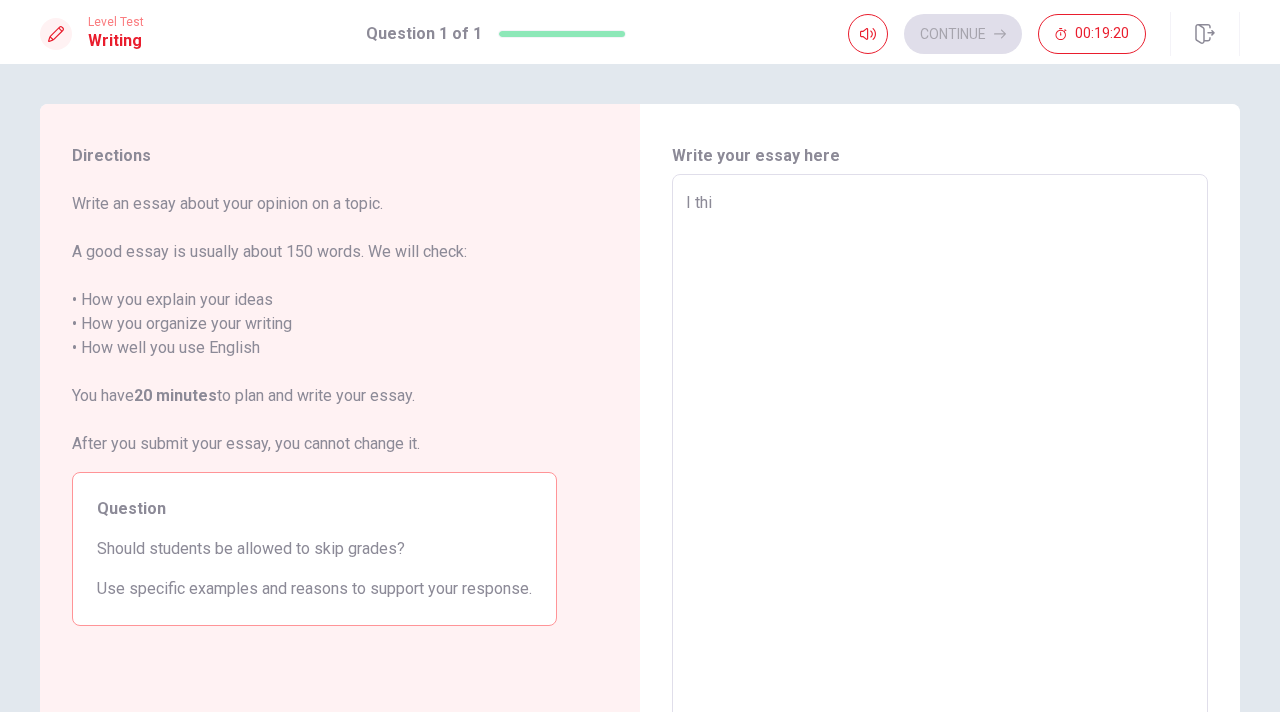 type on "x" 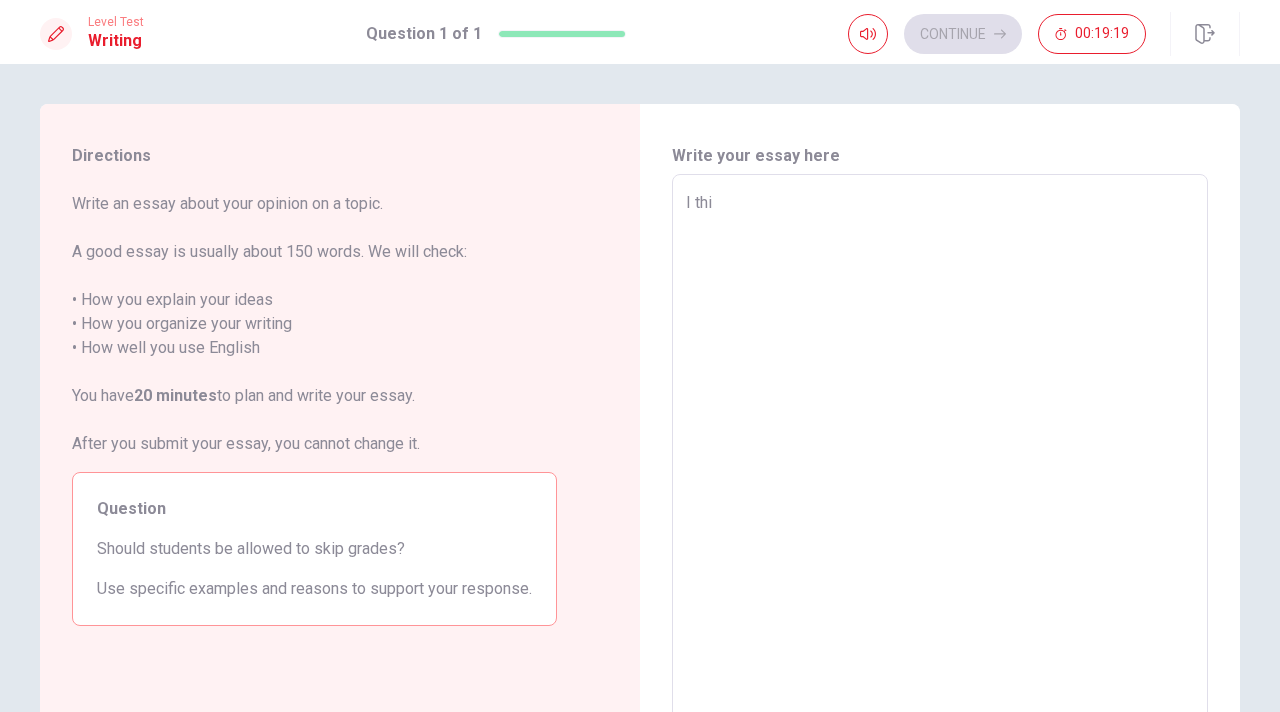 type on "I thin" 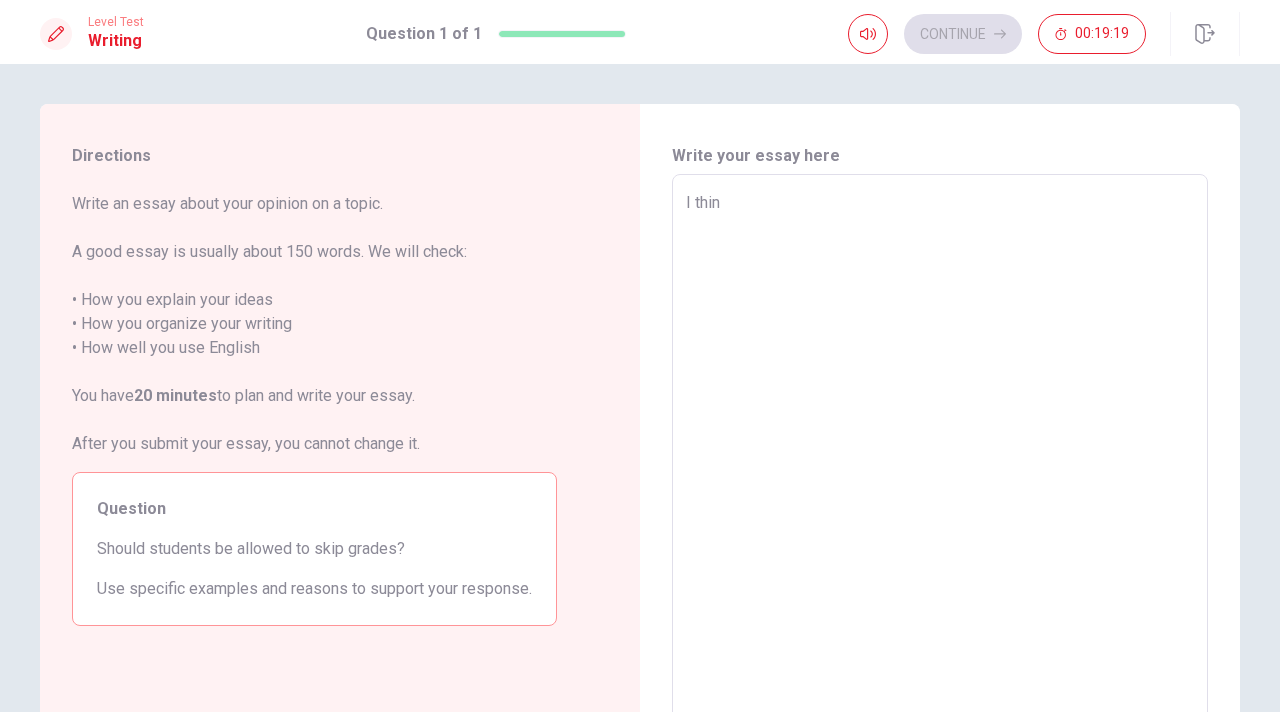 type on "x" 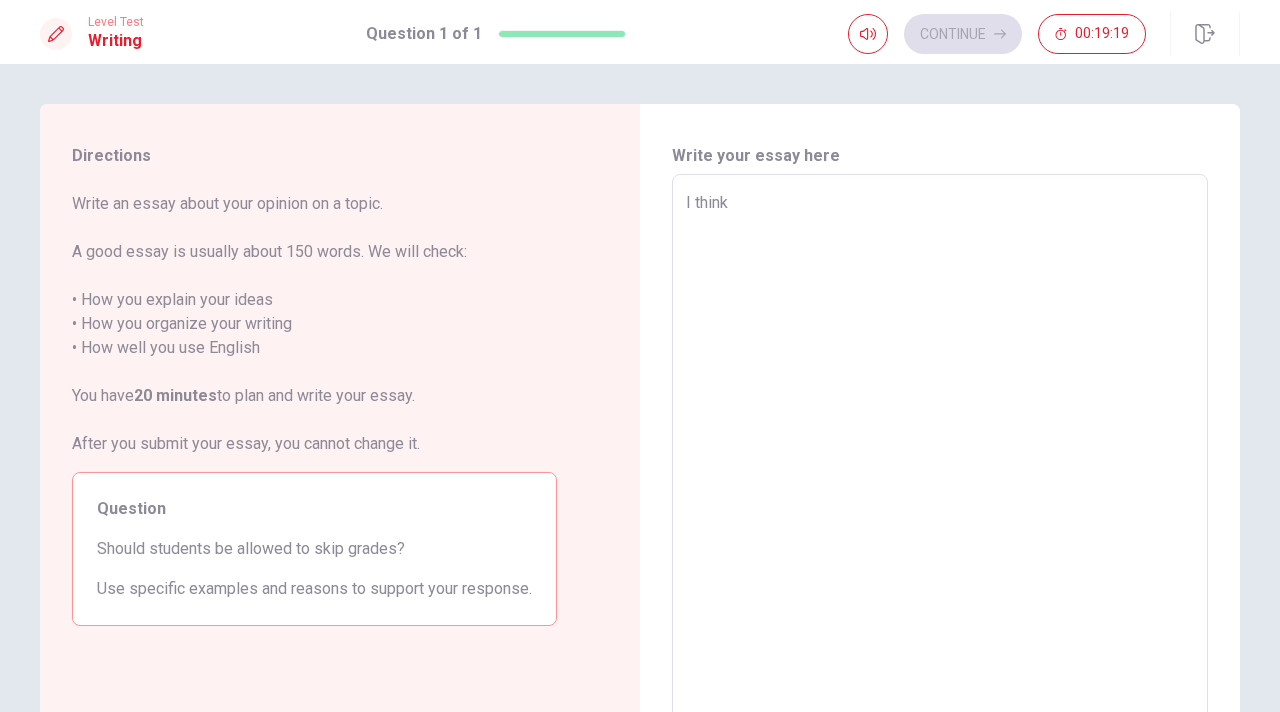 type on "x" 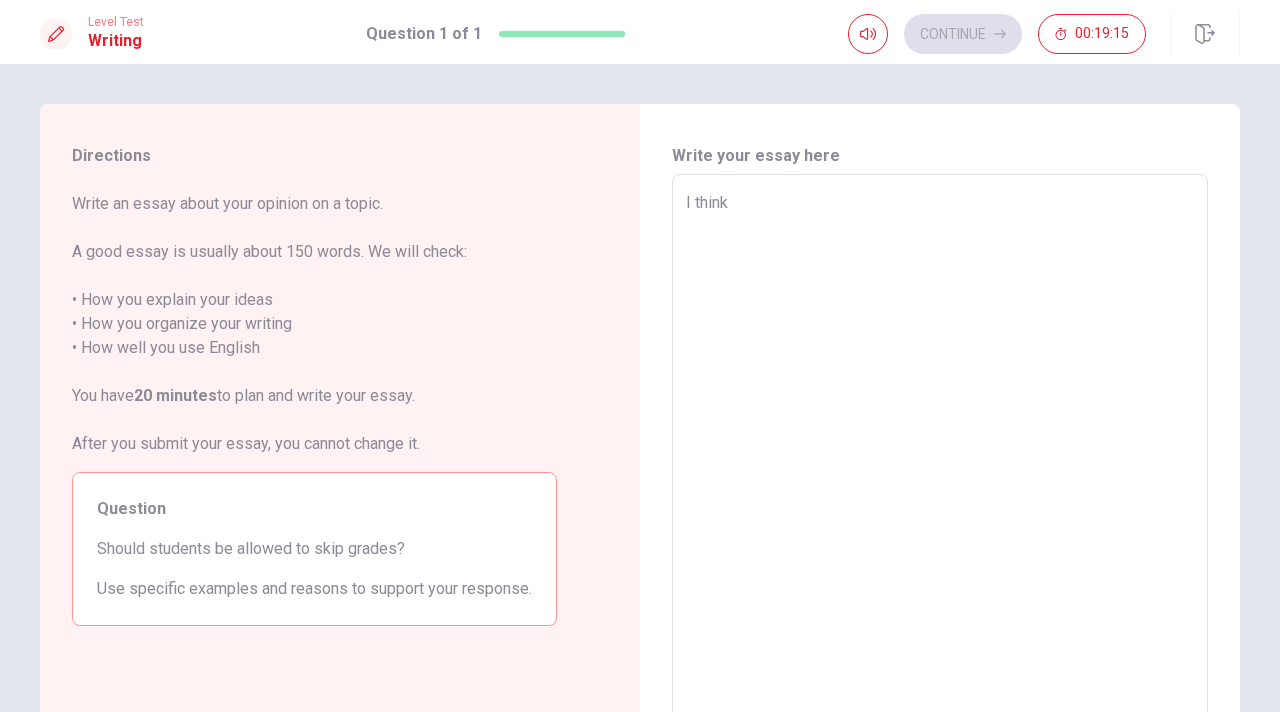 type on "x" 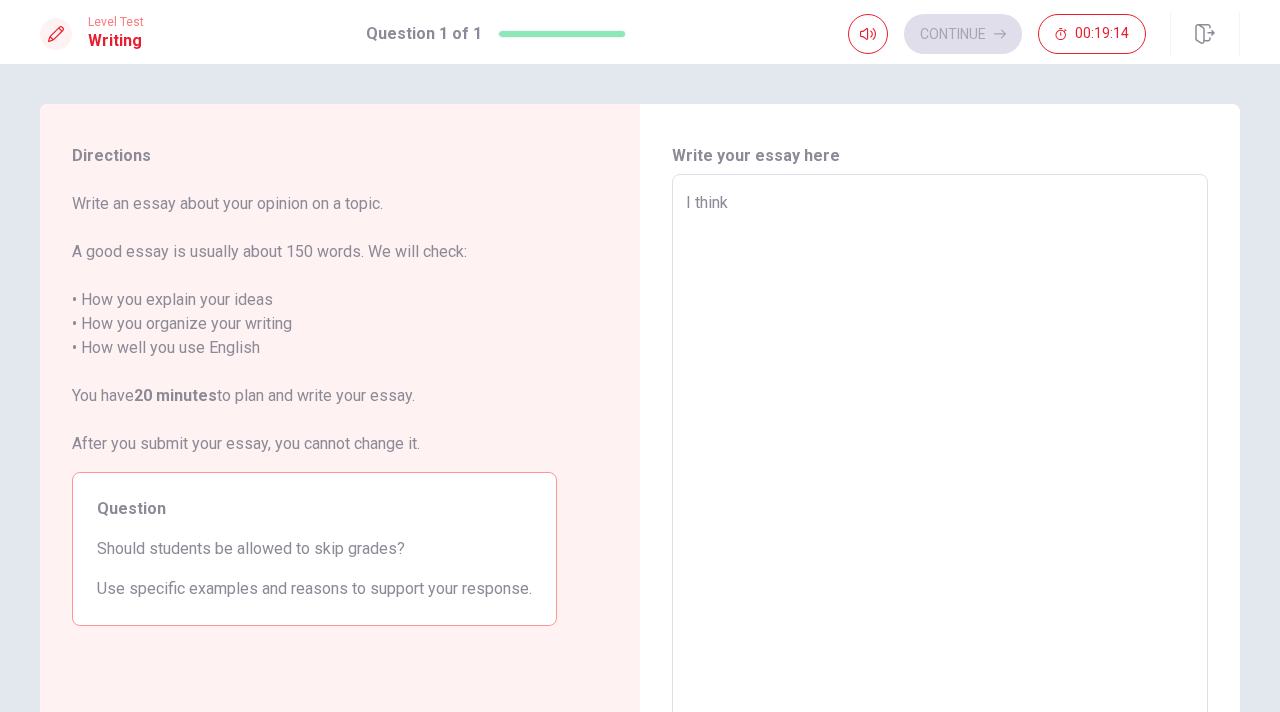 type on "I think the" 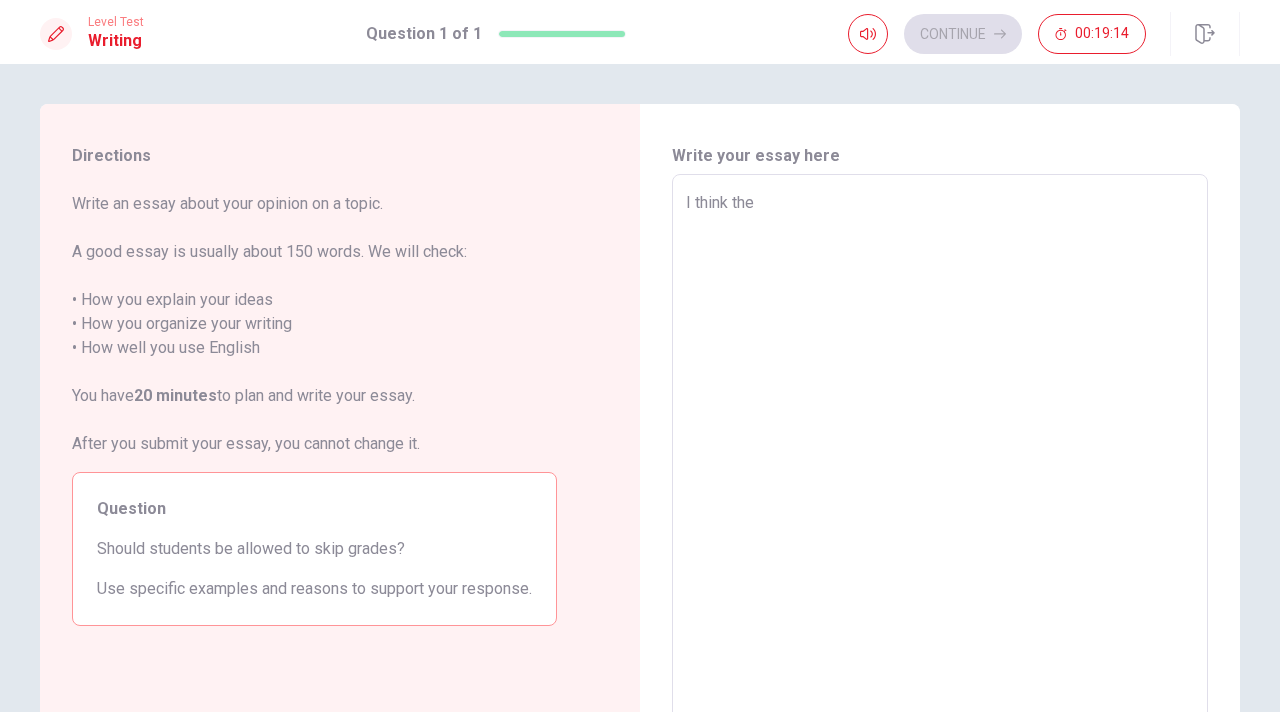 type on "x" 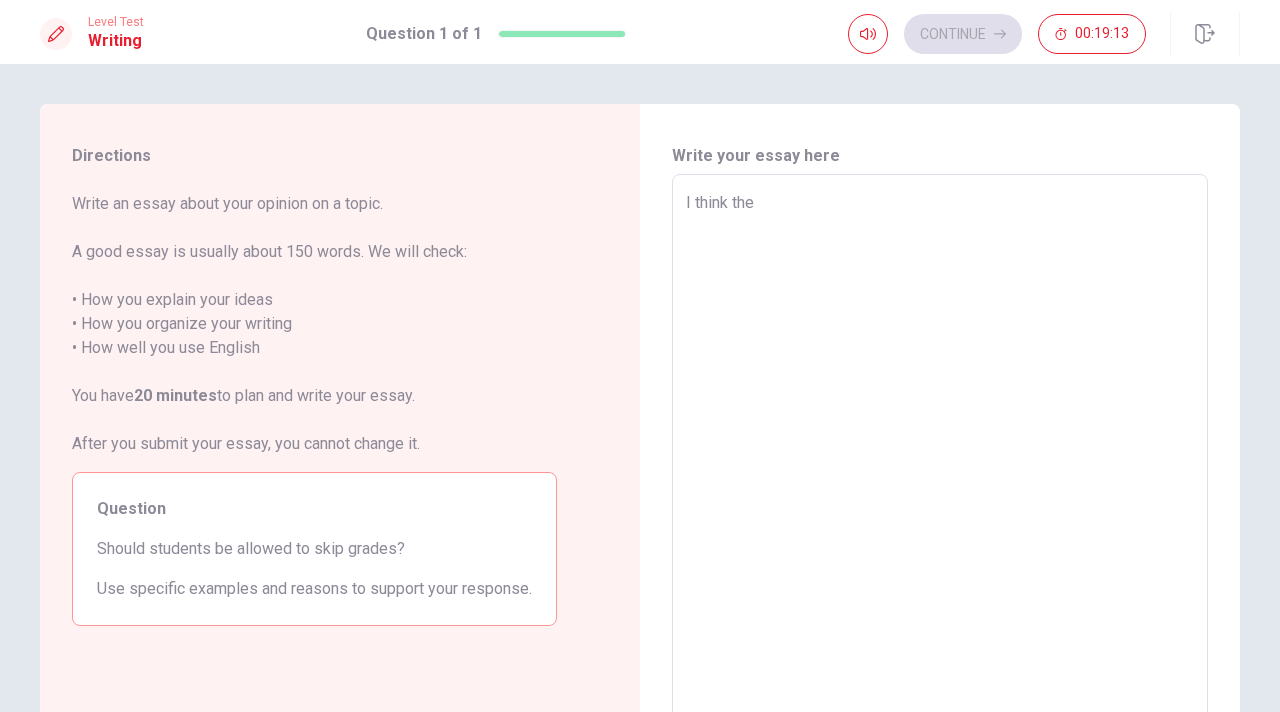 type on "I think th" 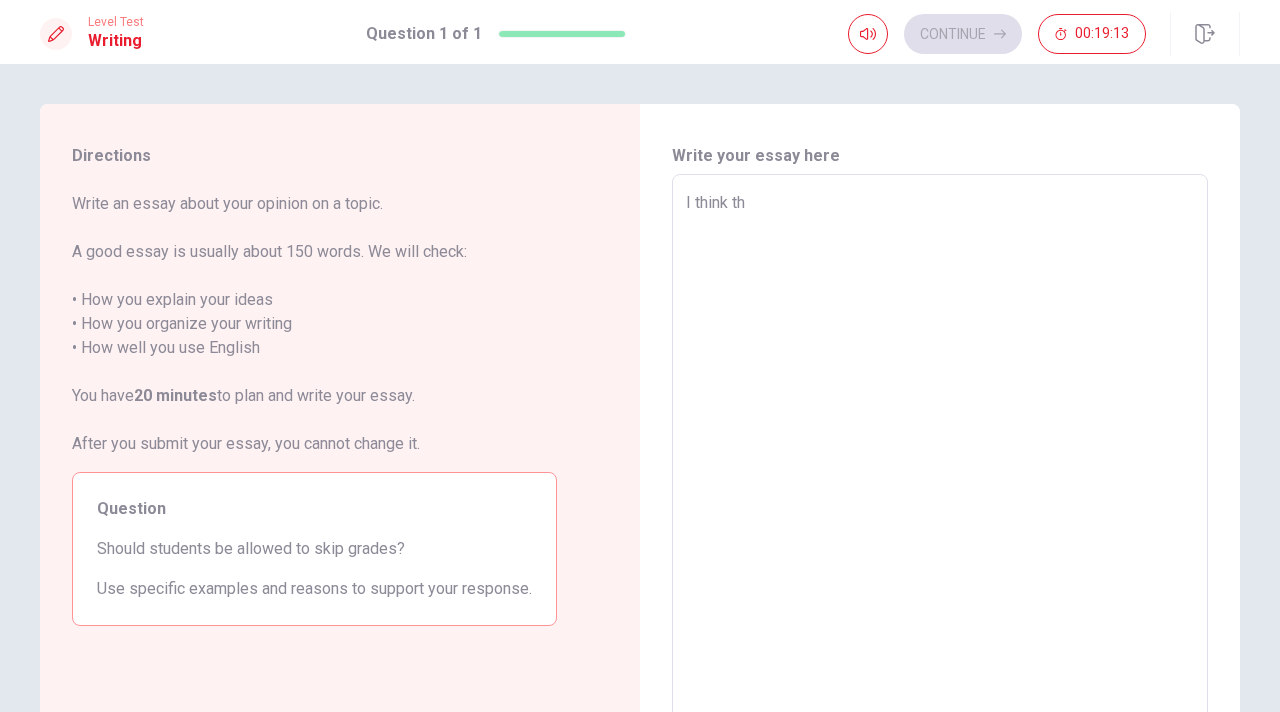 type on "x" 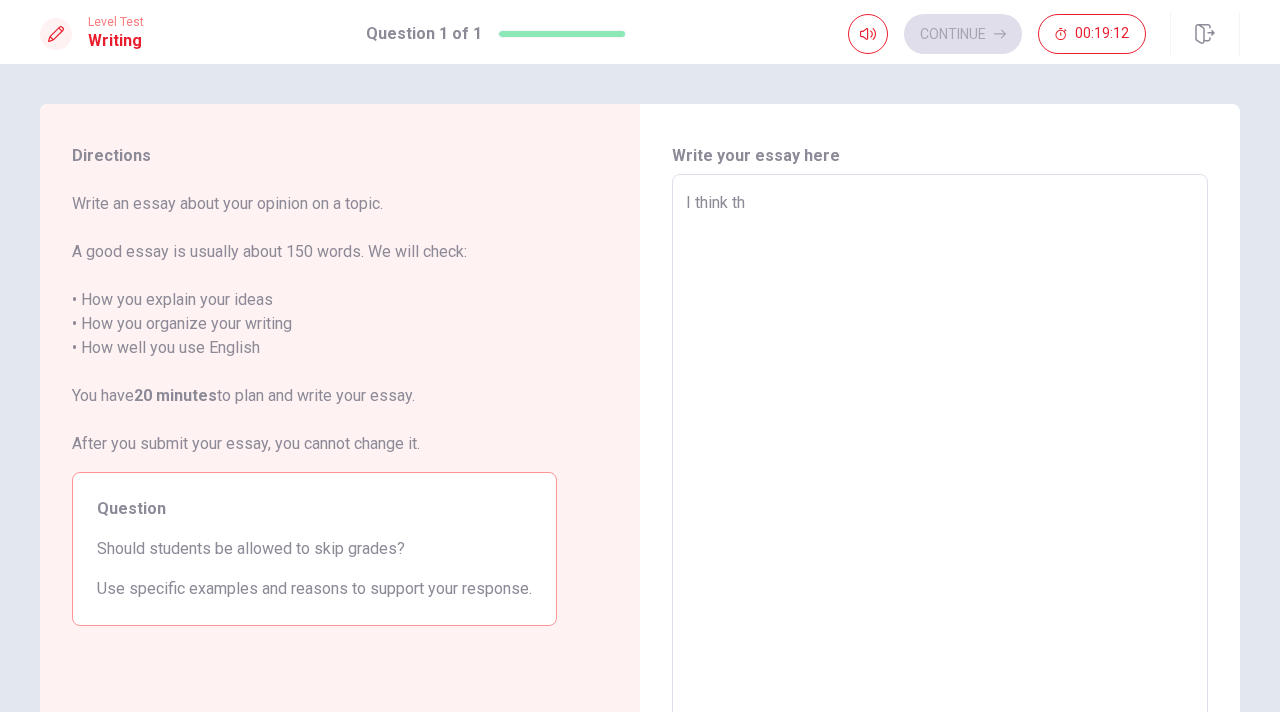 type on "I think the" 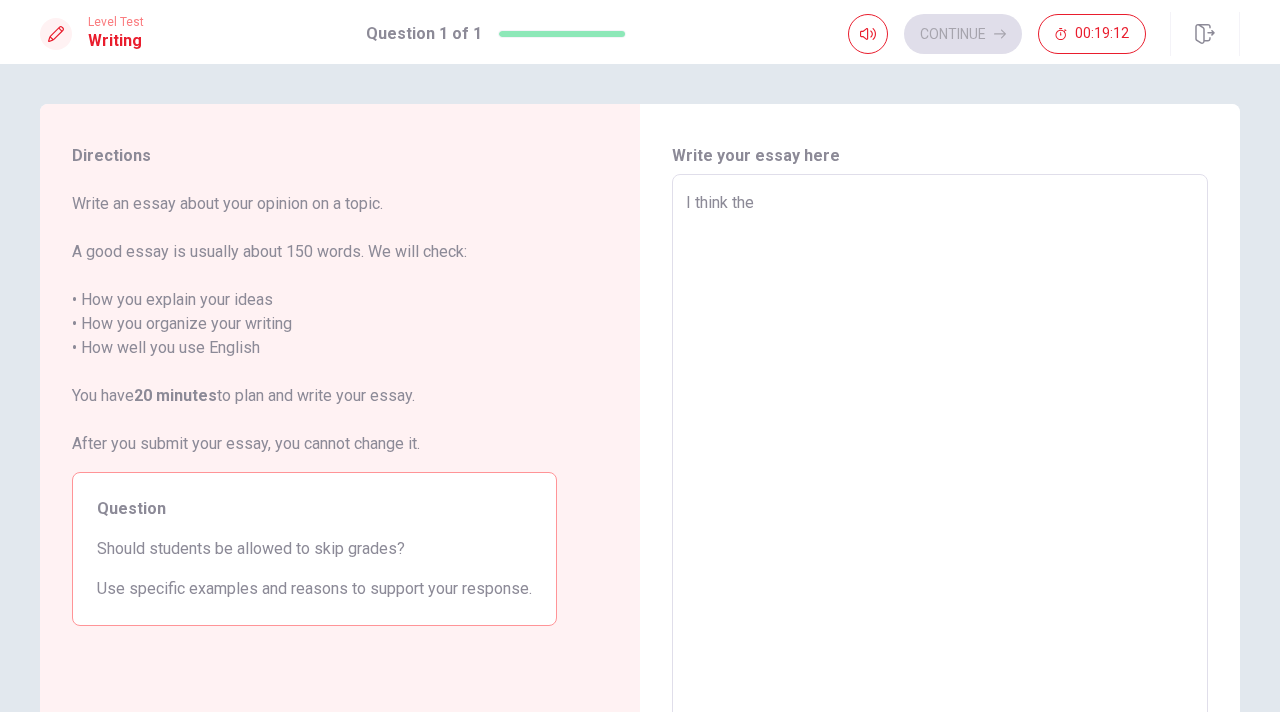 type on "x" 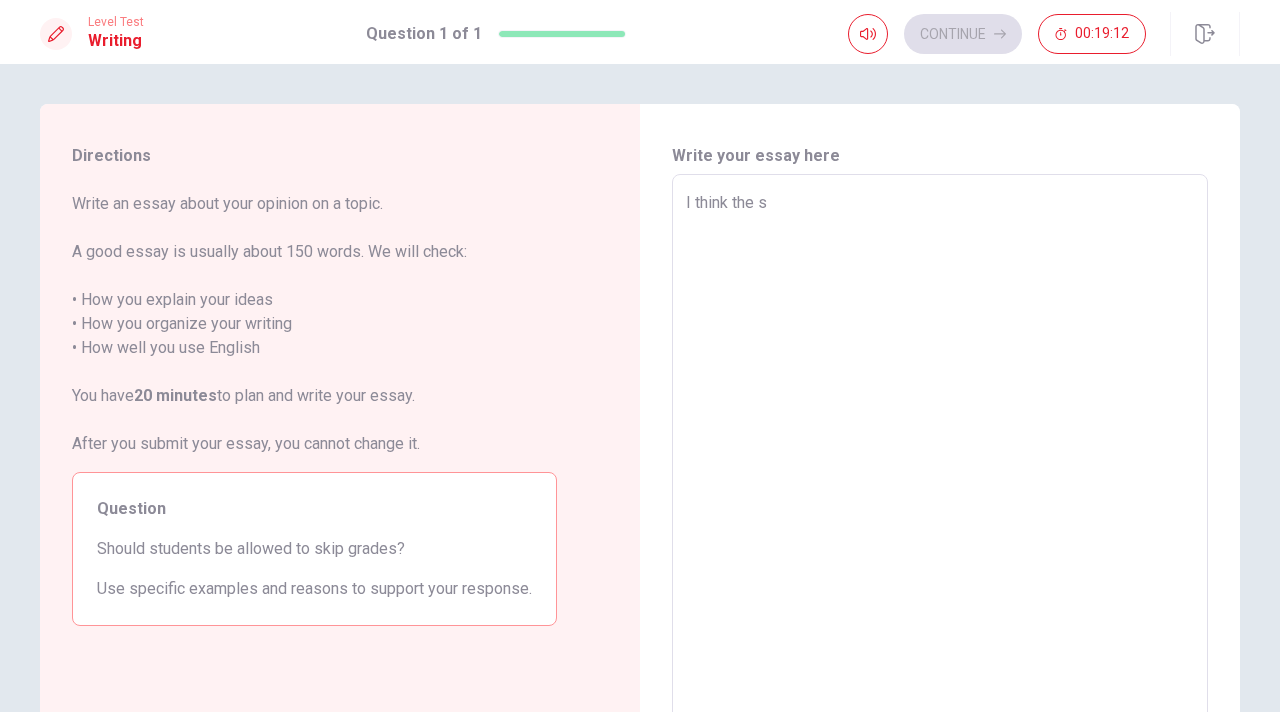 type on "x" 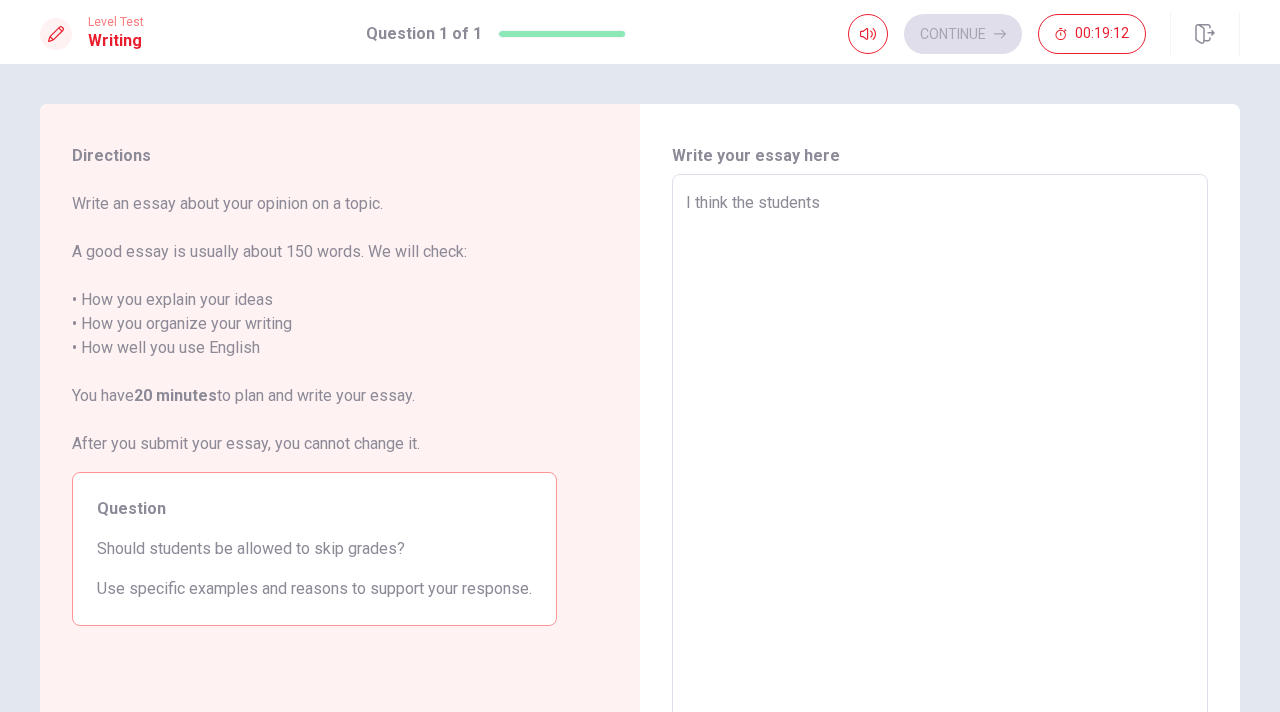 type on "x" 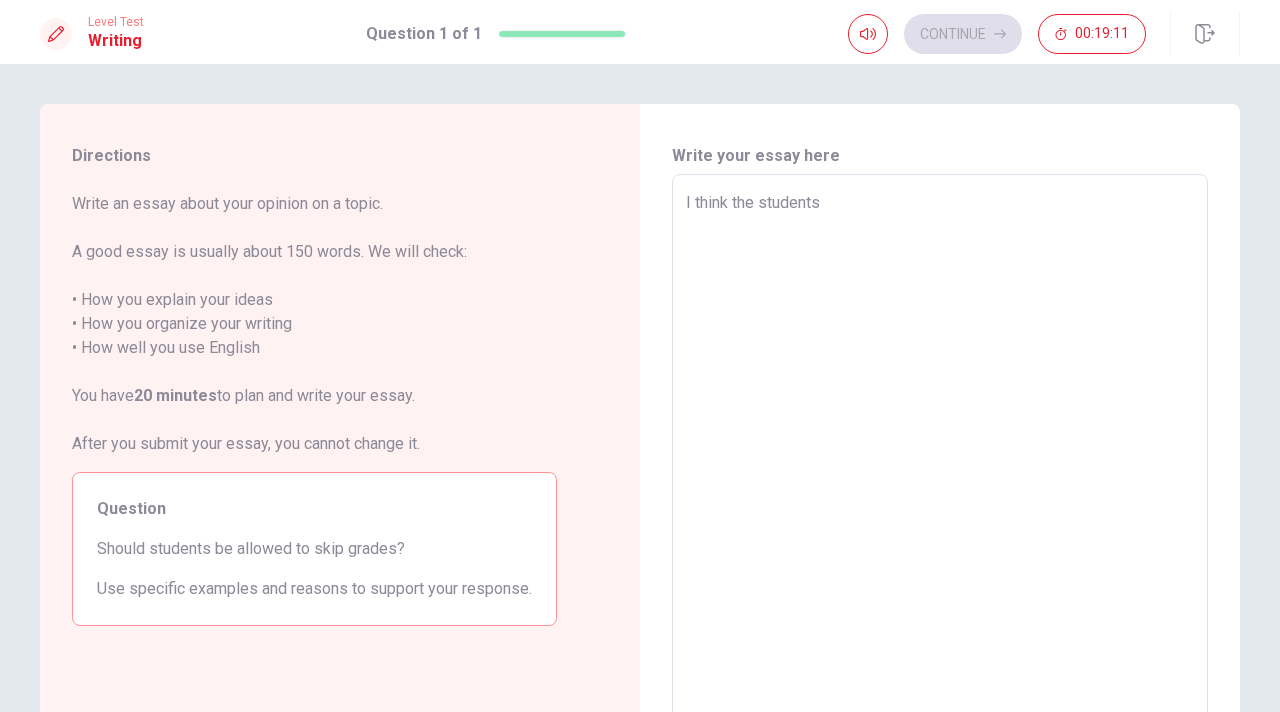 type on "I think the syu" 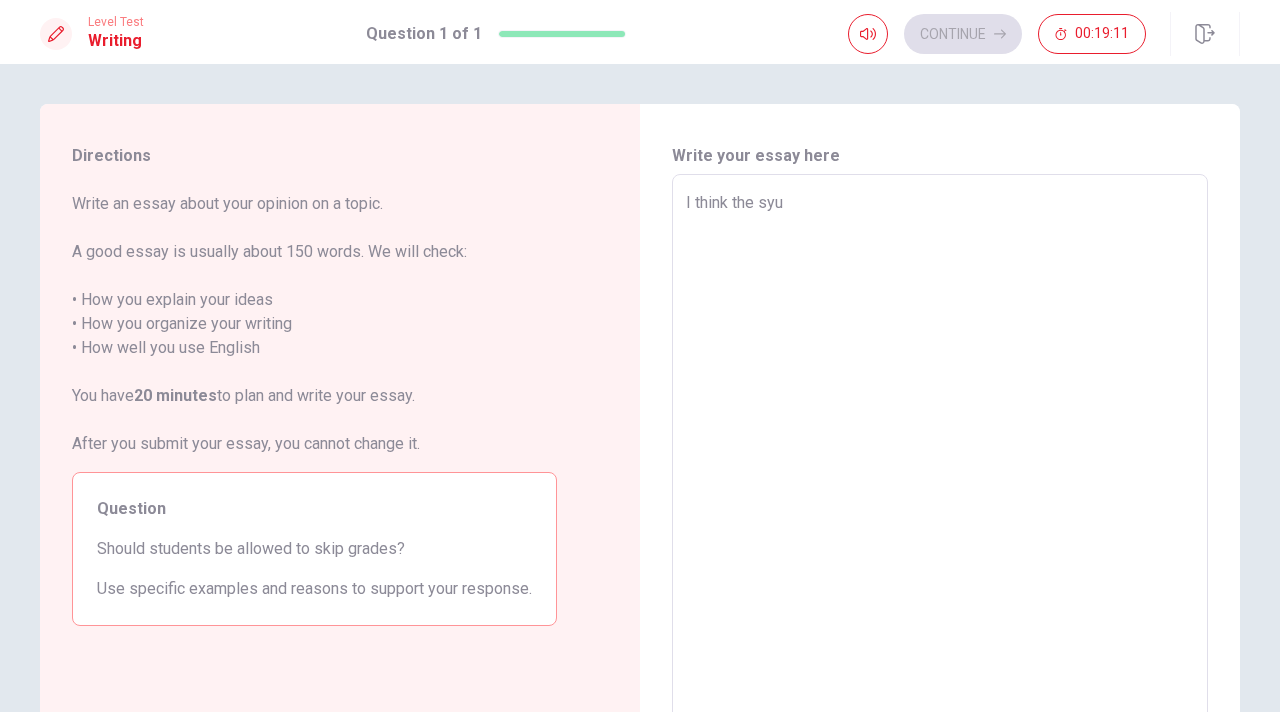 type on "x" 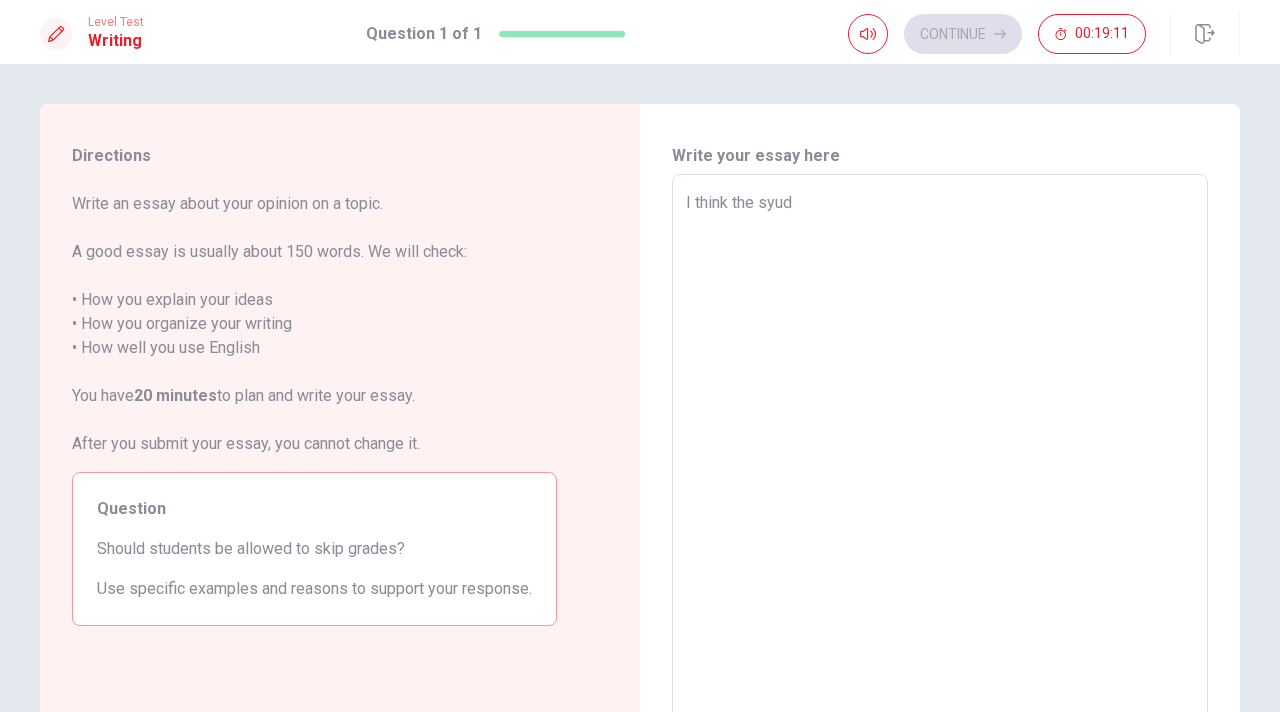 type on "x" 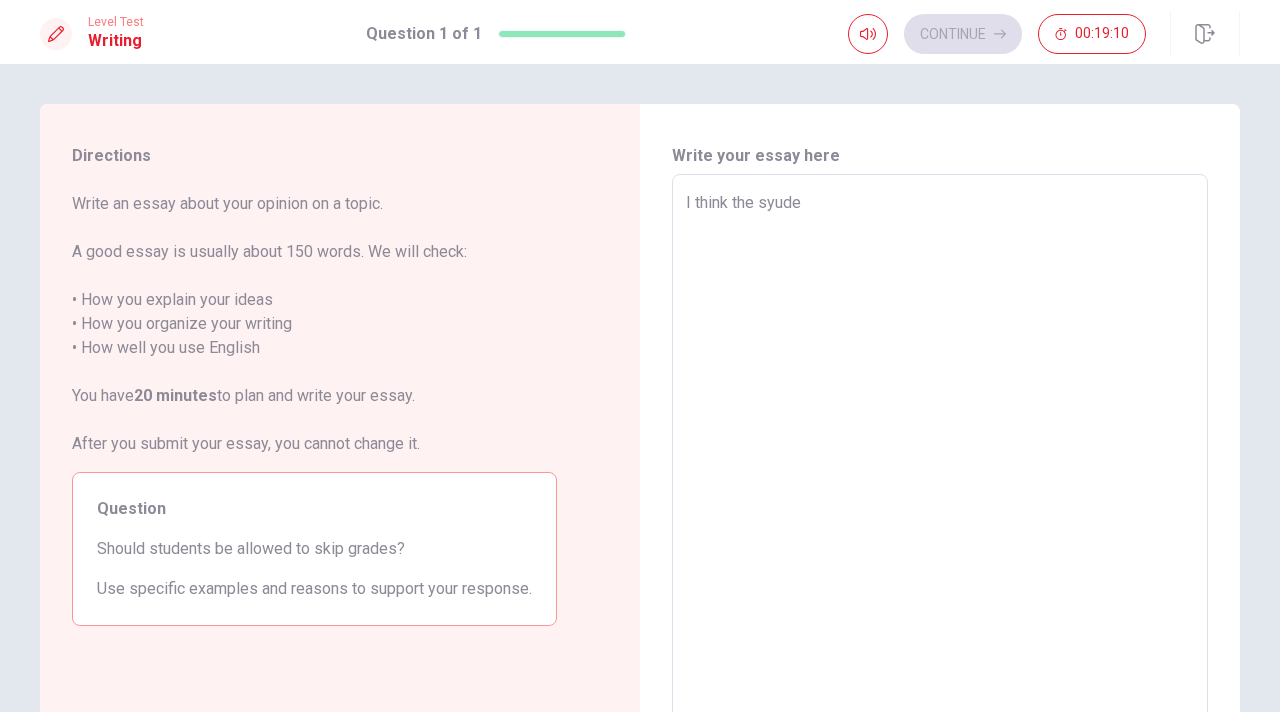 type on "x" 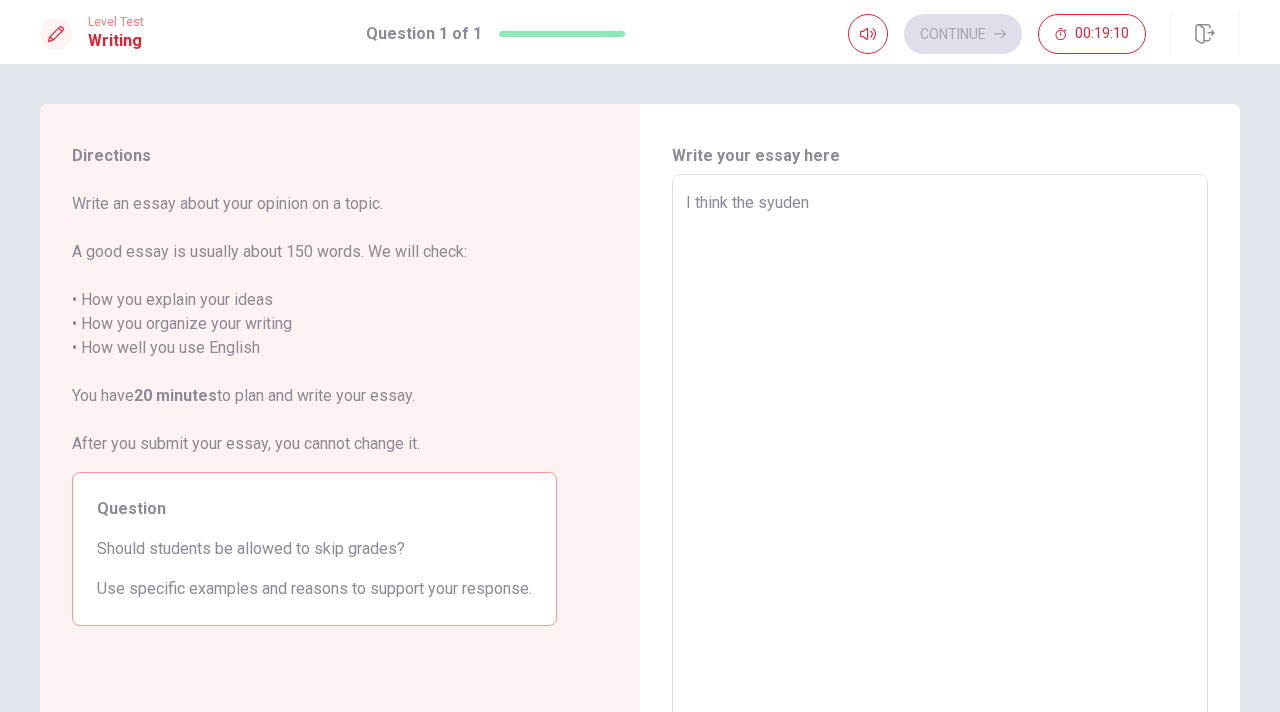 type on "x" 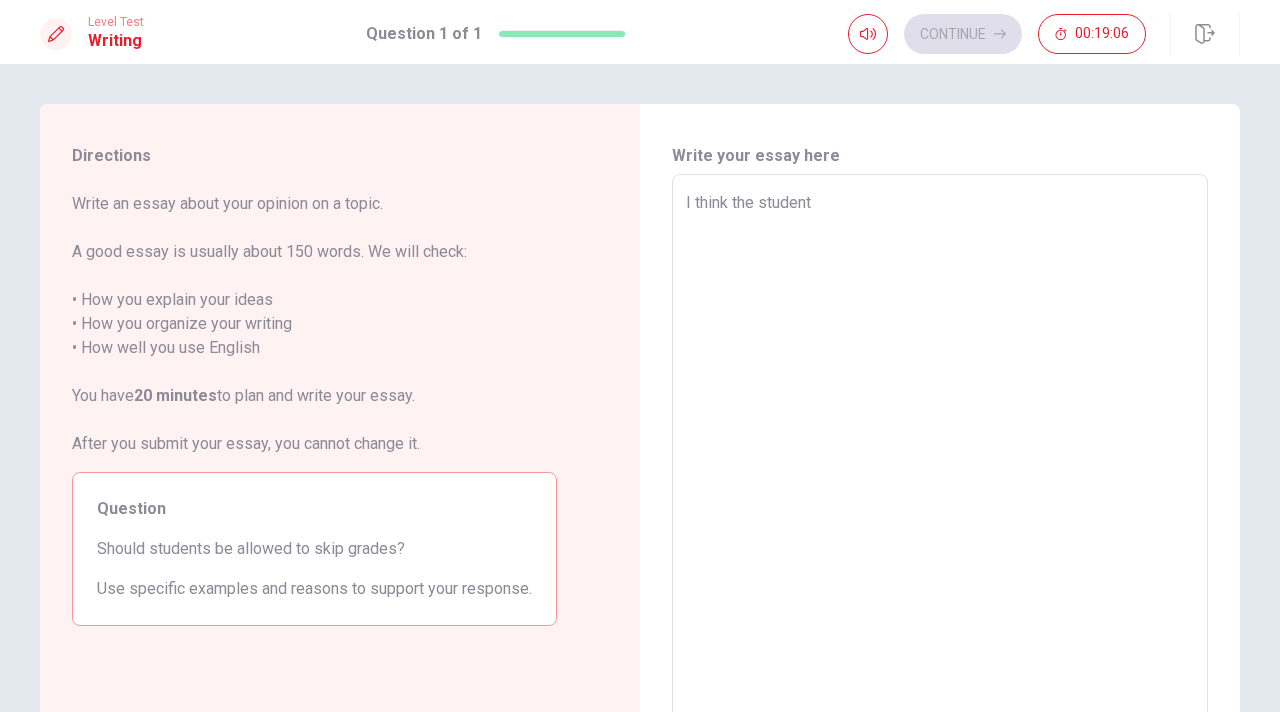 type on "x" 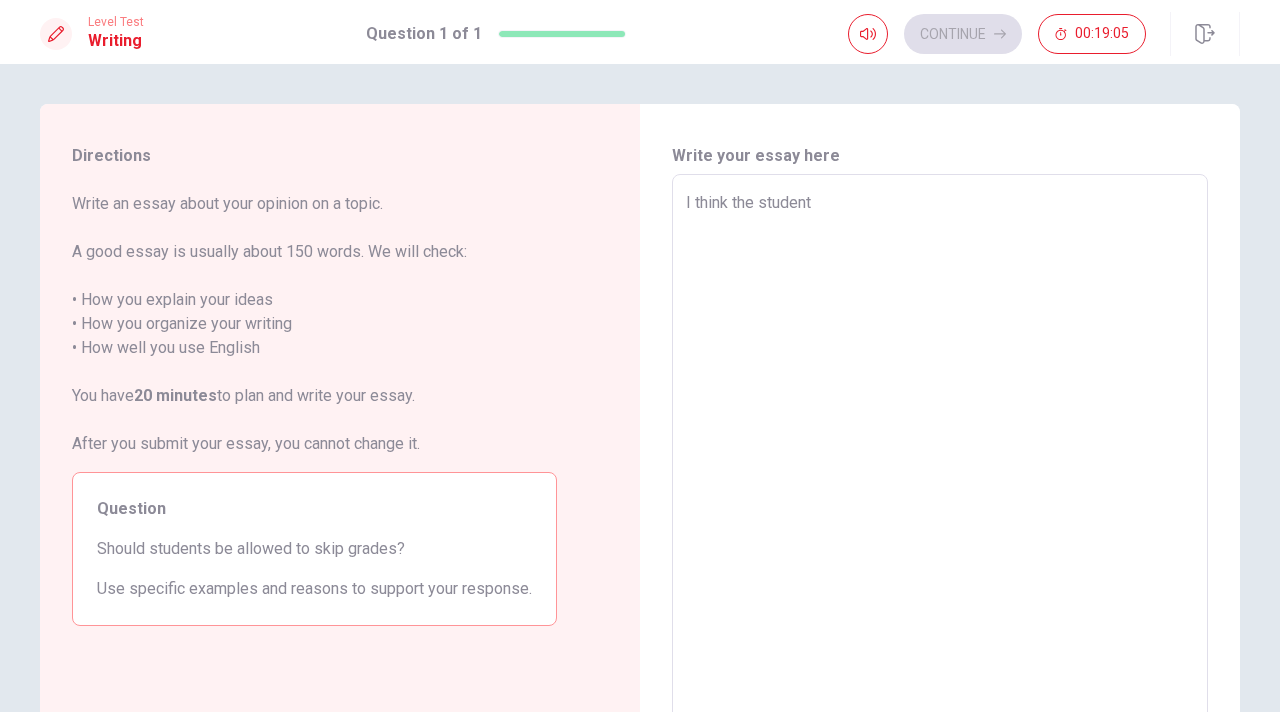 type on "I think the syudents" 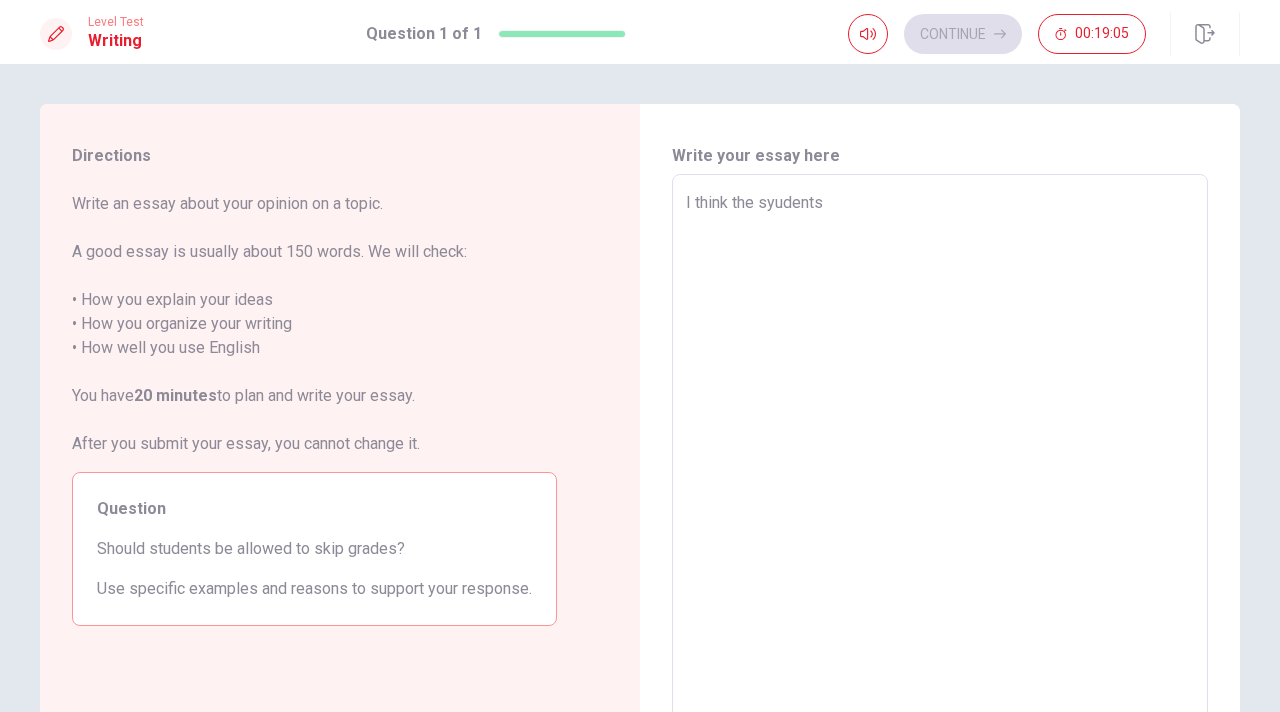 type on "x" 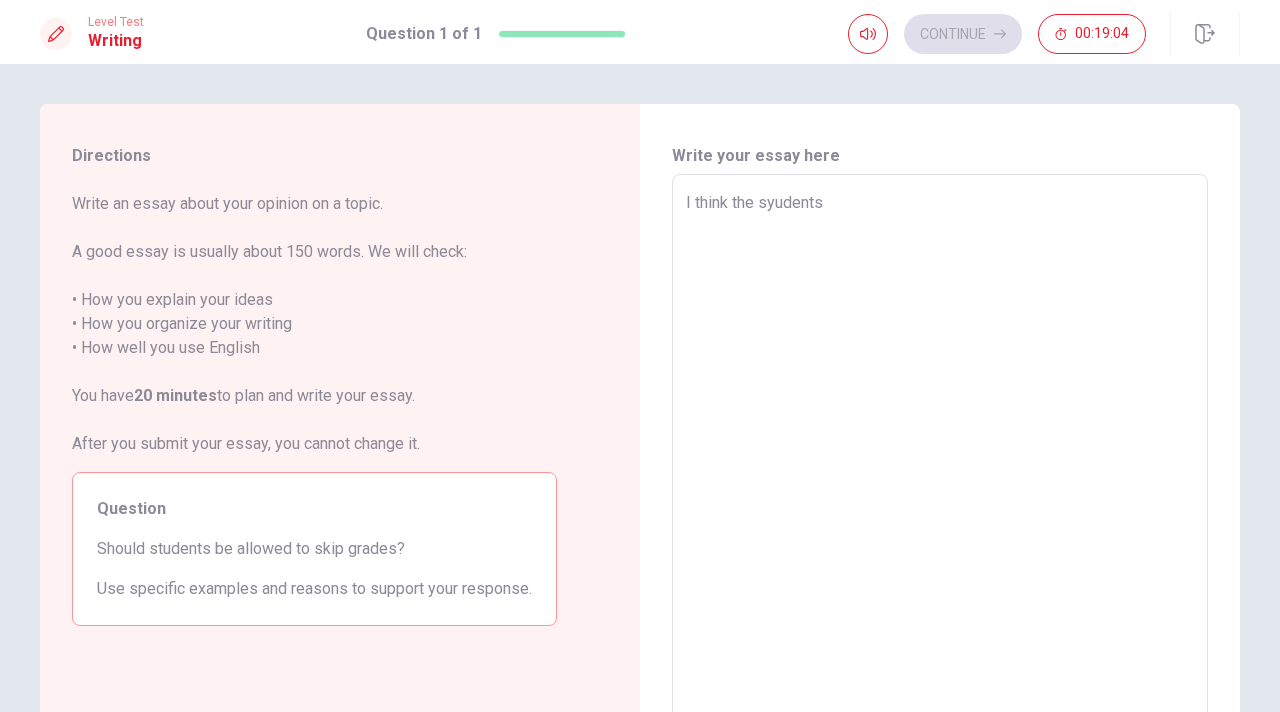 type on "I think the syudents" 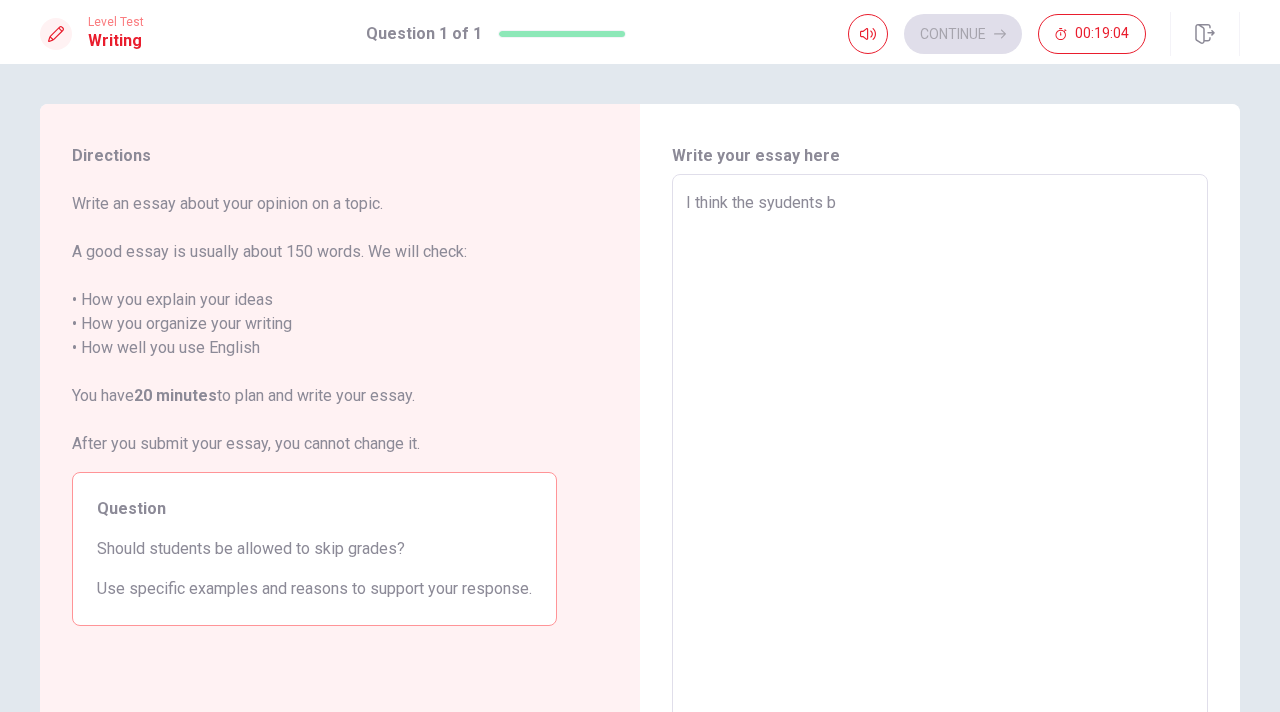 type on "x" 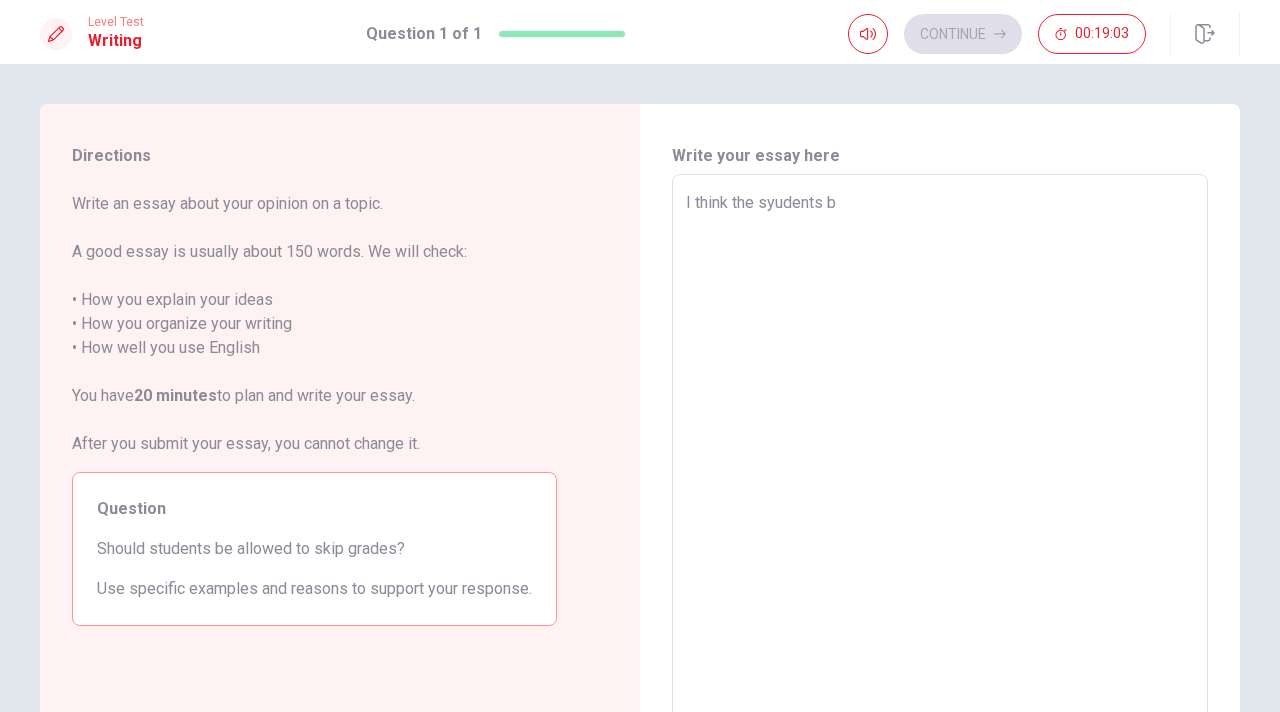 type on "I think the syudents be" 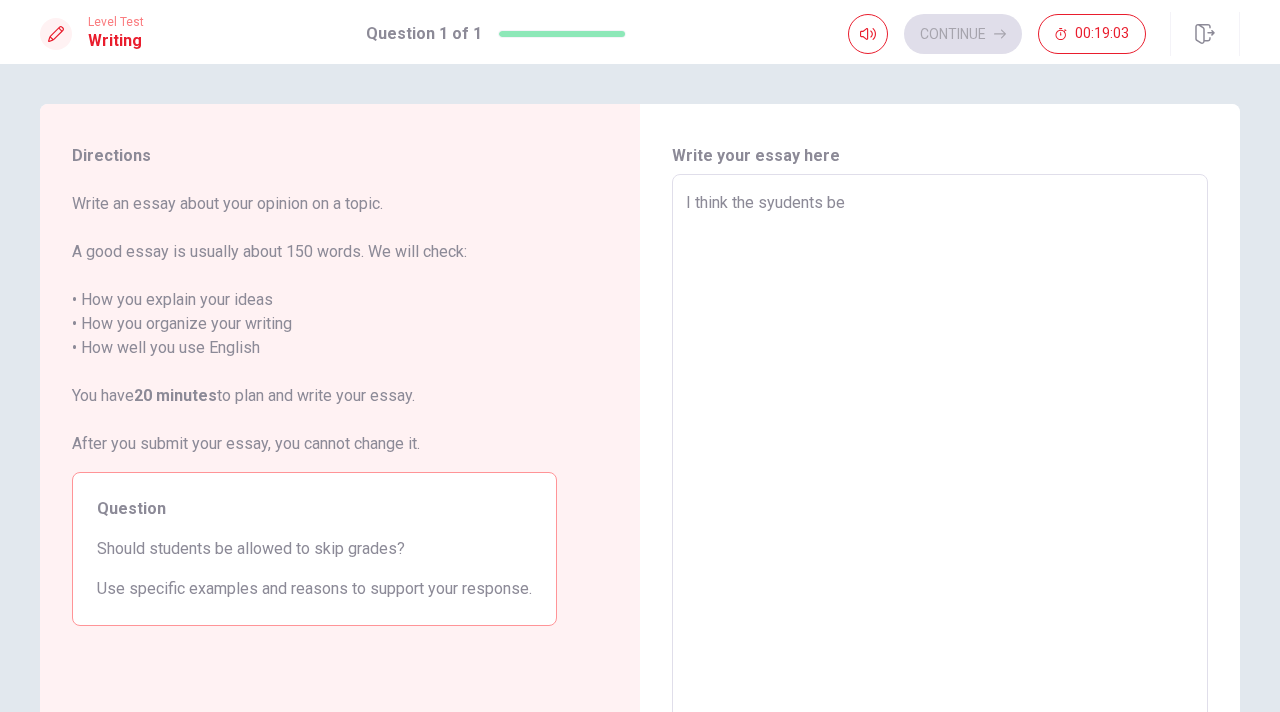 type on "x" 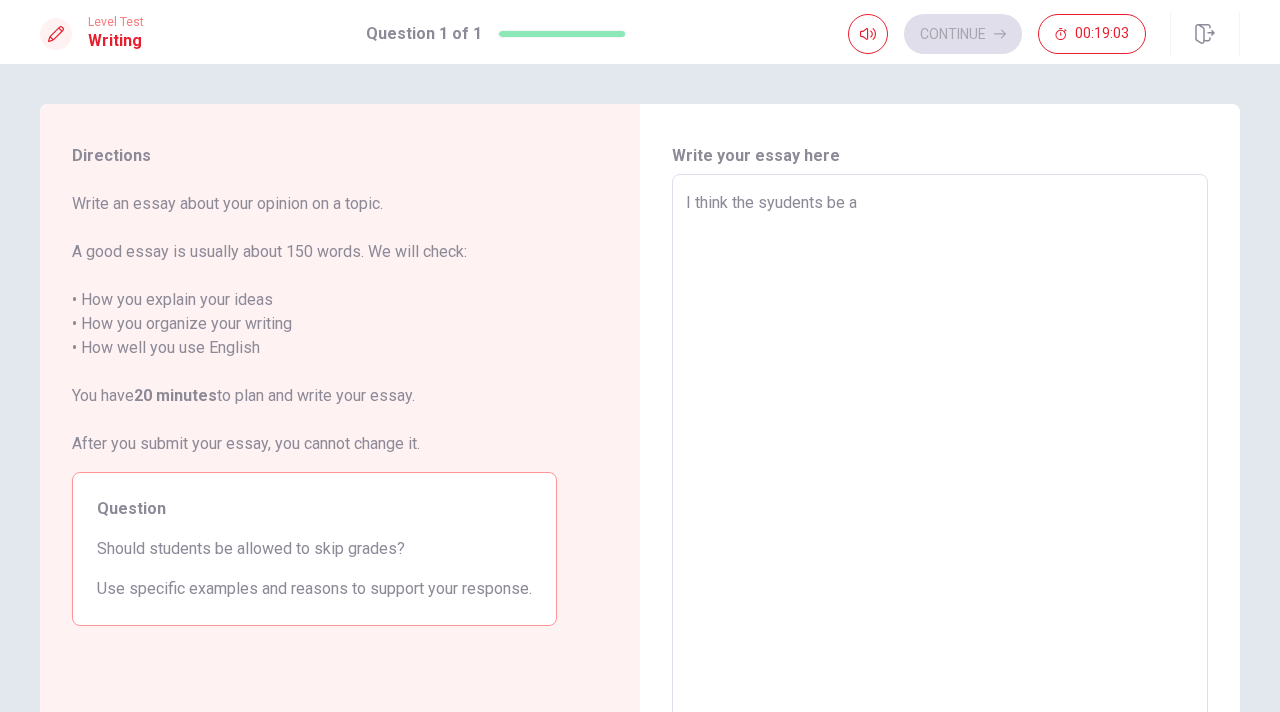 type on "x" 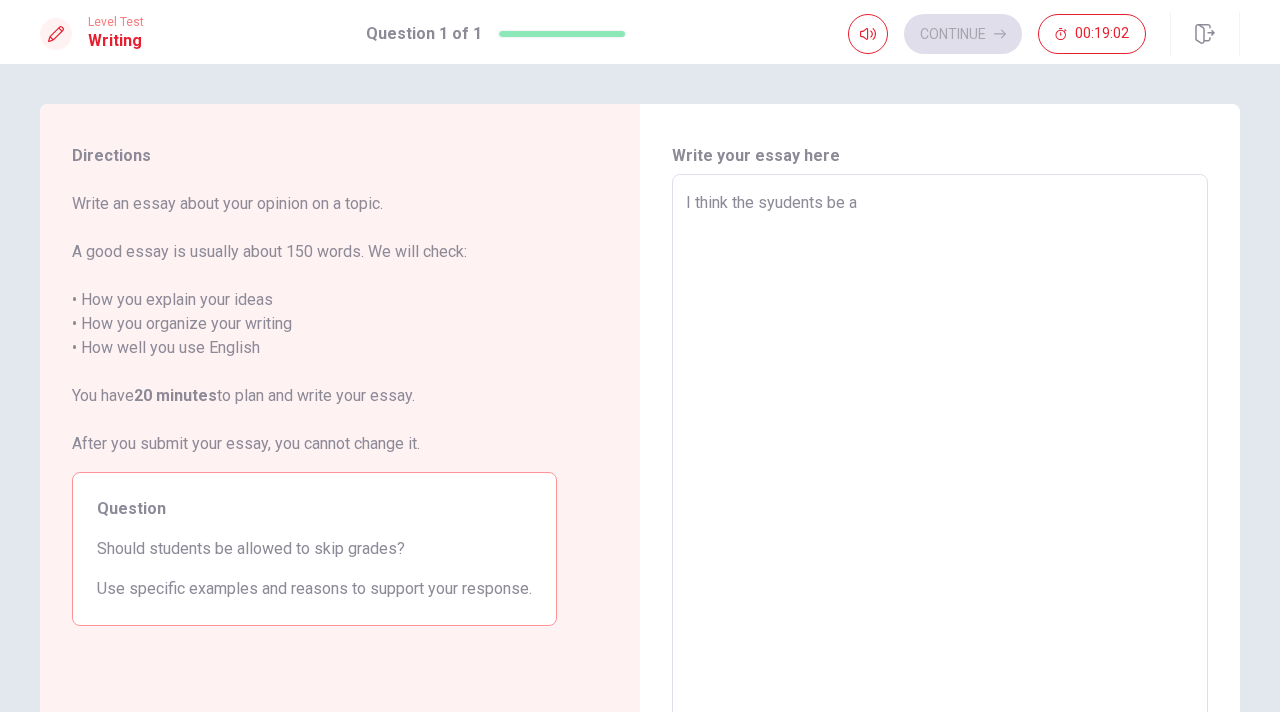 type on "I think the students be allowed to" 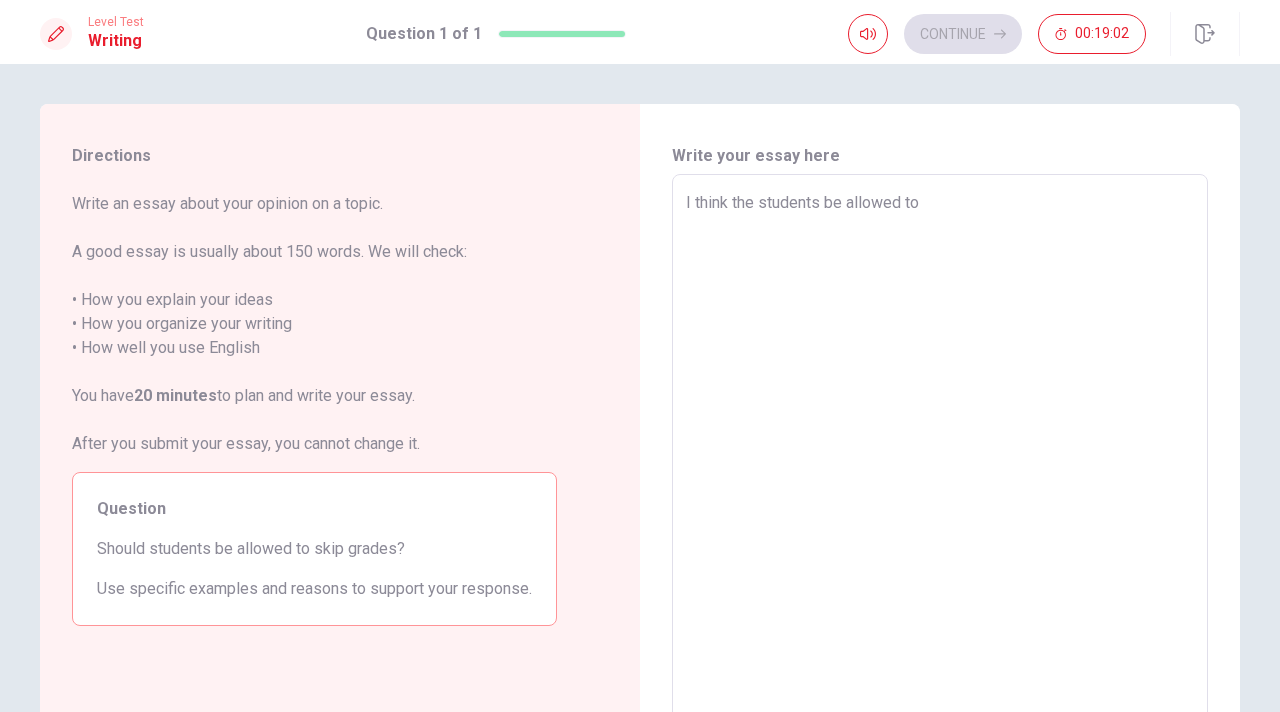 type on "x" 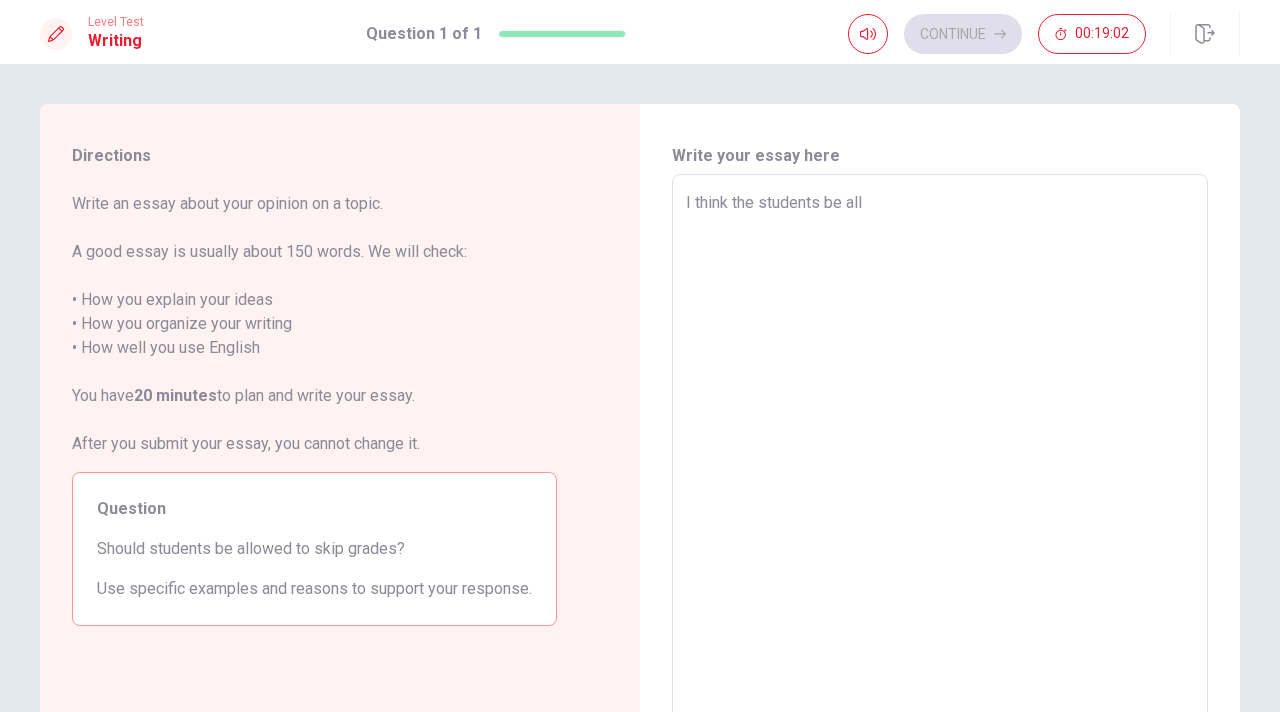 type on "x" 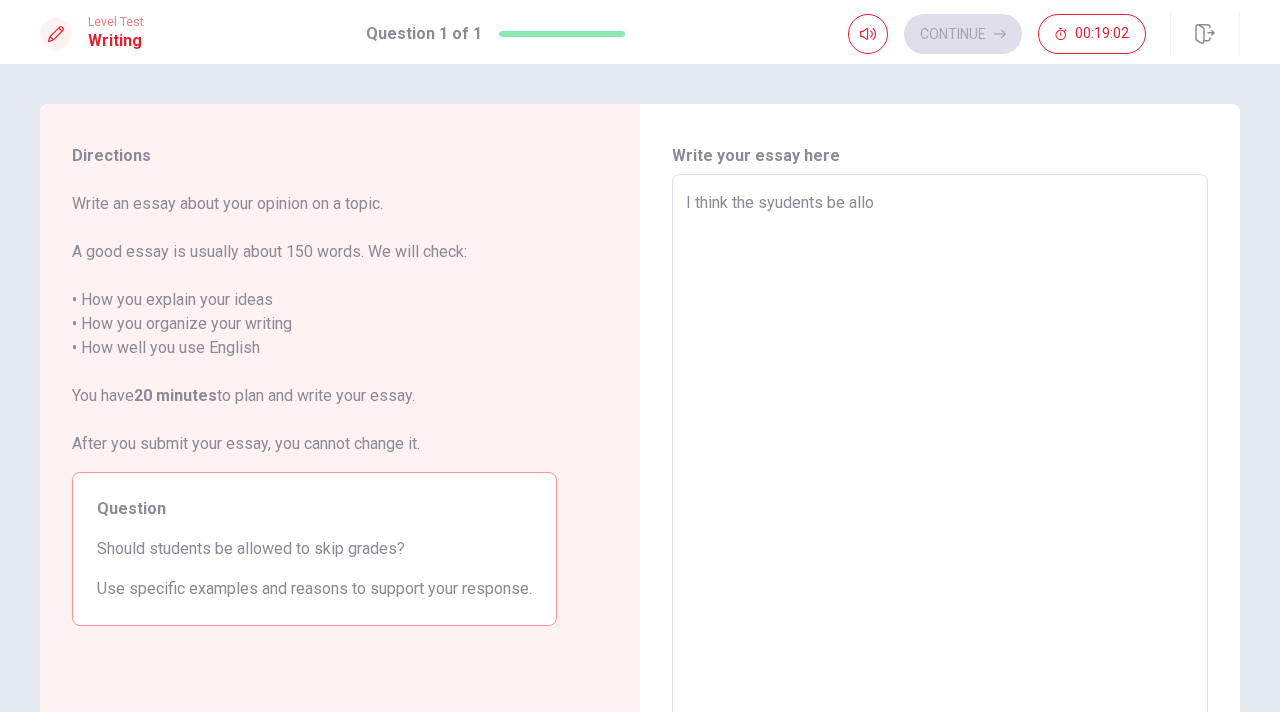 type on "x" 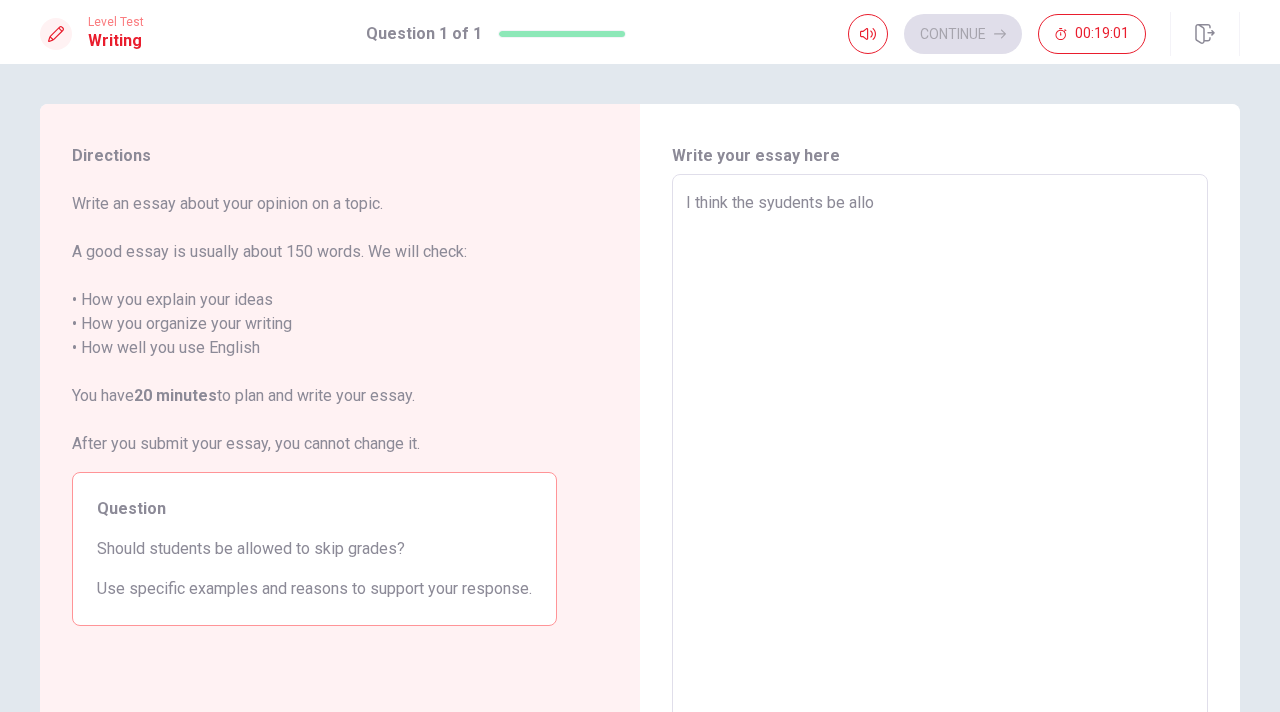type on "I think the syudents be allow" 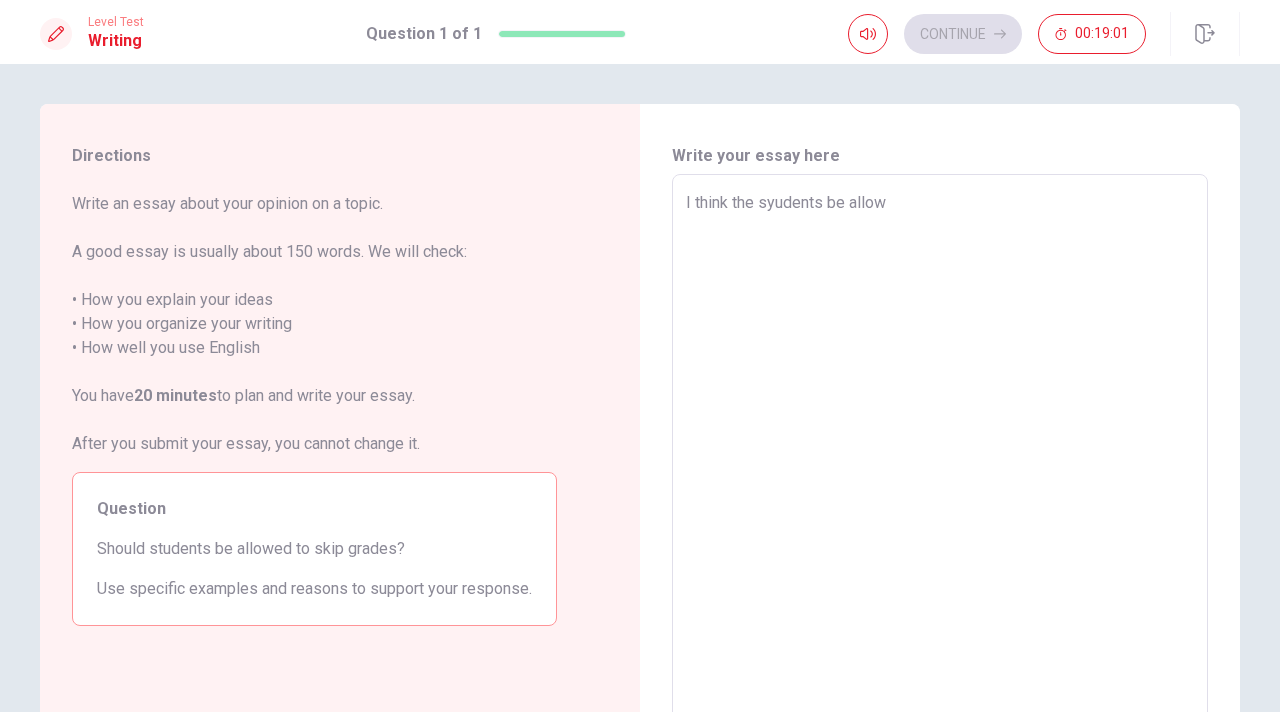 type on "x" 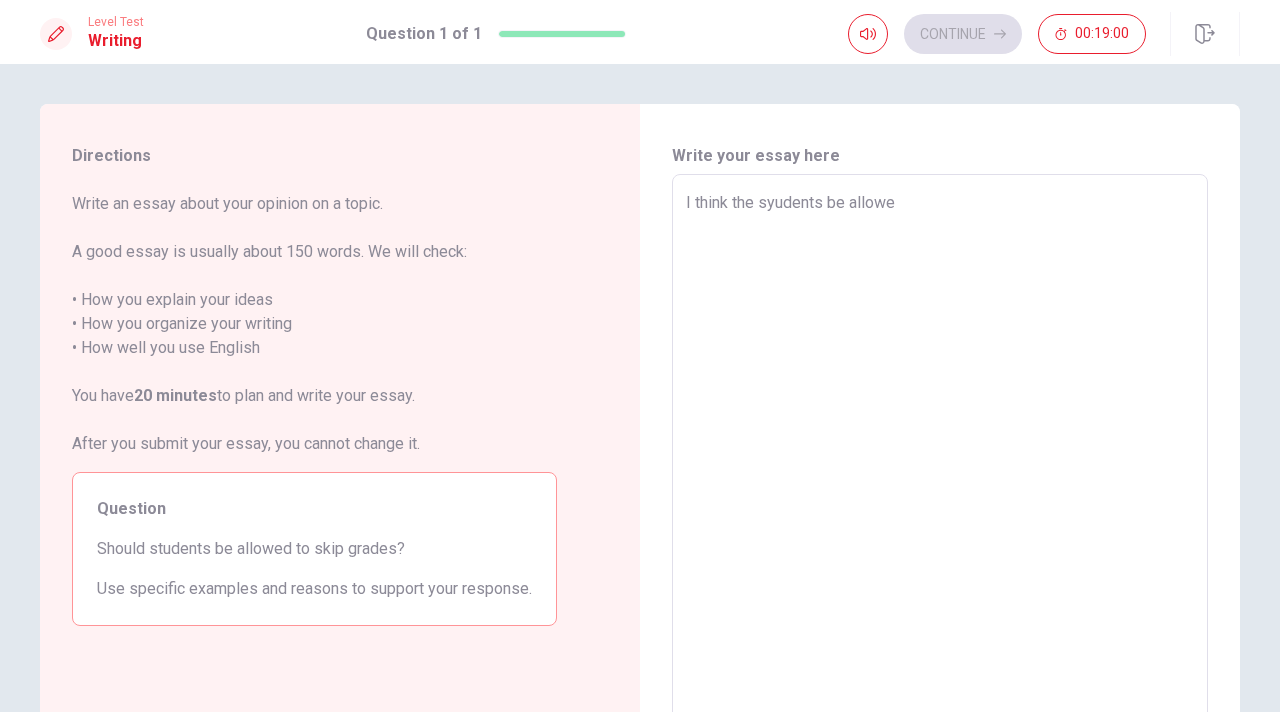 type on "x" 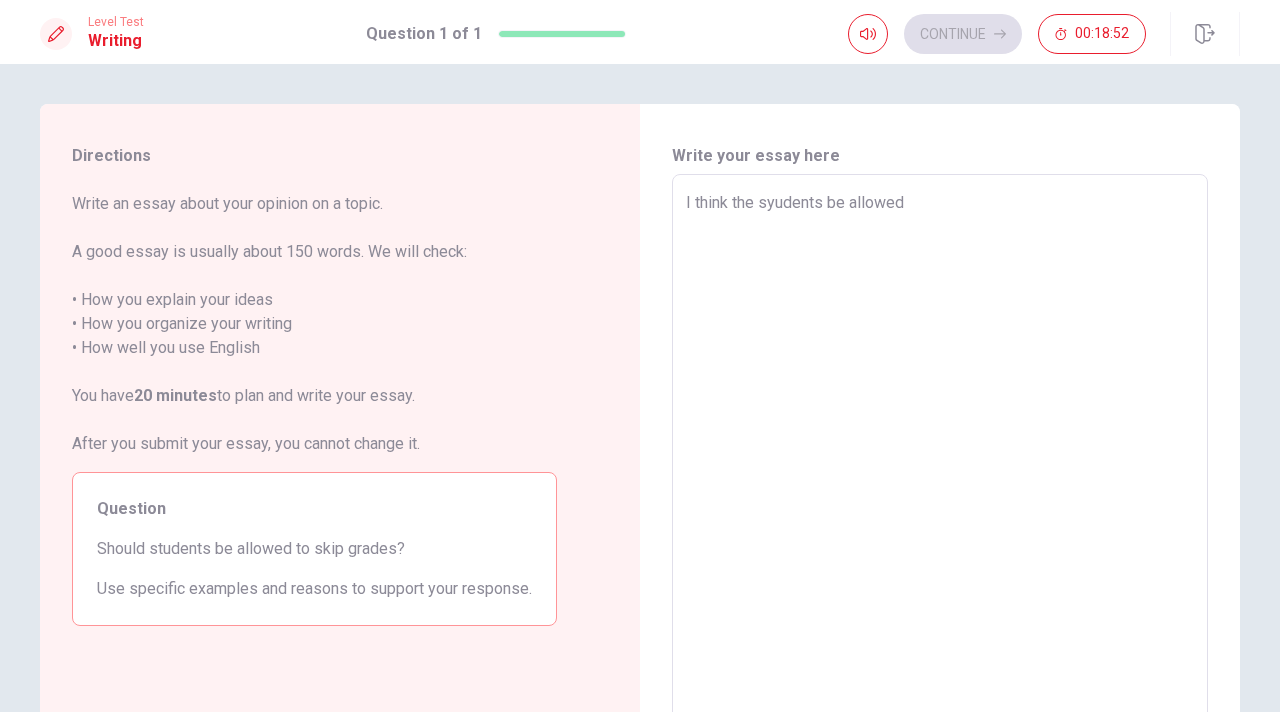 type on "x" 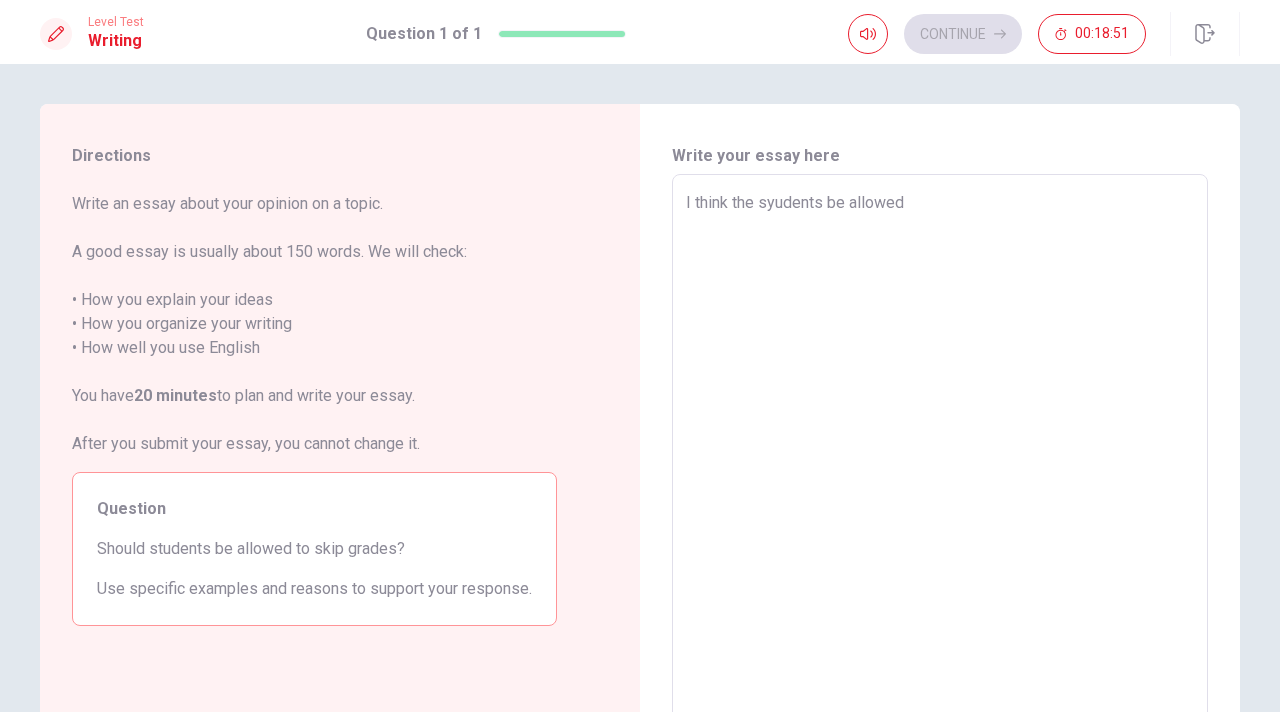 type on "I think the syudents be allowed" 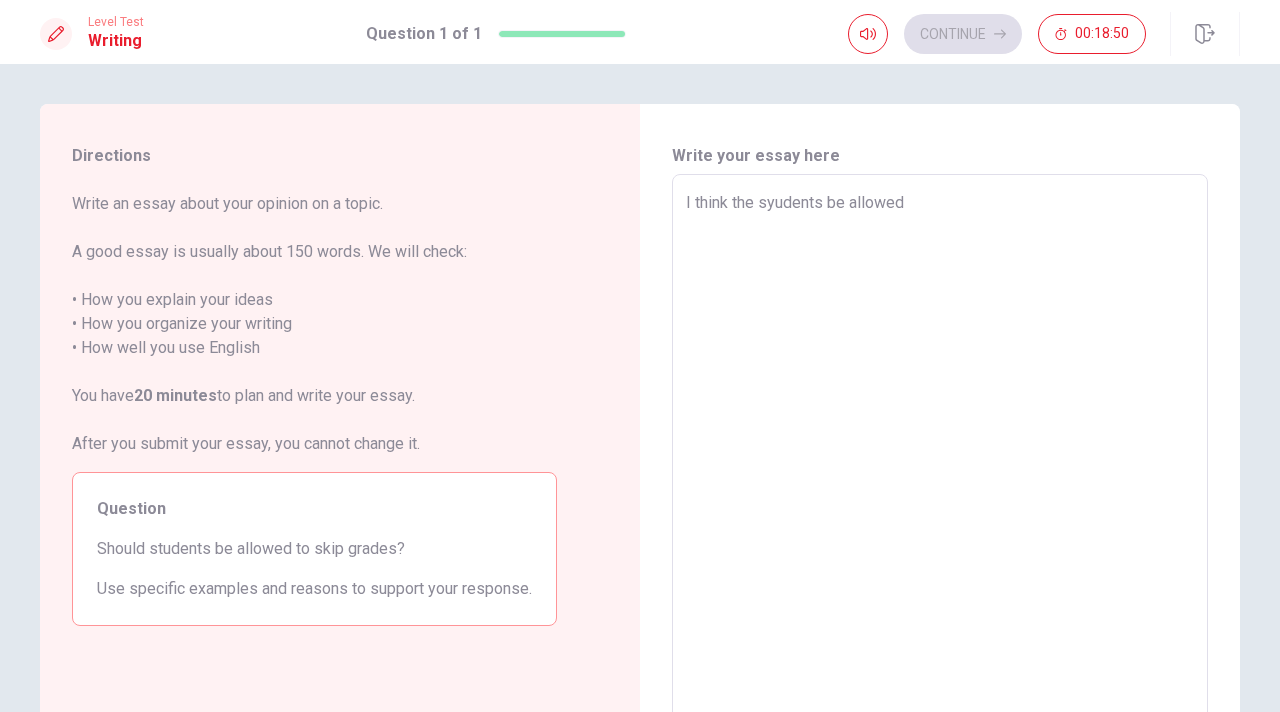 type on "I think the students be allowed to" 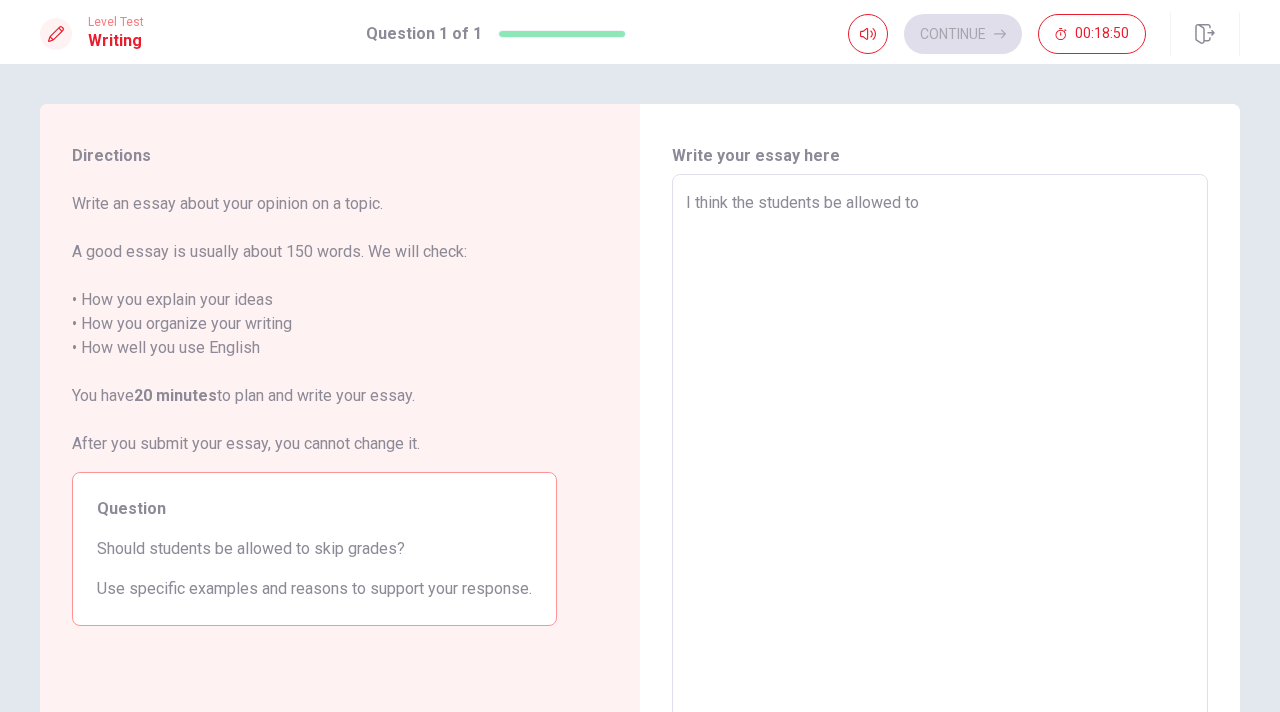 type on "x" 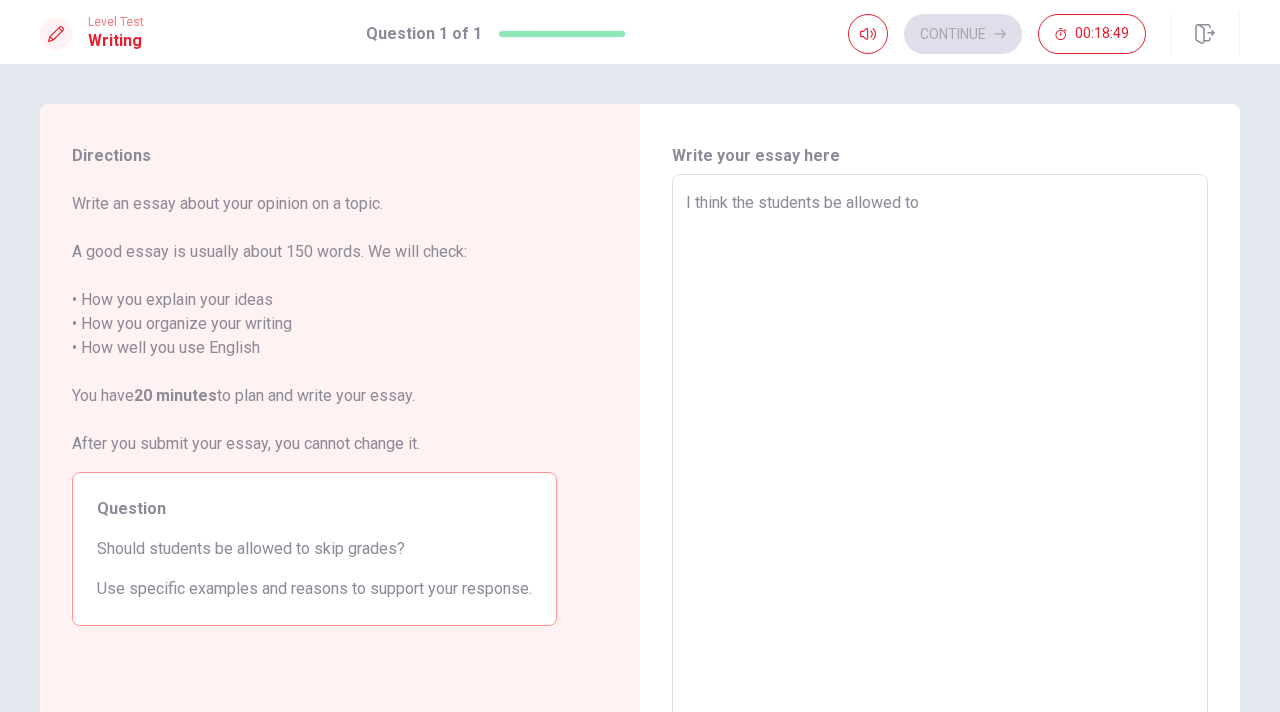 type on "I think the syudents be allowed to s" 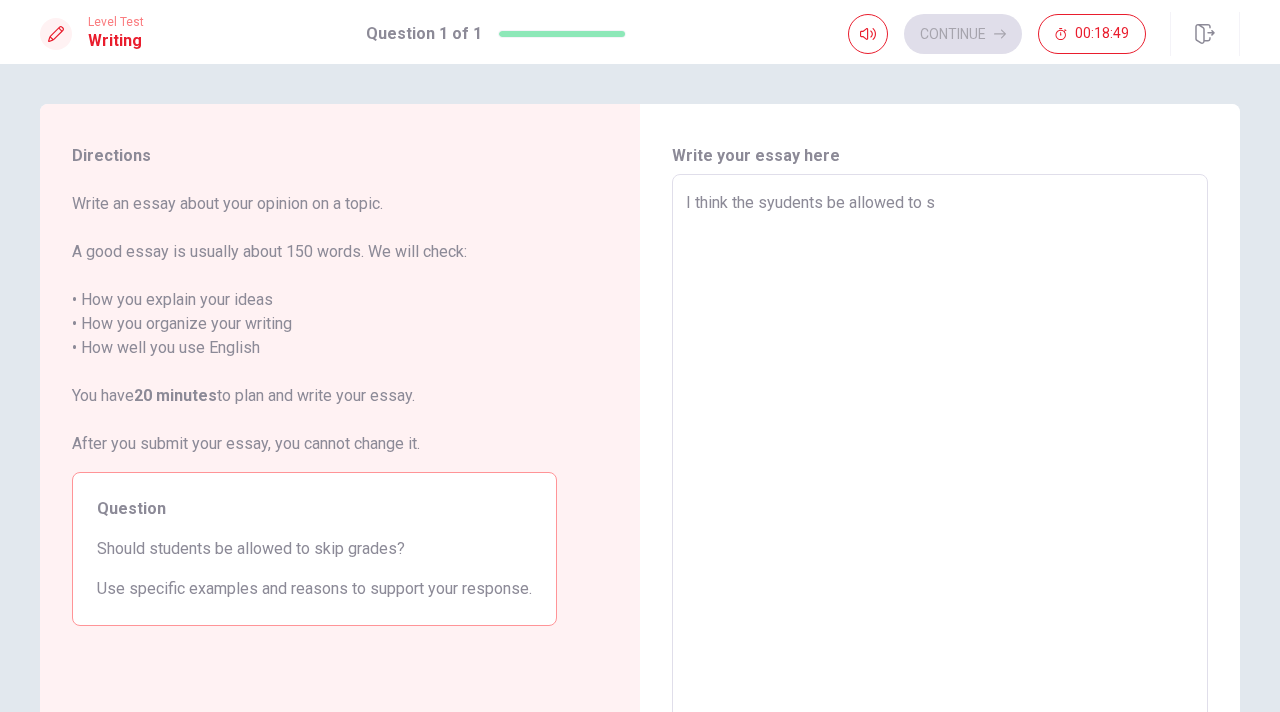 type on "x" 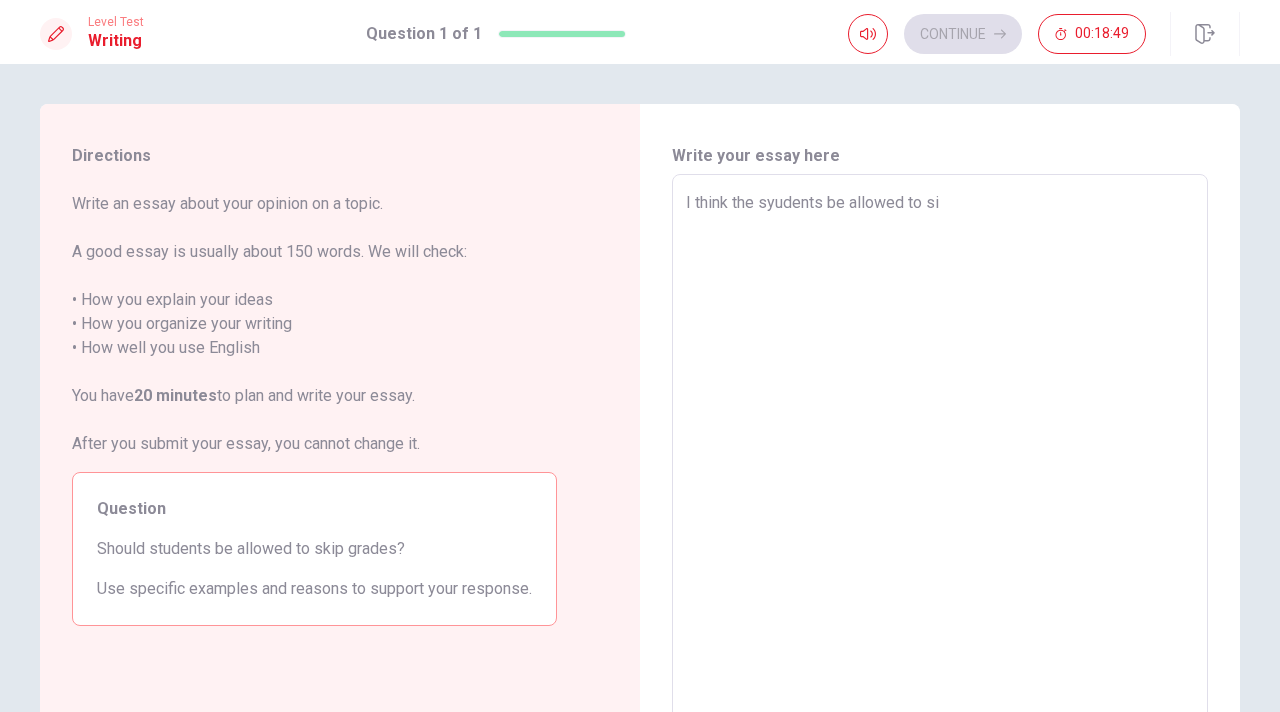 type on "x" 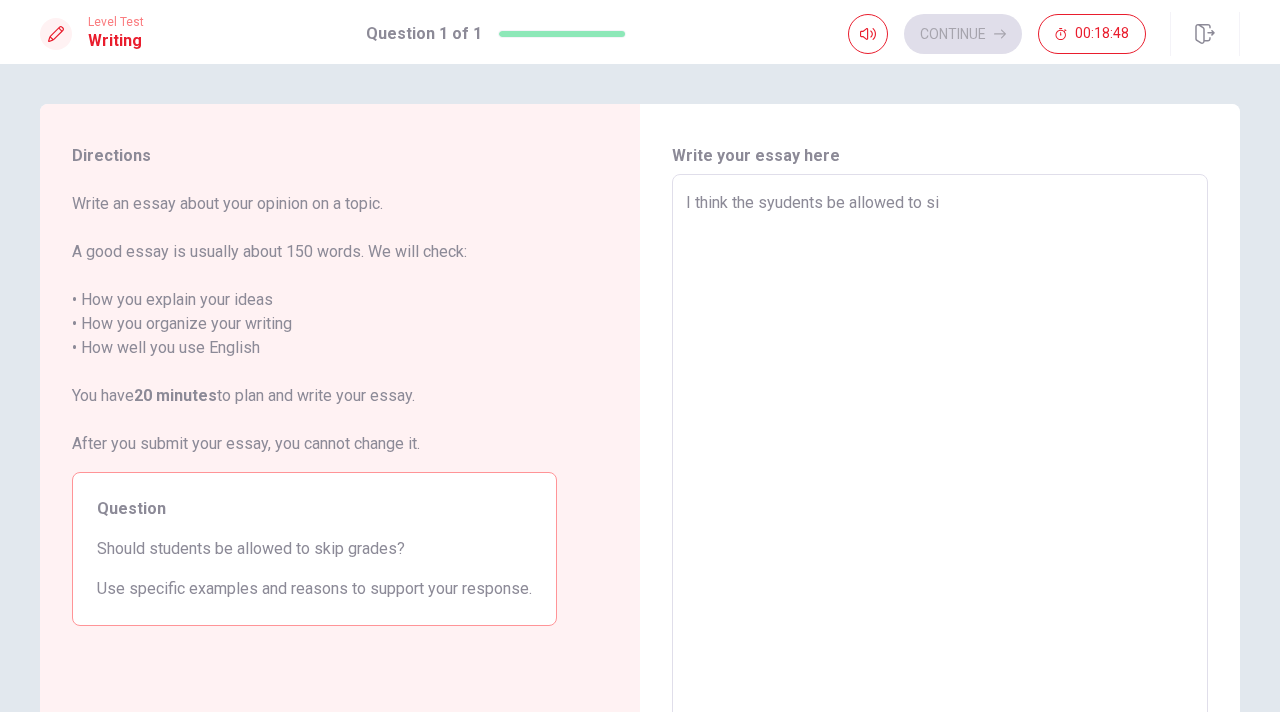 type on "I think the syudents be allowed to s" 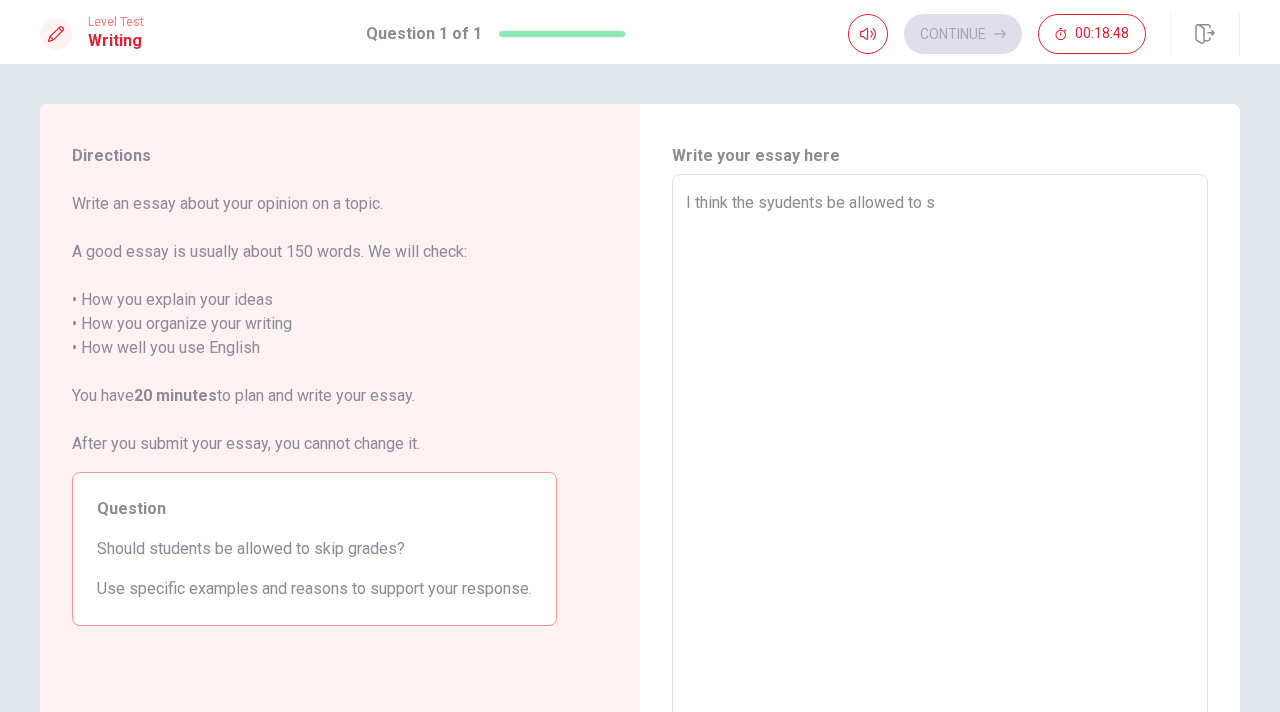 type on "x" 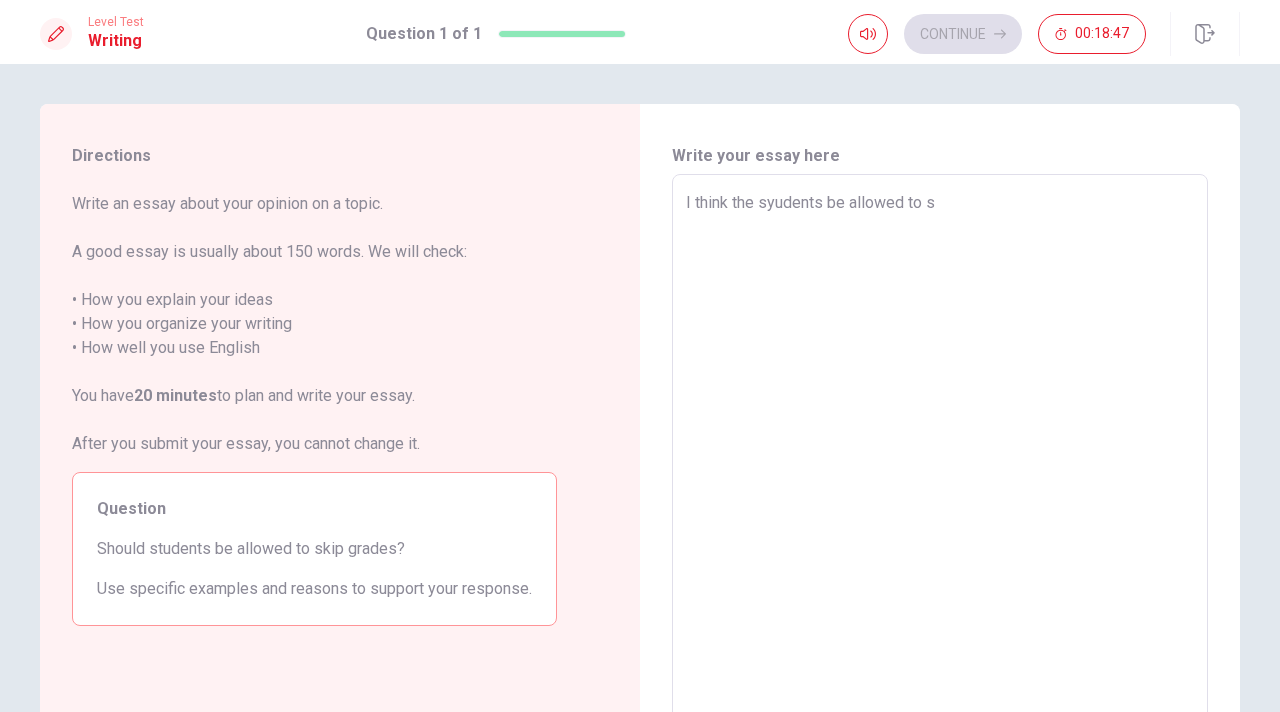 type on "I think the syudents be allowed to sk" 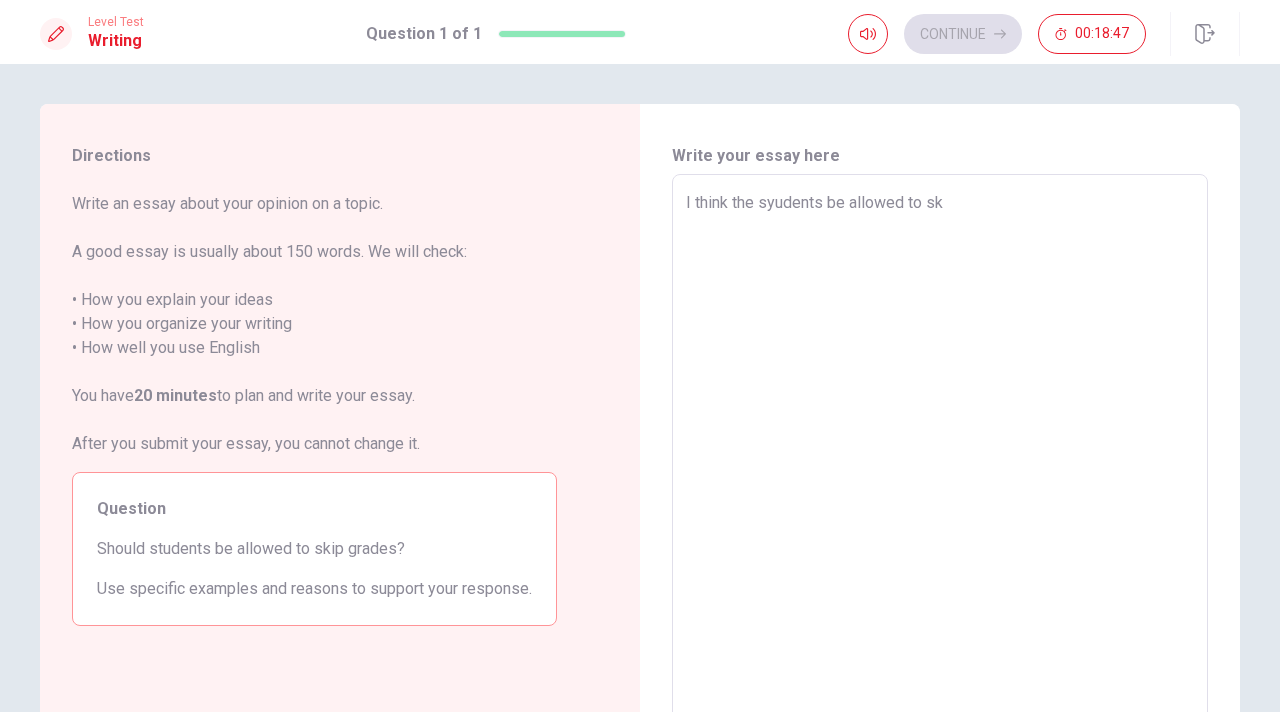 type on "x" 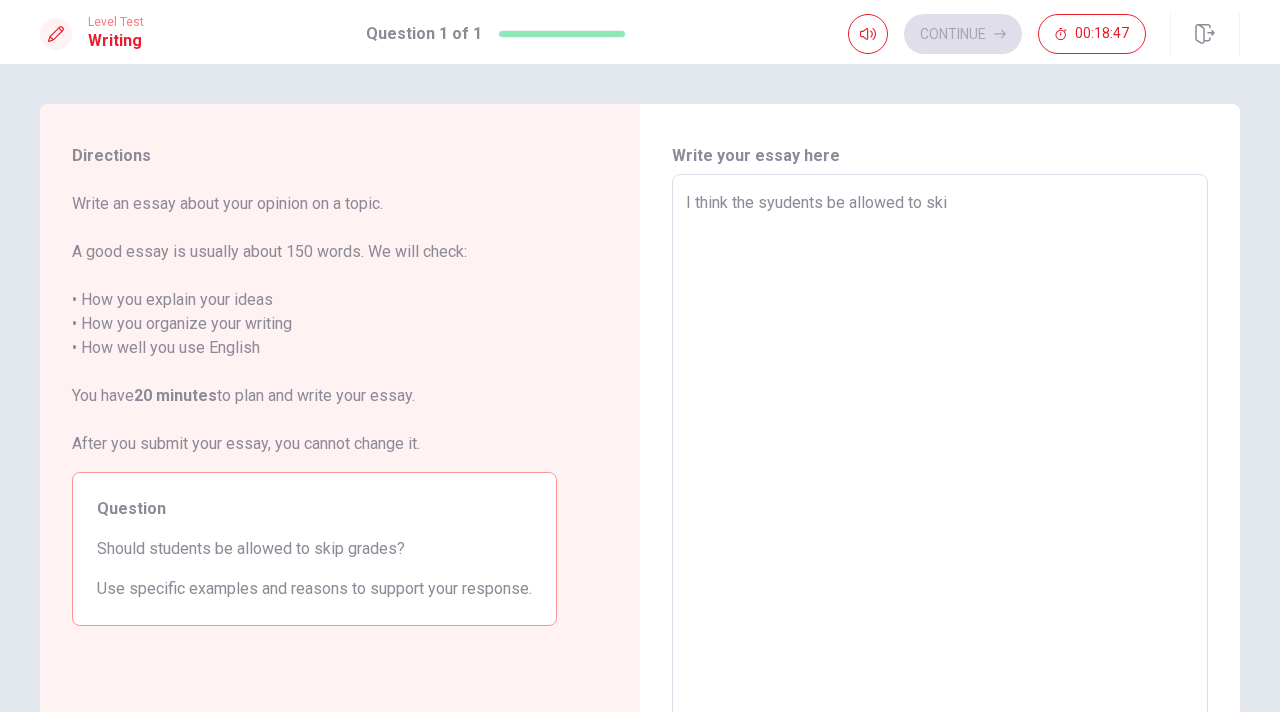 type on "x" 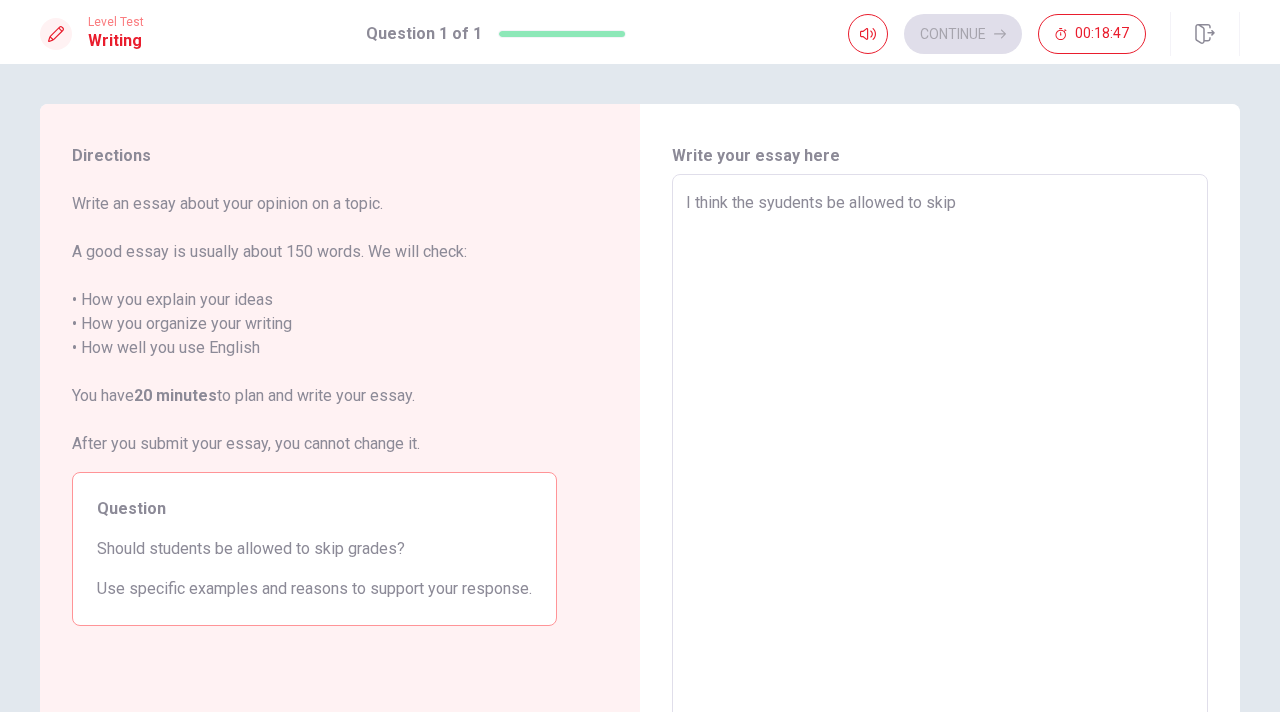 type on "x" 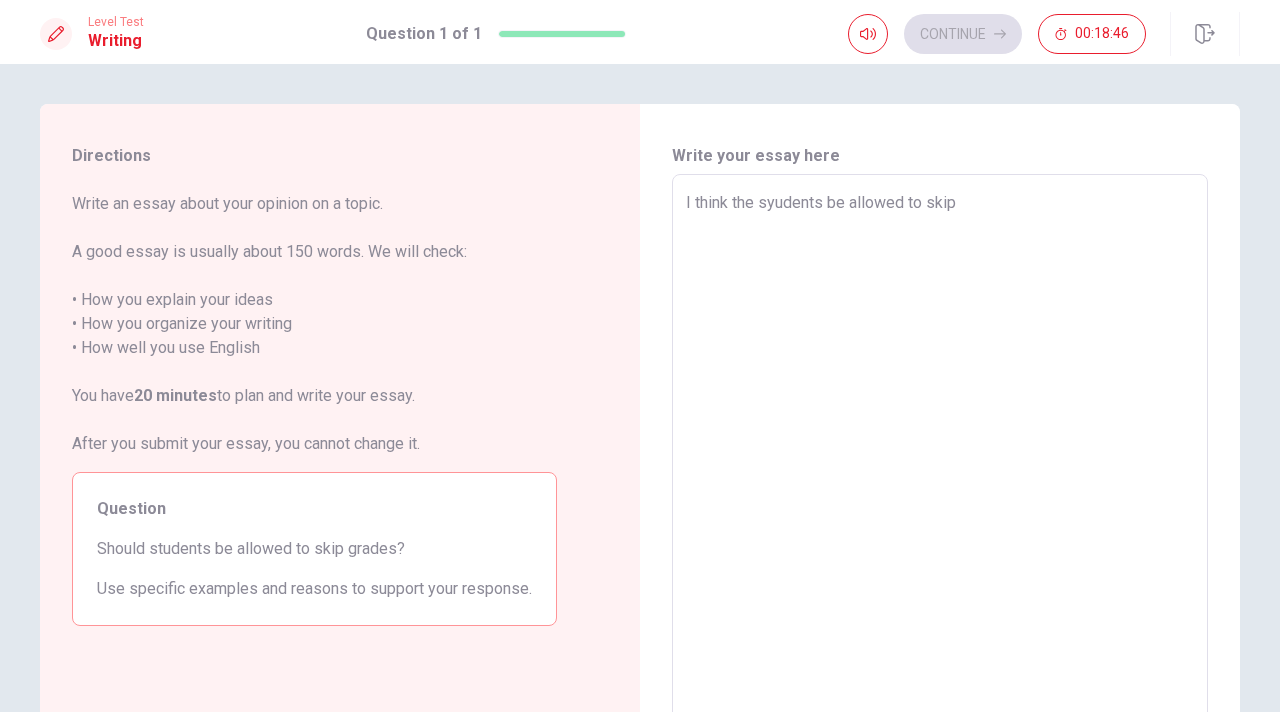 type on "I think the syudents be allowed to skip" 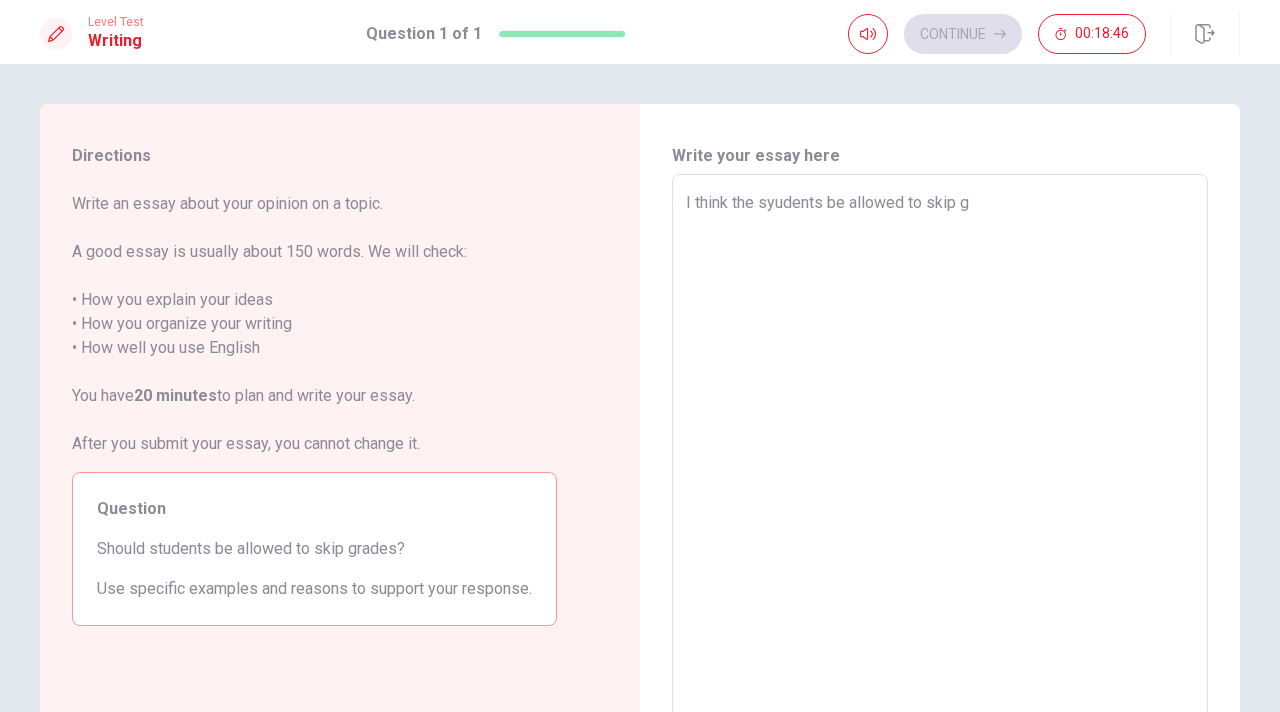 type on "x" 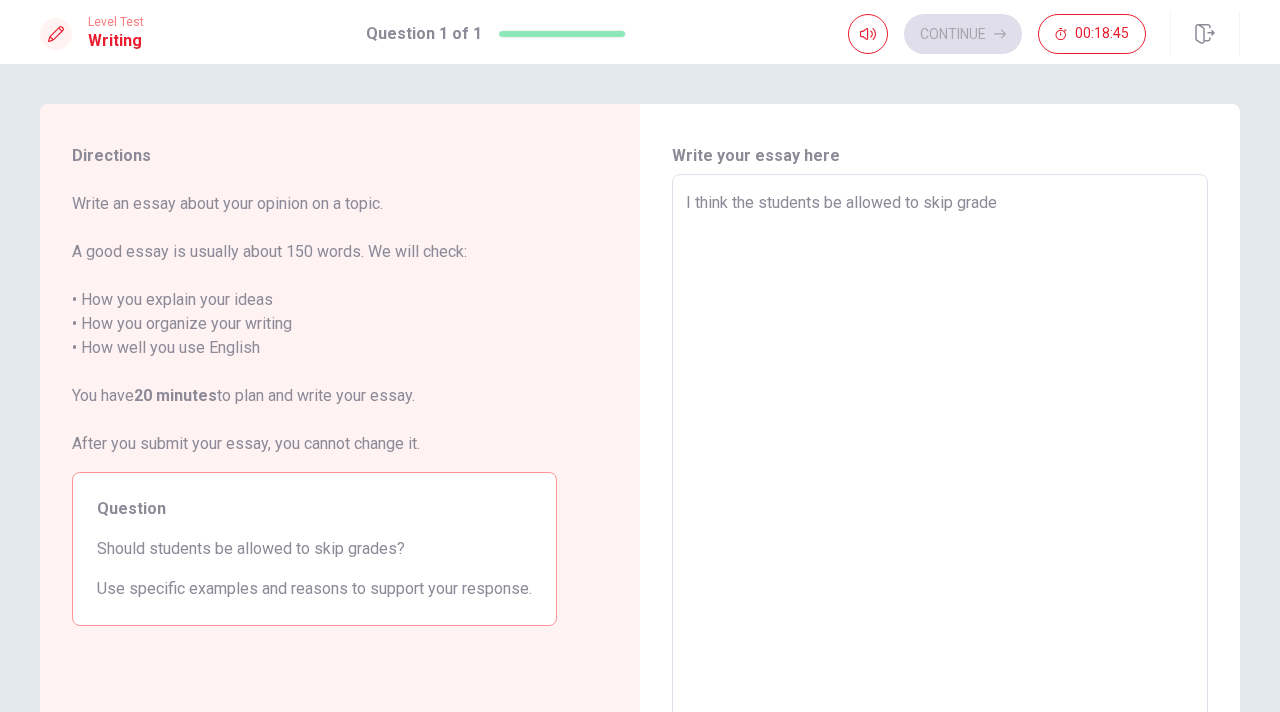 type on "x" 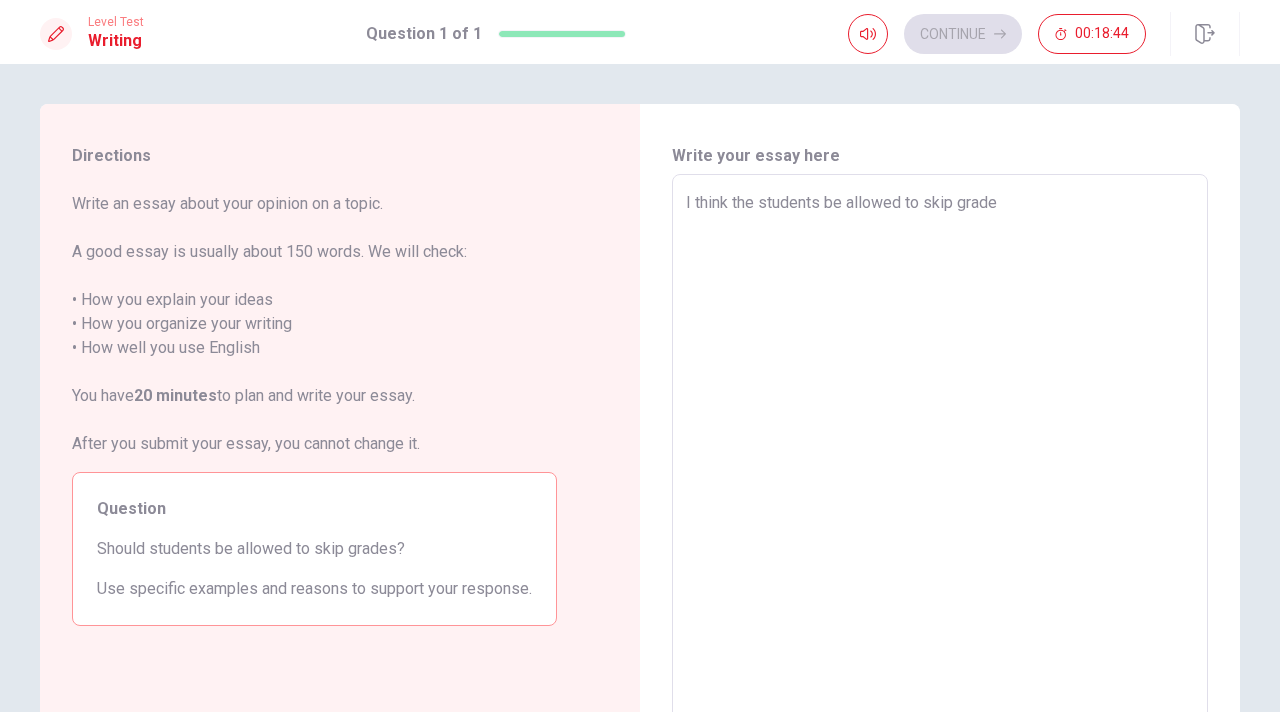 type on "I think the syudents be allowed to skip gea" 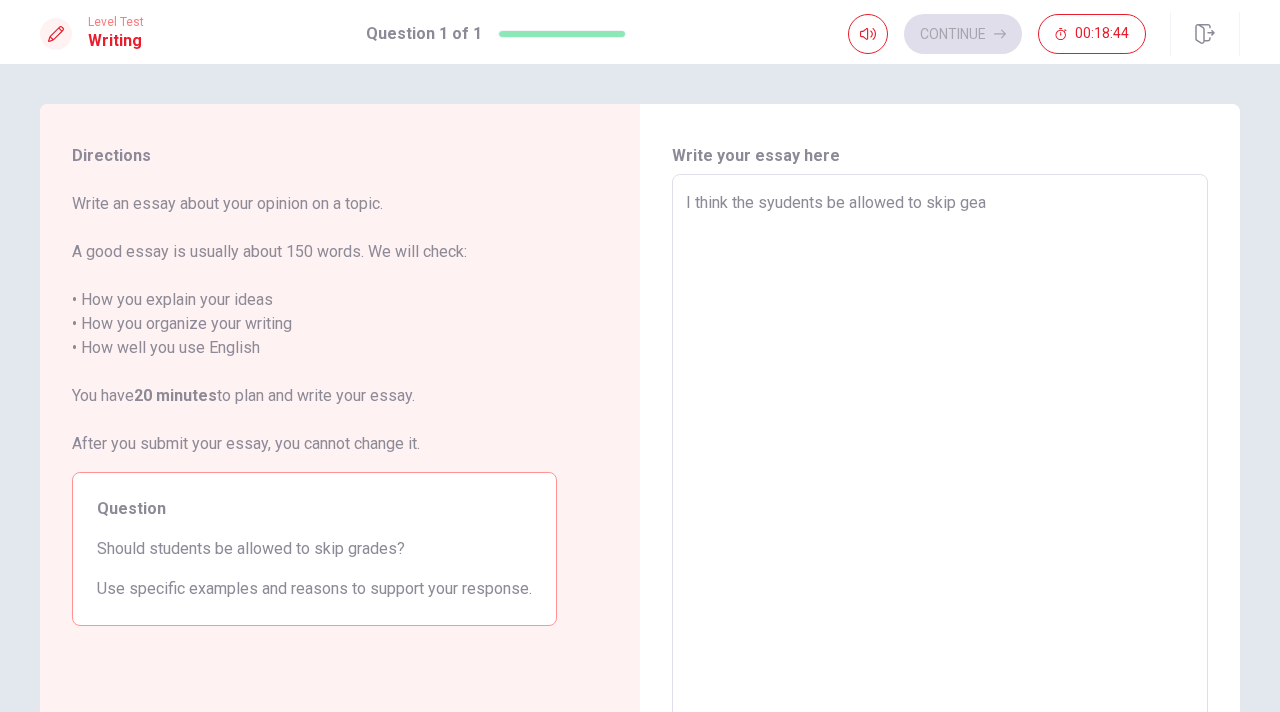 type on "x" 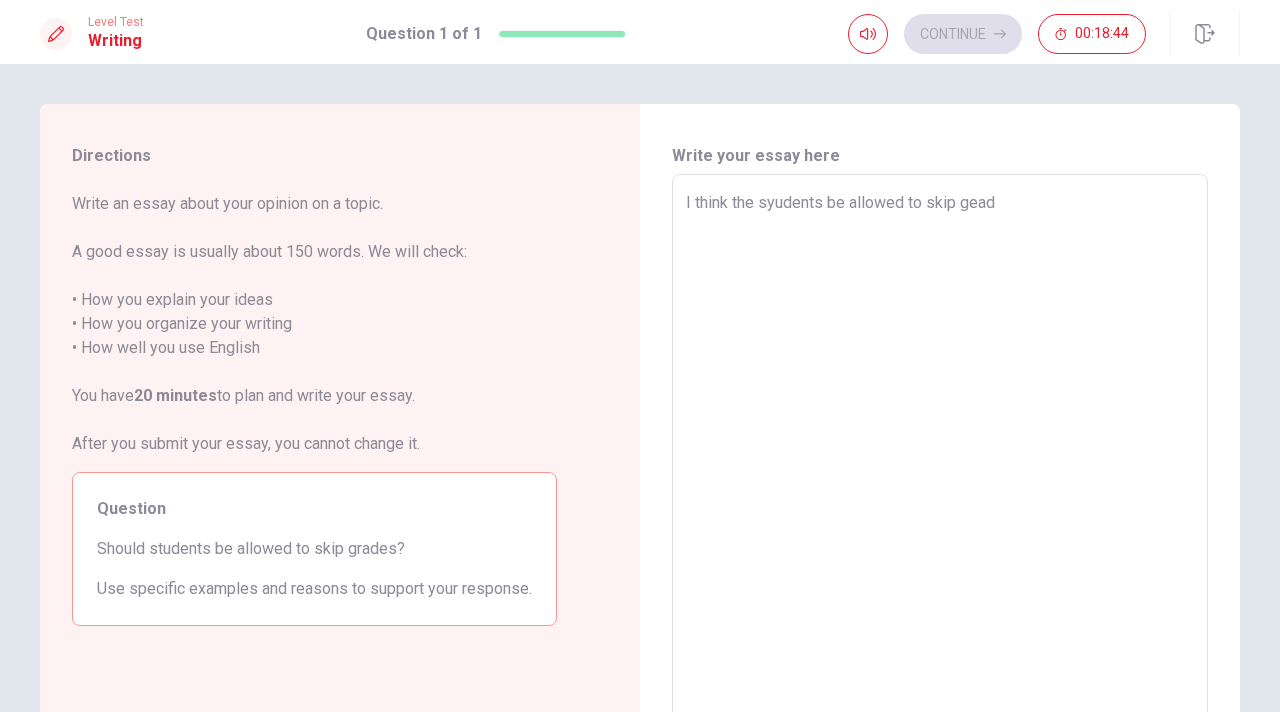 type on "x" 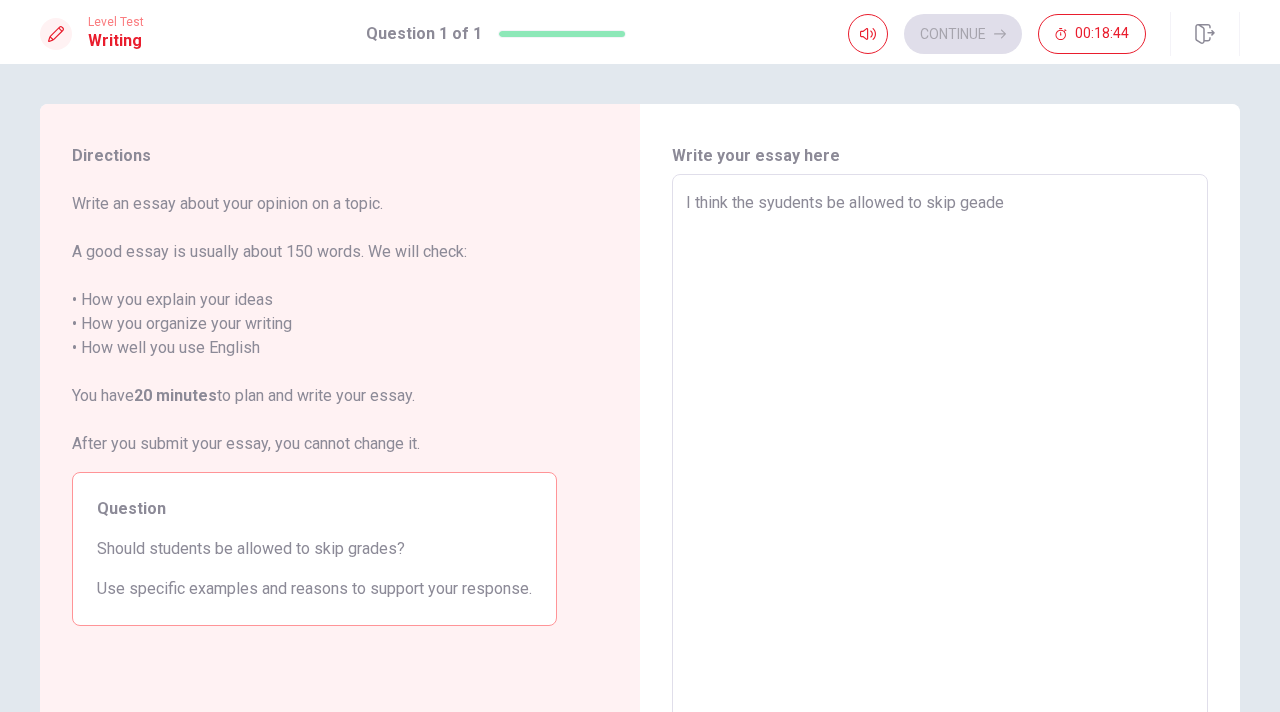 type on "x" 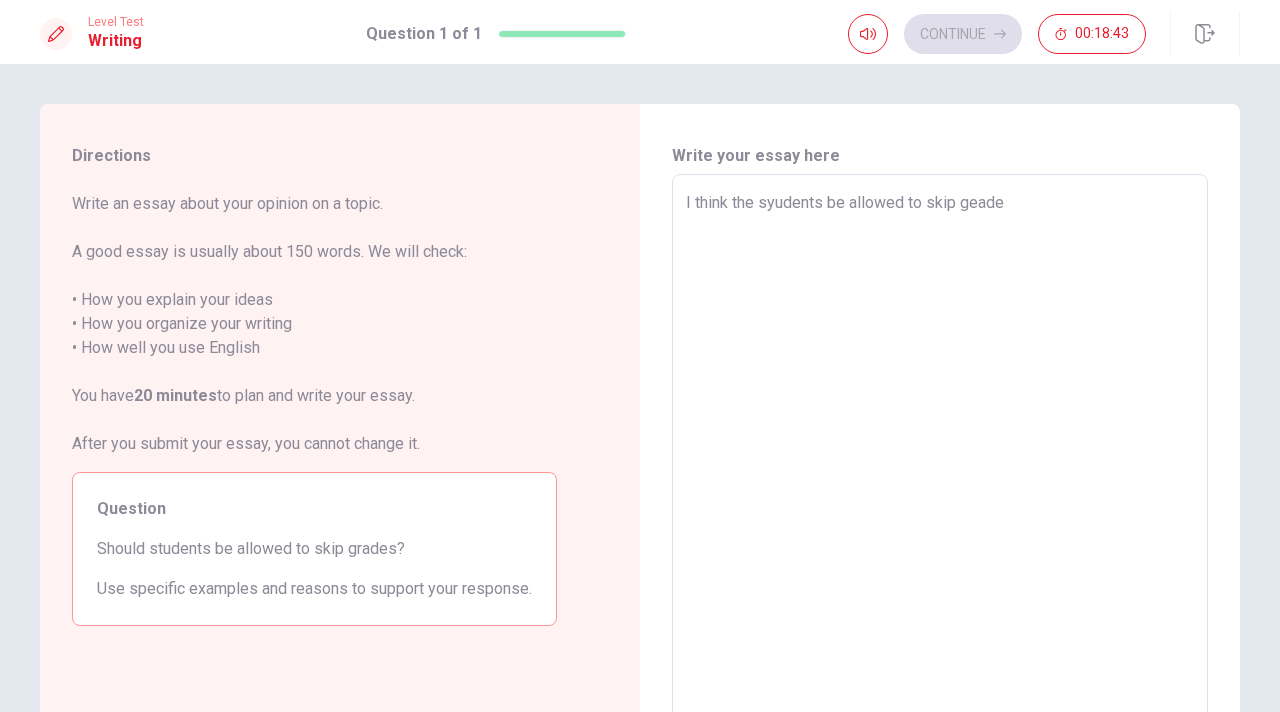 type on "I think the students be allowed to skip grades" 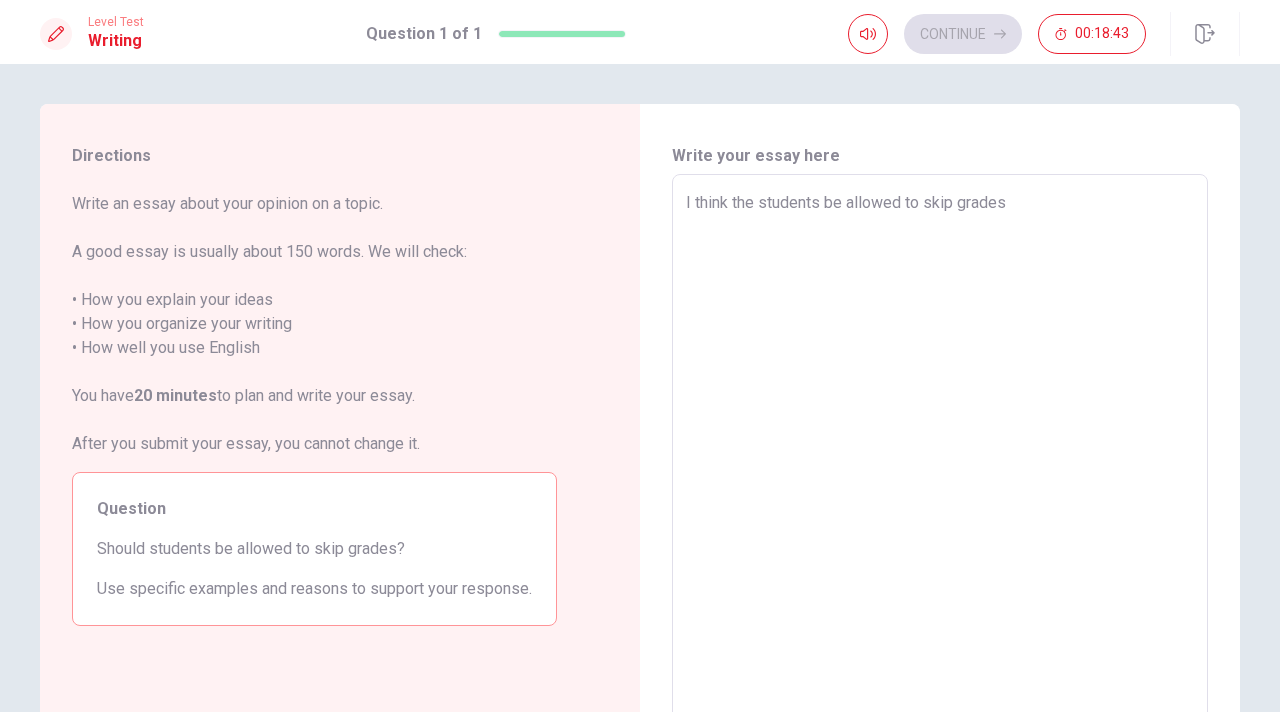 type on "x" 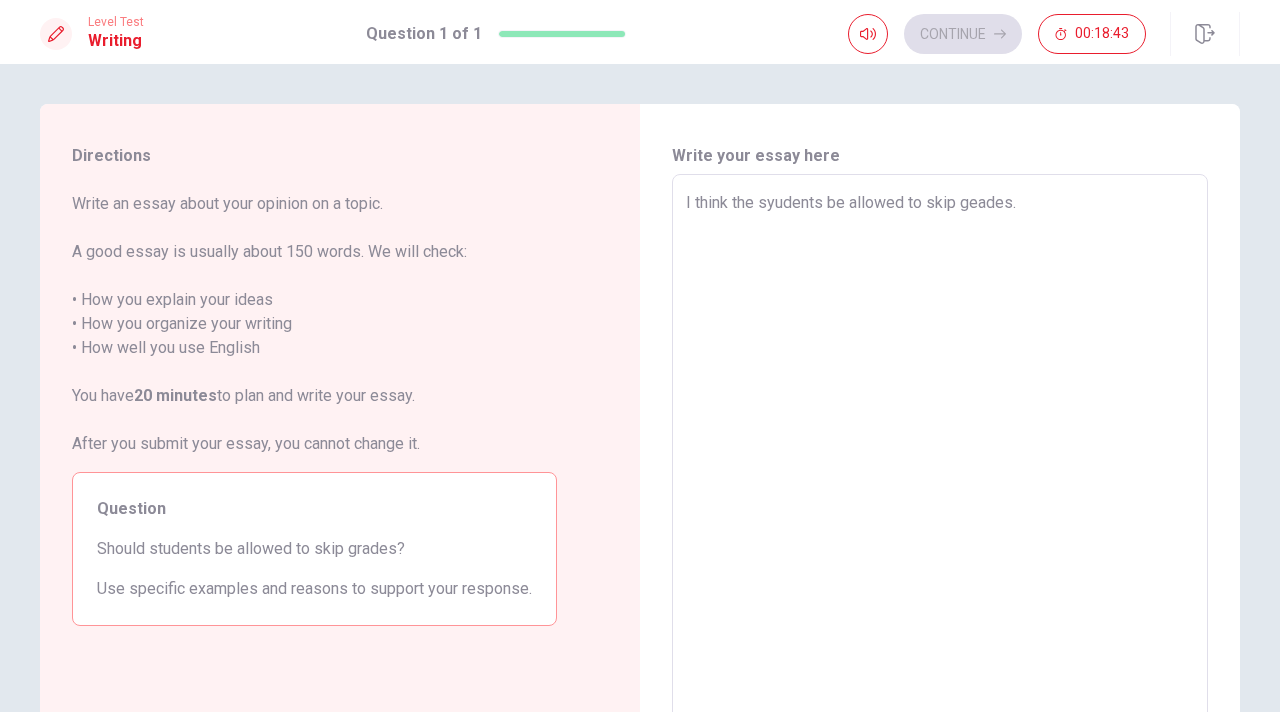 type on "x" 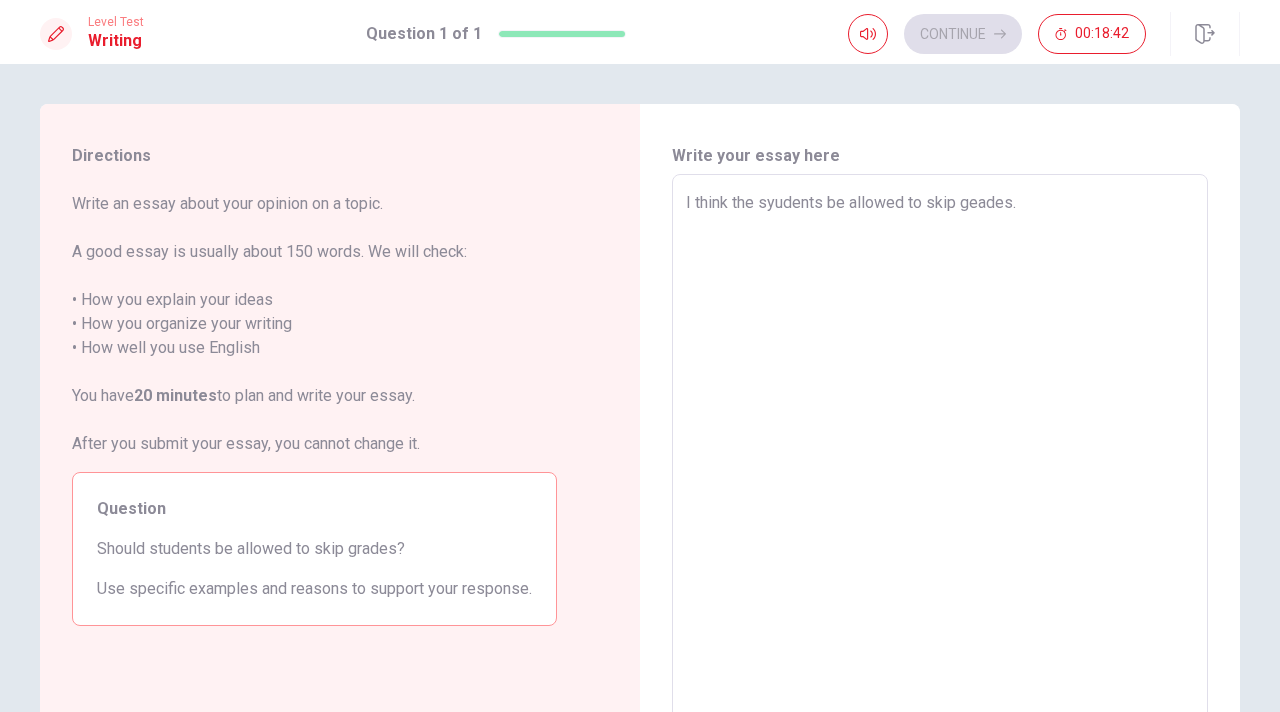 type on "I think the syudents be allowed to skip geades." 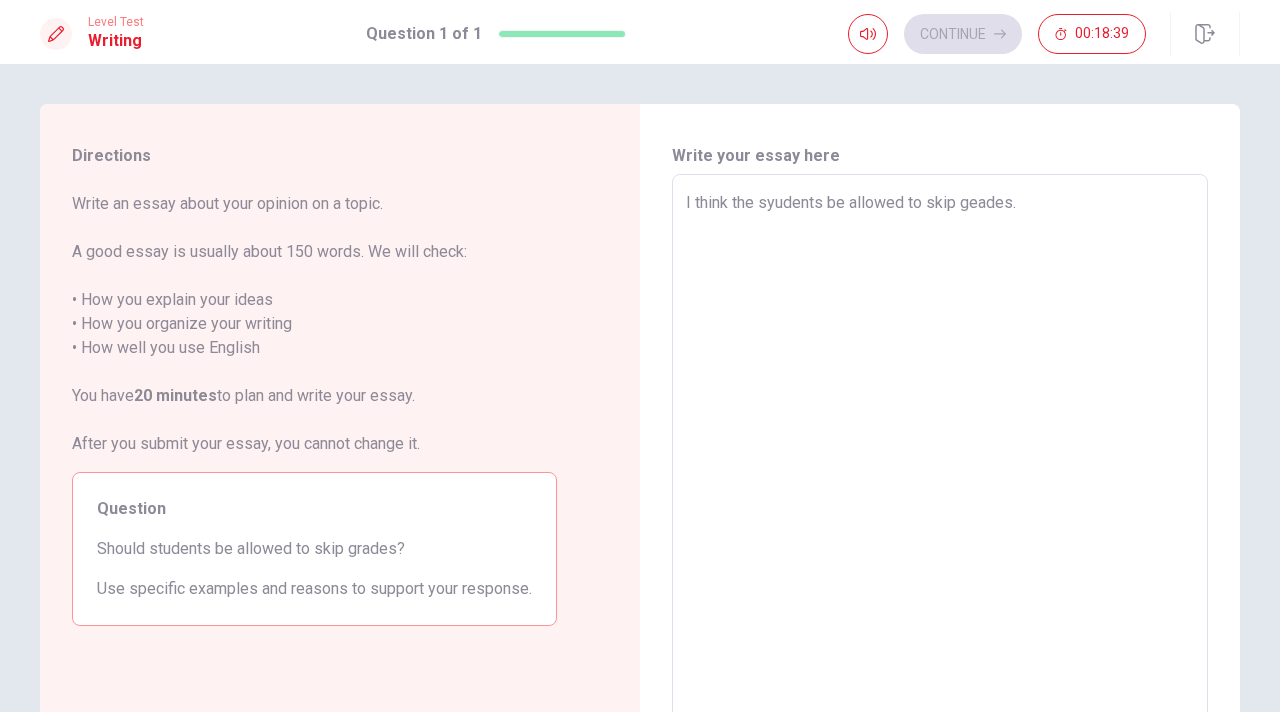 type on "x" 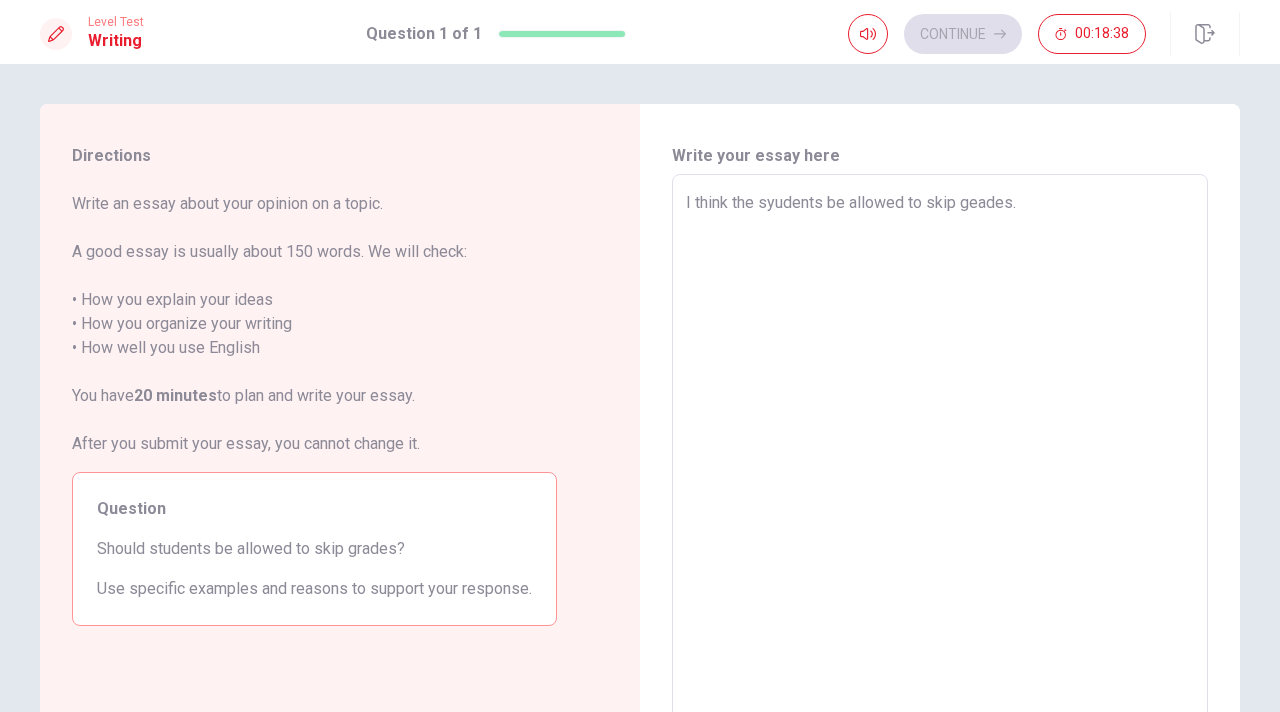 type on "I think the syudents be allowed to skip geades." 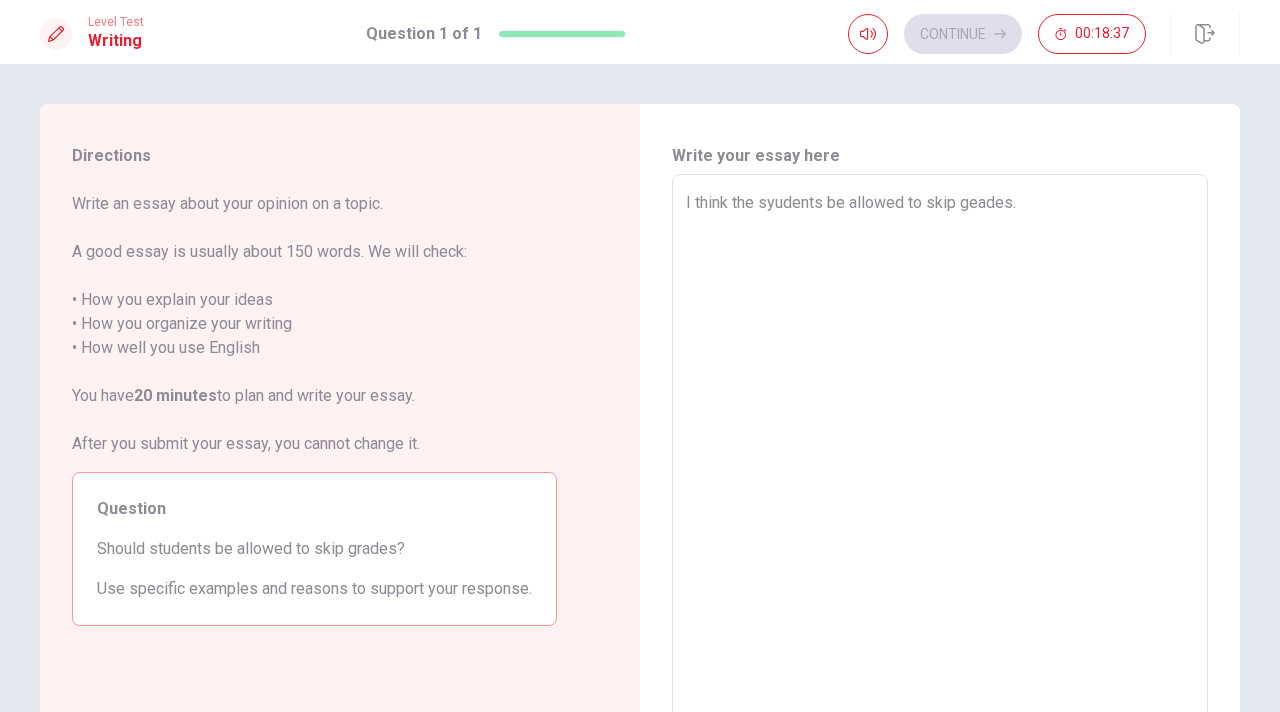 type on "I think the syudents be allowed to skip geades. b" 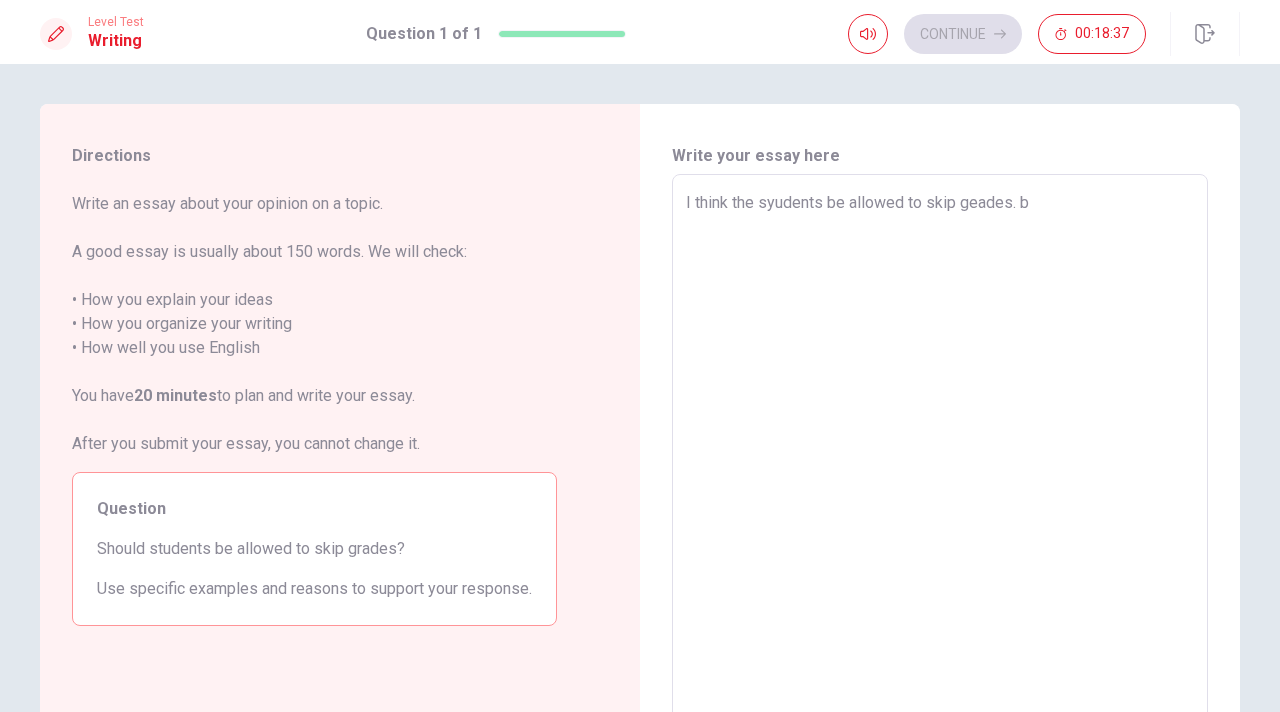 type on "x" 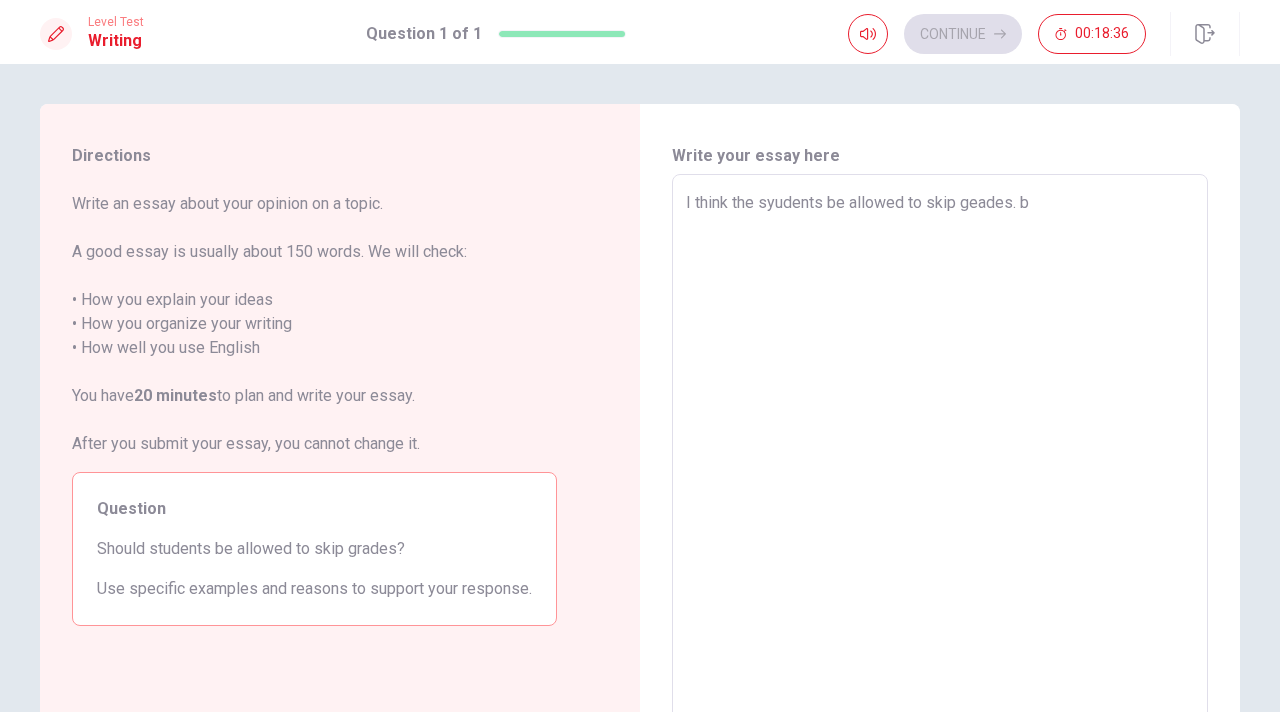 type on "I think the syudents be allowed to skip geades. be" 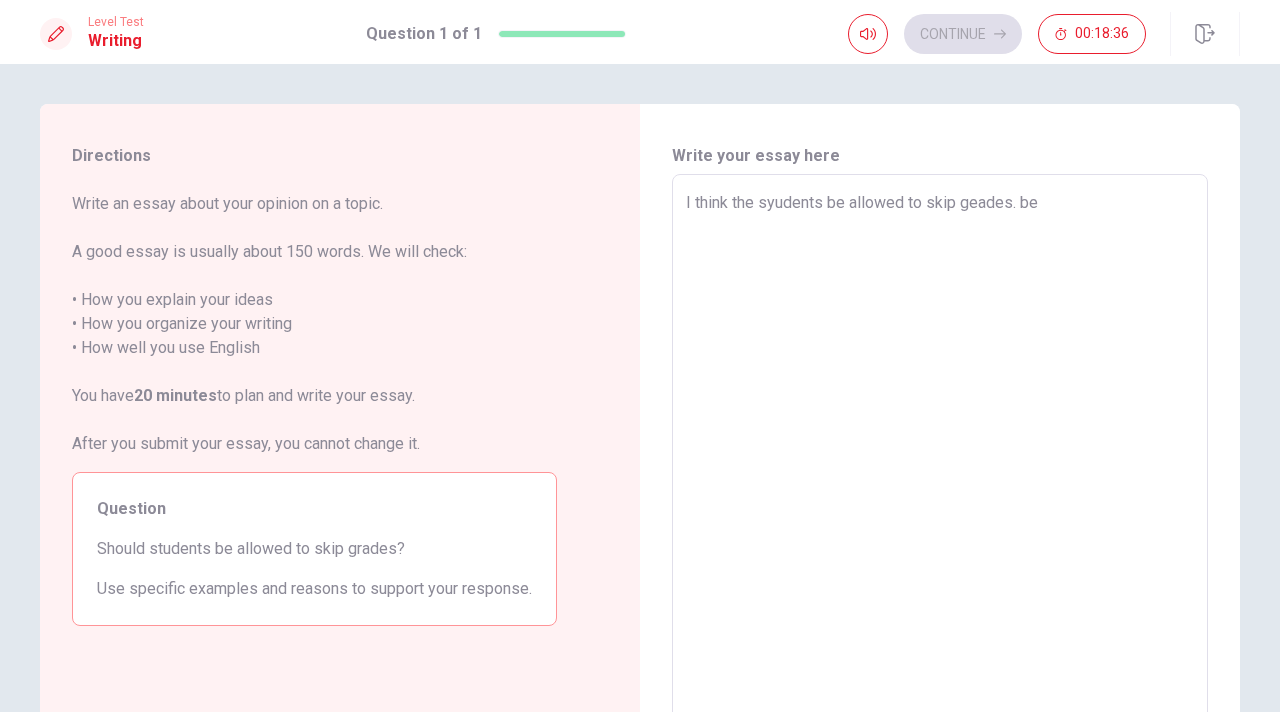 type on "x" 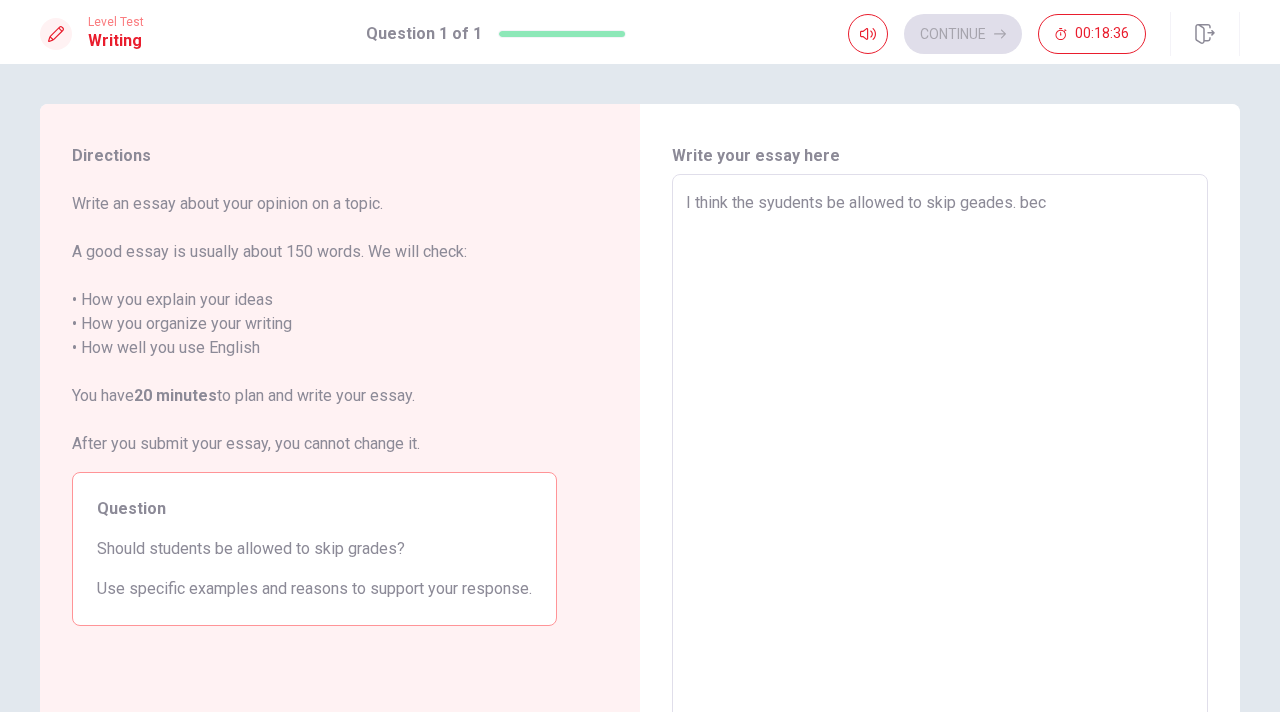 type on "x" 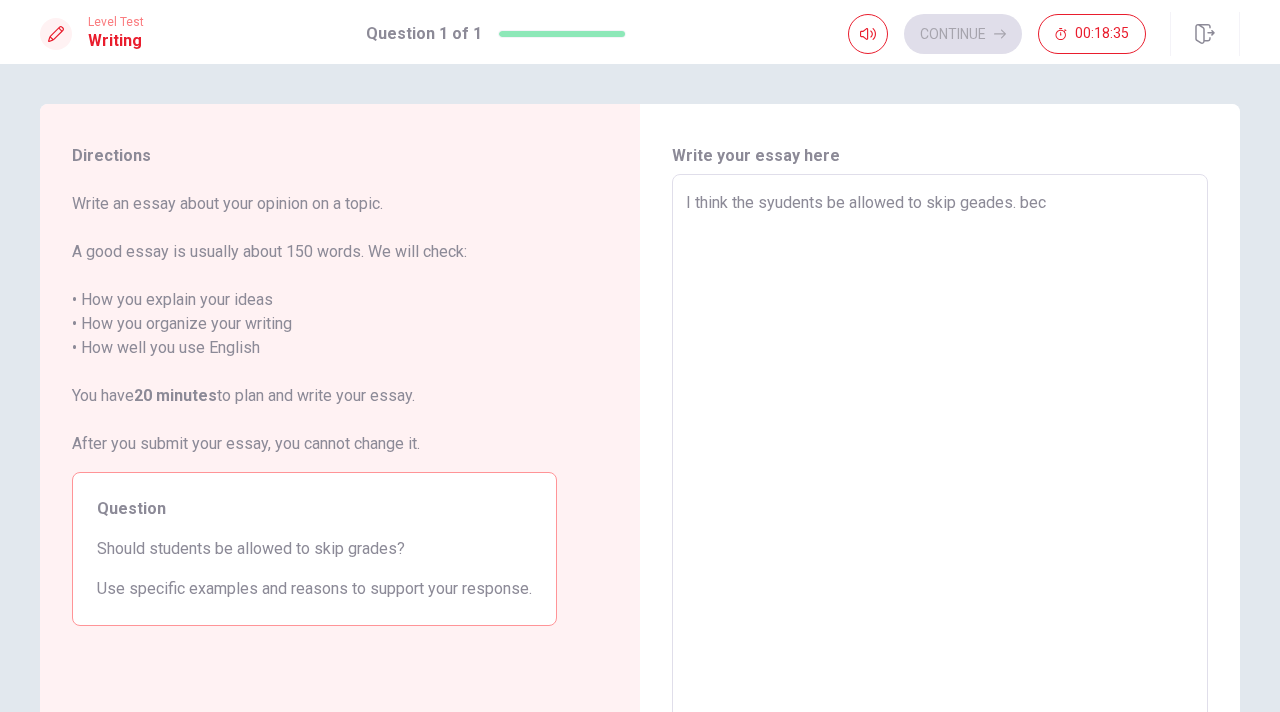 type on "I think the syudents be allowed to skip geades. beca" 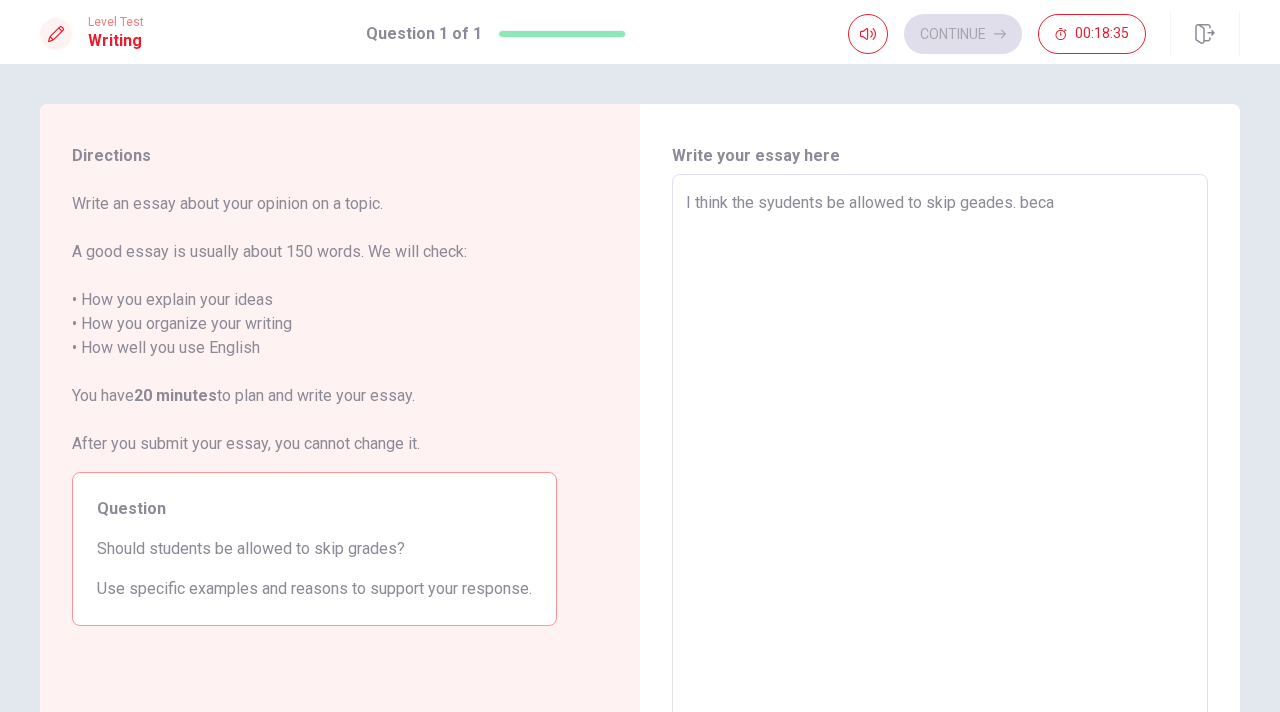 type on "x" 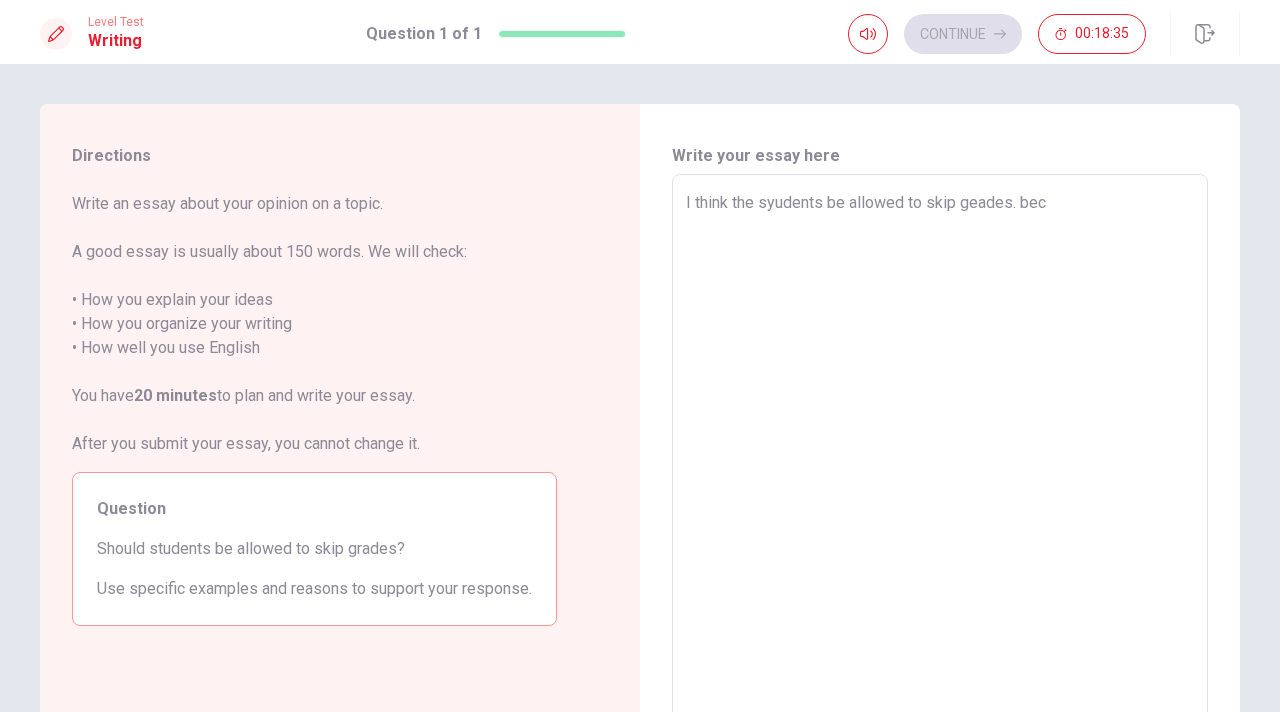 type on "x" 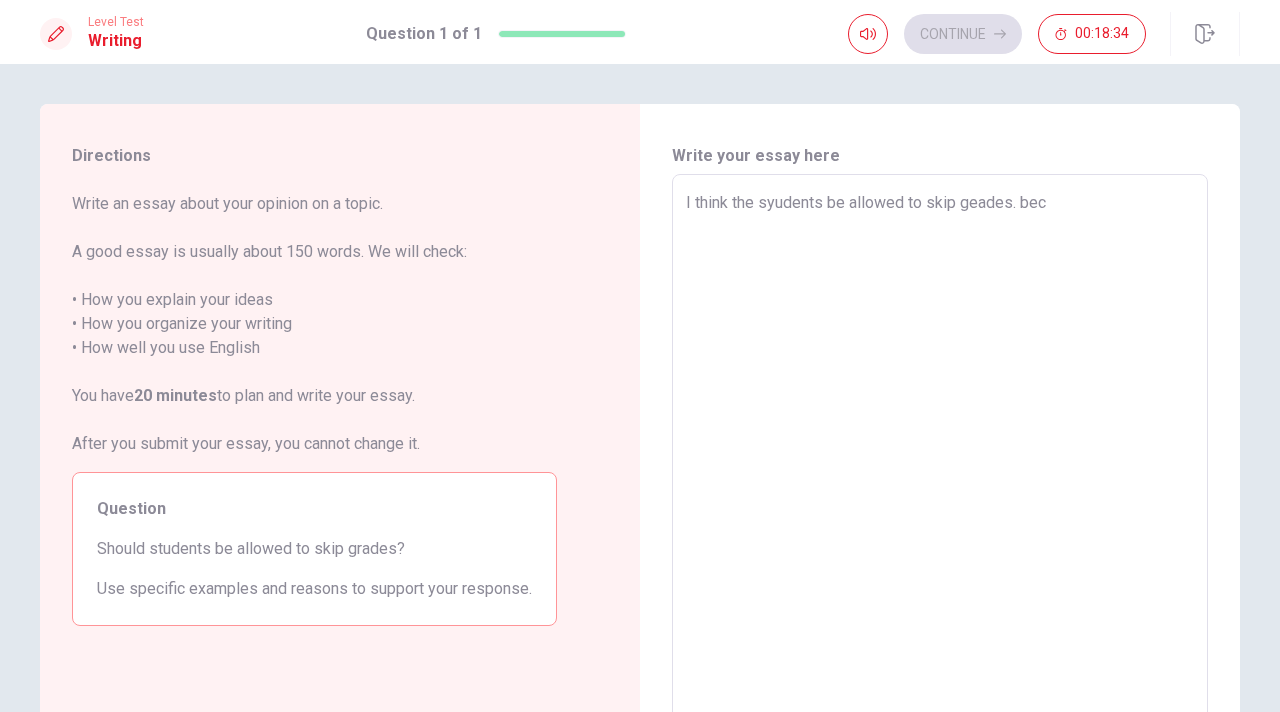 type on "I think the syudents be allowed to skip geades. be" 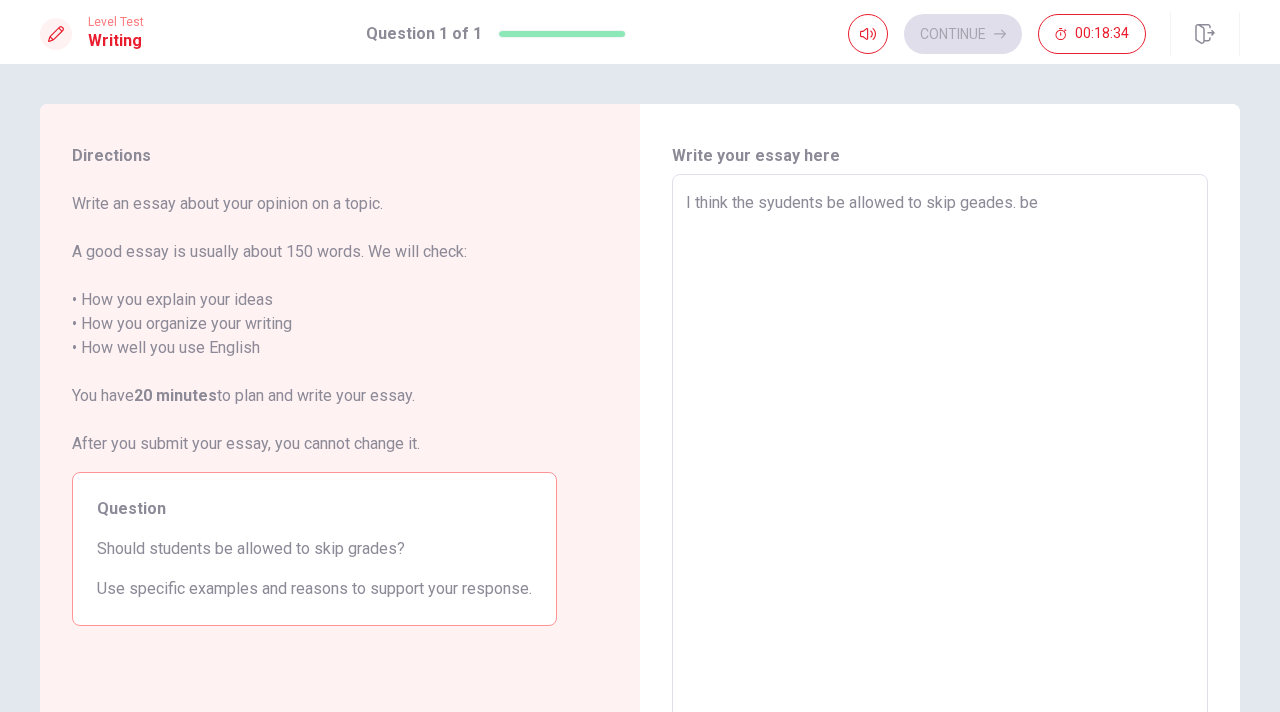 type on "x" 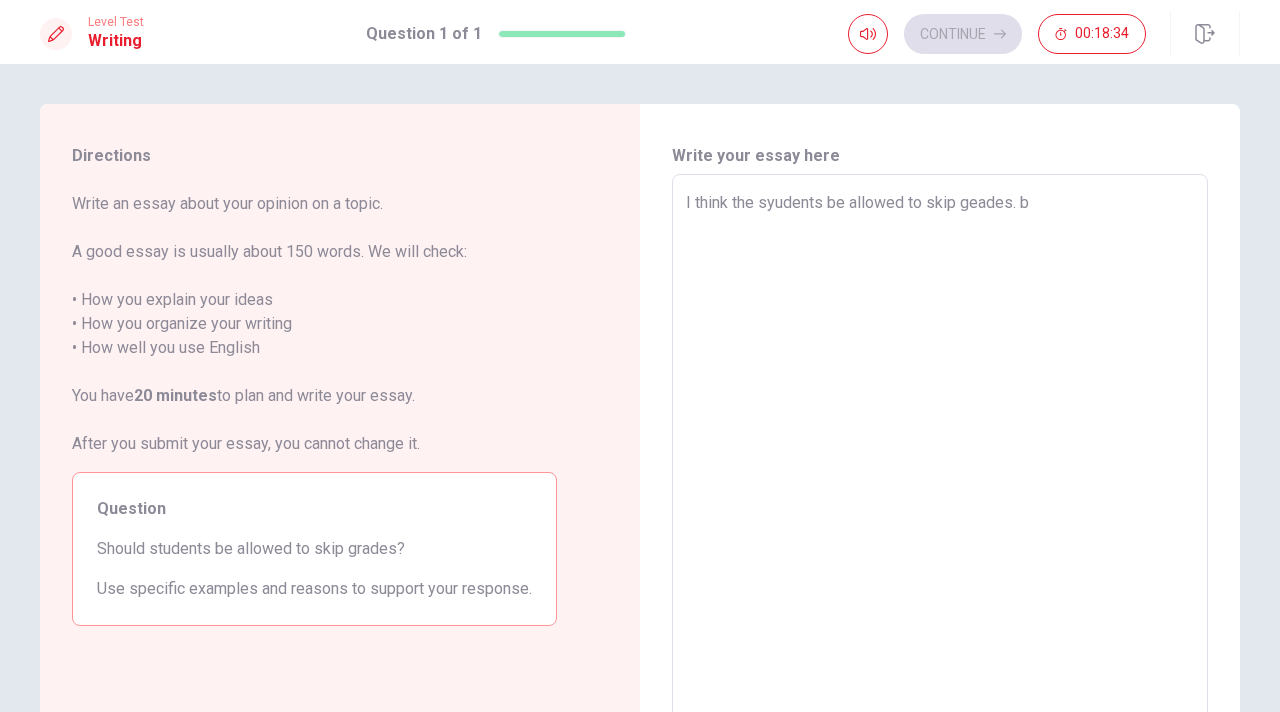type on "x" 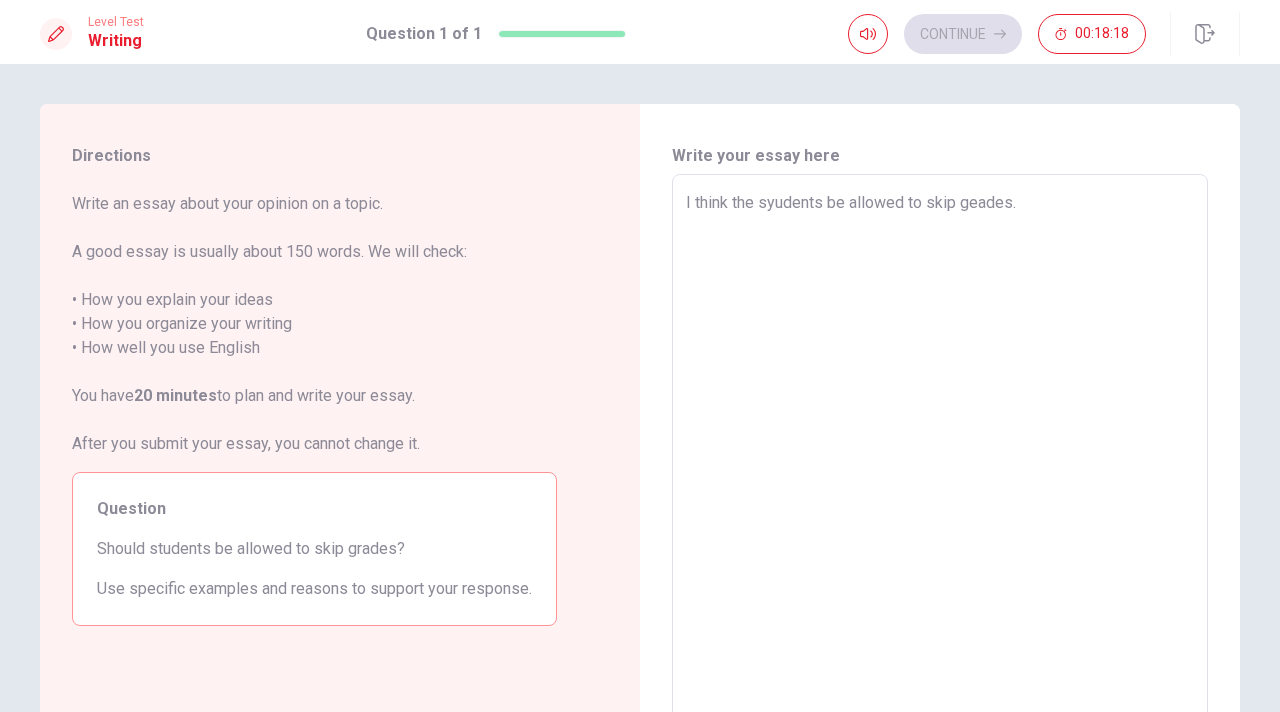 type on "x" 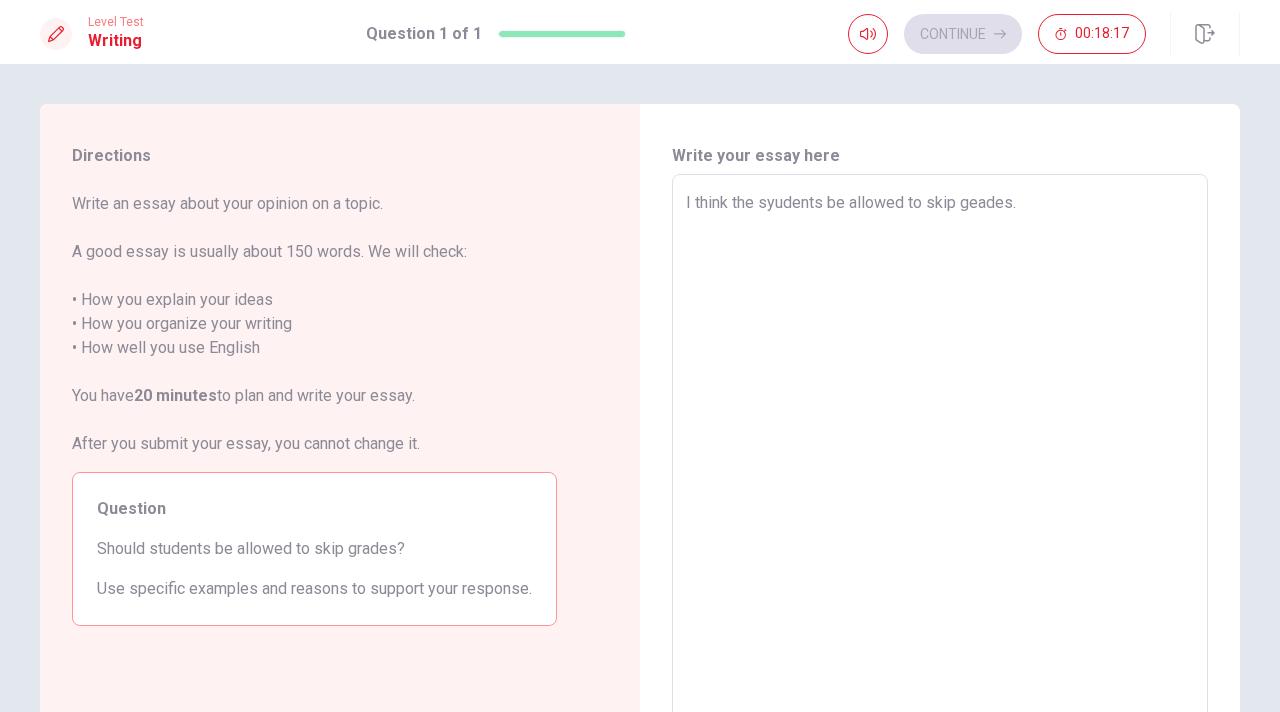 type on "I think the syudents be allowed to skip geades. i" 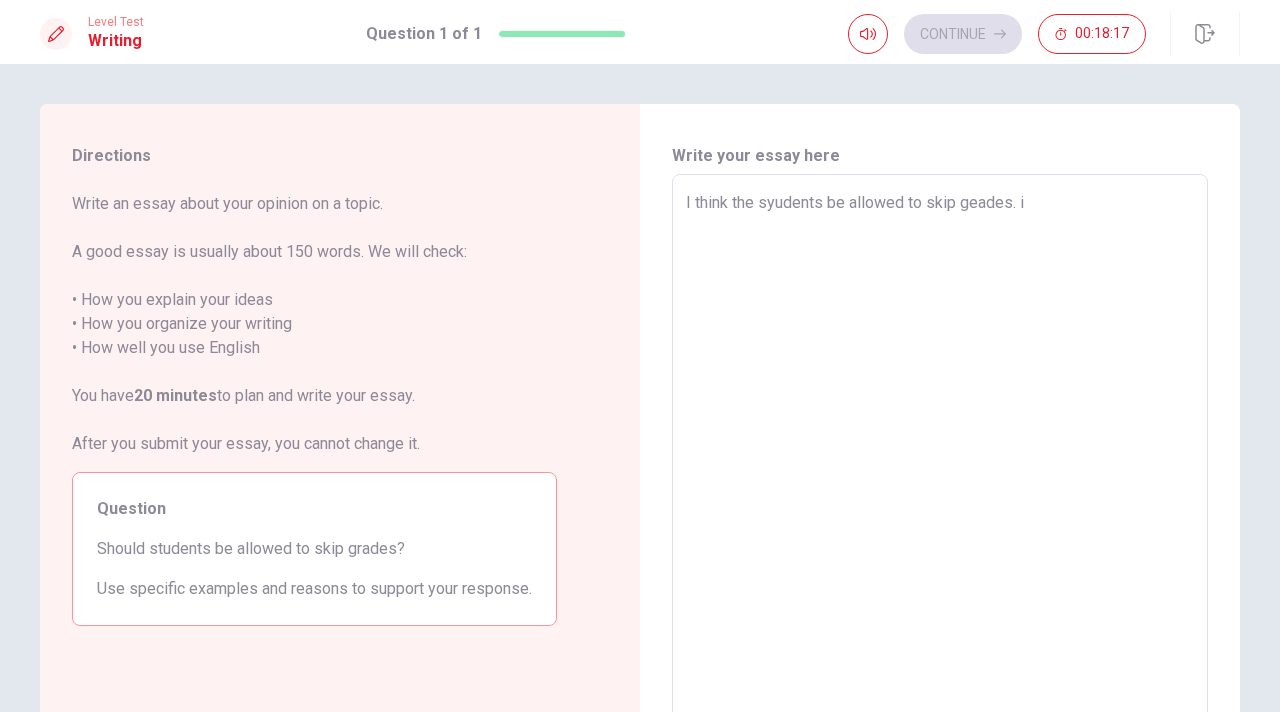 type on "x" 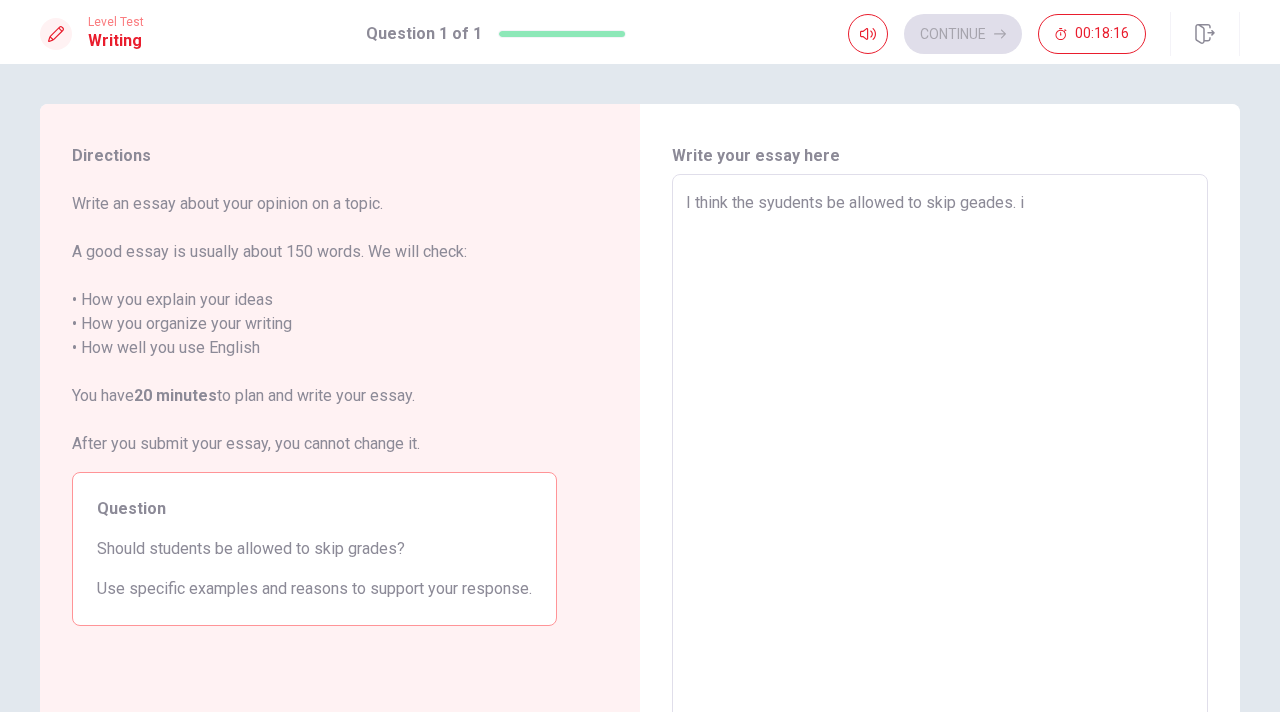 type on "I think the syudents be allowed to skip geades." 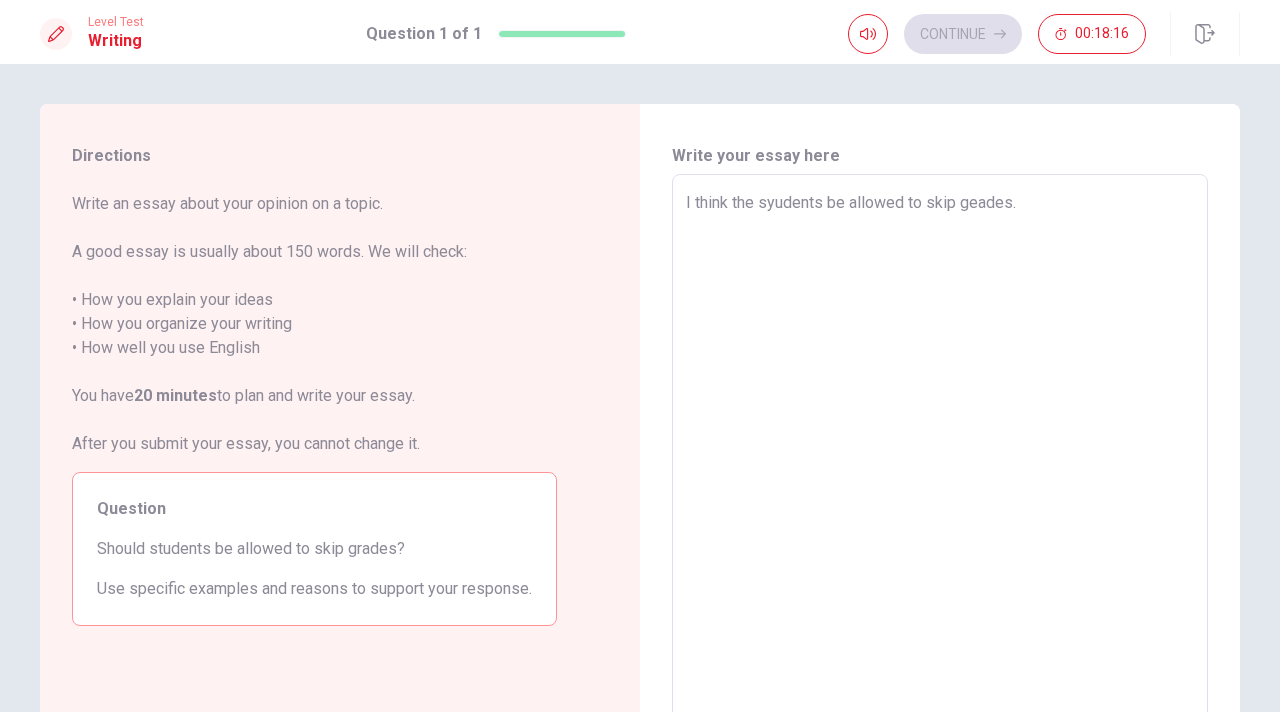 type on "x" 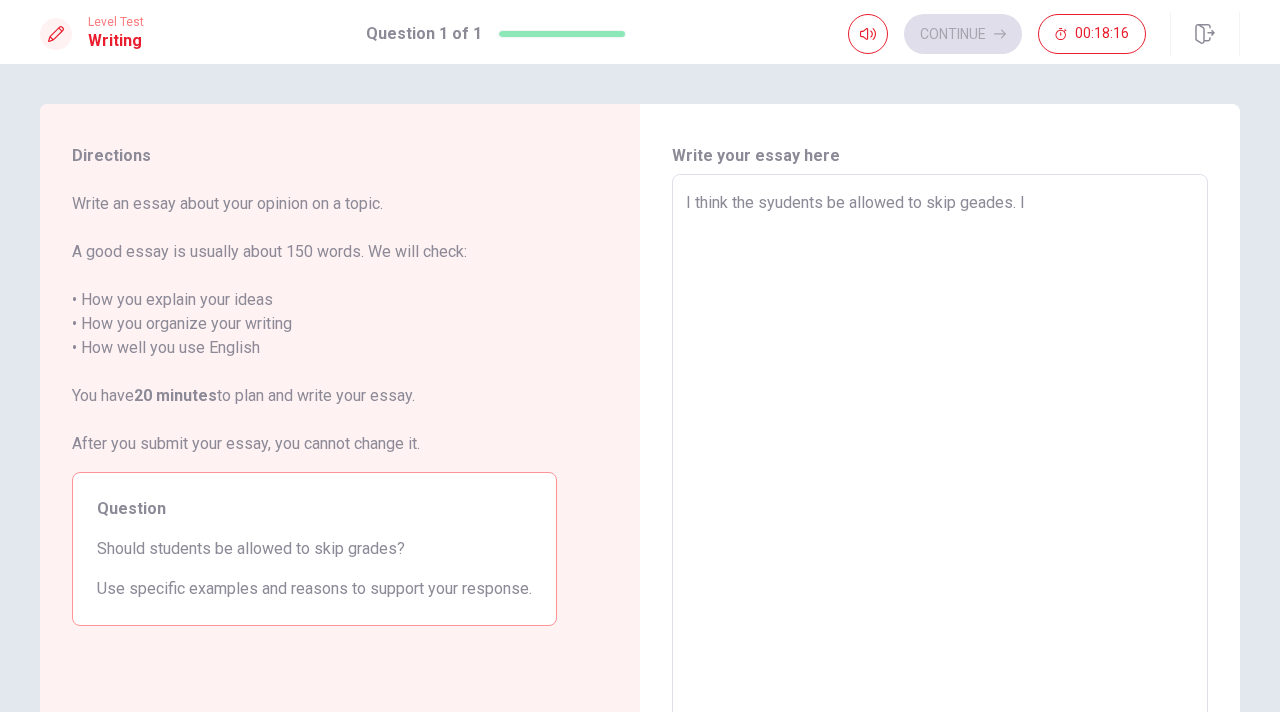 type on "x" 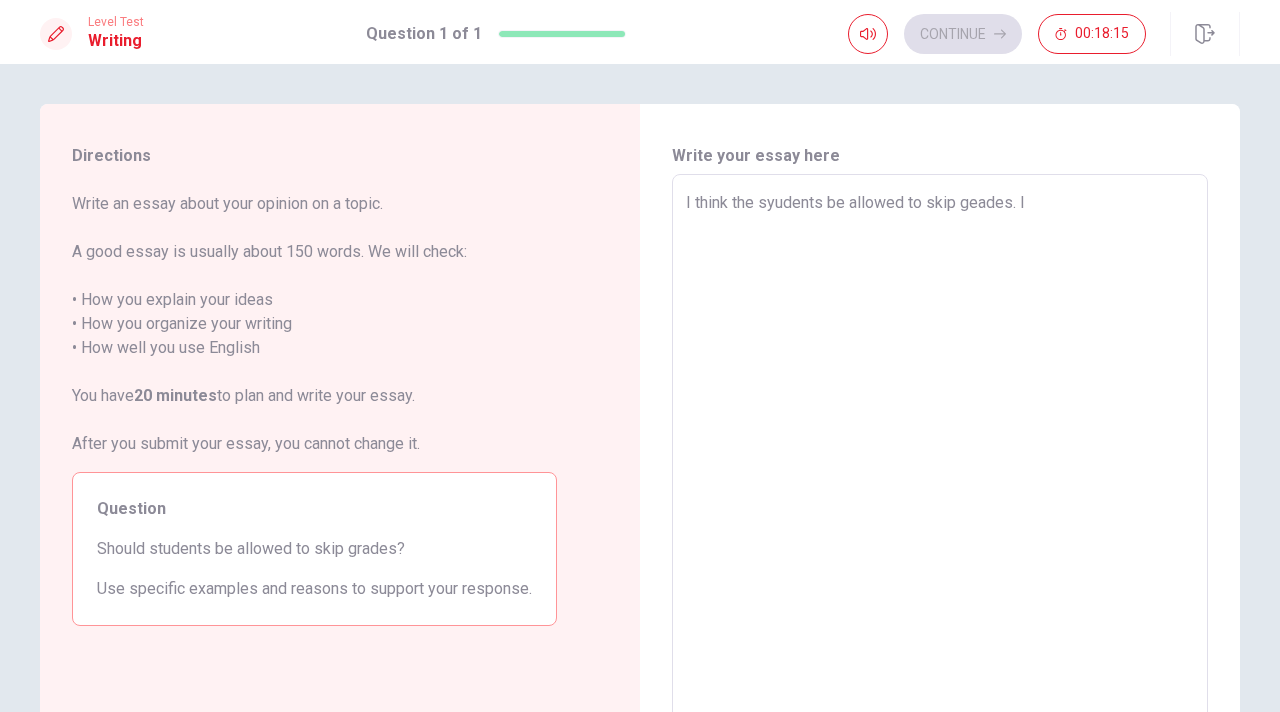 type on "I think the syudents be allowed to skip geades. I" 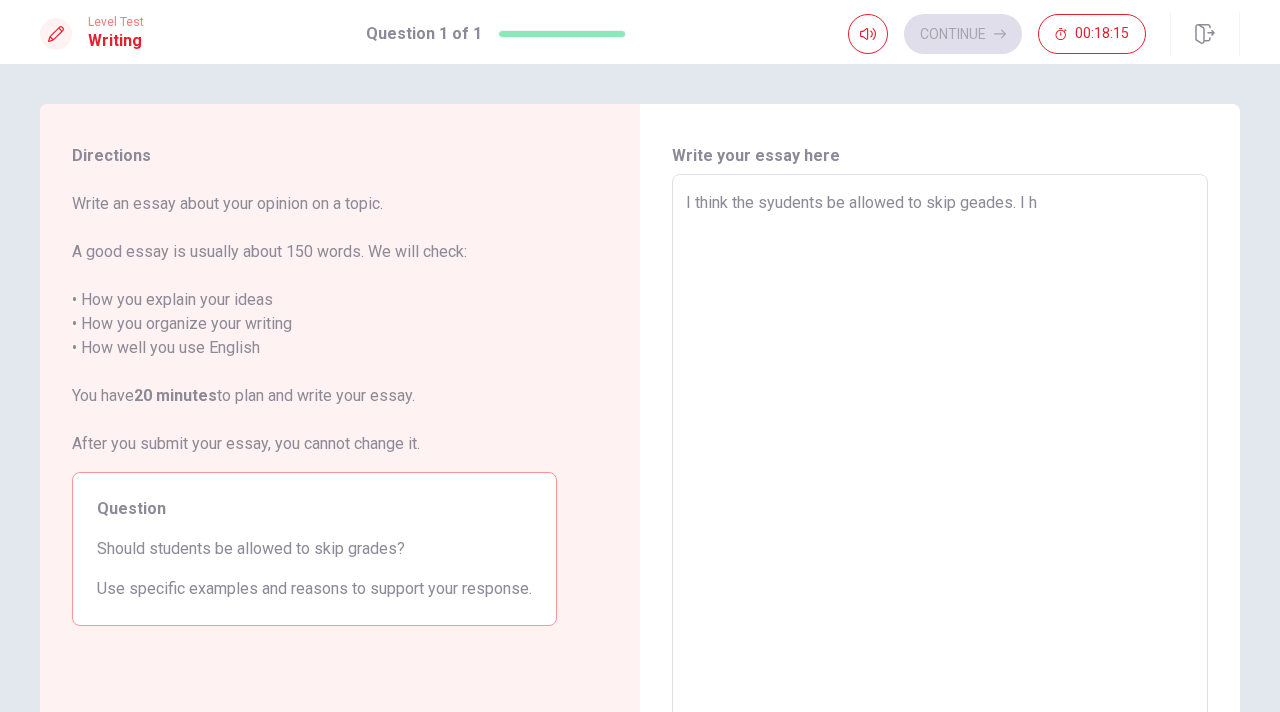 type on "x" 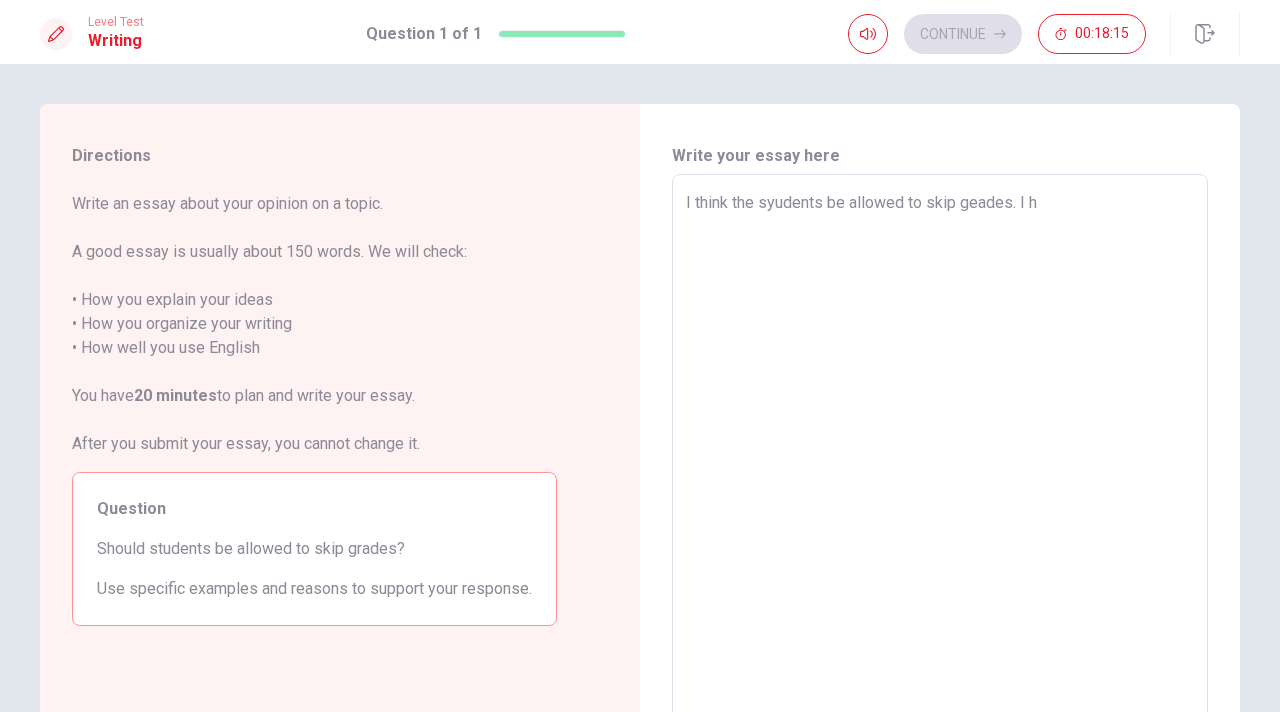 type on "I think the syudents be allowed to skip geades. I ha" 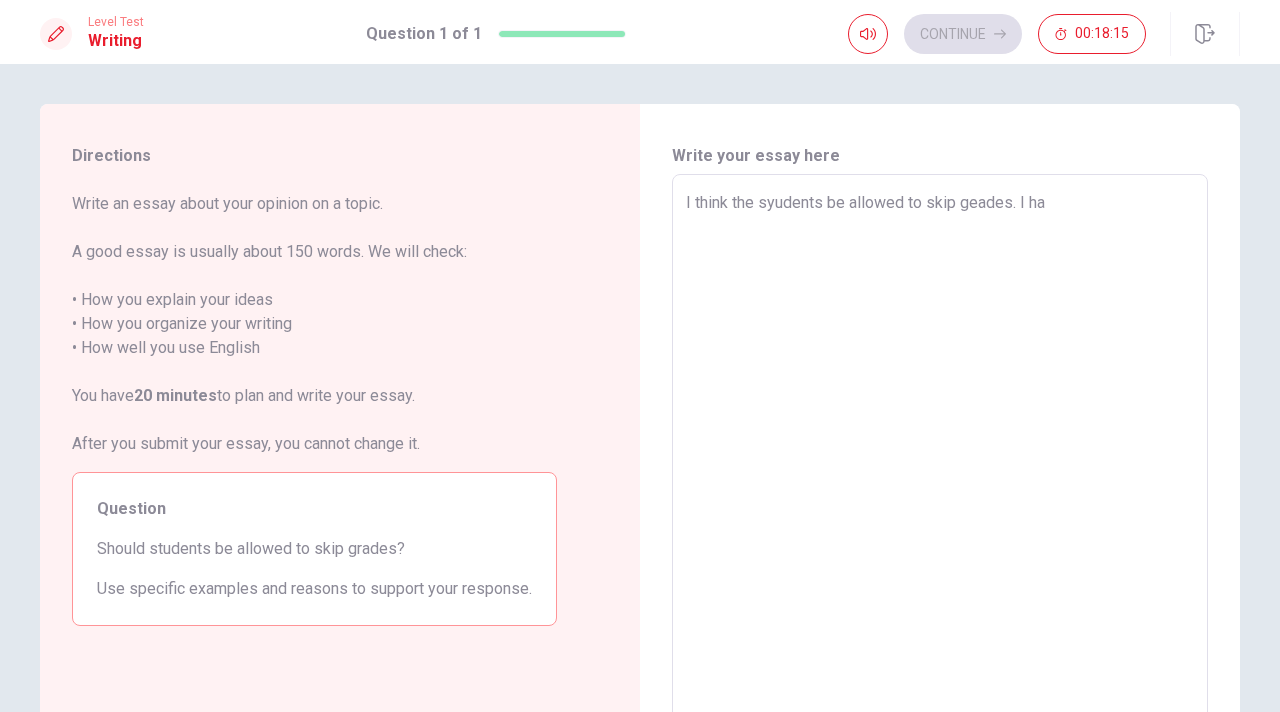type on "x" 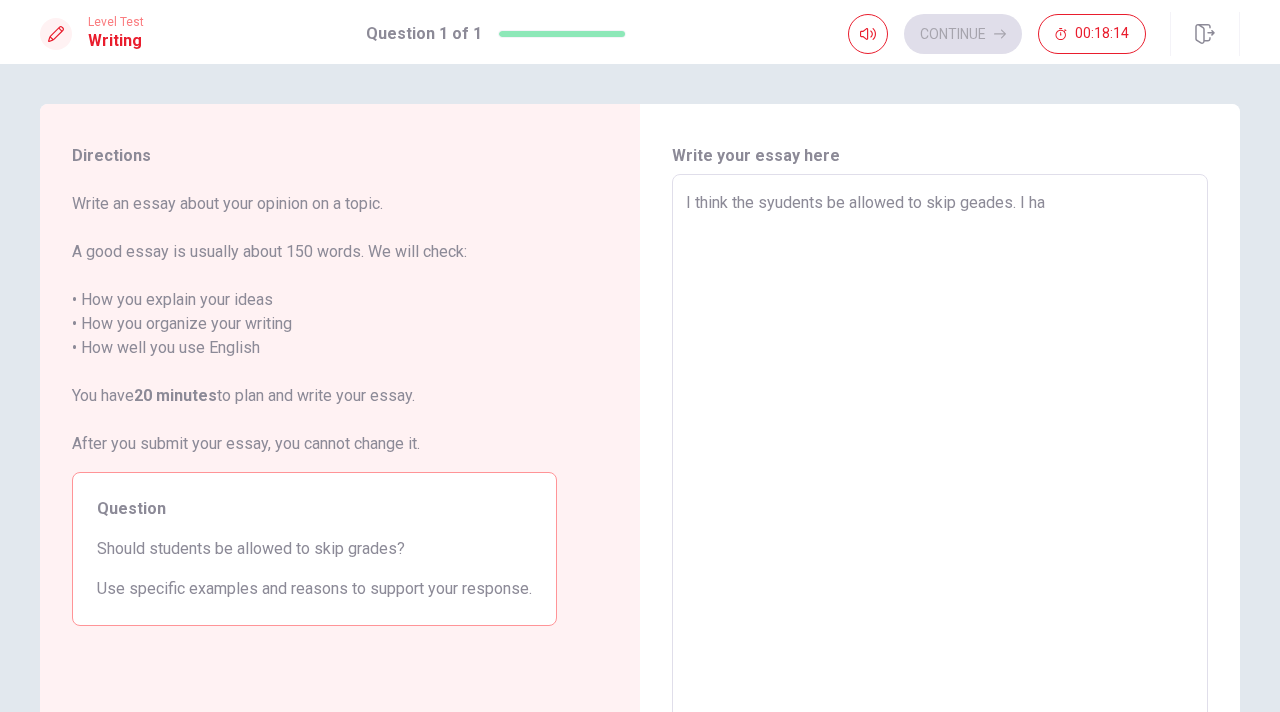 type on "I think the syudents be allowed to skip geades. I hav" 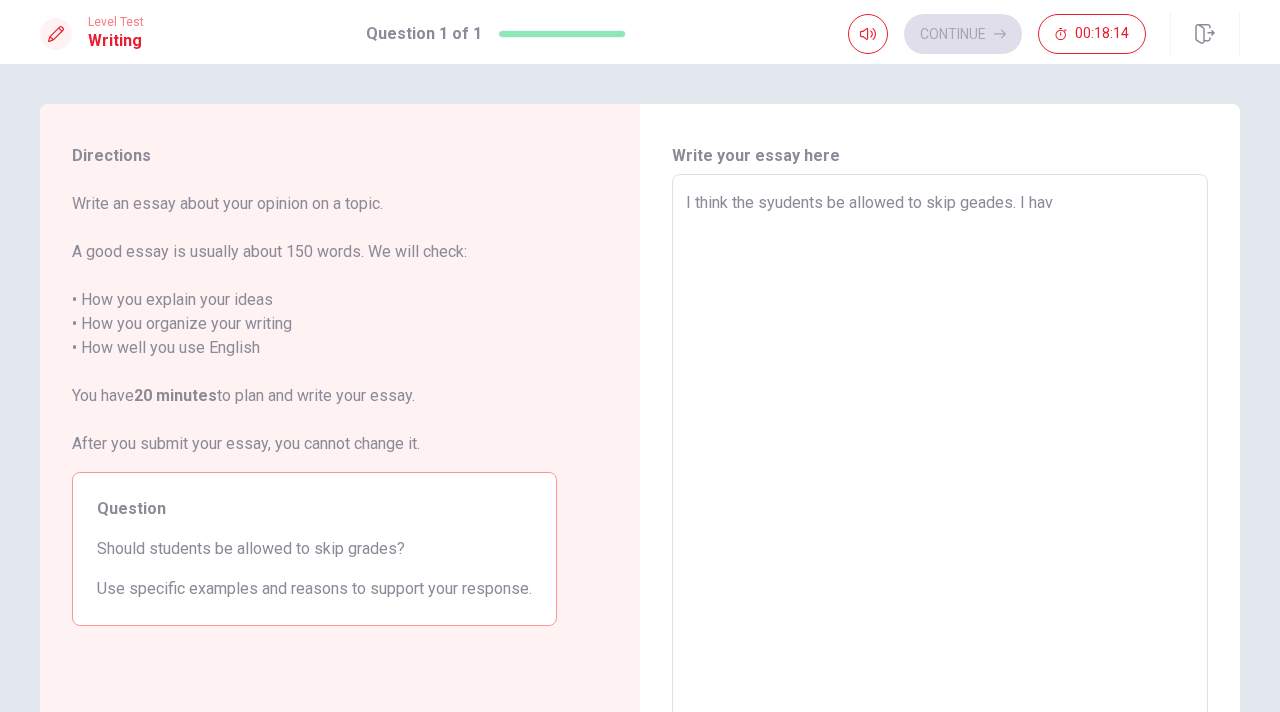 type on "x" 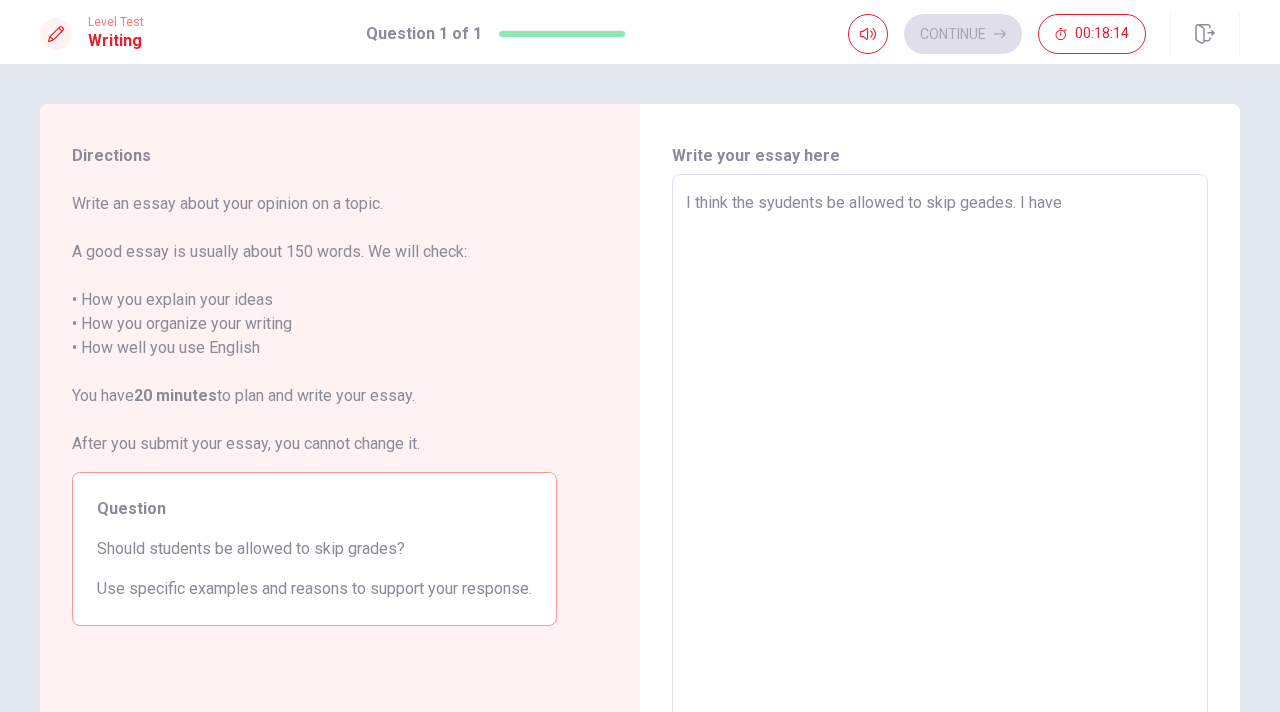 type on "x" 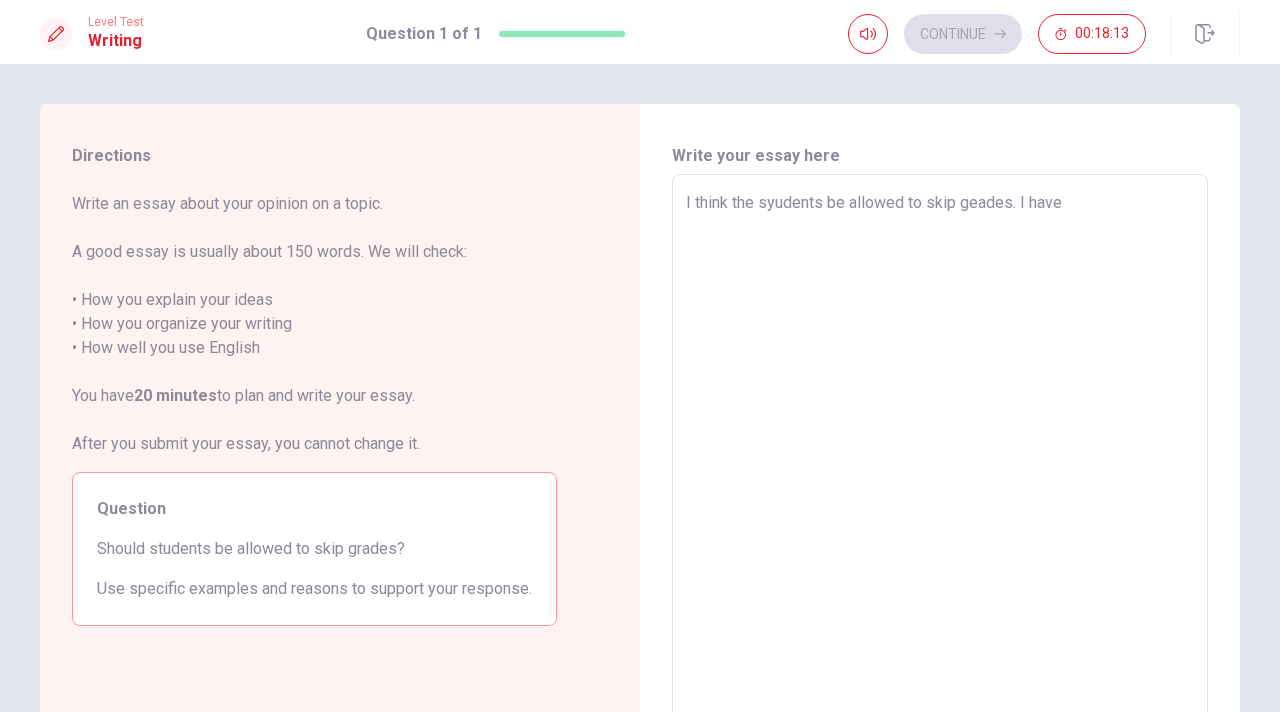 type on "I think the syudents be allowed to skip geades. I have" 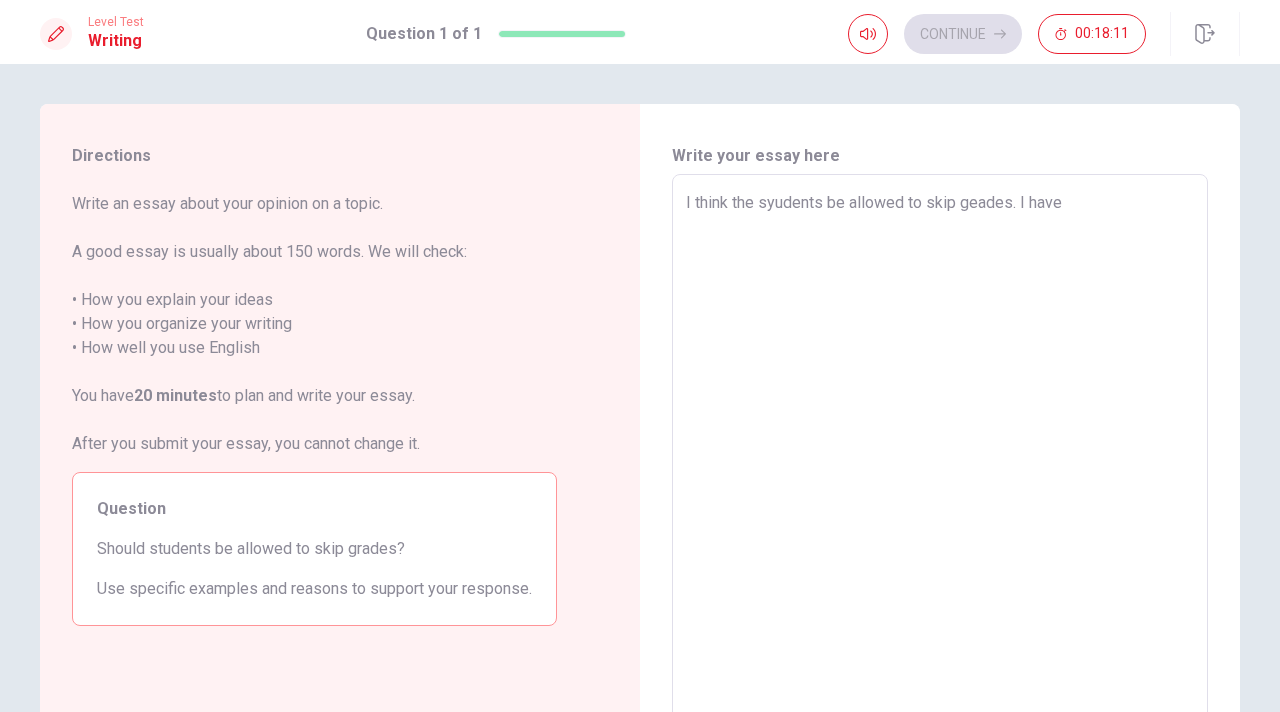 type on "x" 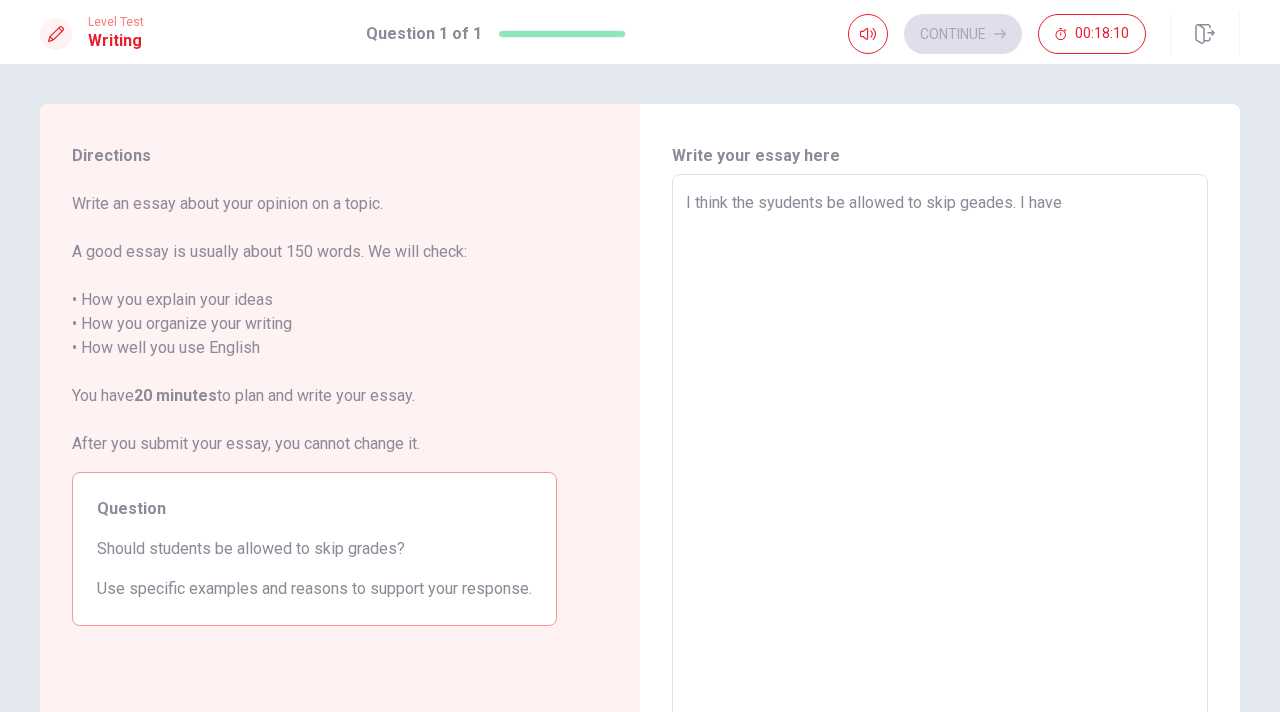 type on "I think the syudents be allowed to skip geades. I have 2" 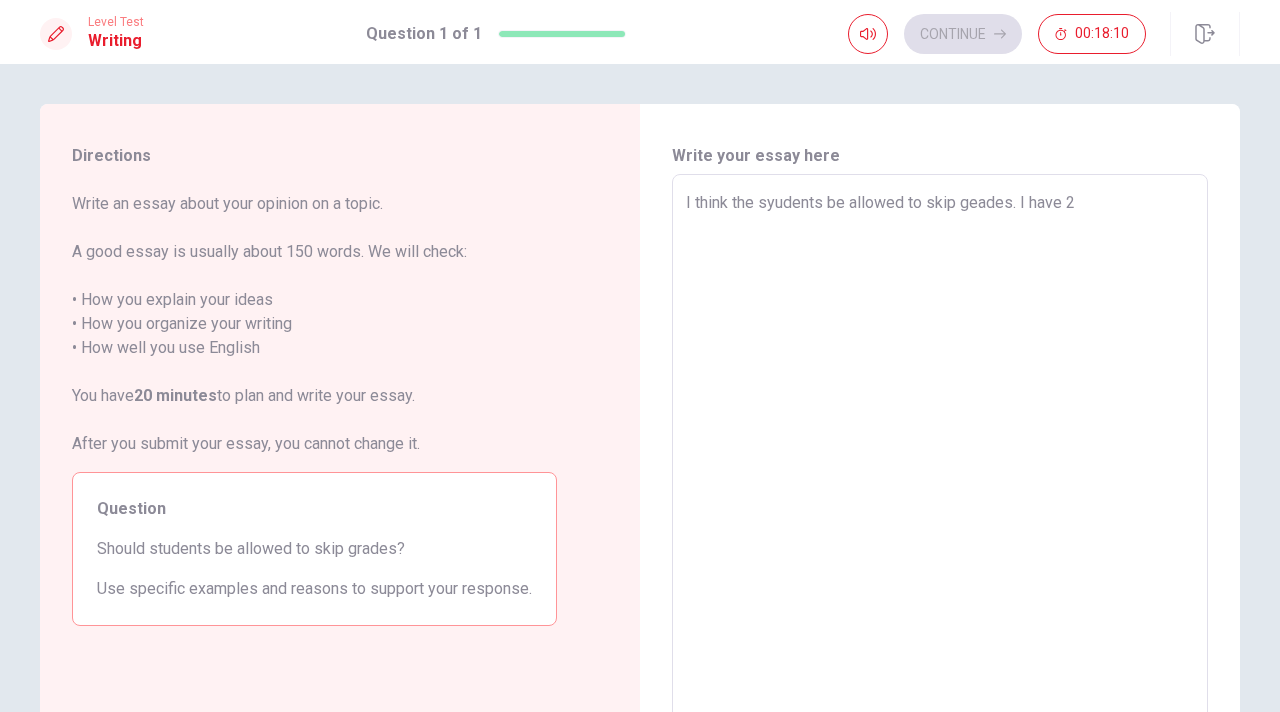 type on "x" 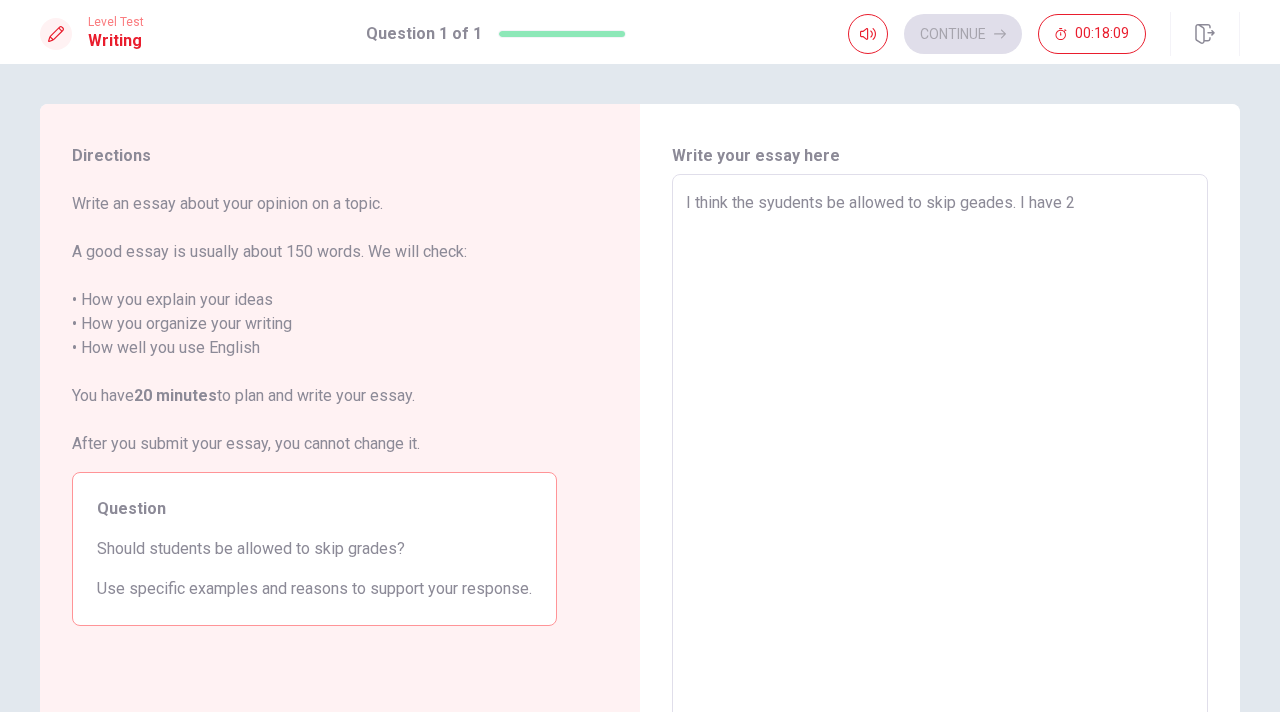 type on "I think the syudents be allowed to skip geades. I have 2" 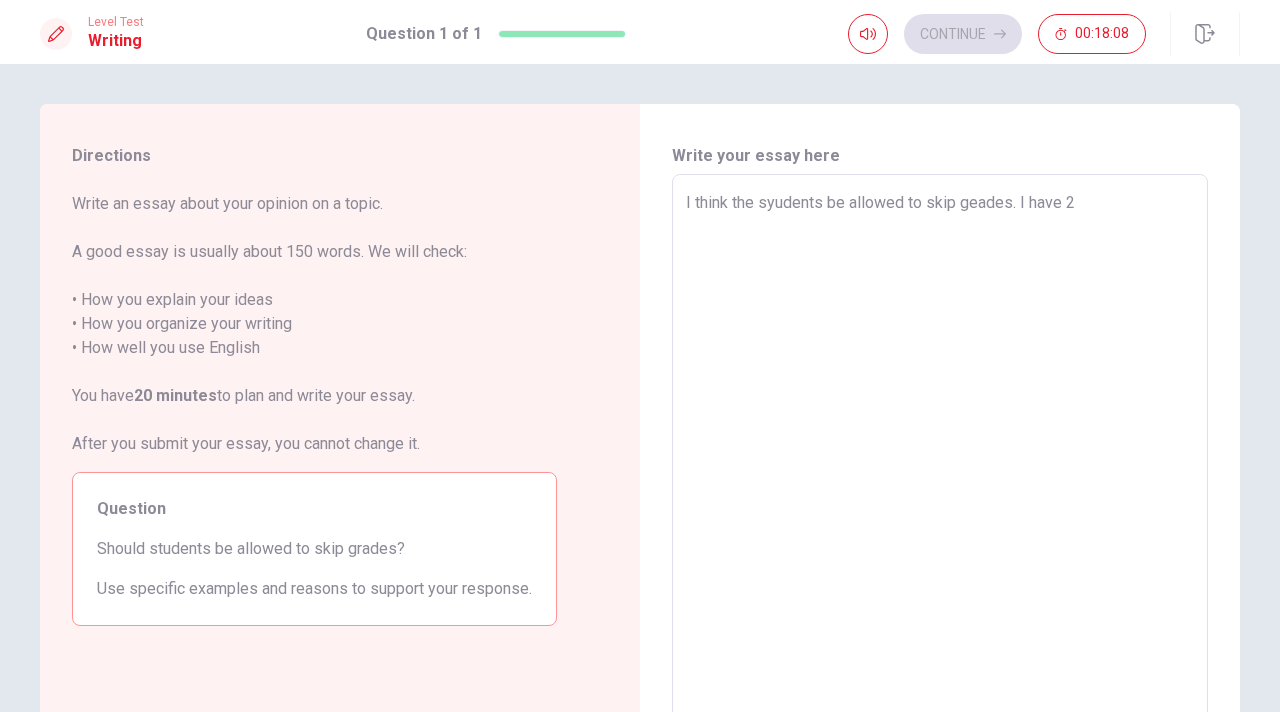 type on "I think the syudents be allowed to skip geades. I have 2 r" 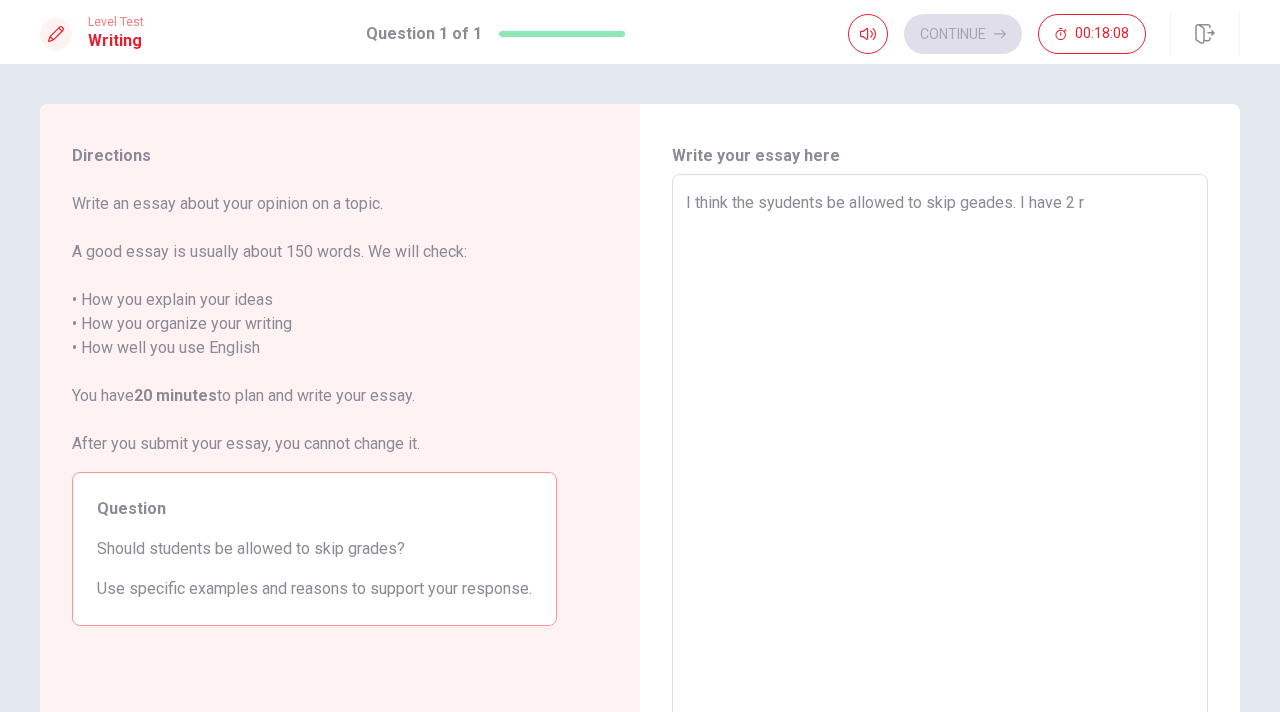 type on "x" 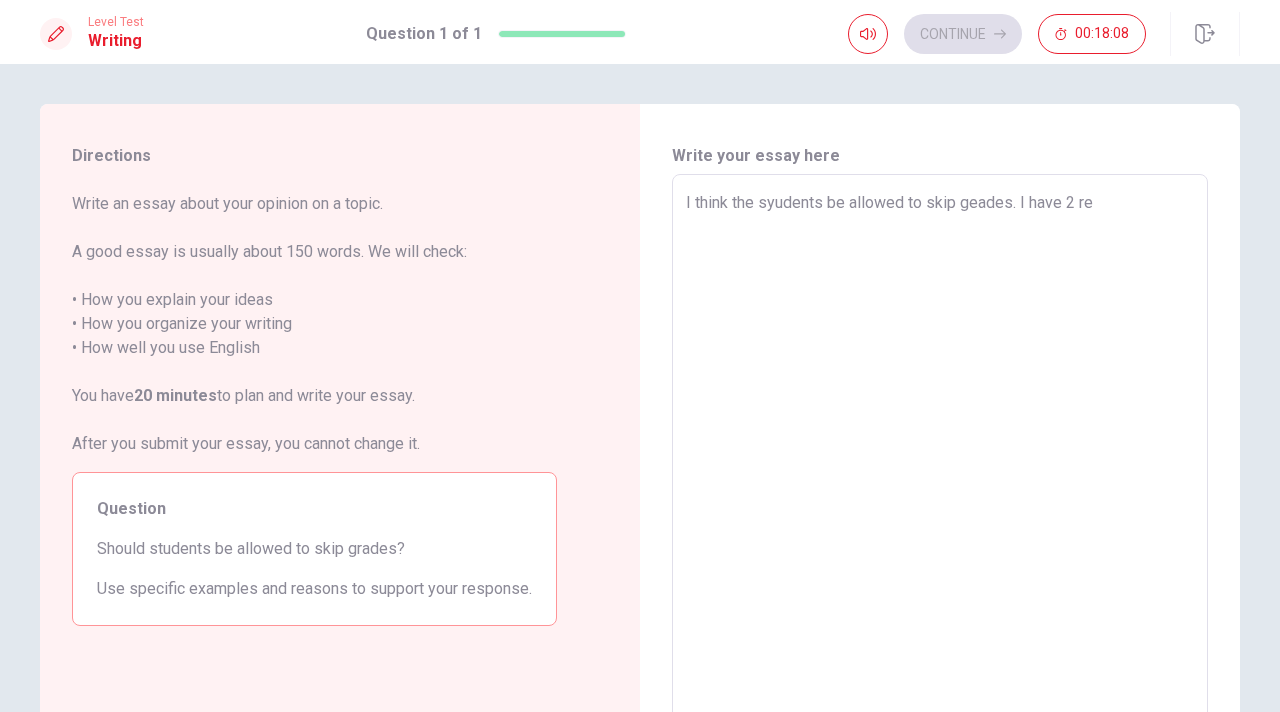 type on "x" 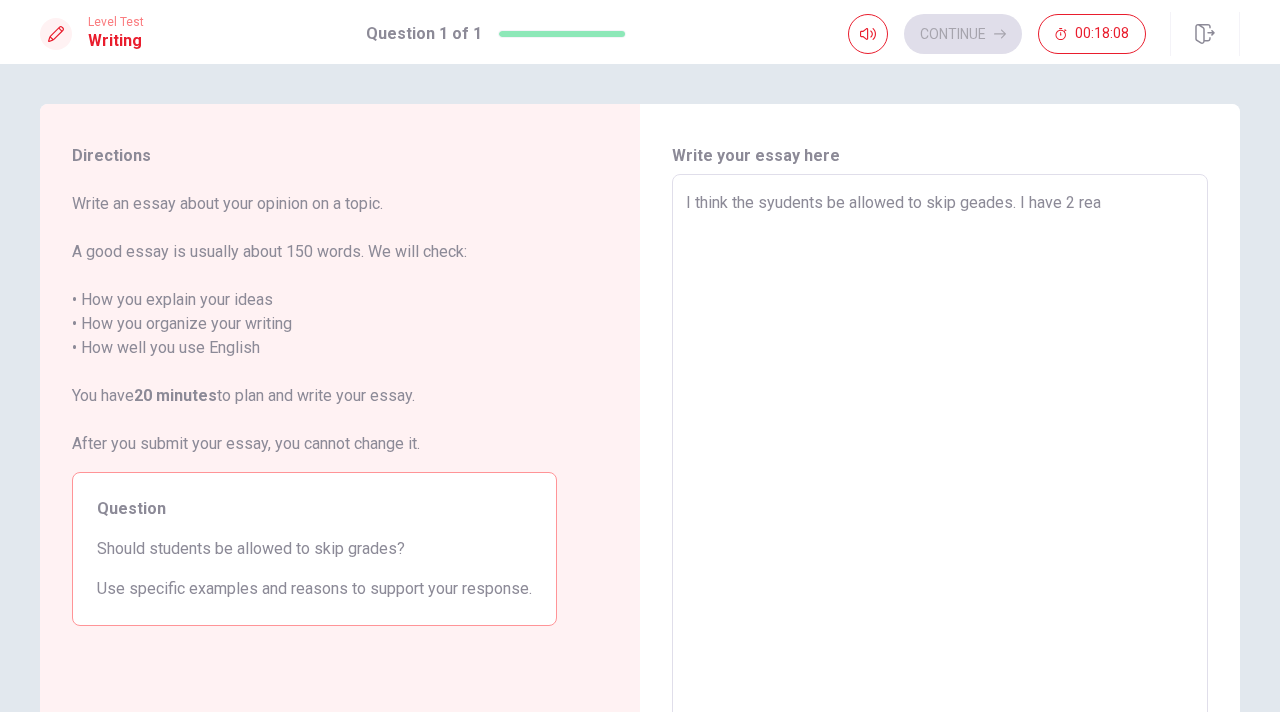 type on "x" 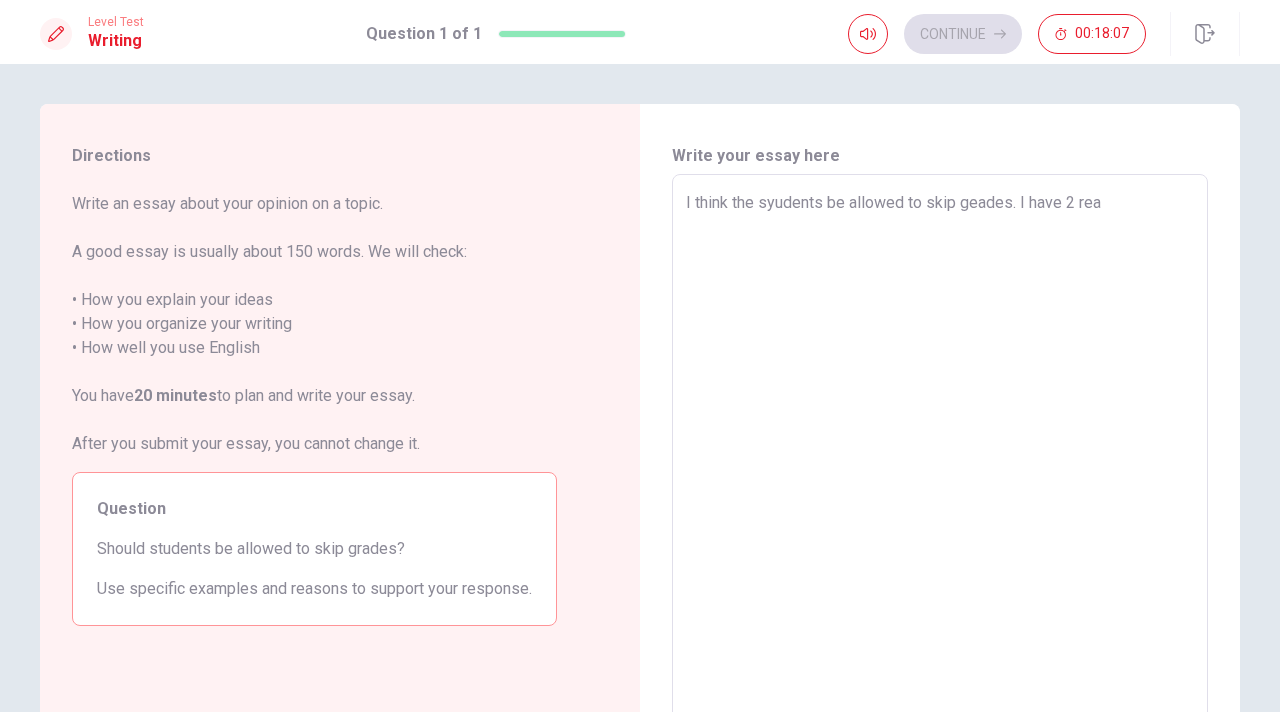 type on "I think the syudents be allowed to skip geades. I have 2 reas" 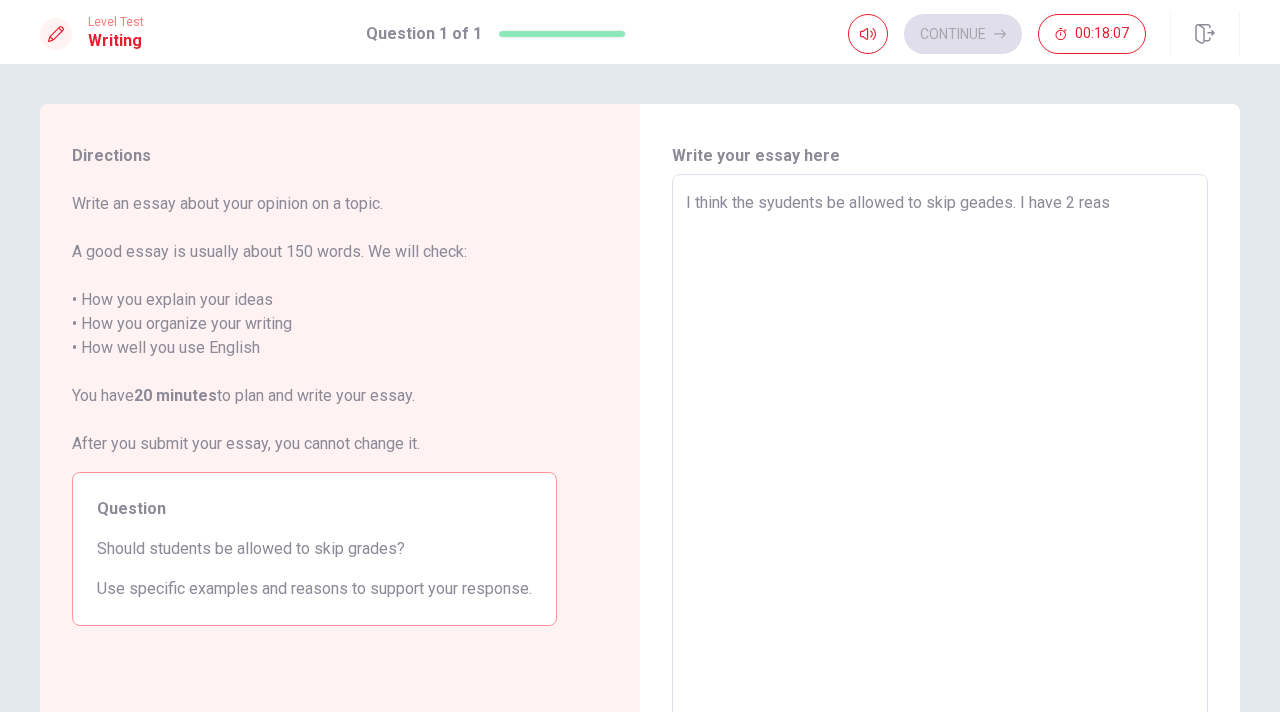 type on "x" 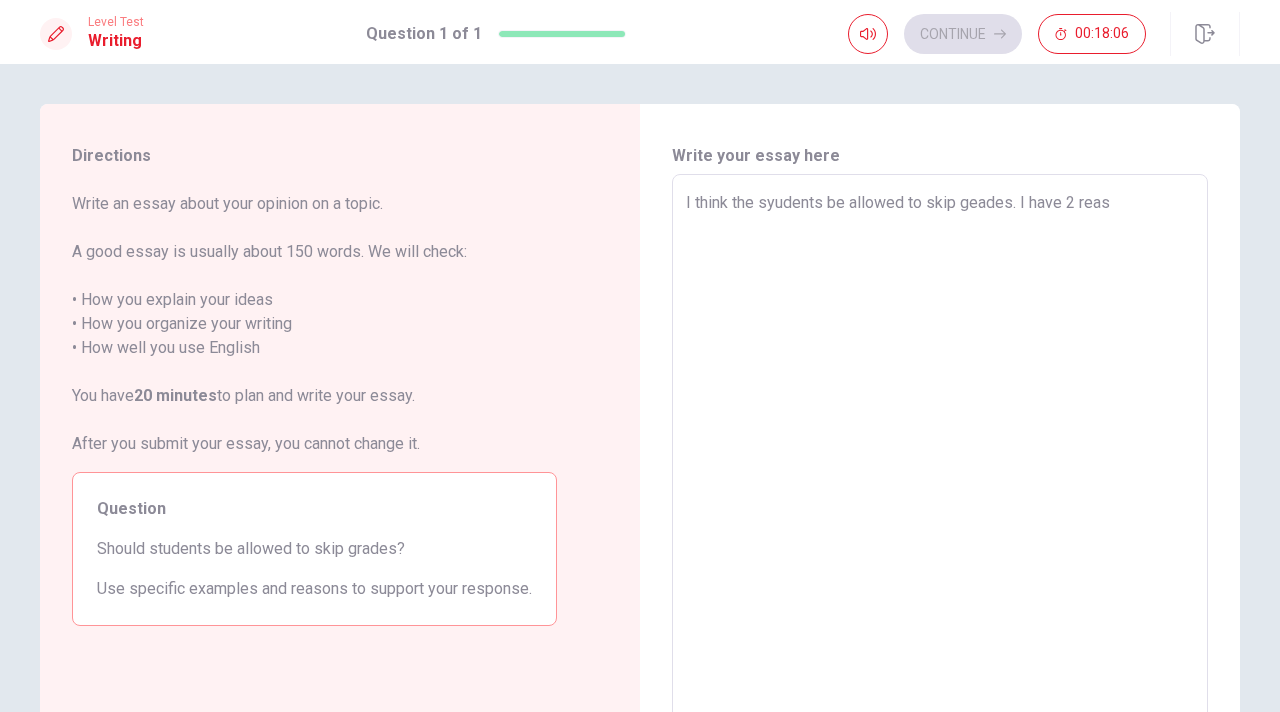 type on "I think the syudents be allowed to skip geades. I have 2 reaso" 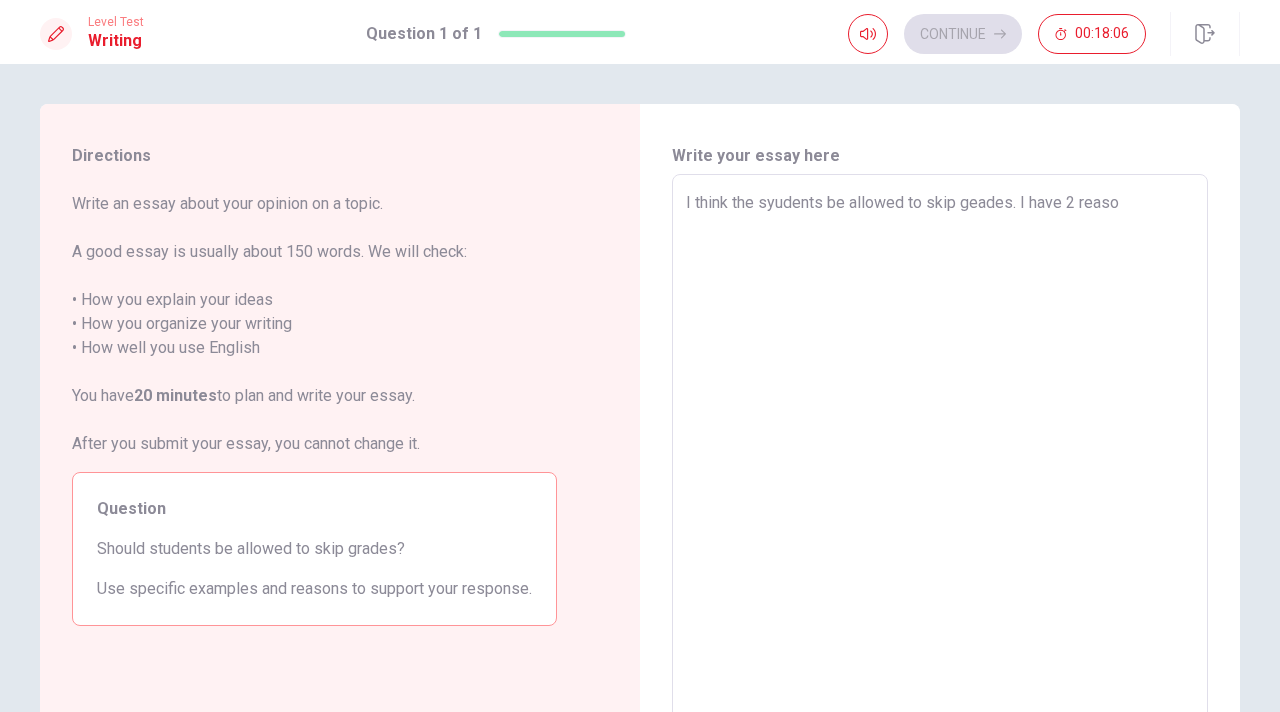 type on "x" 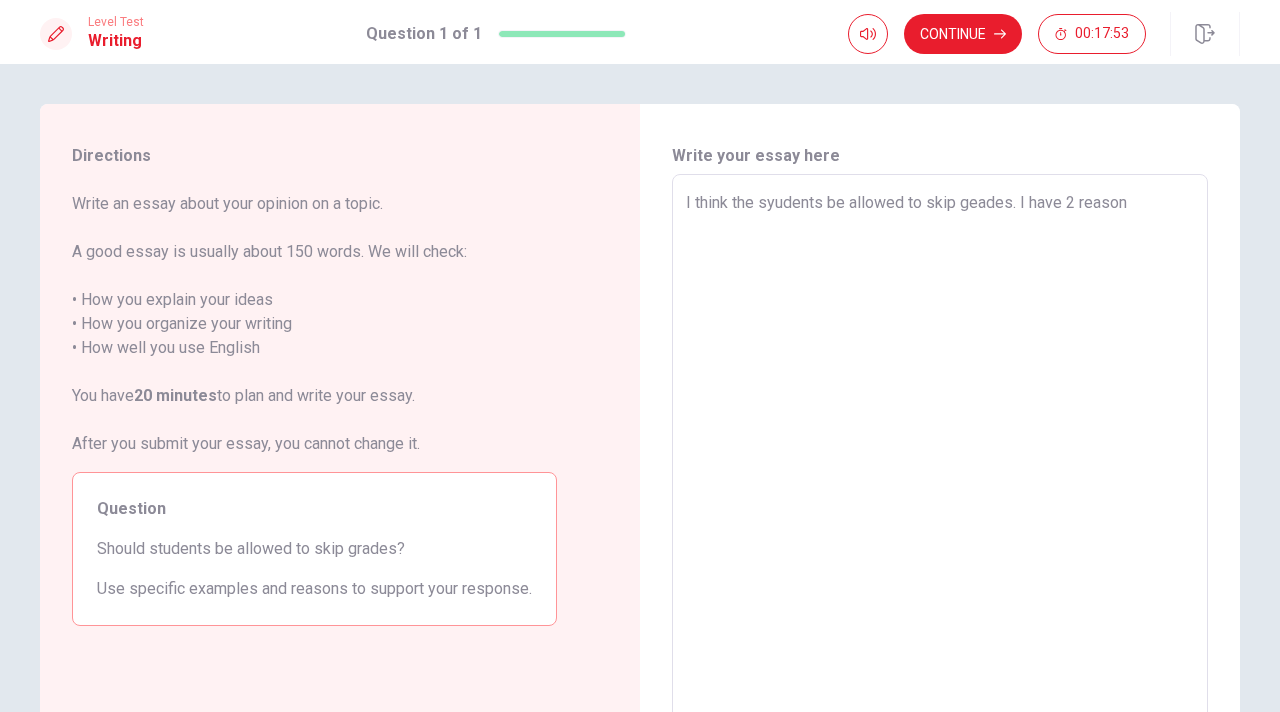 click on "I think the syudents be allowed to skip geades. I have 2 reason" at bounding box center [940, 451] 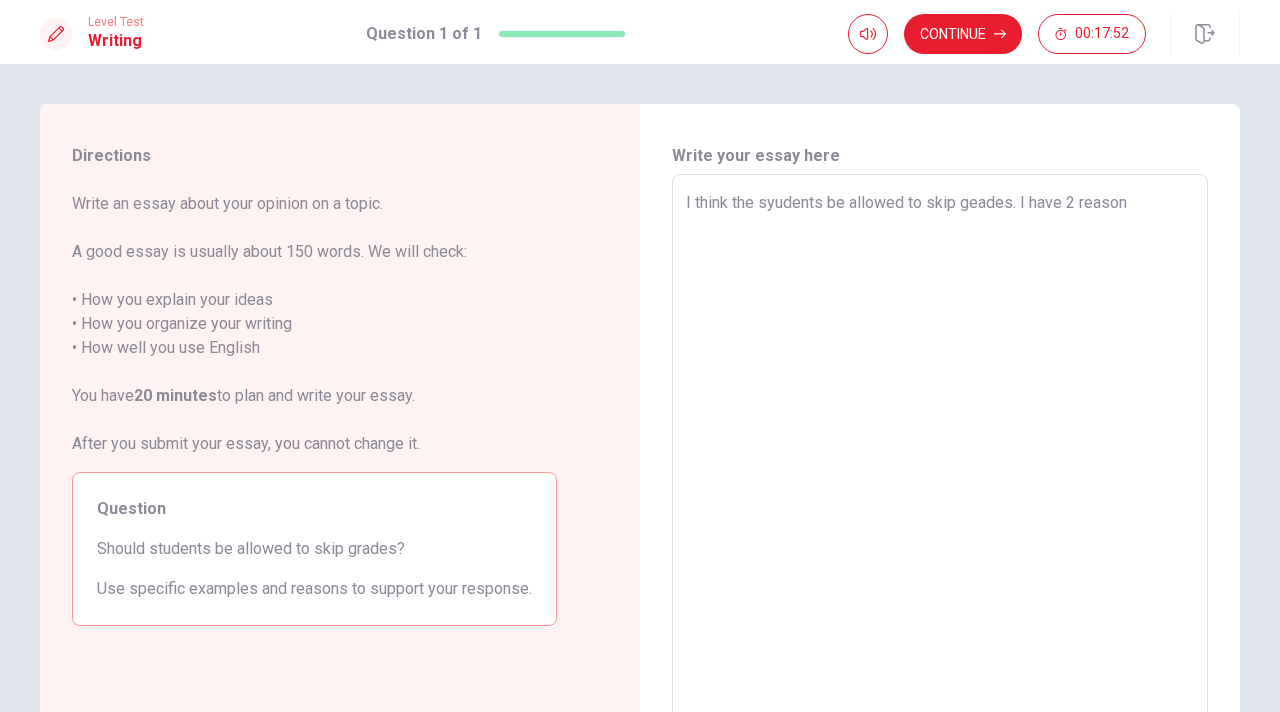 type on "I think the sudents be allowed to skip geades. I have 2 reason" 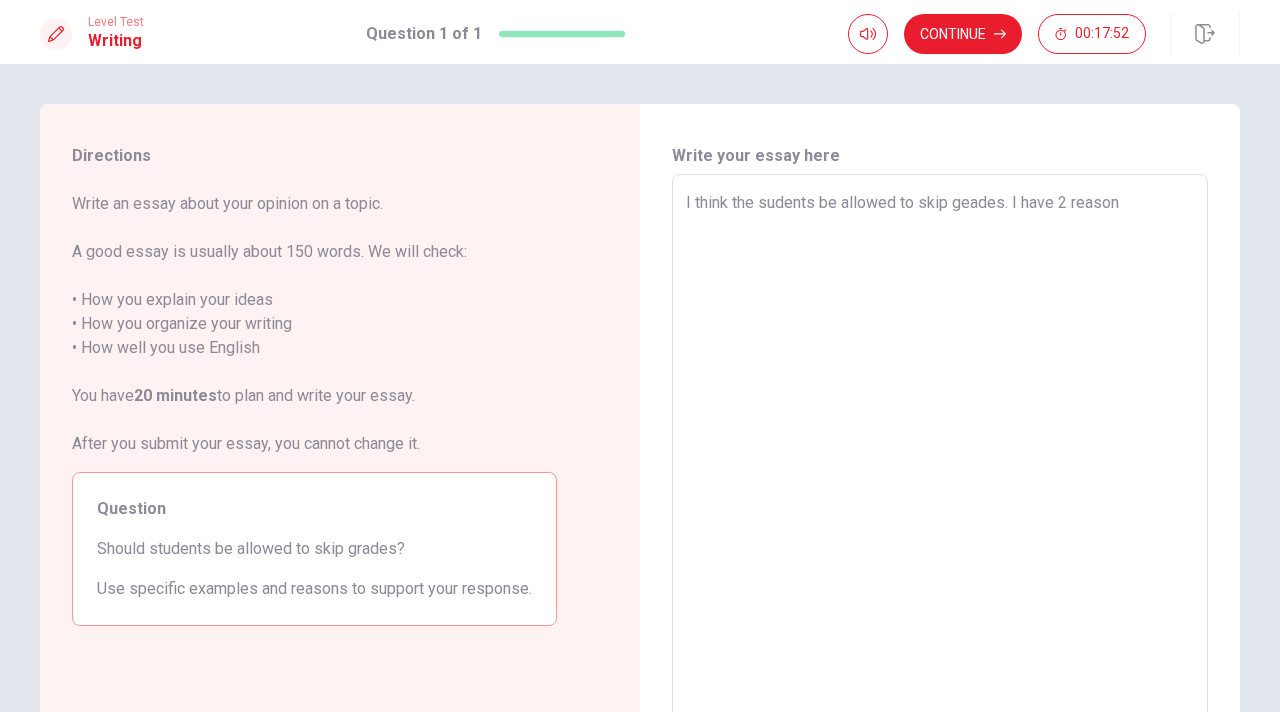 type on "x" 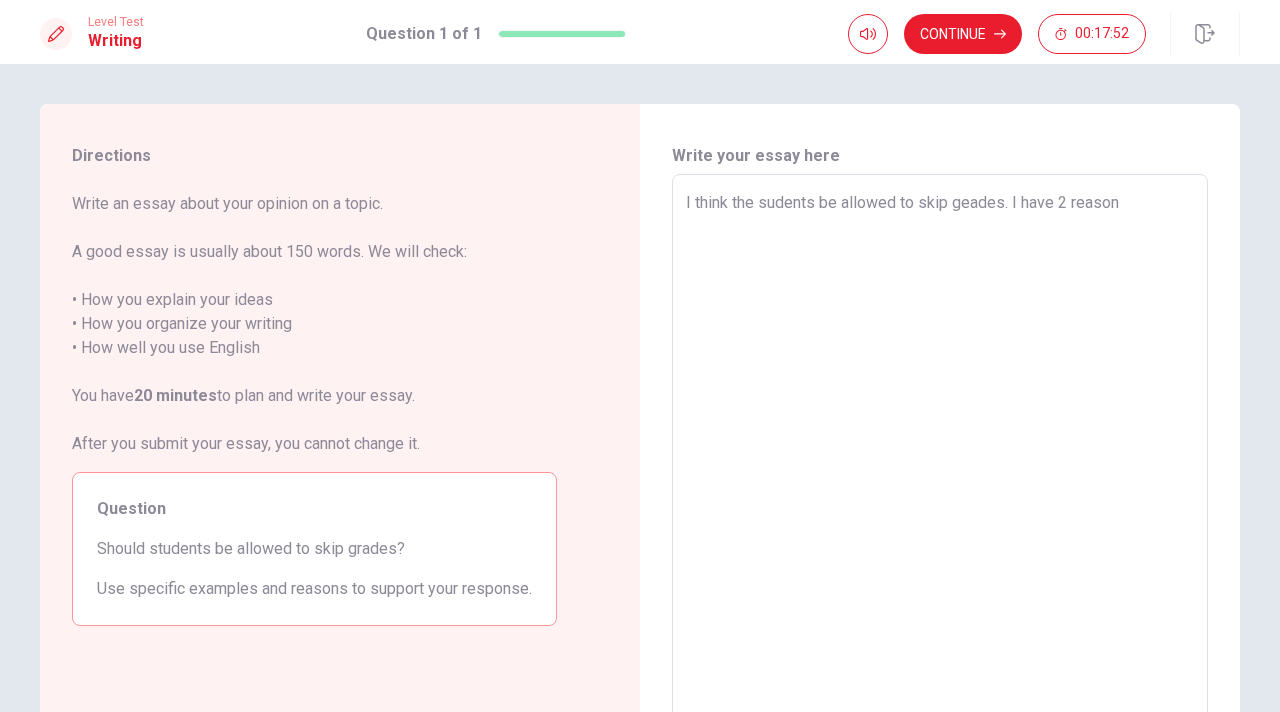type on "I think the students be allowed to skip geades. I have 2 reason" 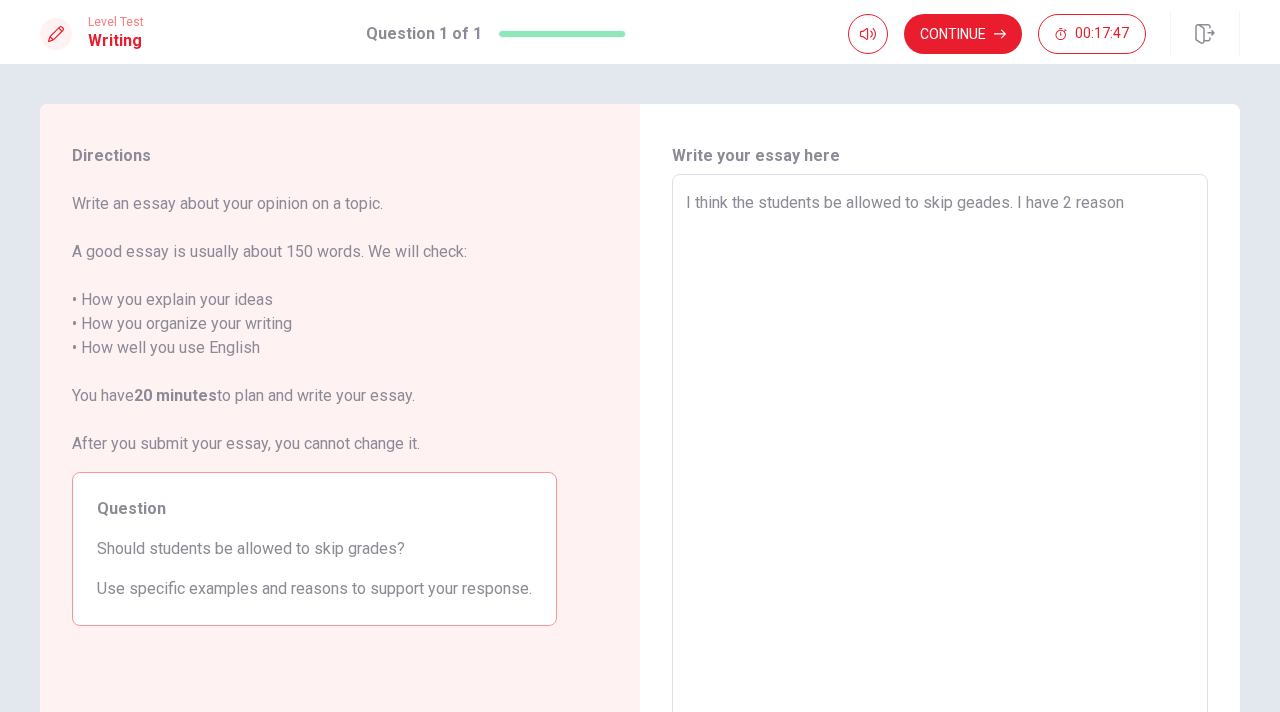 click on "I think the students be allowed to skip geades. I have 2 reason" at bounding box center [940, 451] 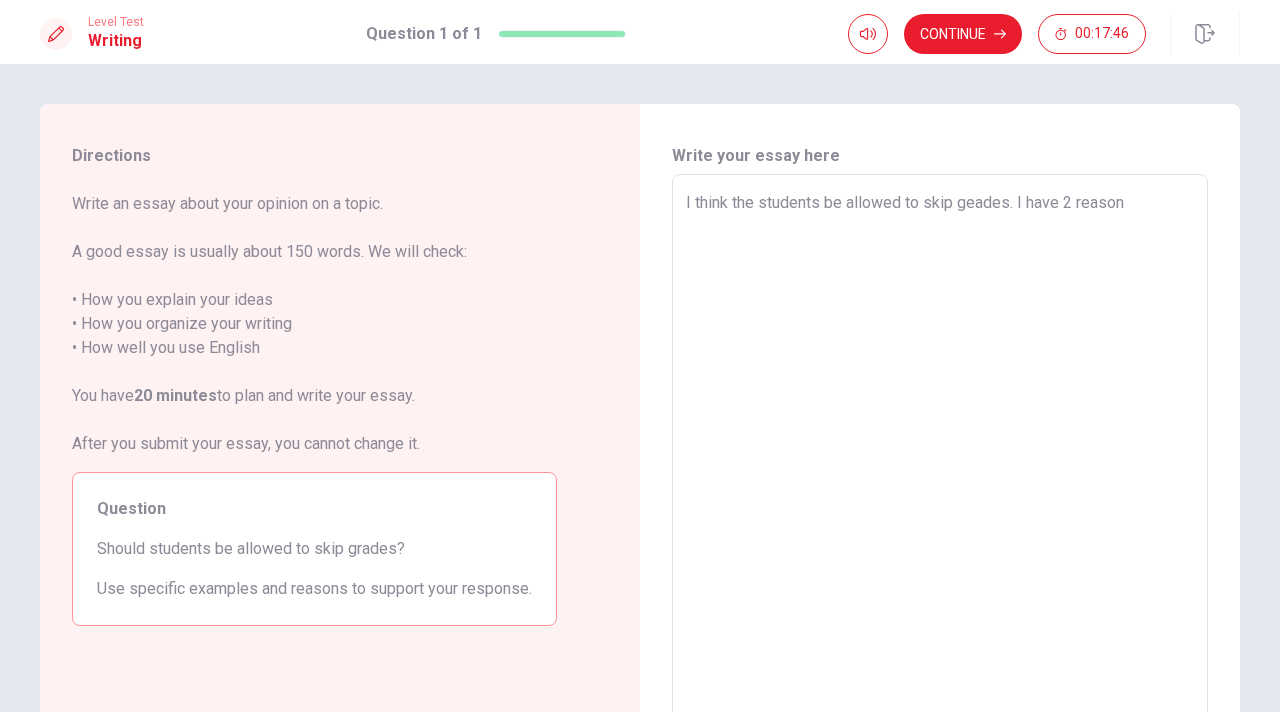 type on "I think the students be allowed to skip geades. I have 2 reason." 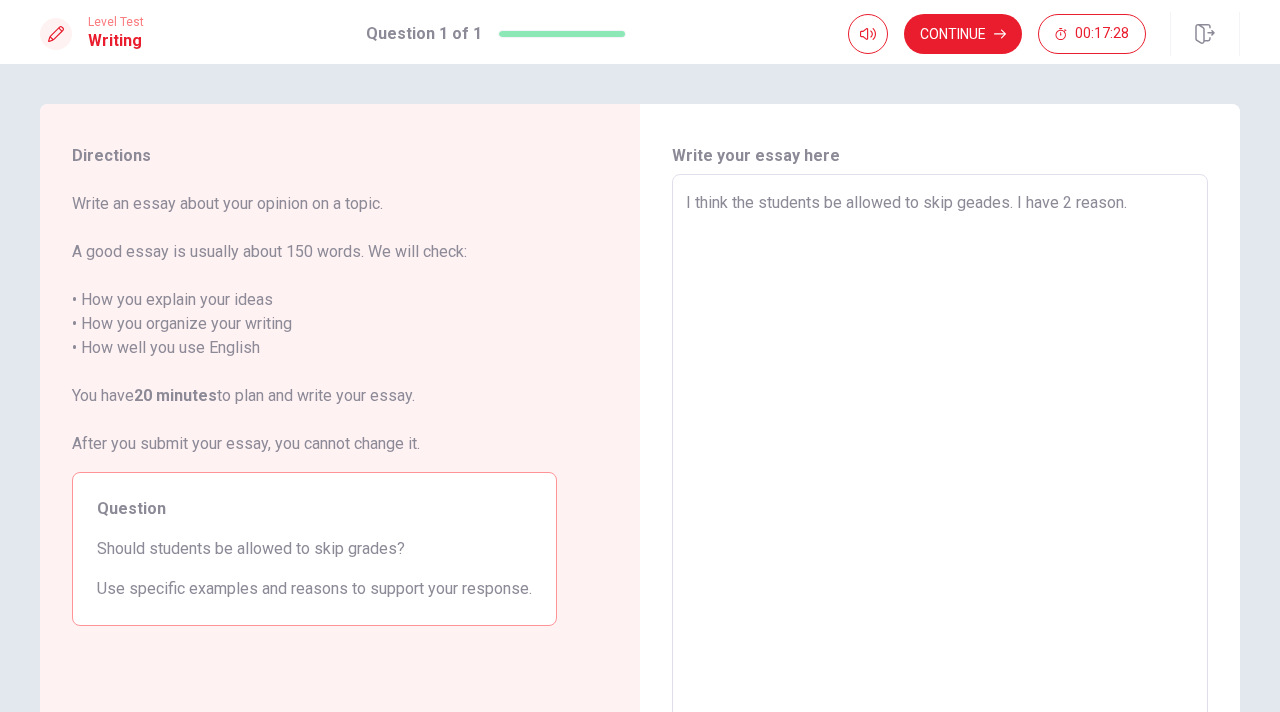 type on "x" 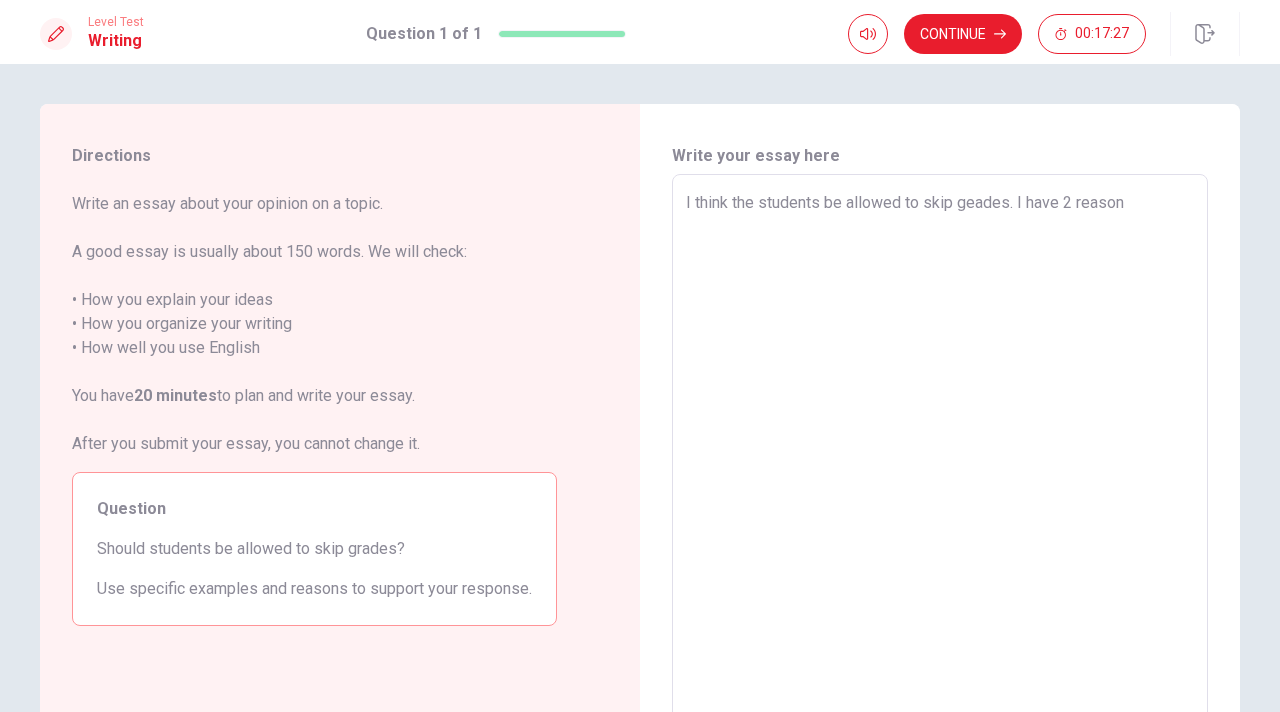 type on "x" 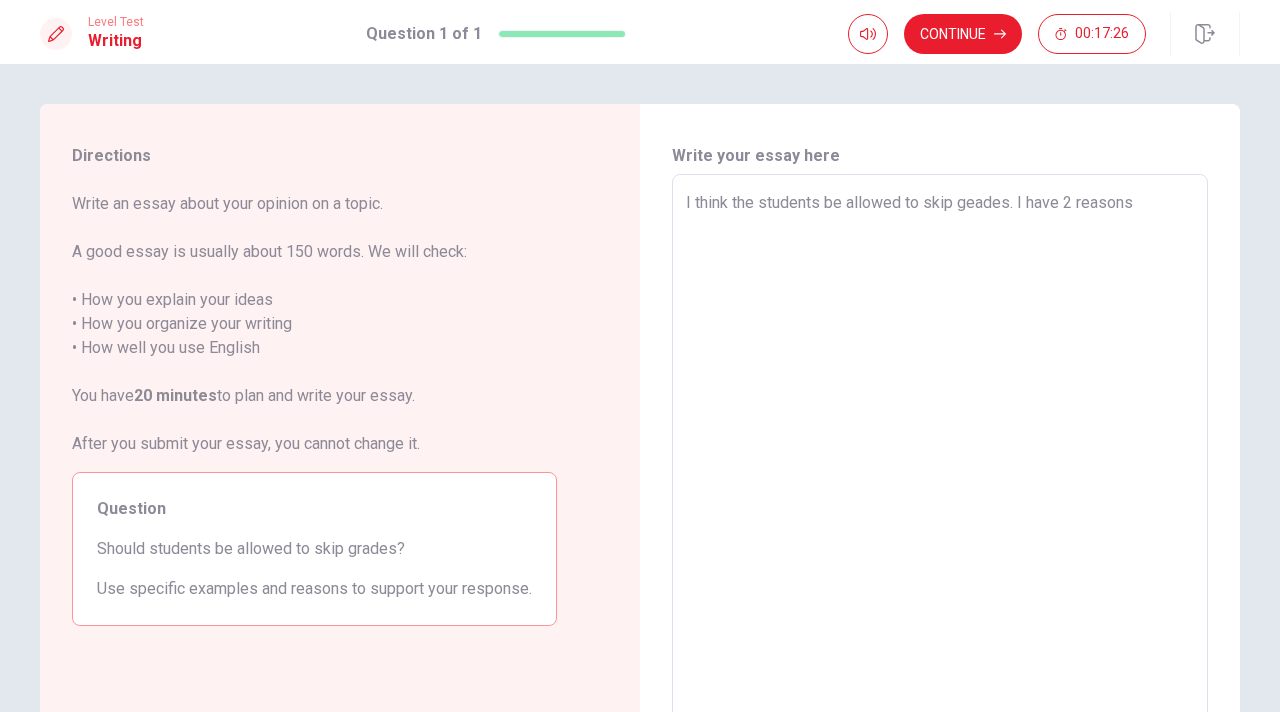 type on "x" 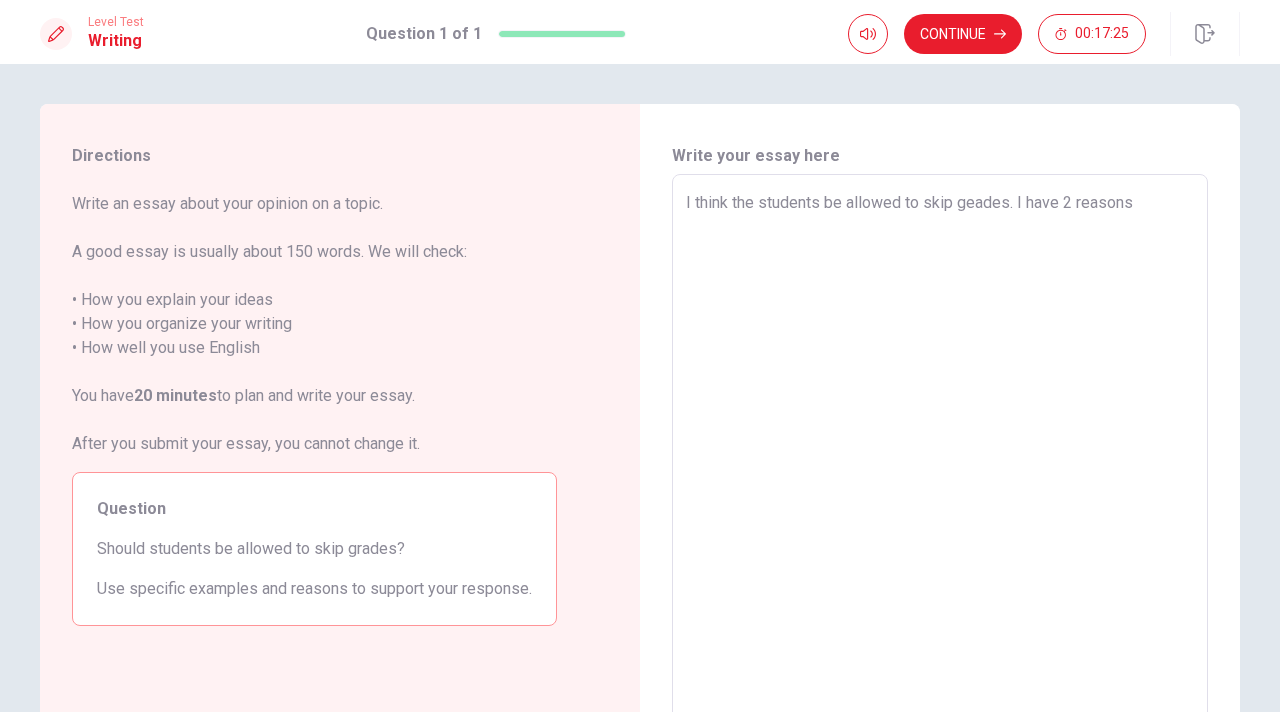 type on "I think the students be allowed to skip geades. I have 2 reasons." 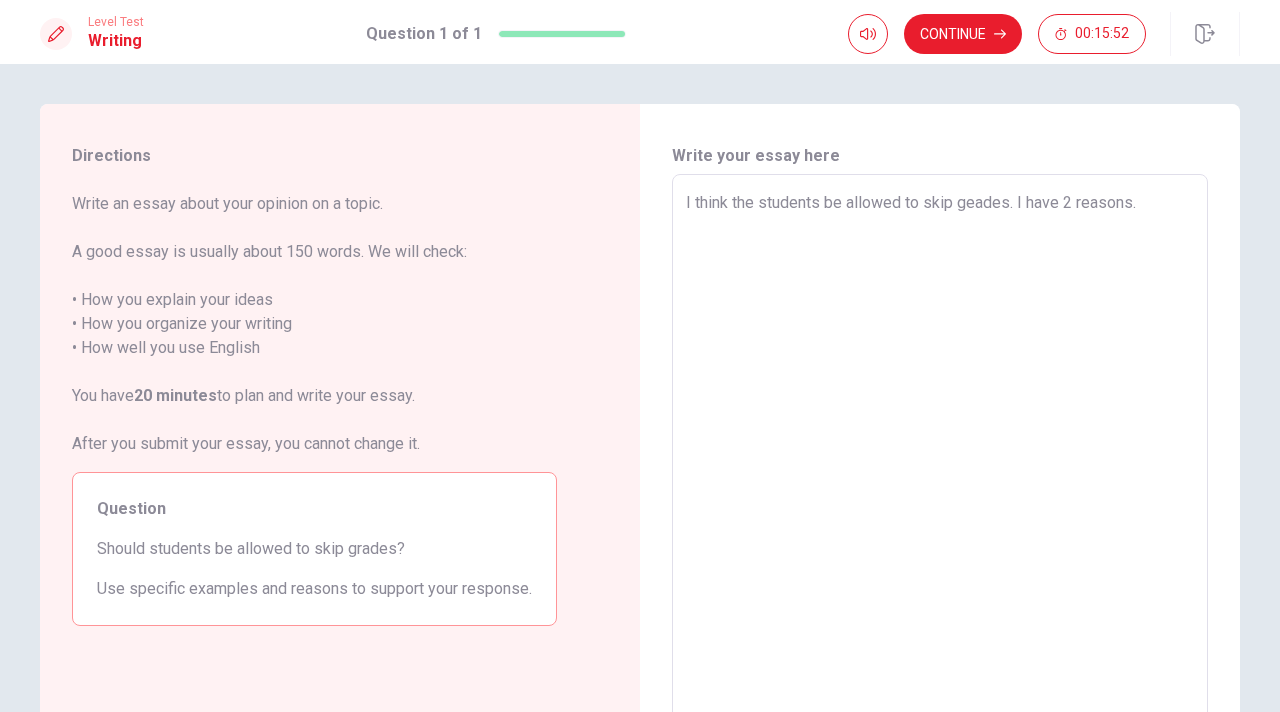type on "x" 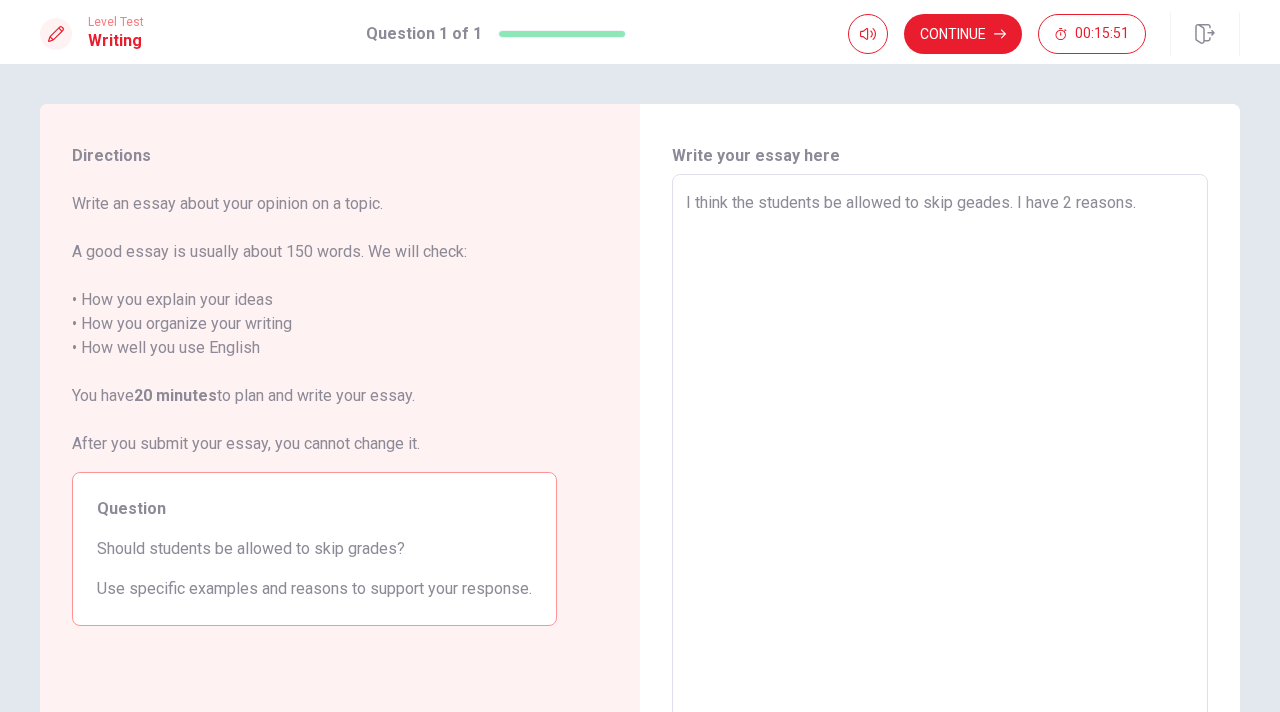 type on "I think the students be allowed to skip geades. I have 2 reasons.t" 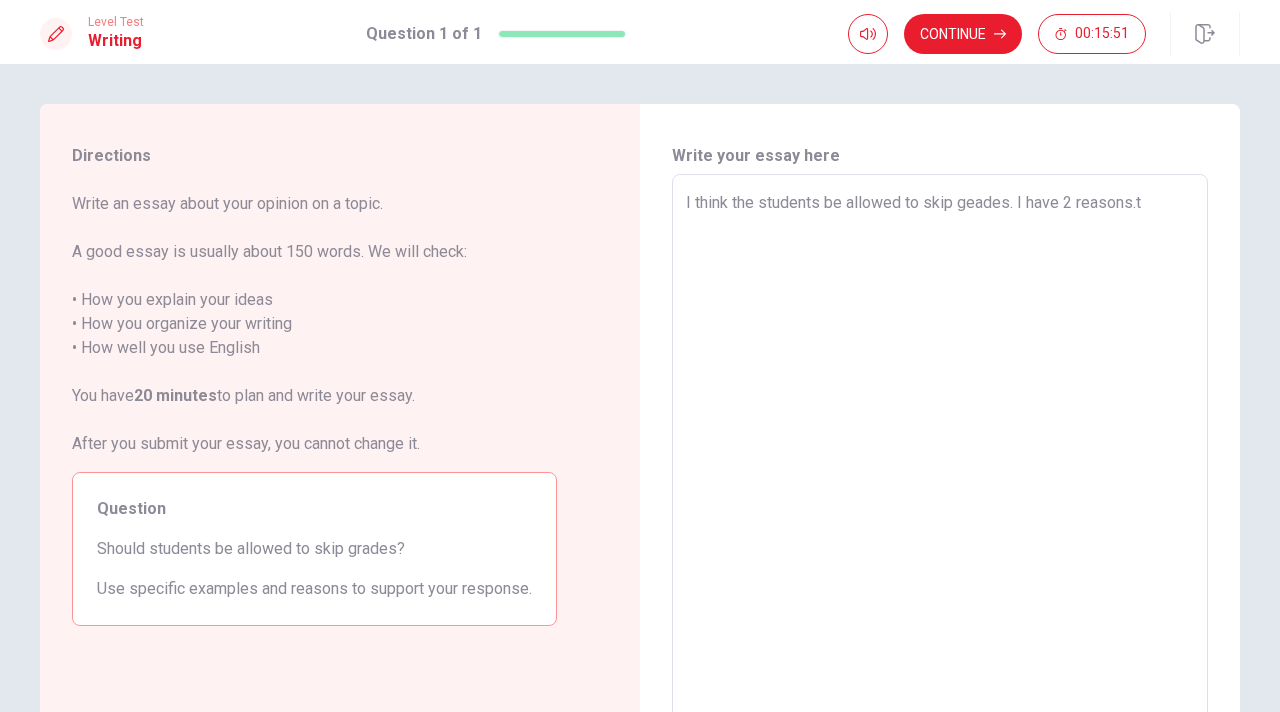type on "x" 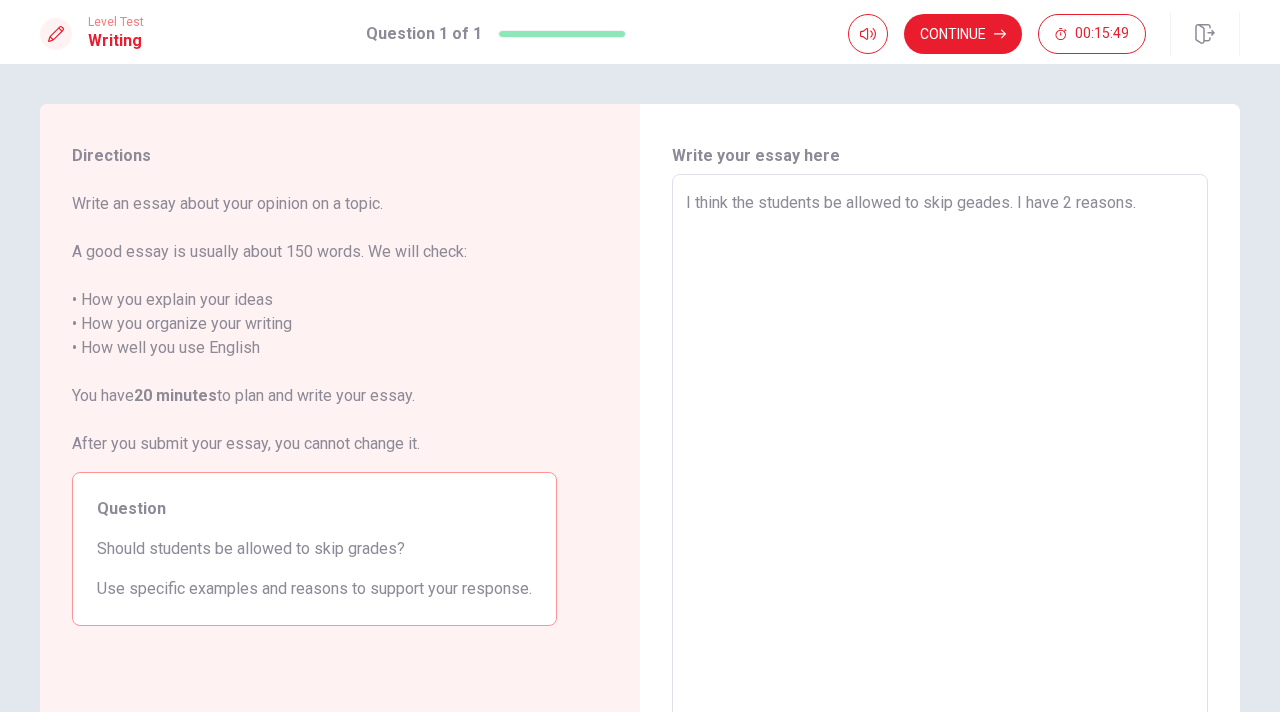 type on "x" 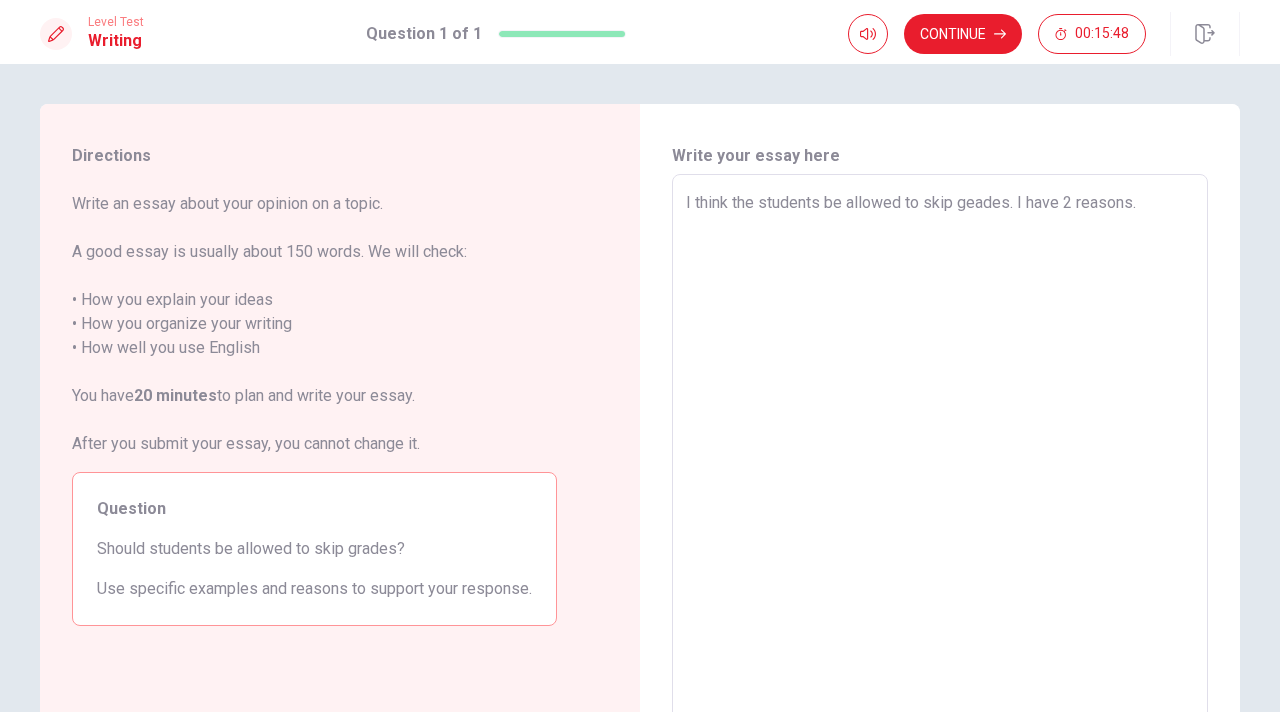 type on "I think the students be allowed to skip geades. I have 2 reasons." 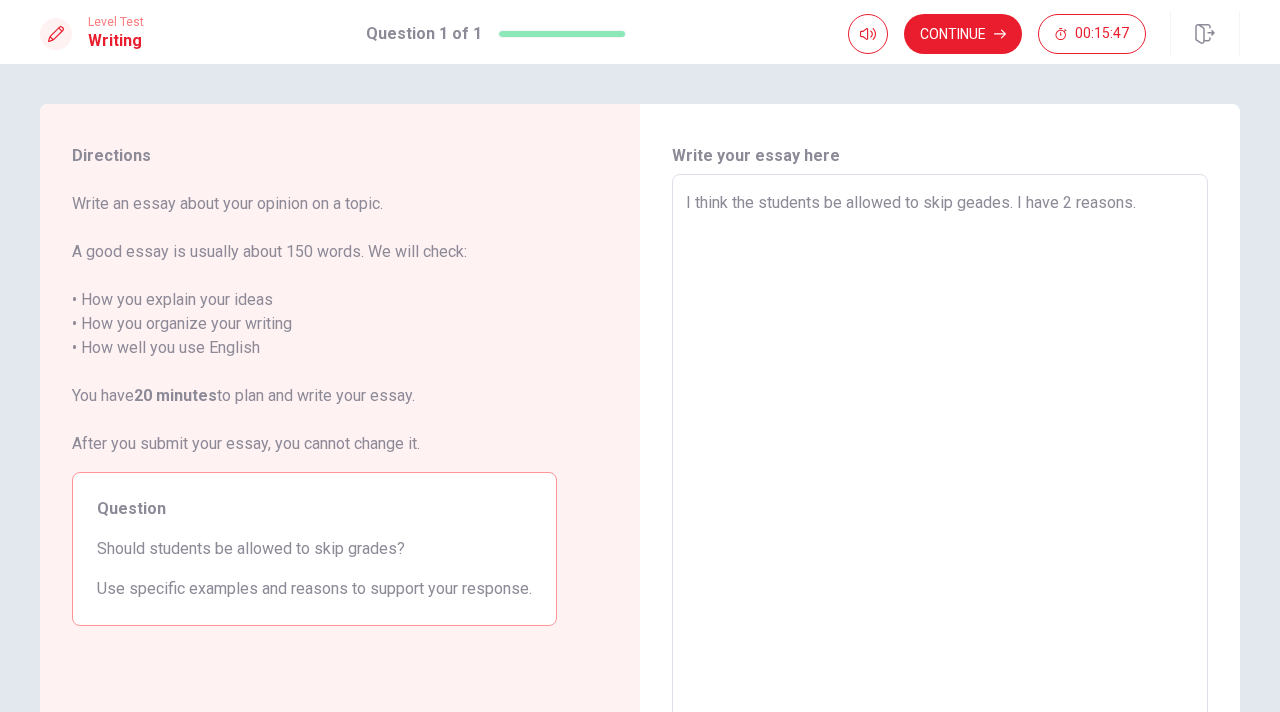type on "I think the students be allowed to skip geades. I have 2 reasons. T" 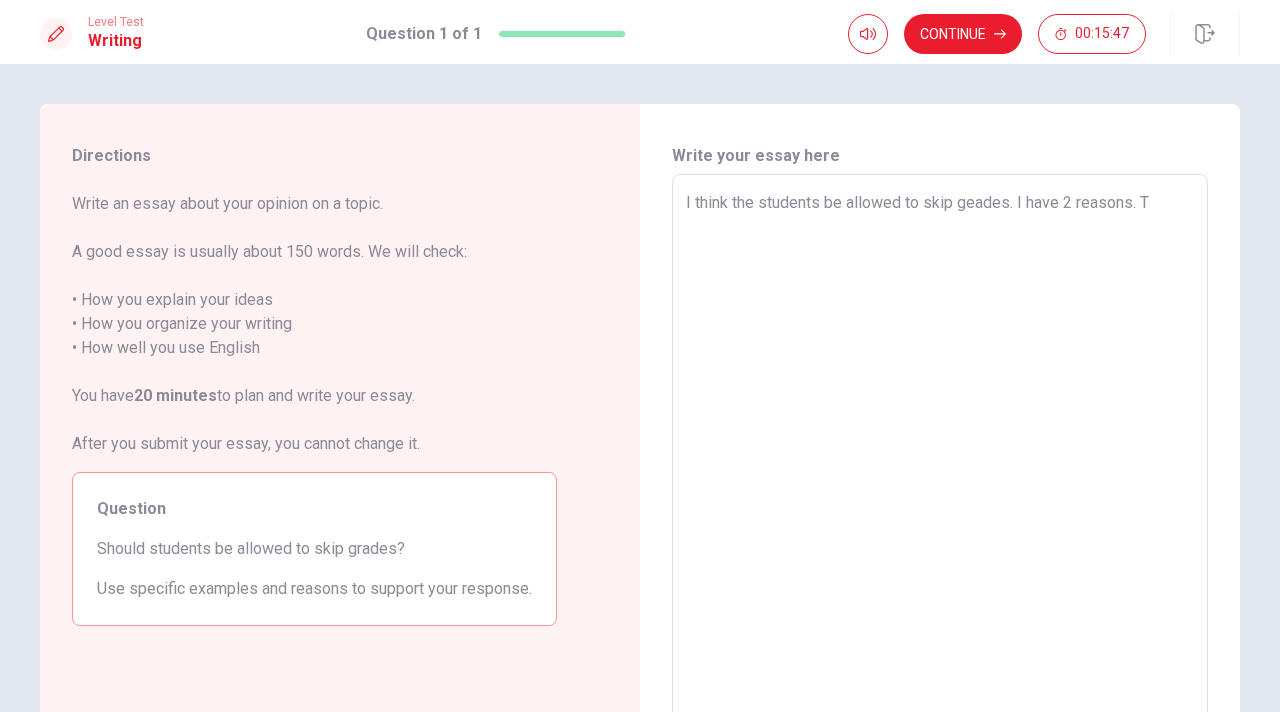 type on "x" 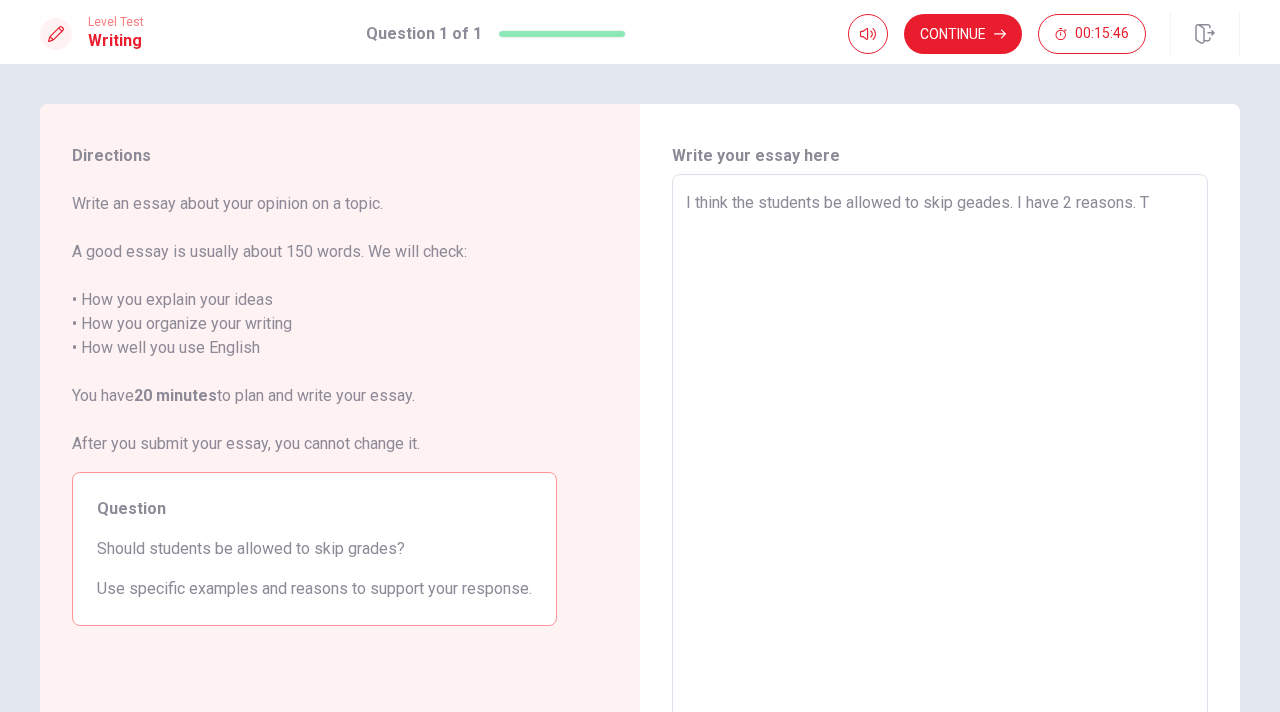 type on "I think the students be allowed to skip geades. I have 2 reasons. Th" 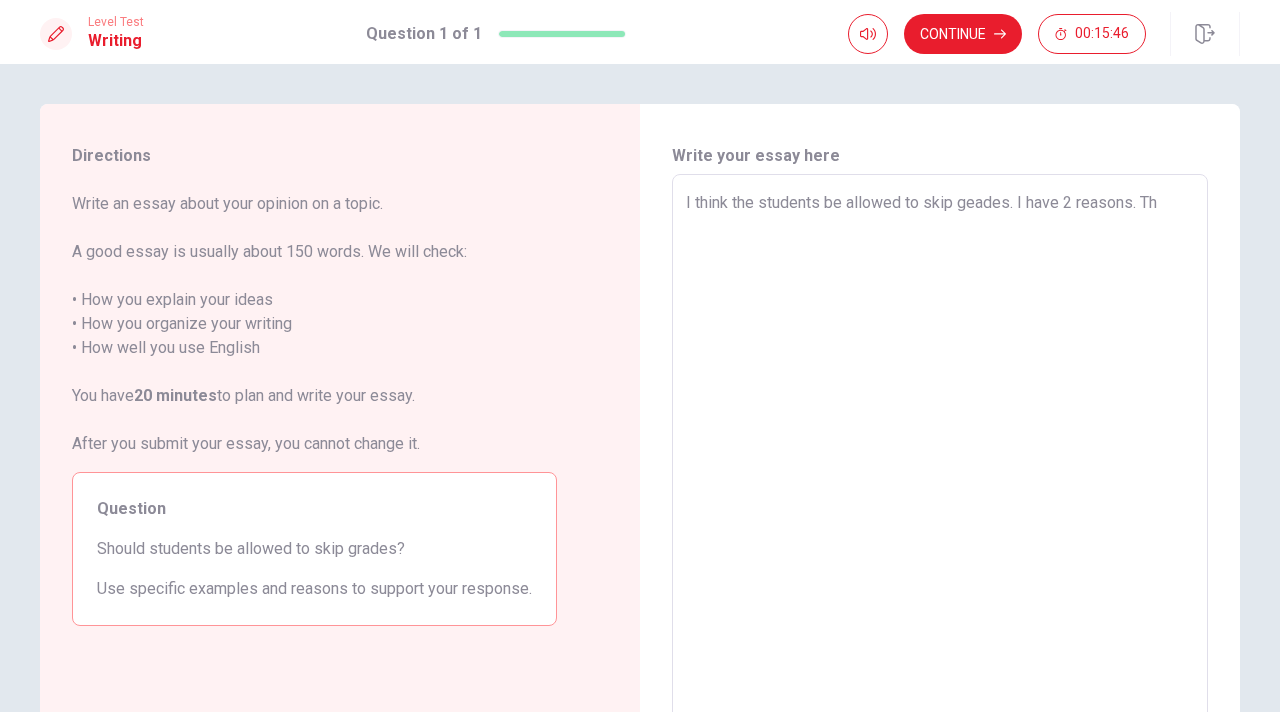 type on "x" 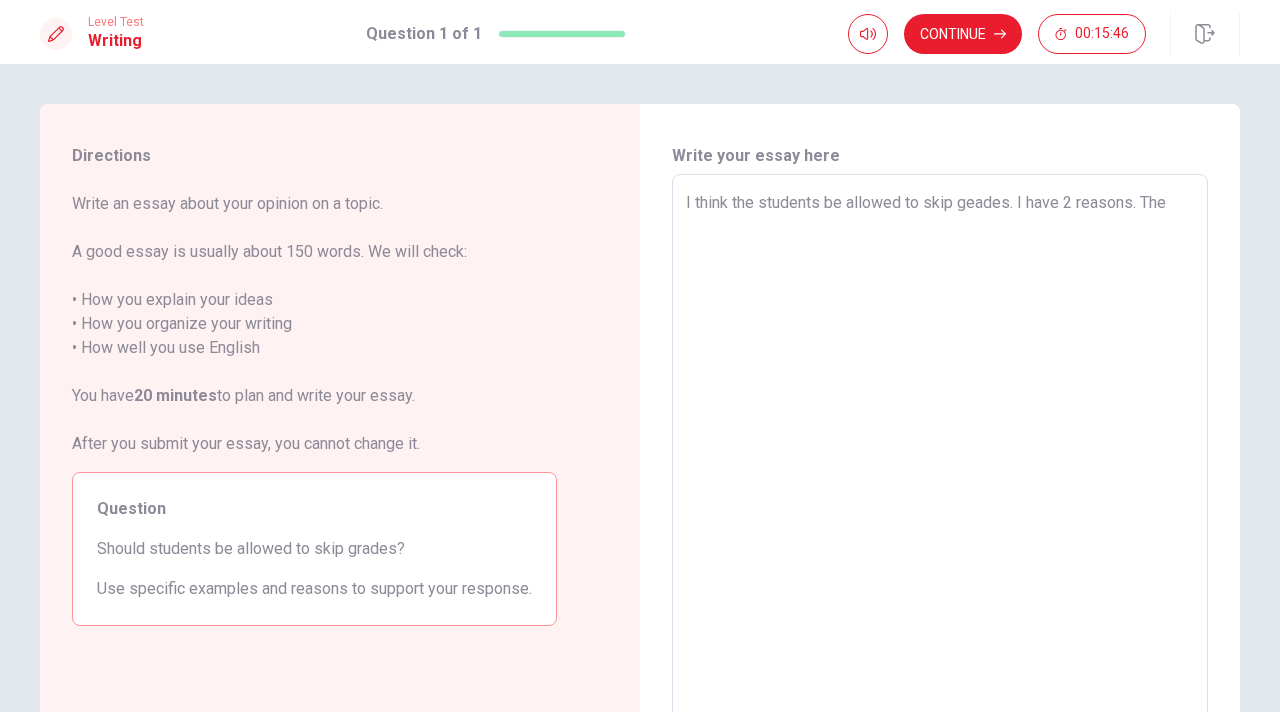 type on "x" 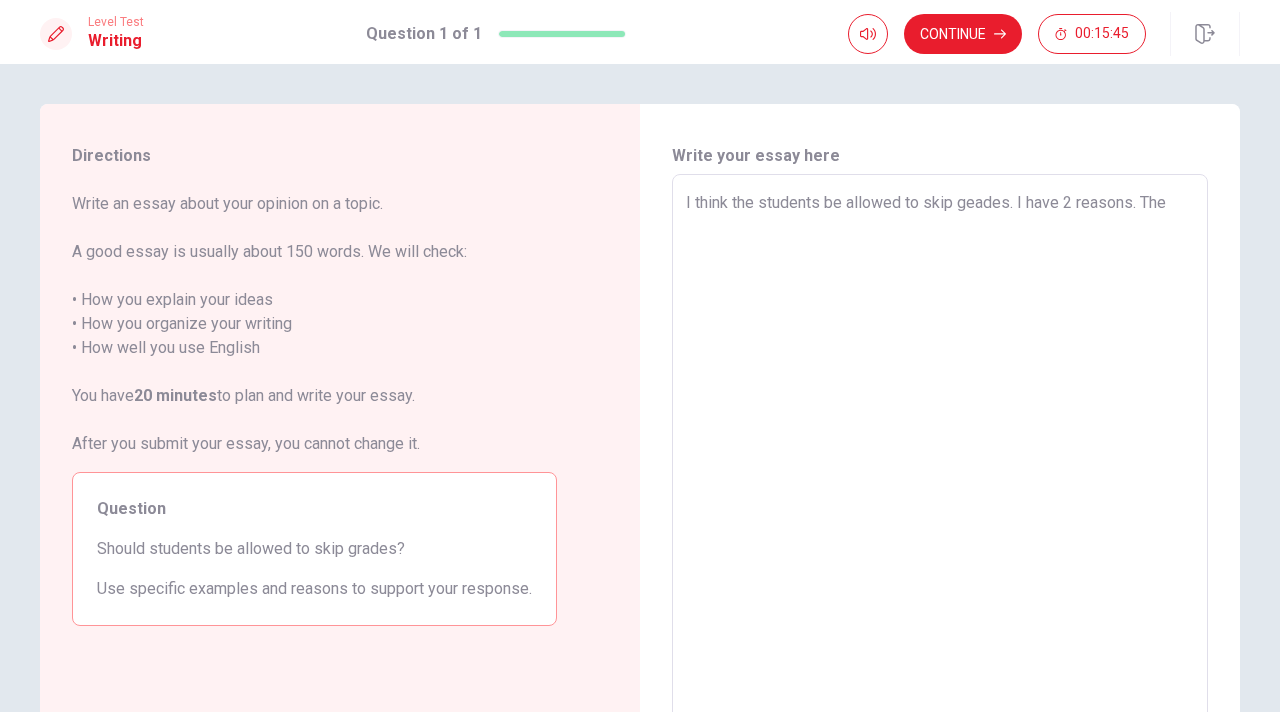 type on "I think the students be allowed to skip geades. I have 2 reasons. The" 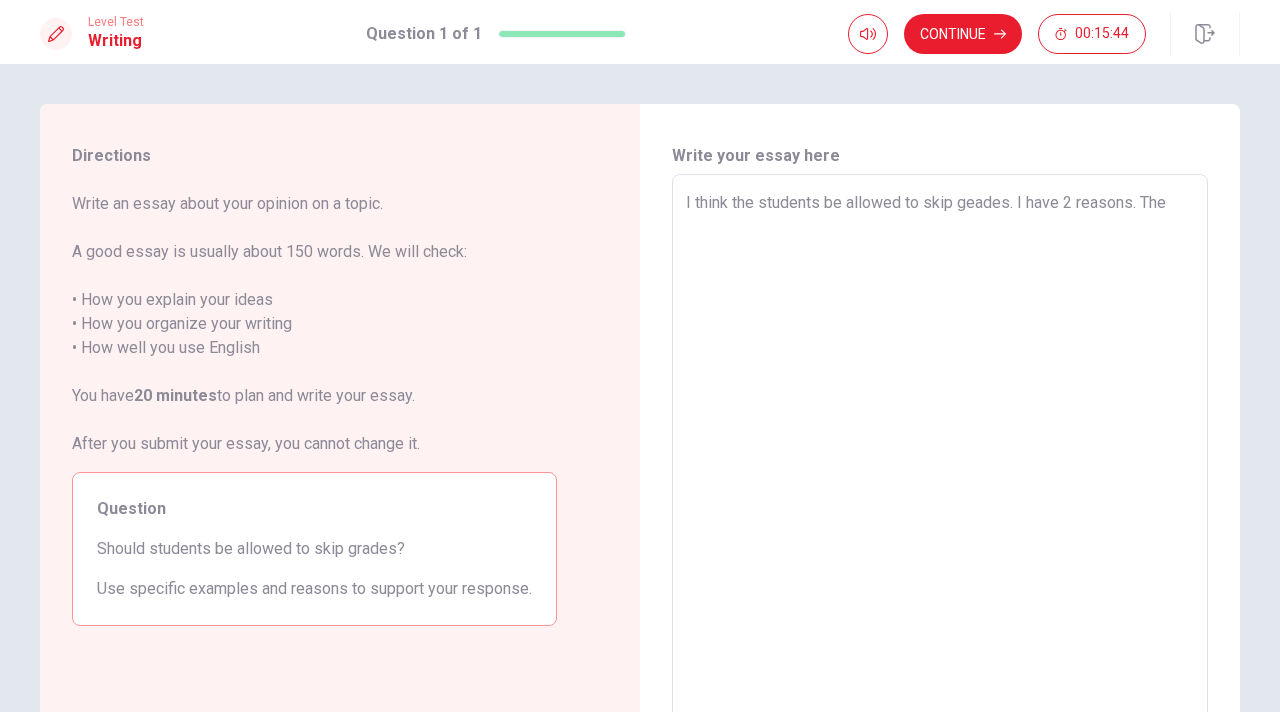 type on "I think the students be allowed to skip geades. I have 2 reasons. The f" 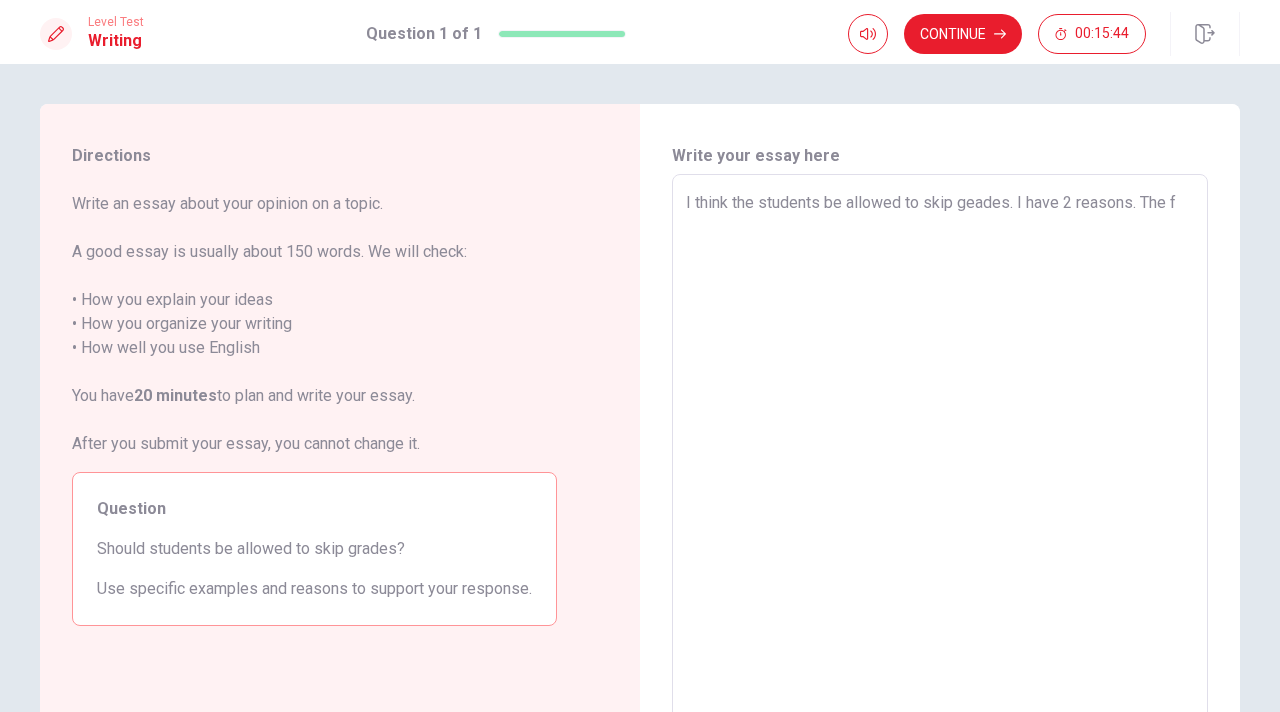 type on "x" 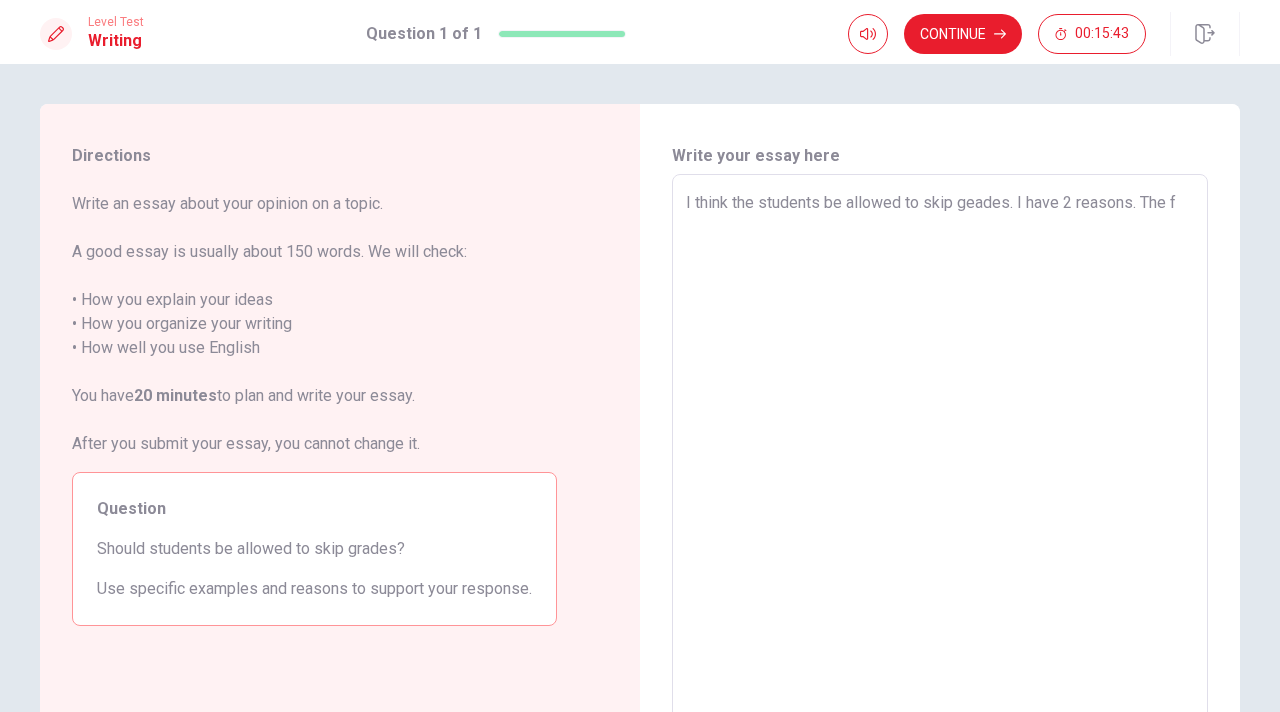 type on "I think the students be allowed to skip geades. I have 2 reasons. The fi" 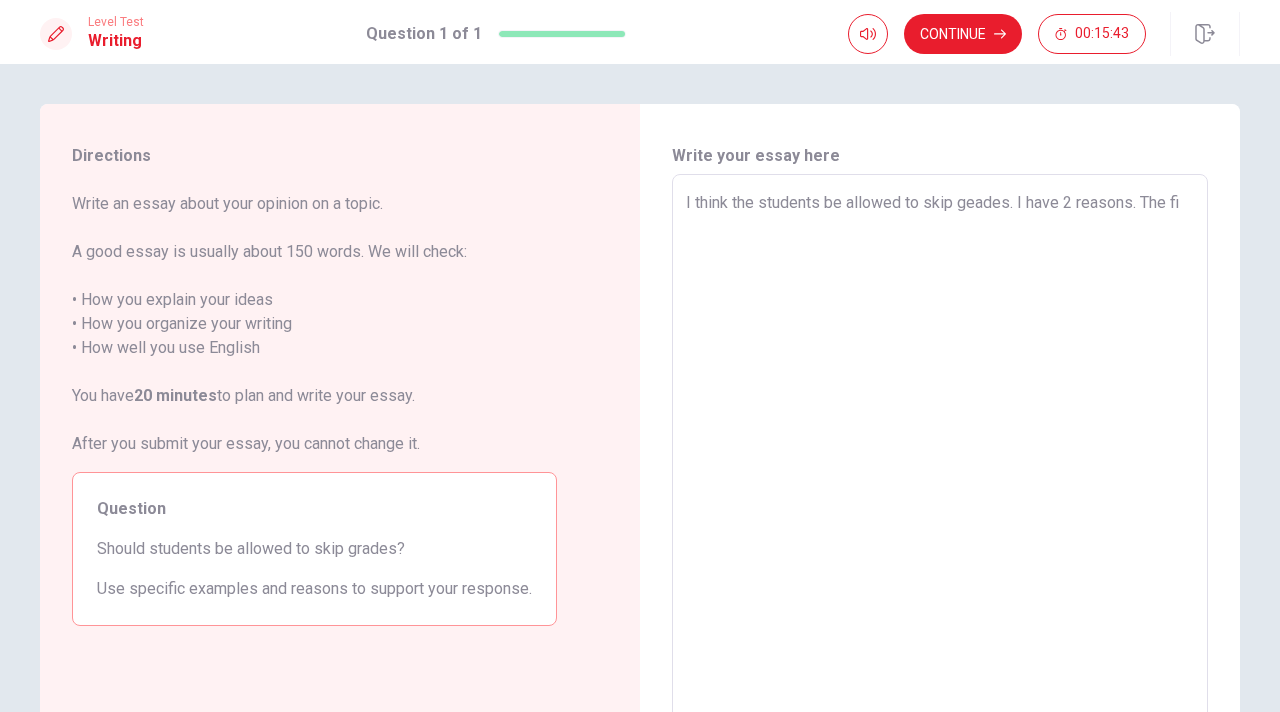 type on "x" 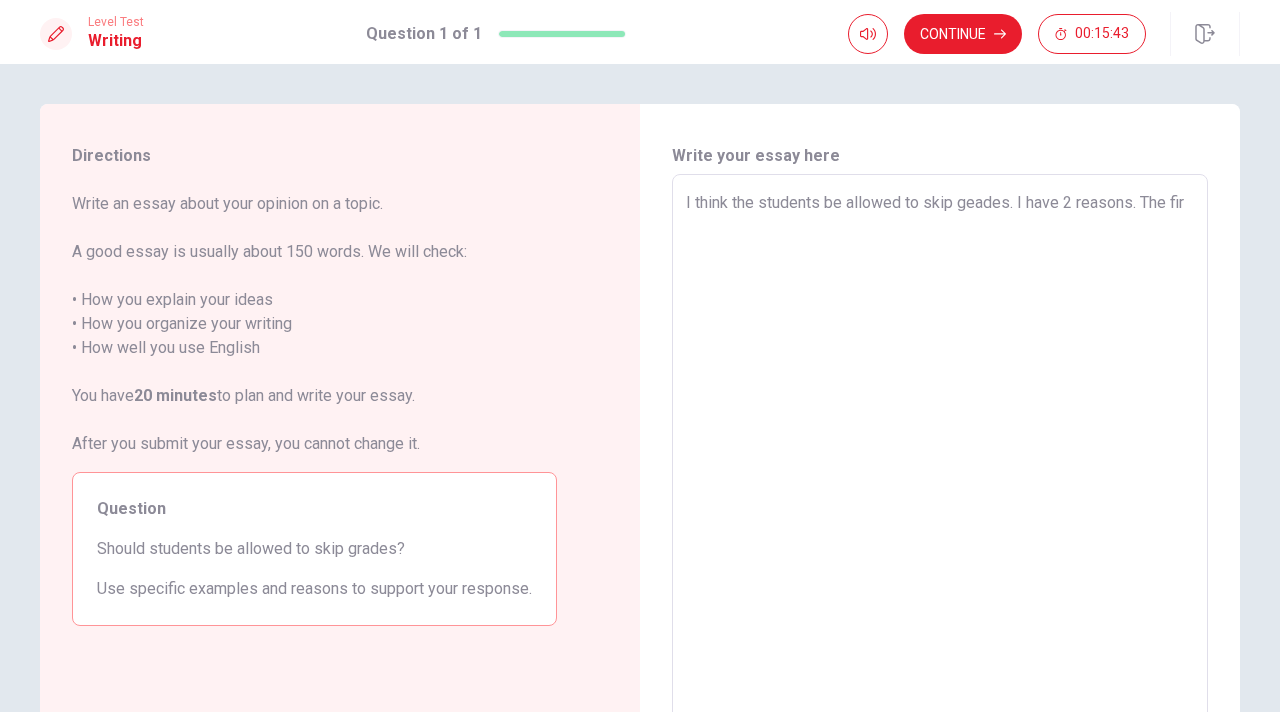 type on "x" 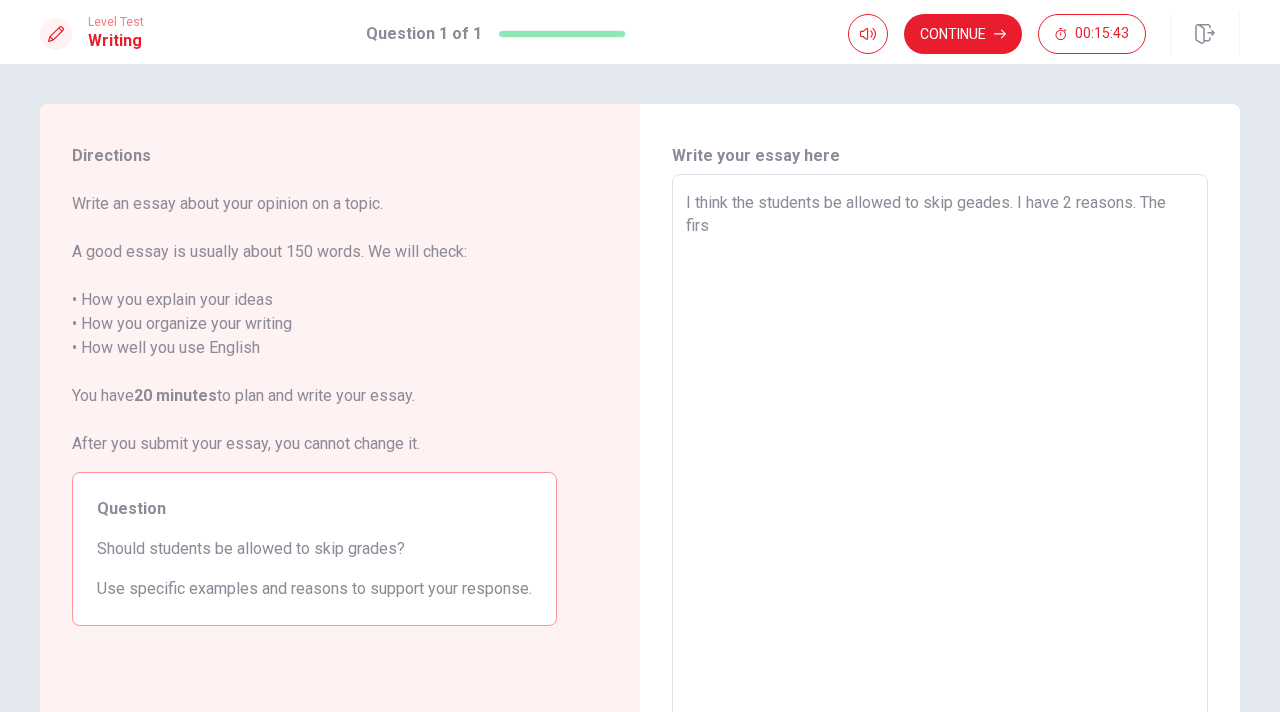 type on "x" 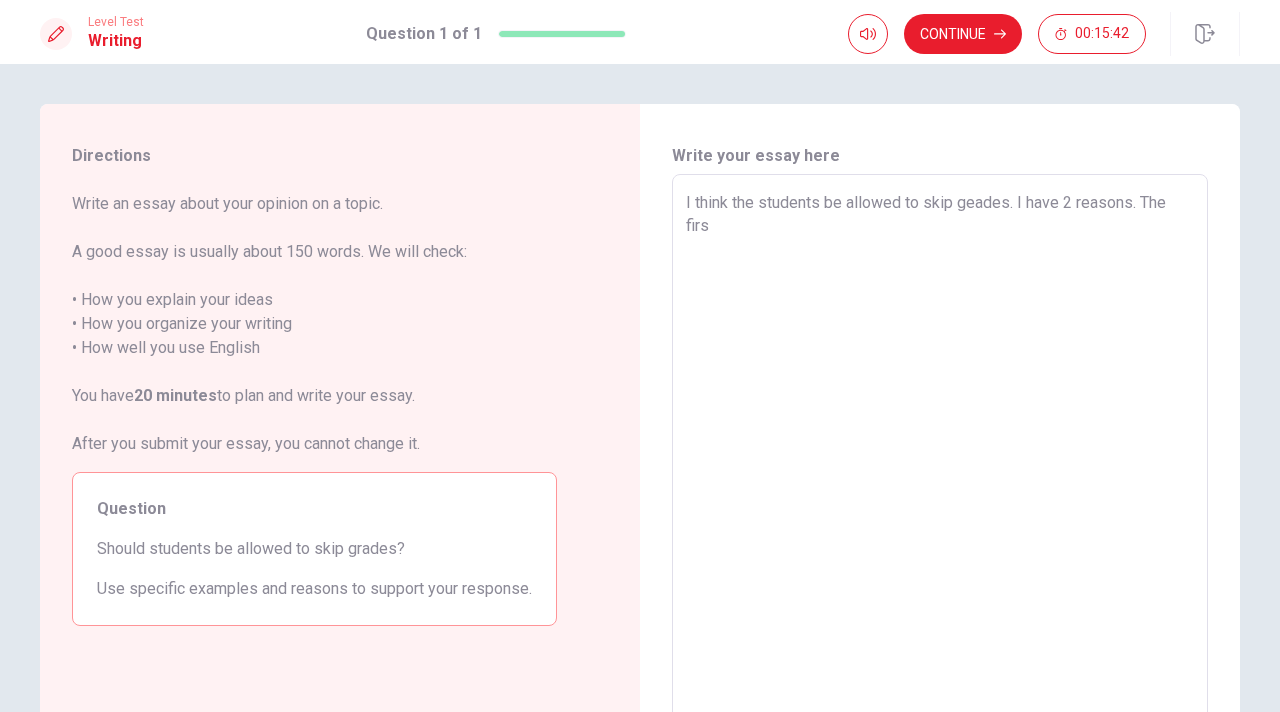 type on "I think the students be allowed to skip geades. I have 2 reasons. The firsy" 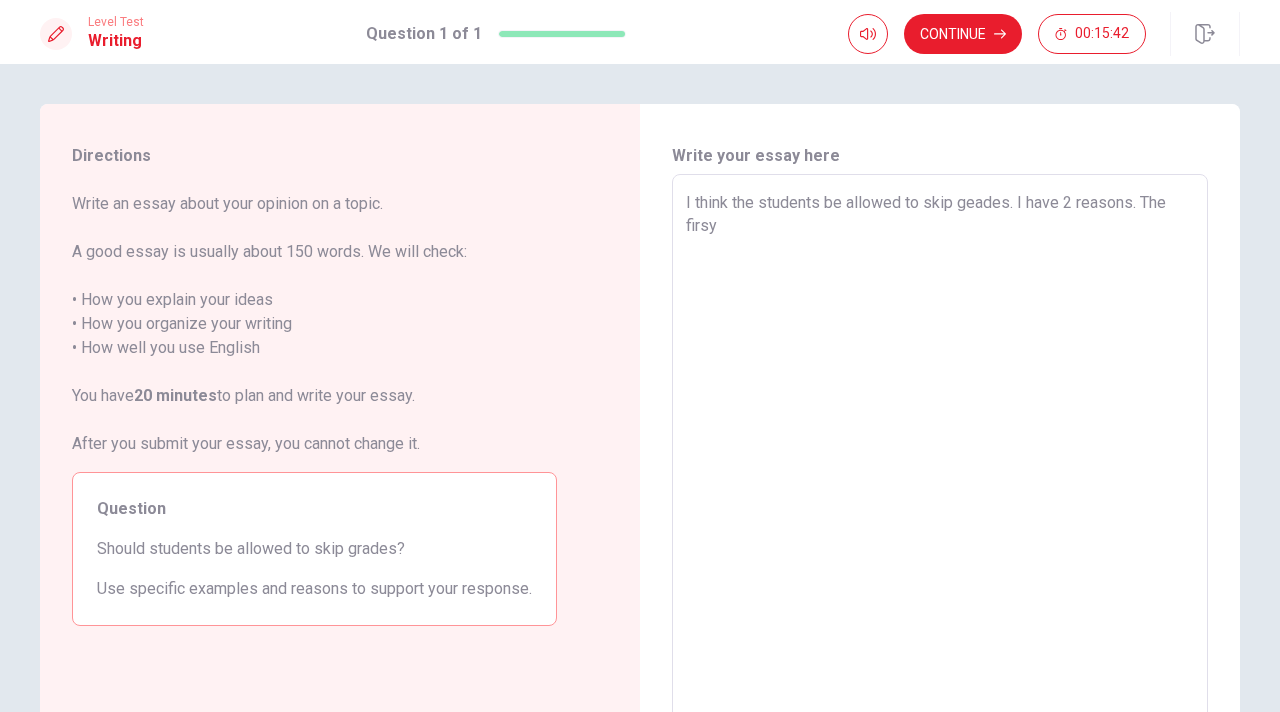 type on "x" 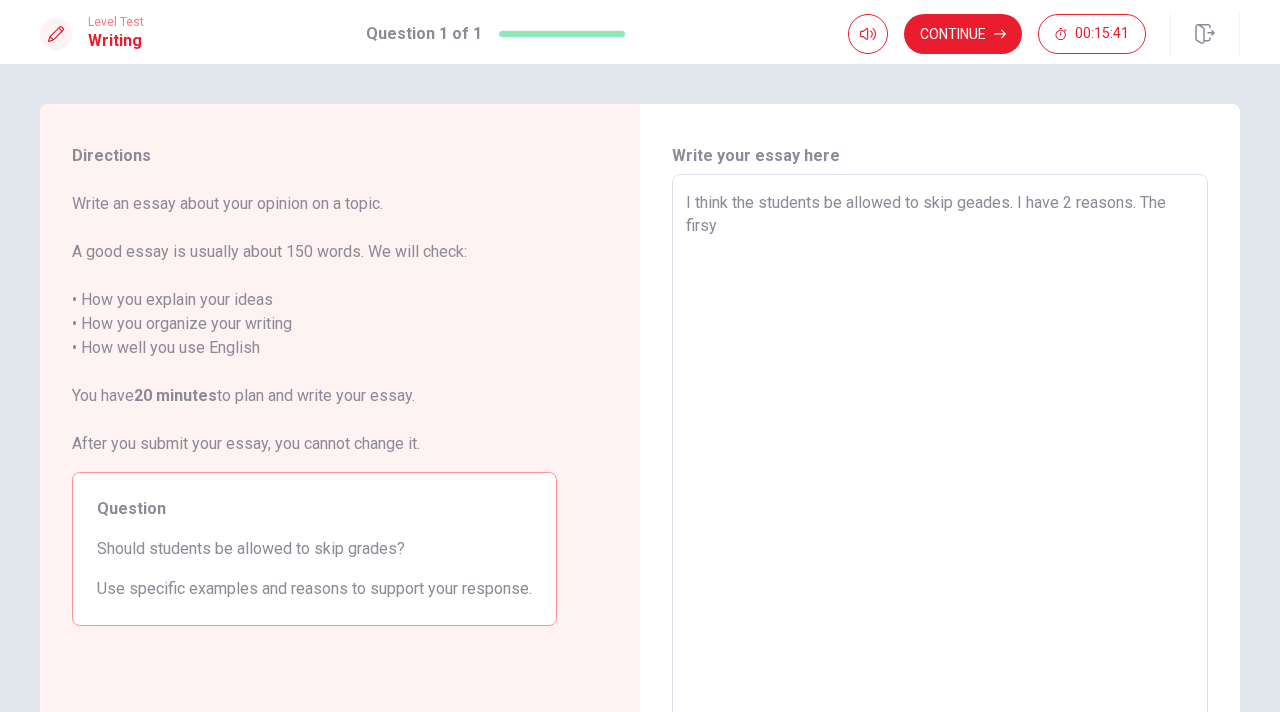 type on "I think the students be allowed to skip geades. I have 2 reasons. The firs" 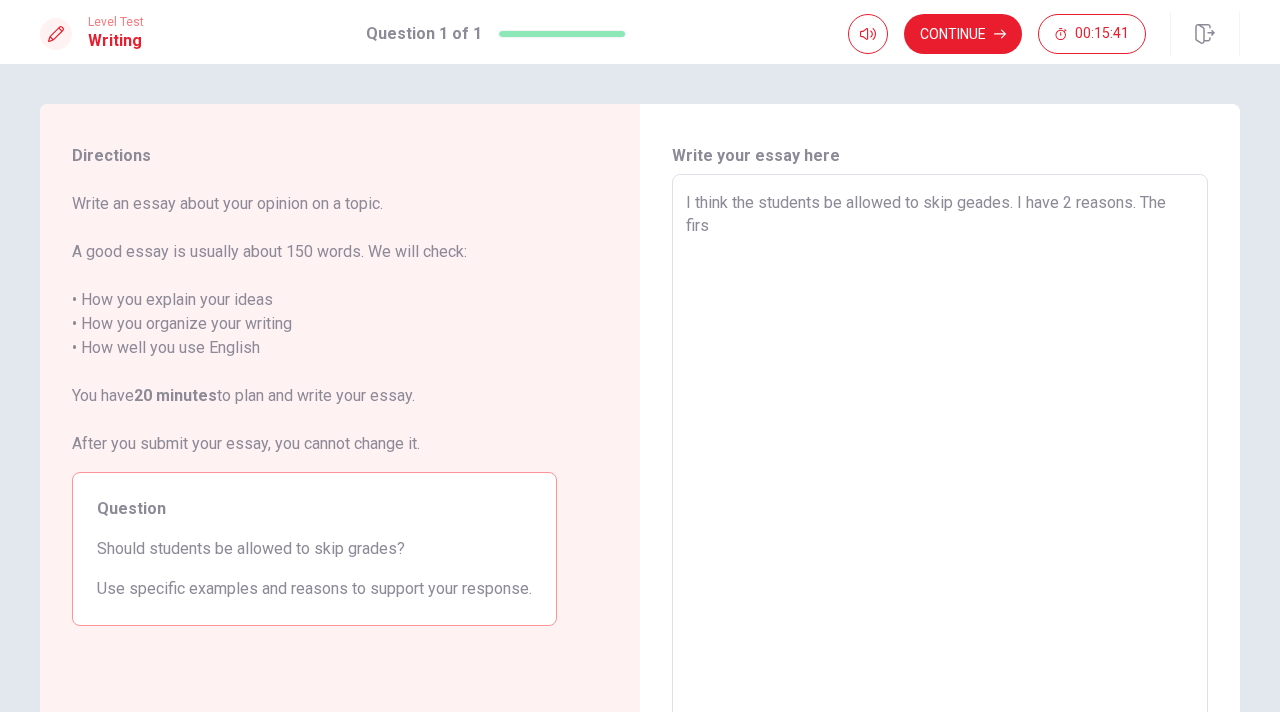 type on "x" 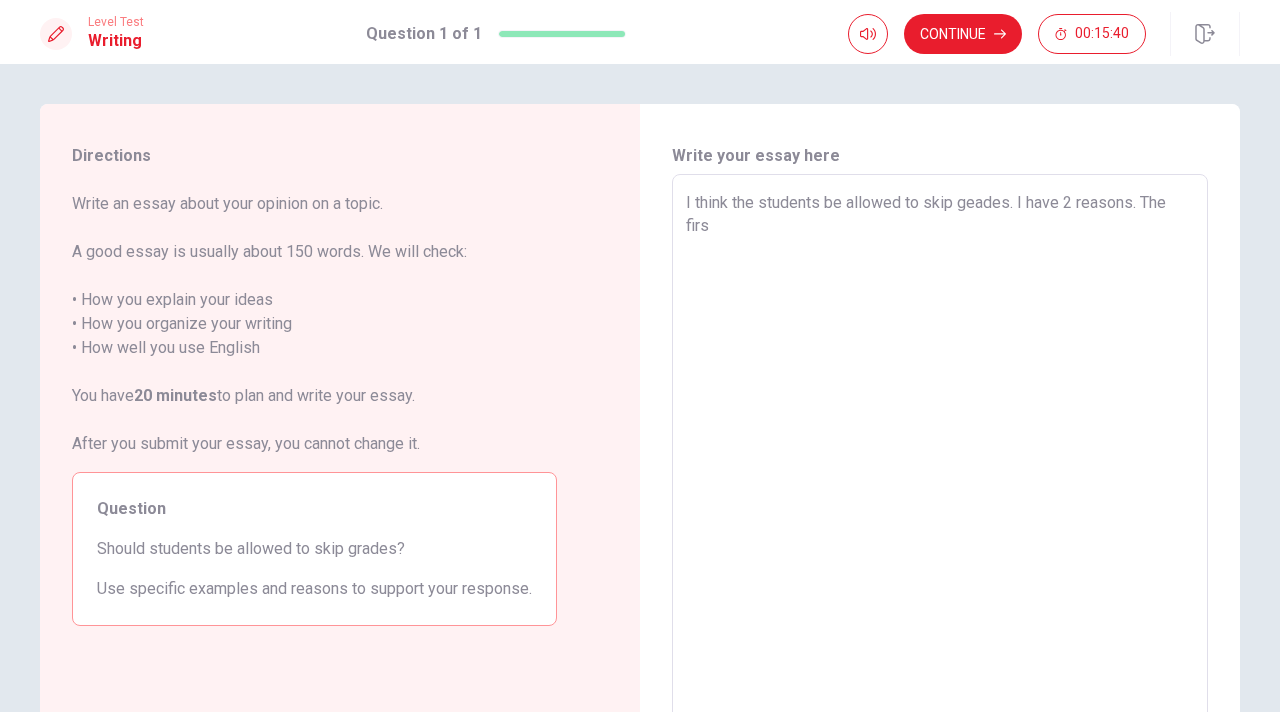 type on "I think the students be allowed to skip geades. I have 2 reasons. The first" 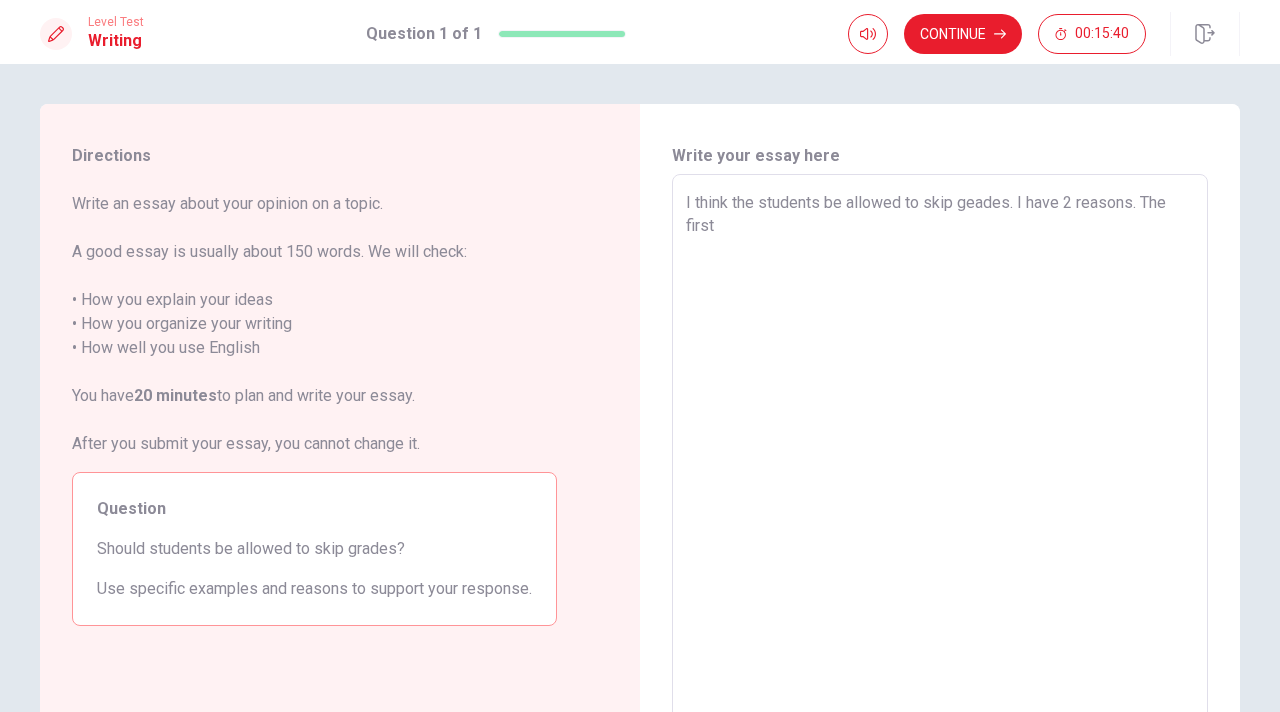 type on "x" 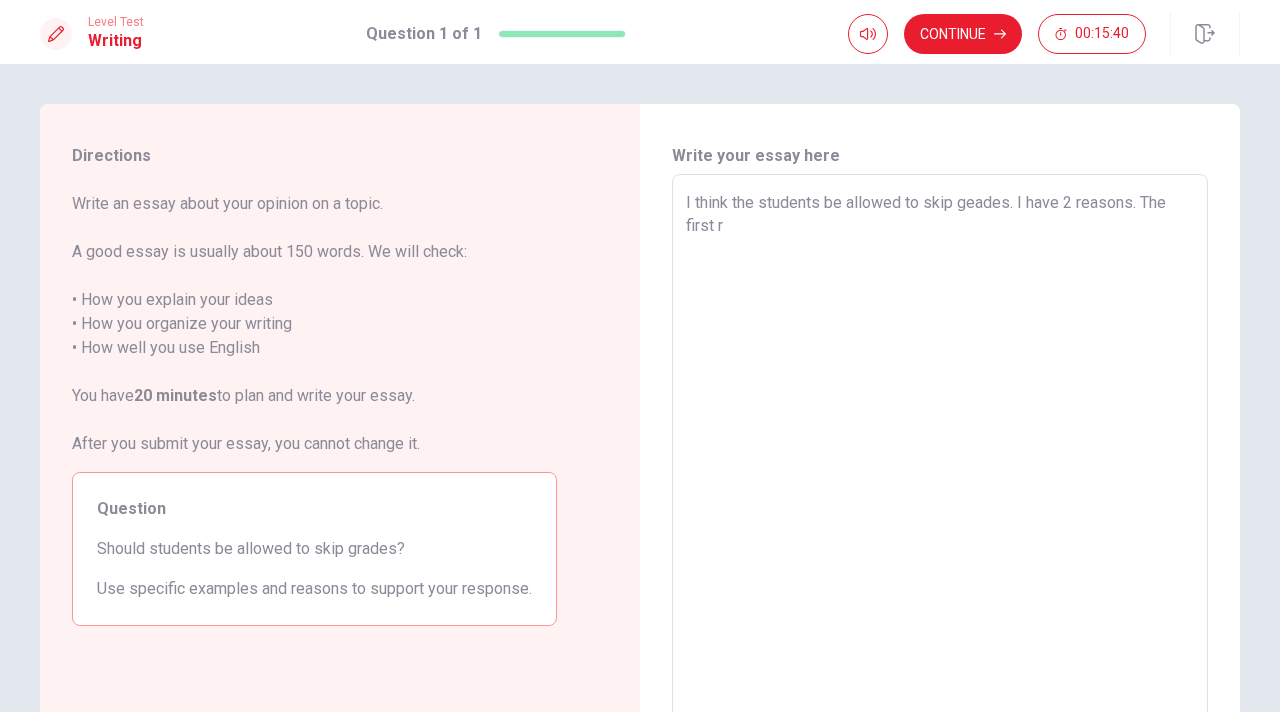 type on "x" 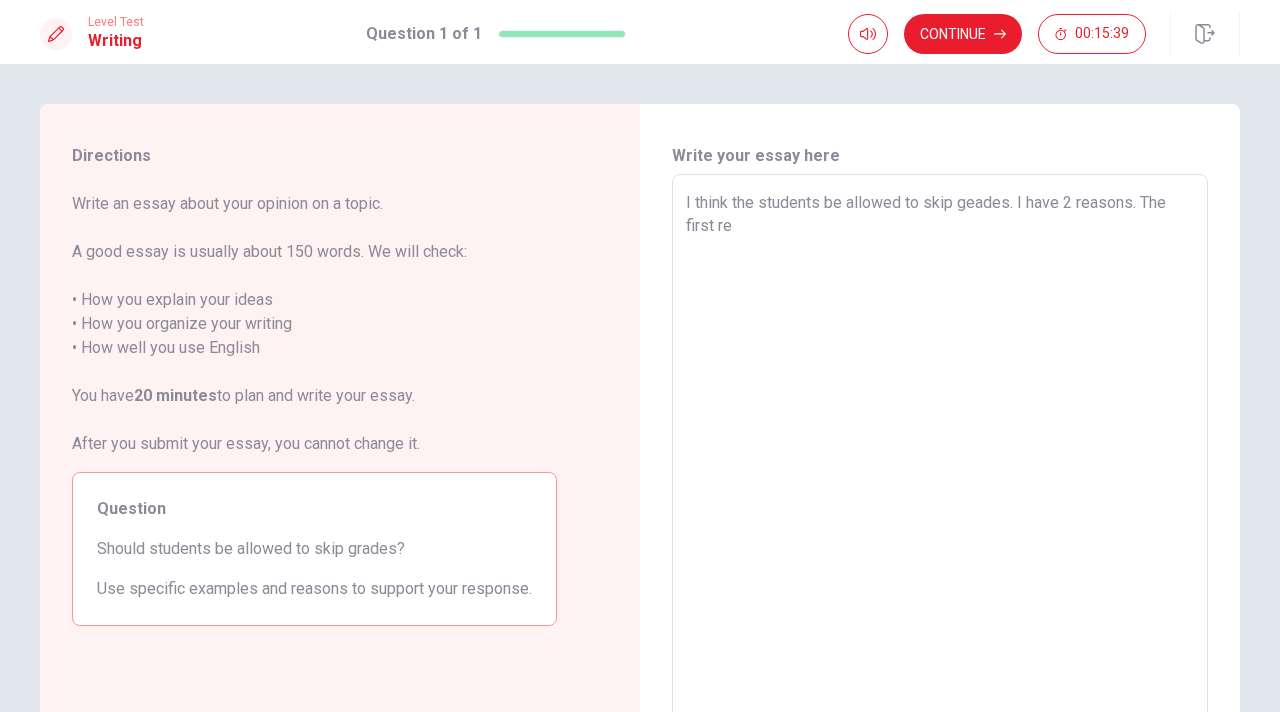 type on "x" 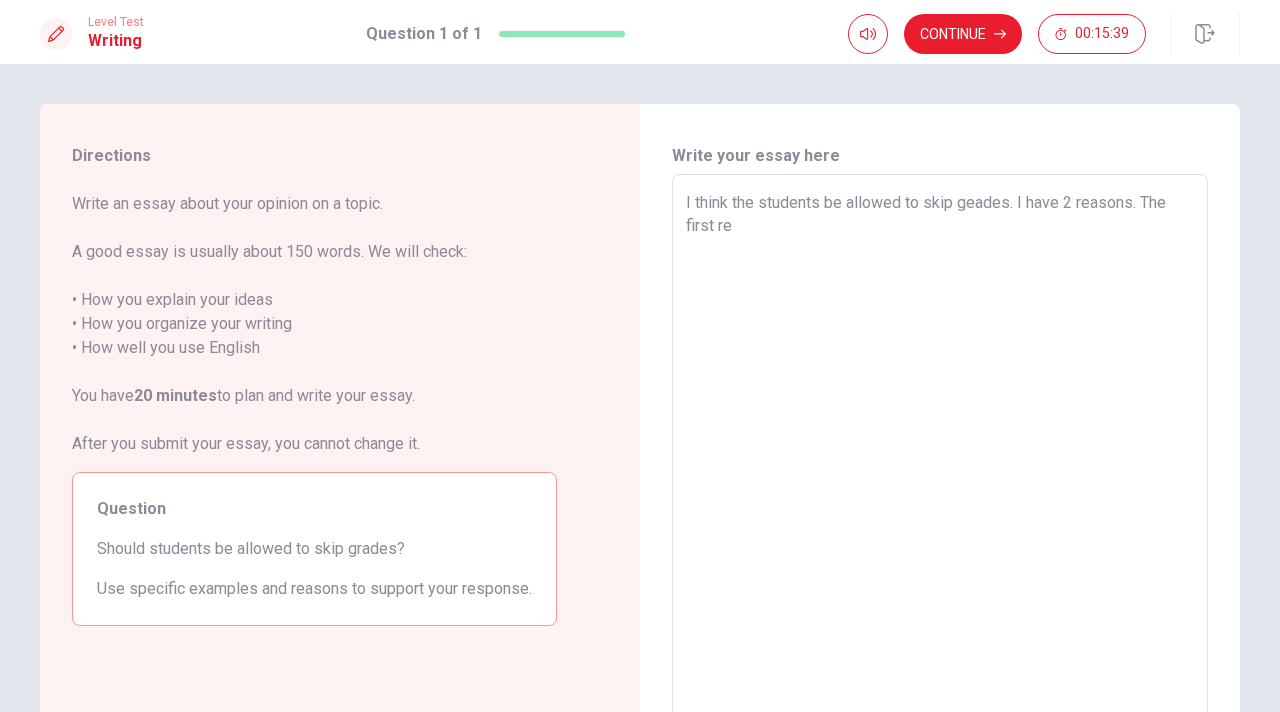 type 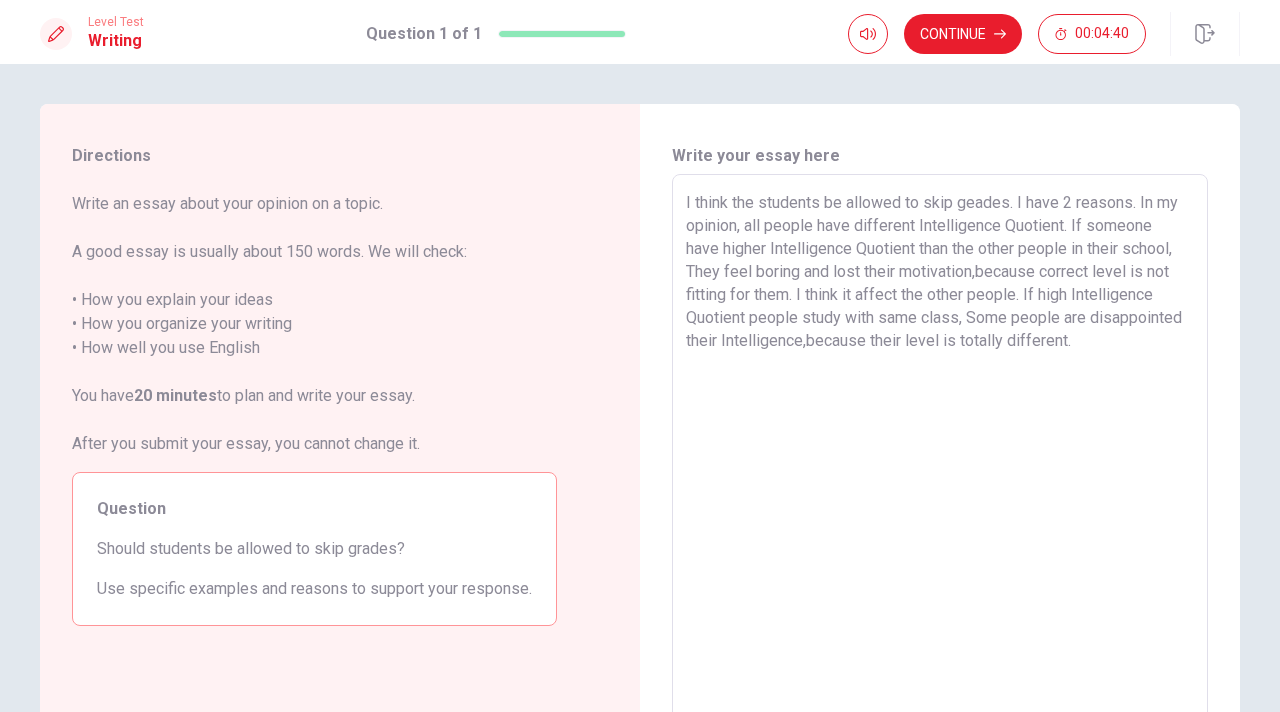 click on "I think the students be allowed to skip geades. I have 2 reasons. In my opinion, all people have different Intelligence Quotient. If someone have higher Intelligence Quotient than the other people in their school, They feel boring and lost their motivation,because correct level is not fitting for them. I think it affect the other people. If high Intelligence Quotient people study with same class, Some people are disappointed their Intelligence,because their level is totally different." at bounding box center [940, 451] 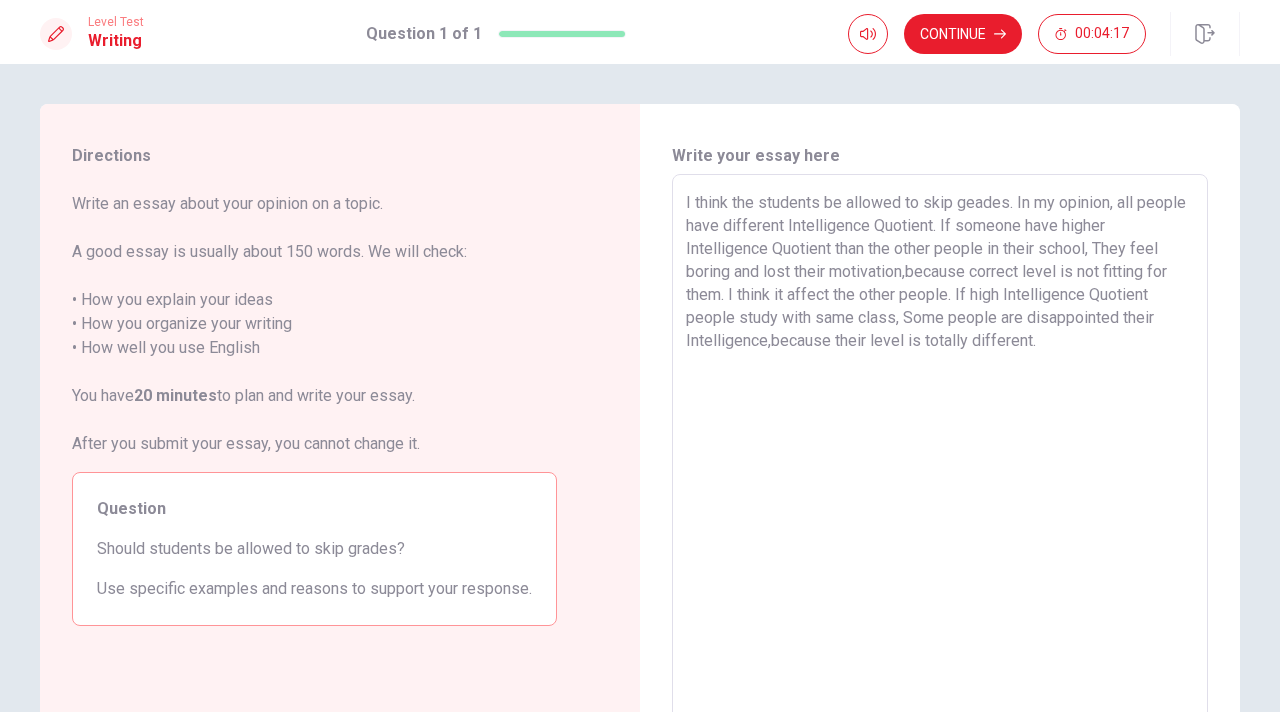 click on "I think the students be allowed to skip geades. In my opinion, all people have different Intelligence Quotient. If someone have higher Intelligence Quotient than the other people in their school, They feel boring and lost their motivation,because correct level is not fitting for them. I think it affect the other people. If high Intelligence Quotient people study with same class, Some people are disappointed their Intelligence,because their level is totally different." at bounding box center [940, 451] 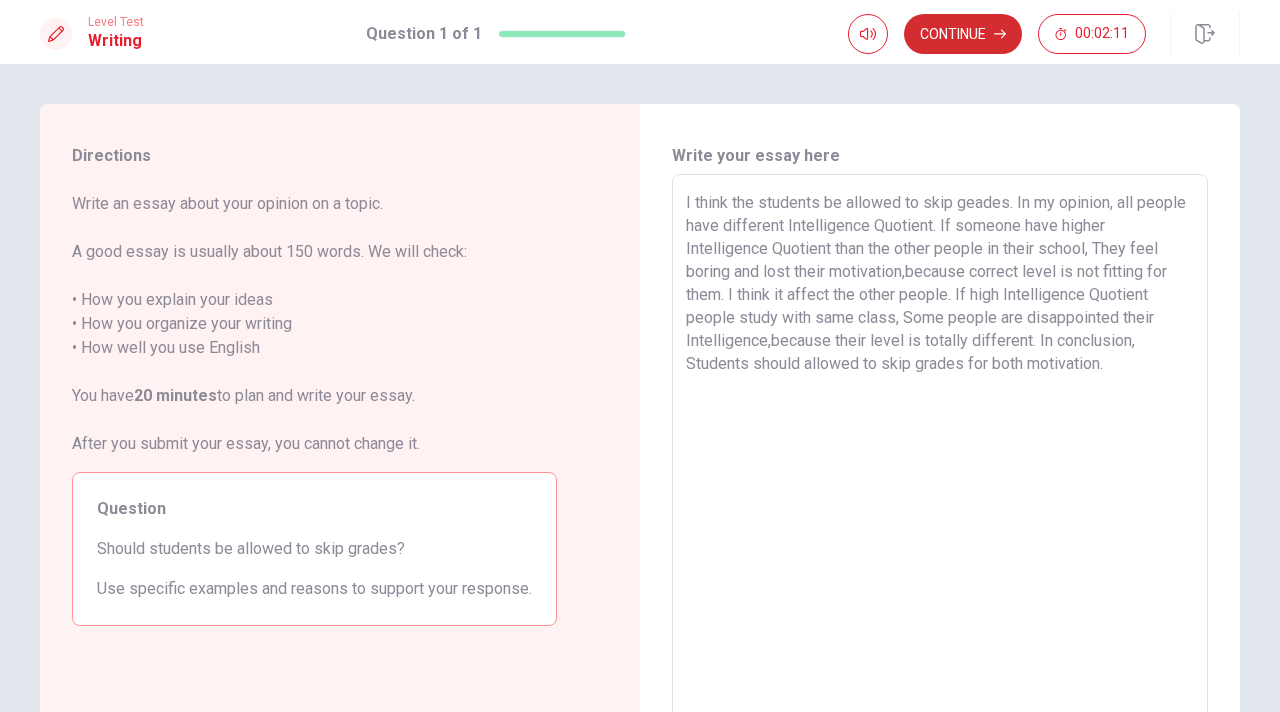 click on "Continue" at bounding box center [963, 34] 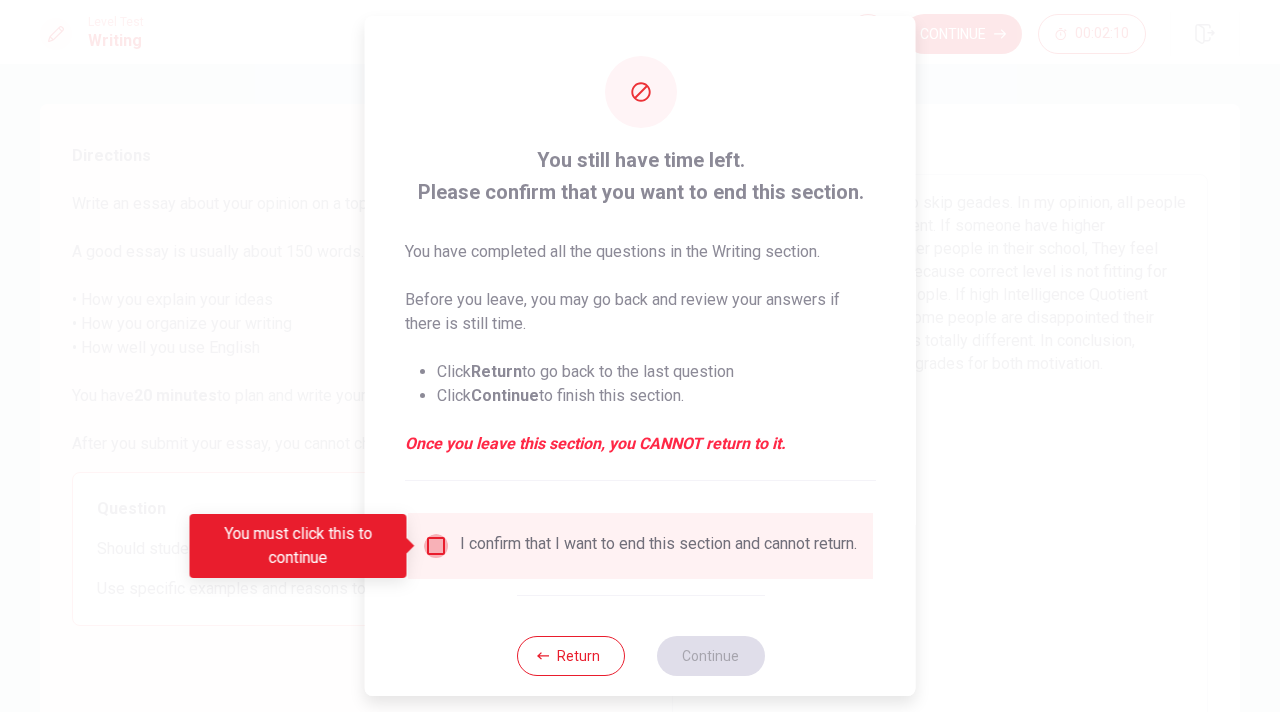 click at bounding box center [436, 546] 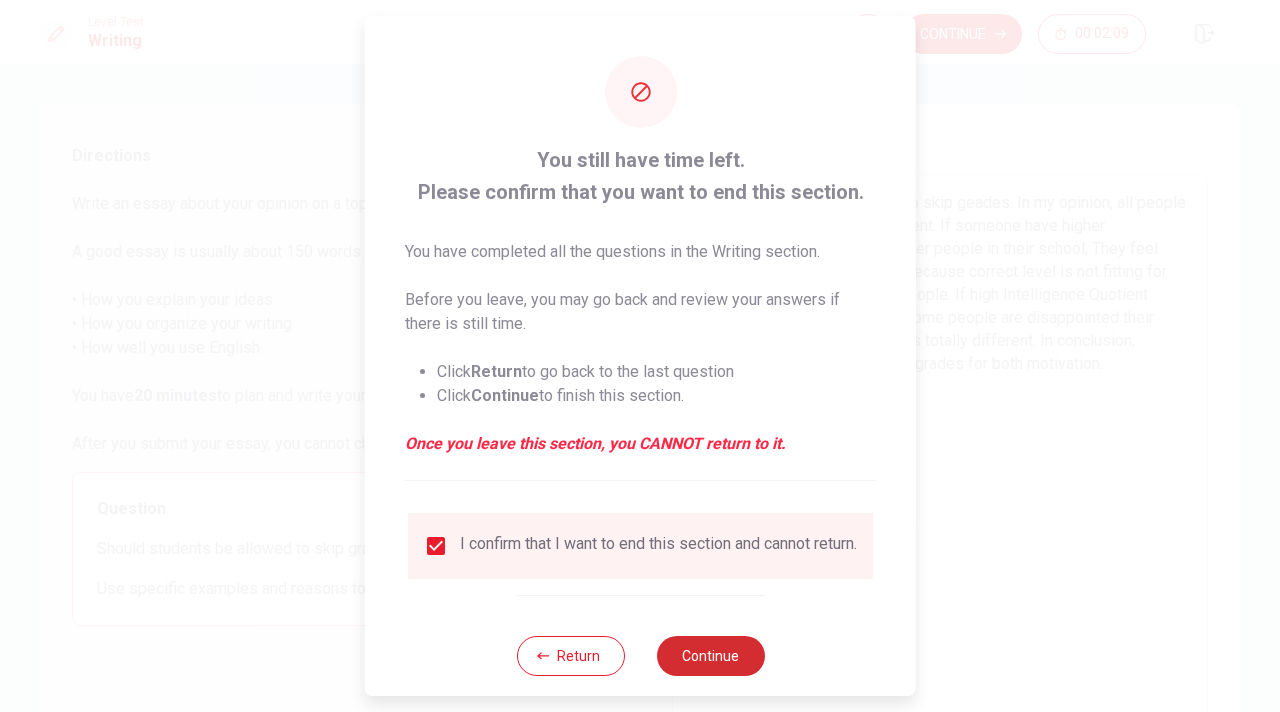 click on "Continue" at bounding box center [710, 656] 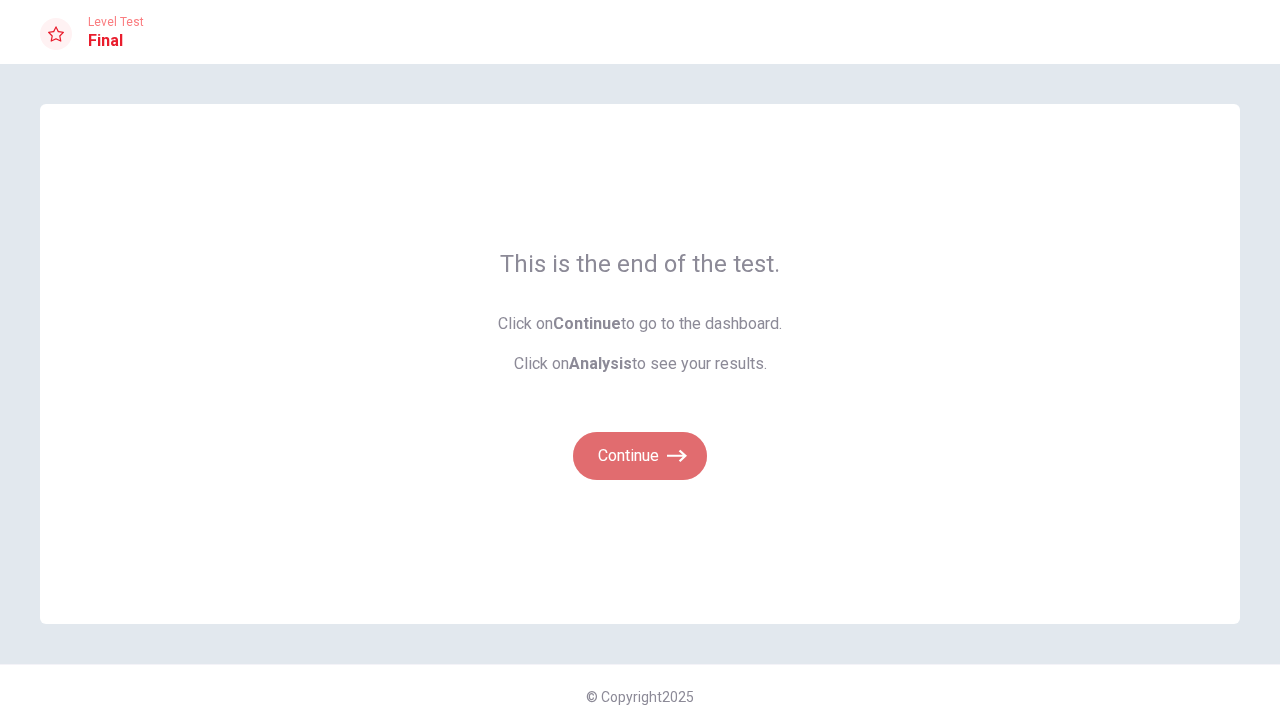 click 